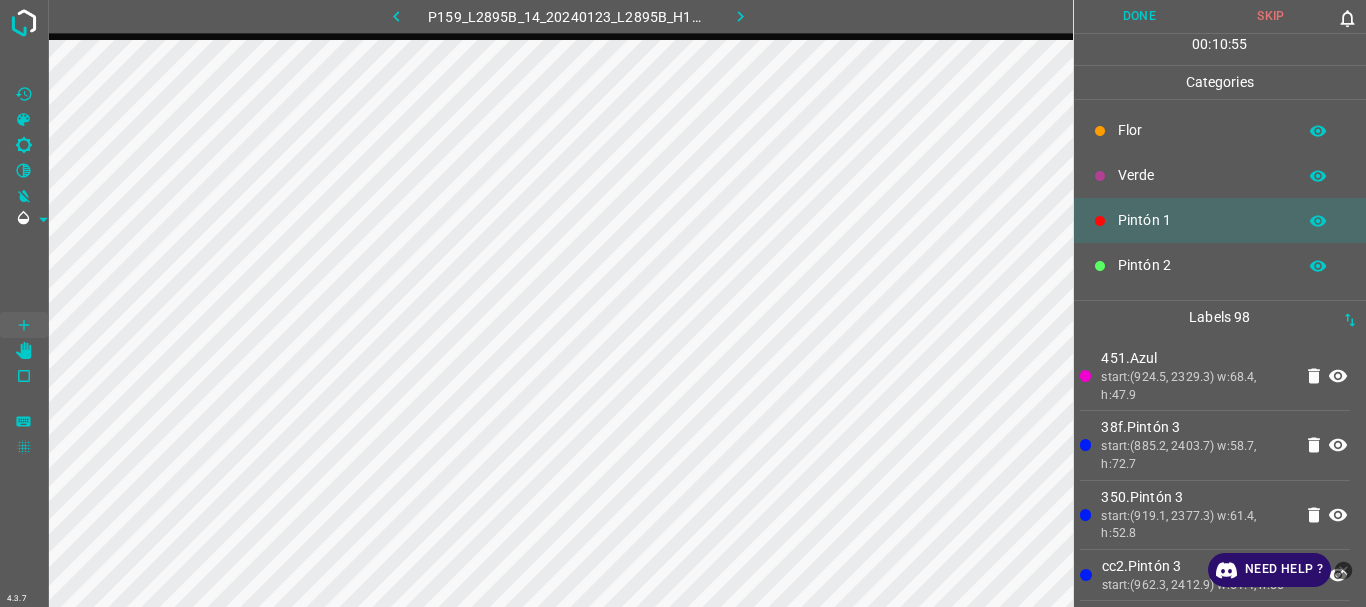 scroll, scrollTop: 0, scrollLeft: 0, axis: both 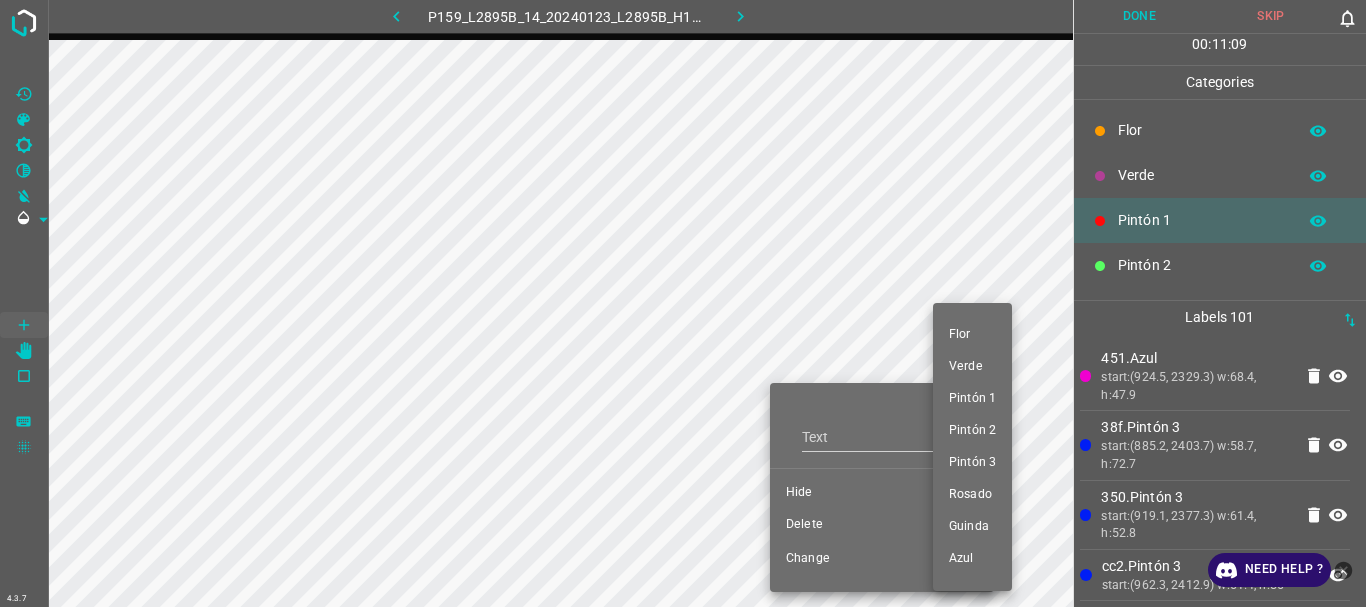 click on "Azul" at bounding box center (972, 559) 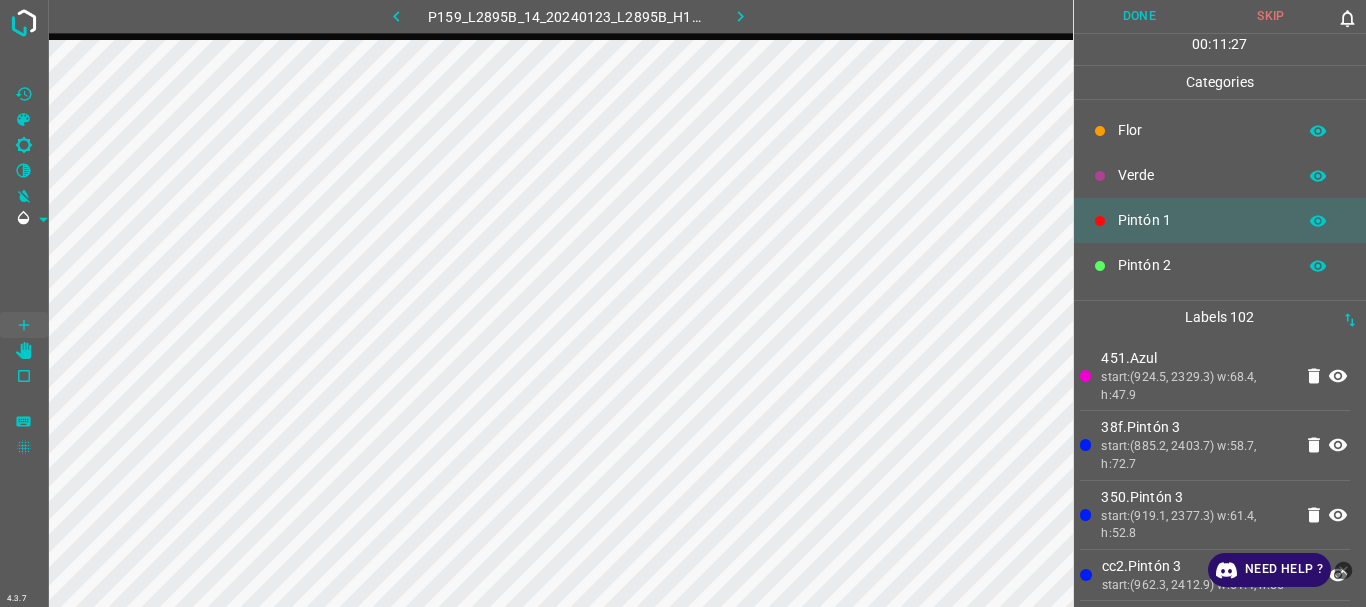 click on "Verde" at bounding box center (1202, 175) 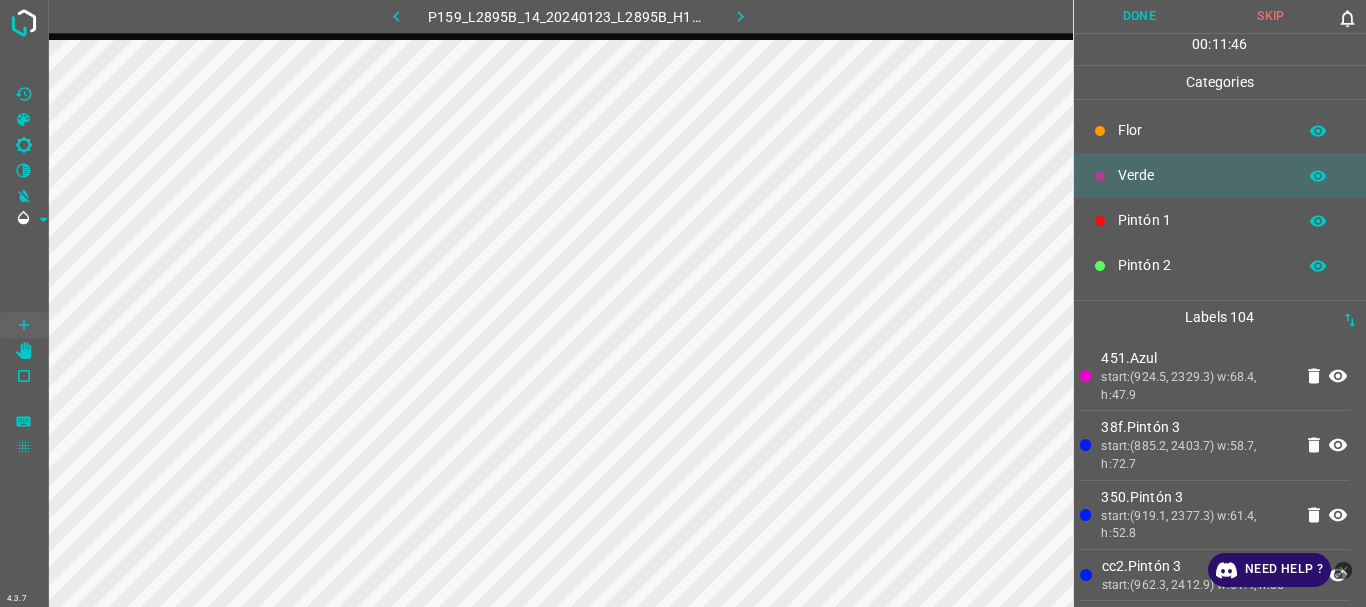 click on "Done" at bounding box center [1140, 16] 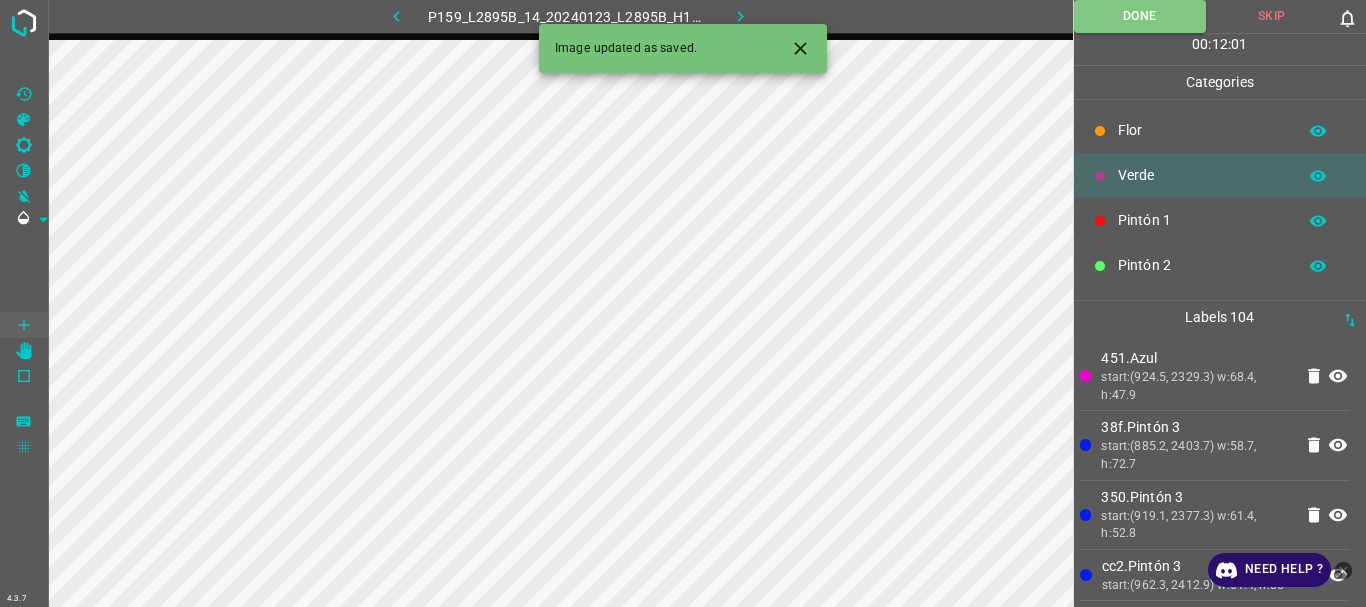 click 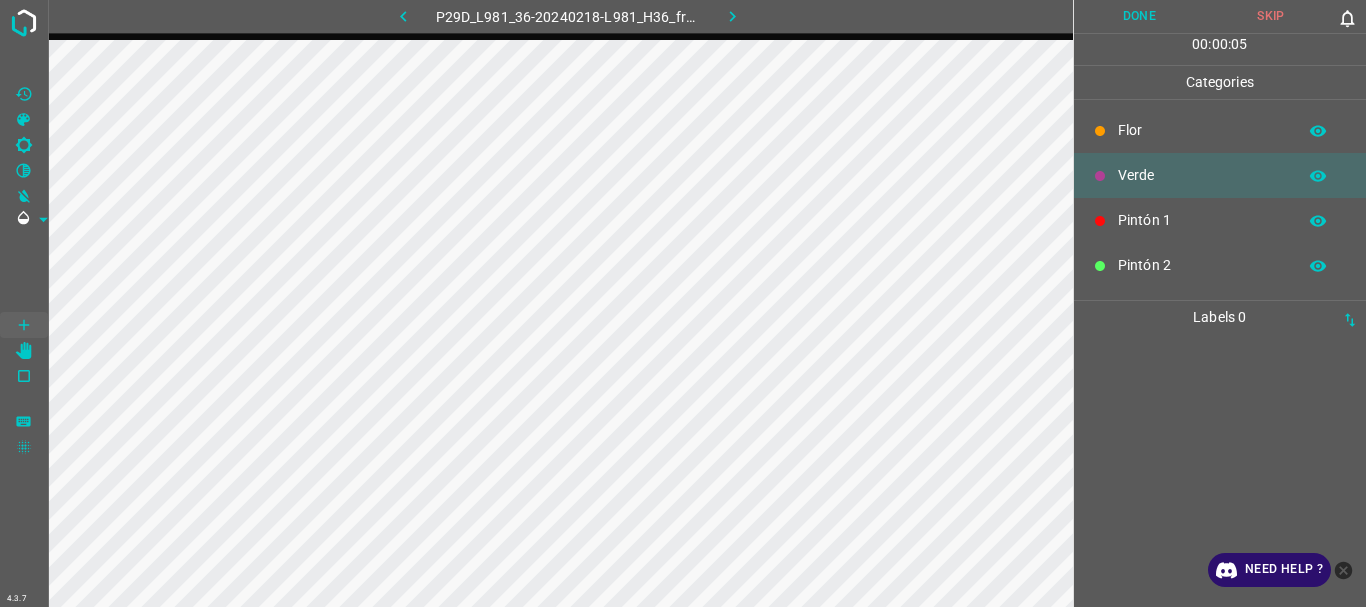 click 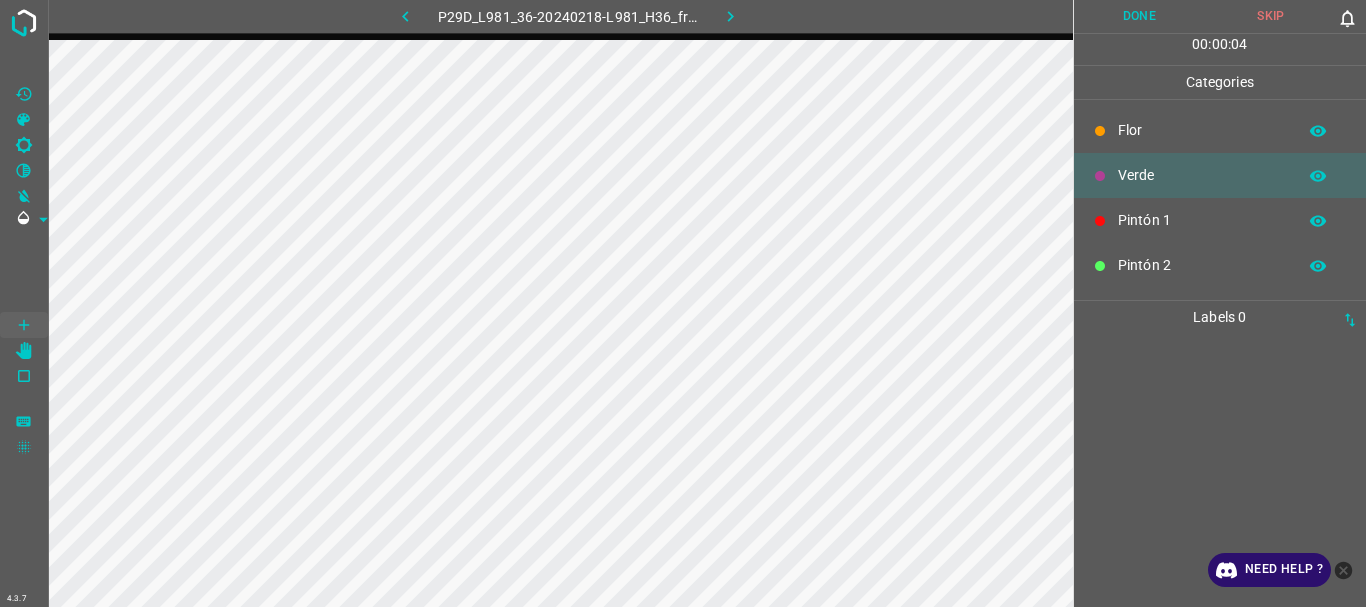 click 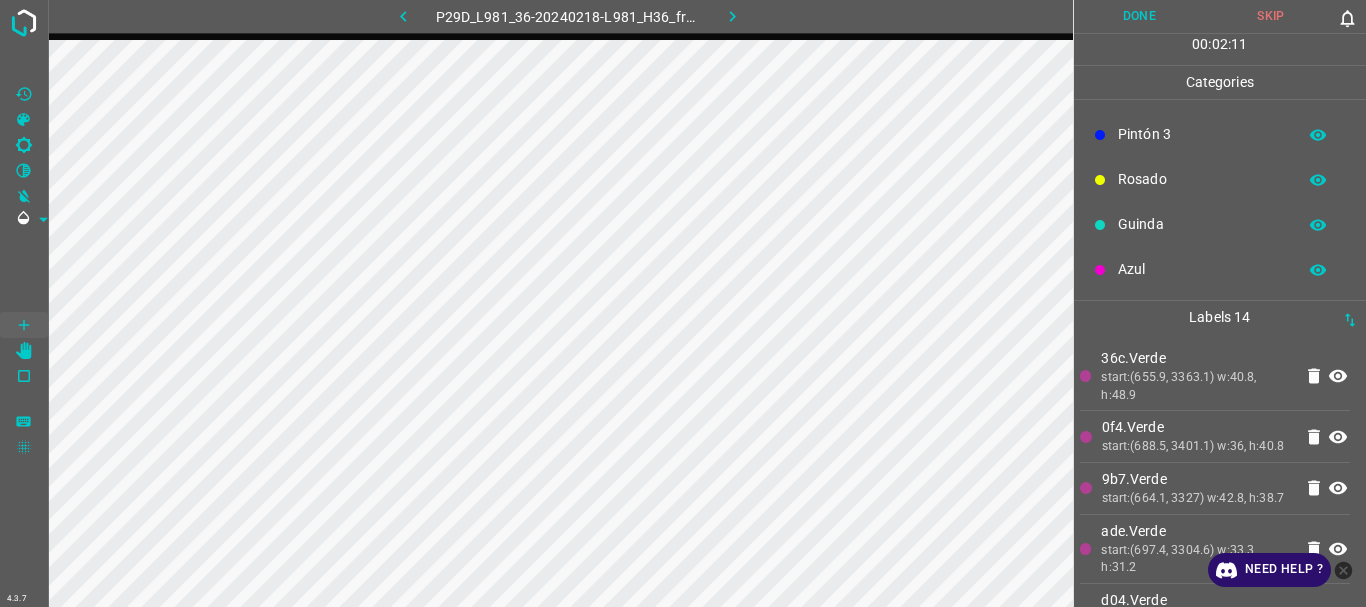 scroll, scrollTop: 0, scrollLeft: 0, axis: both 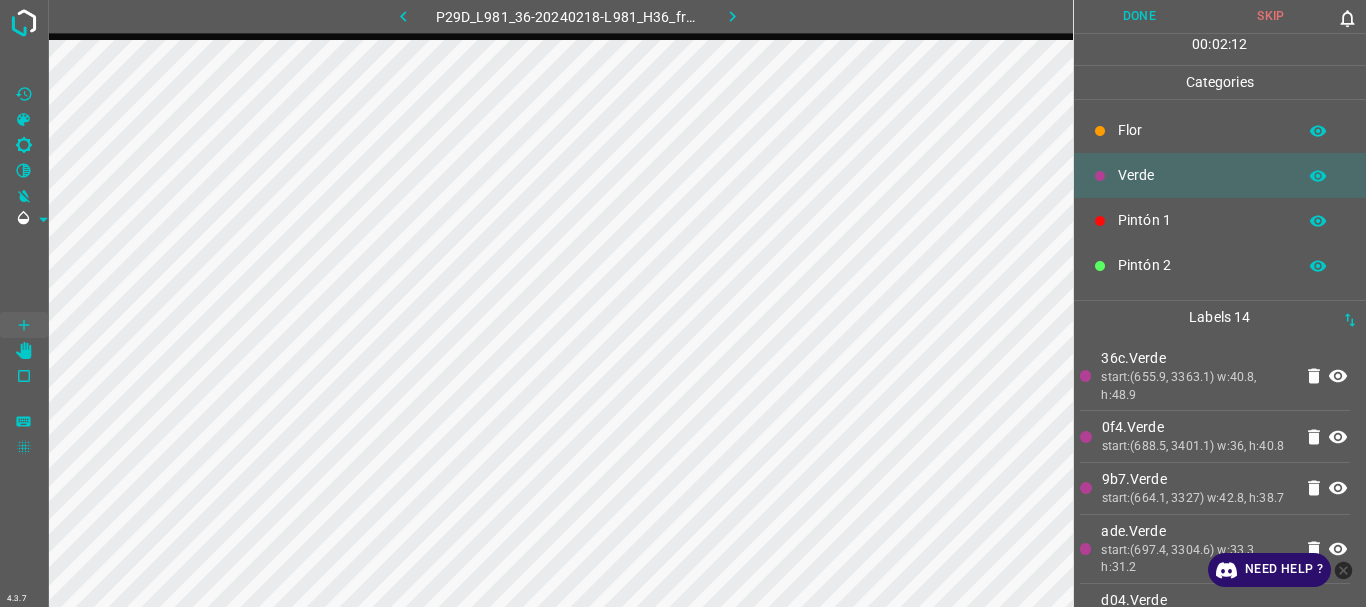 click on "Pintón 2" at bounding box center (1220, 265) 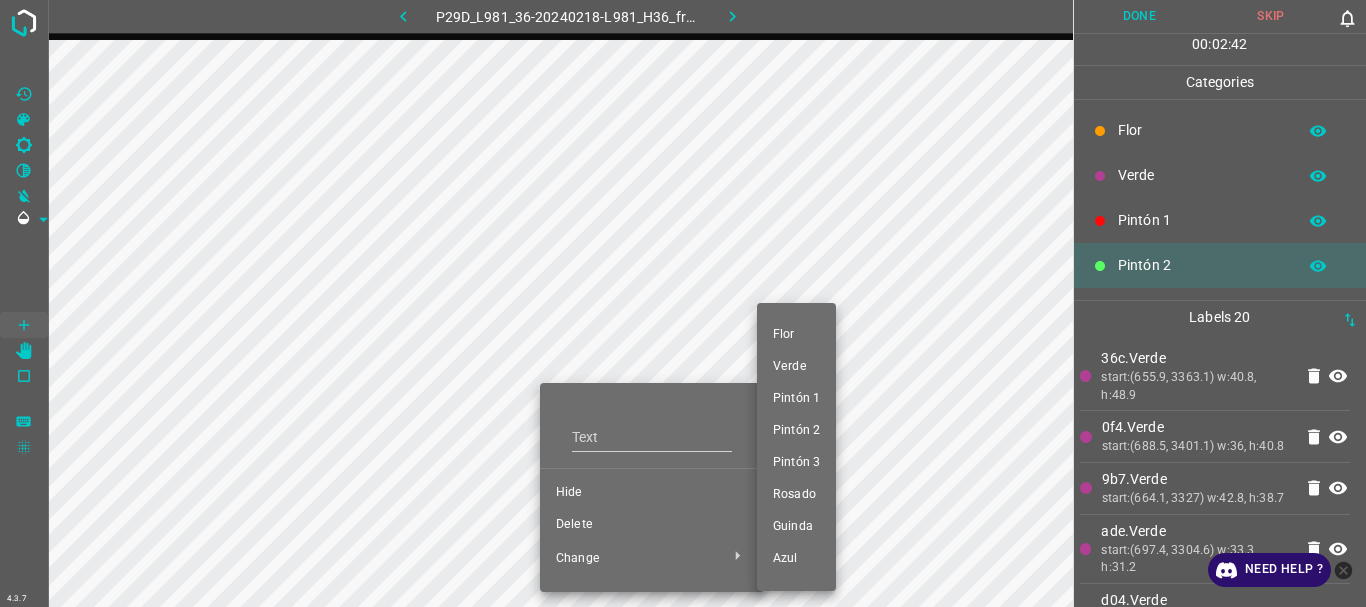 click on "Pintón 2" at bounding box center (796, 431) 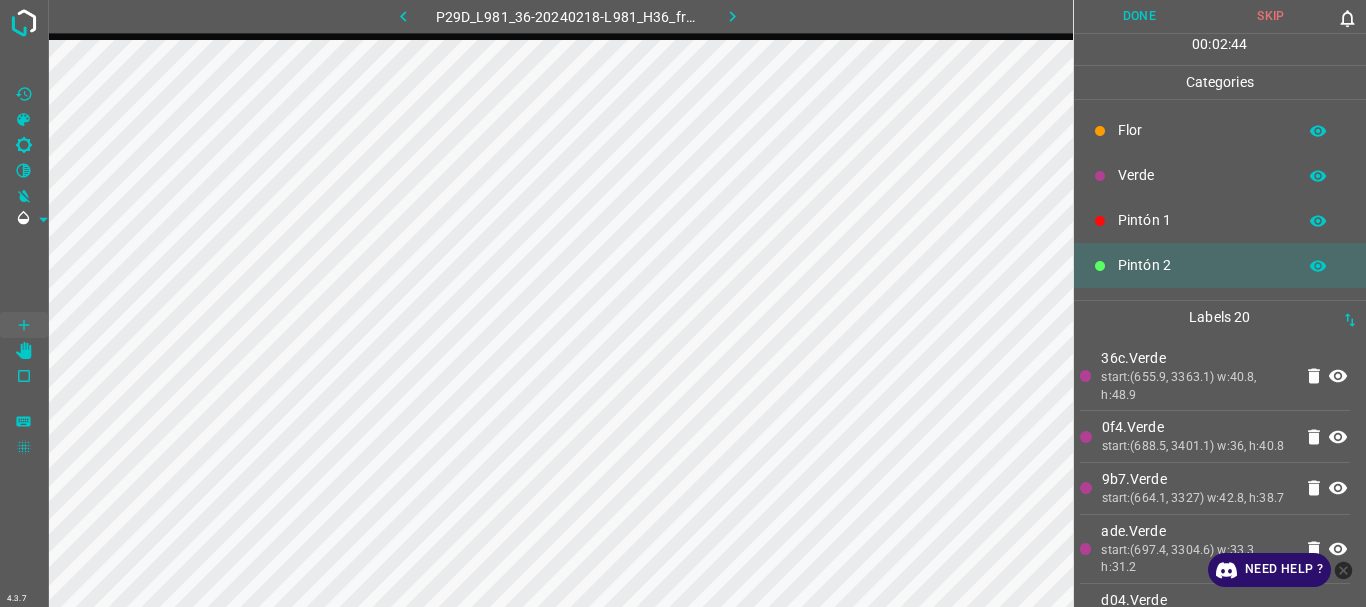 click on "Pintón 1" at bounding box center (1202, 220) 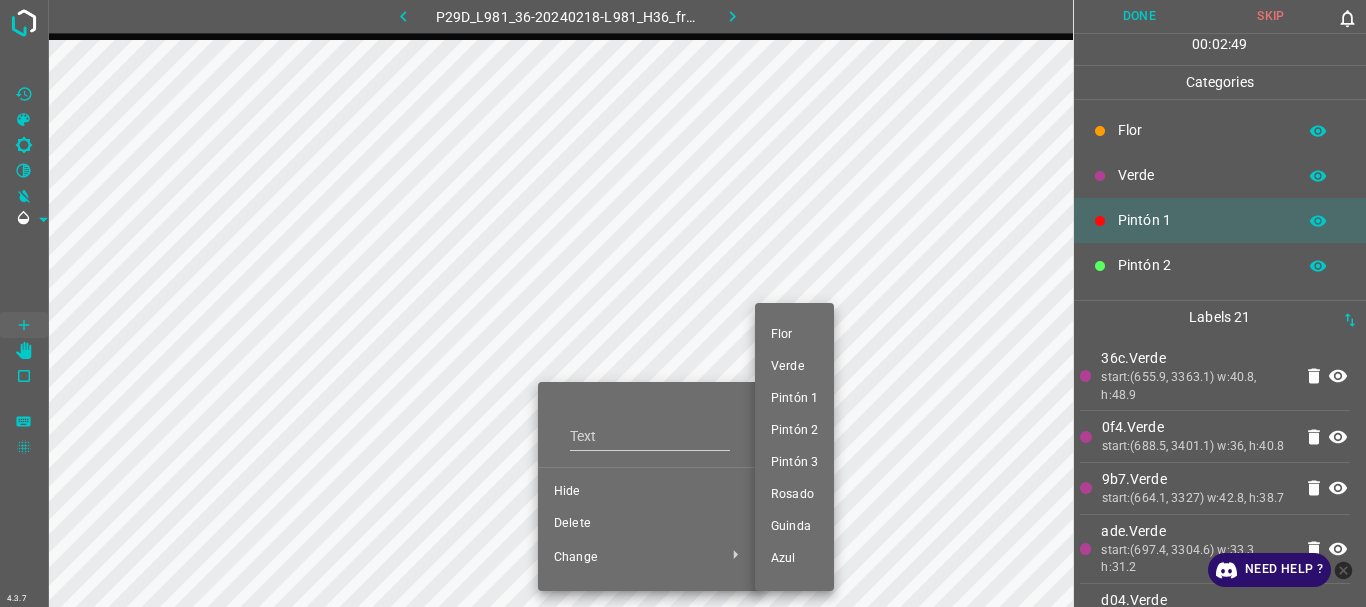click on "Pintón 1" at bounding box center (794, 399) 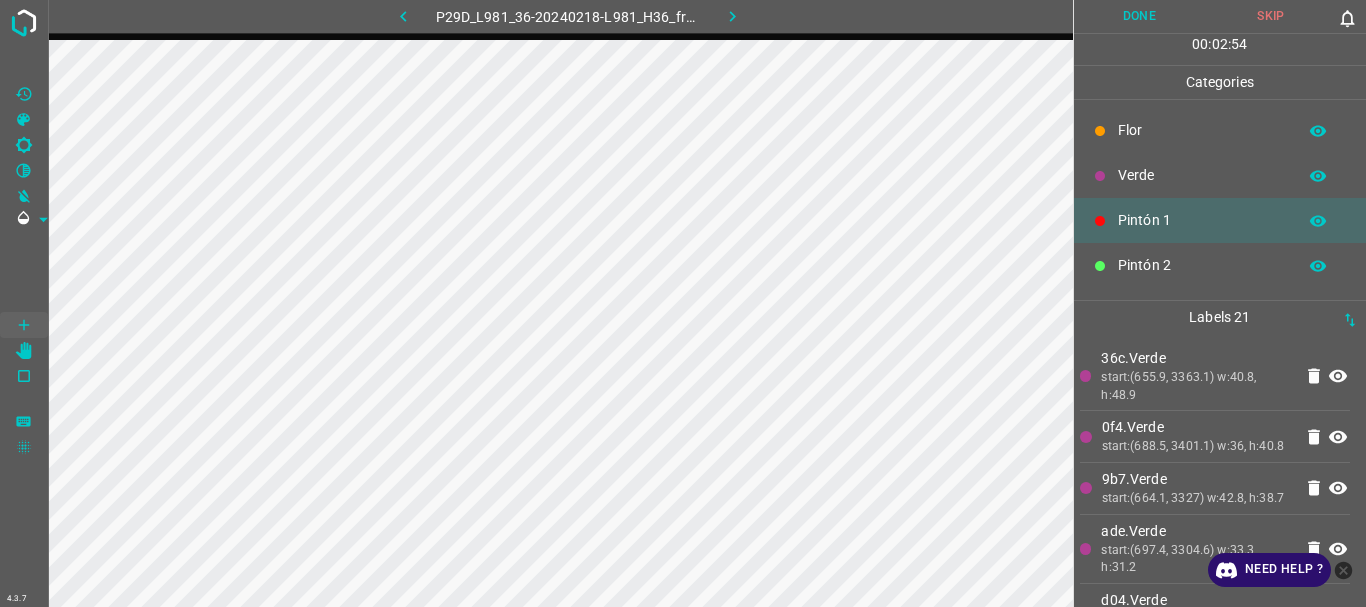 click on "Verde" at bounding box center [1202, 175] 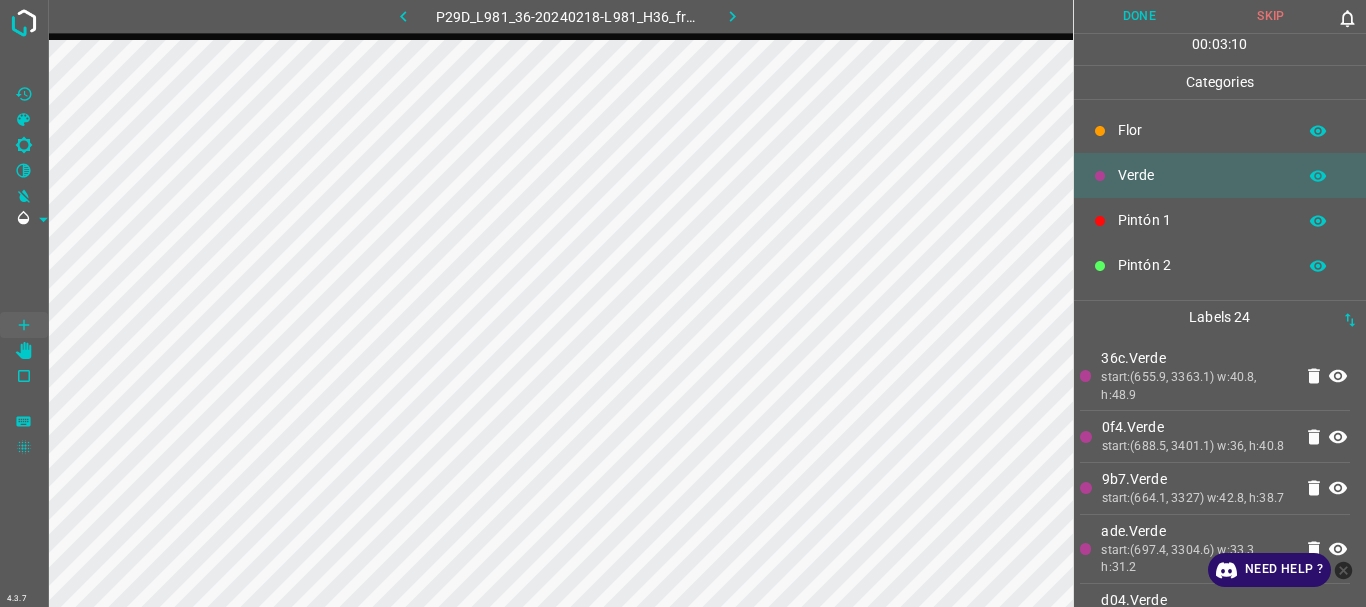 click on "Flor" at bounding box center [1202, 130] 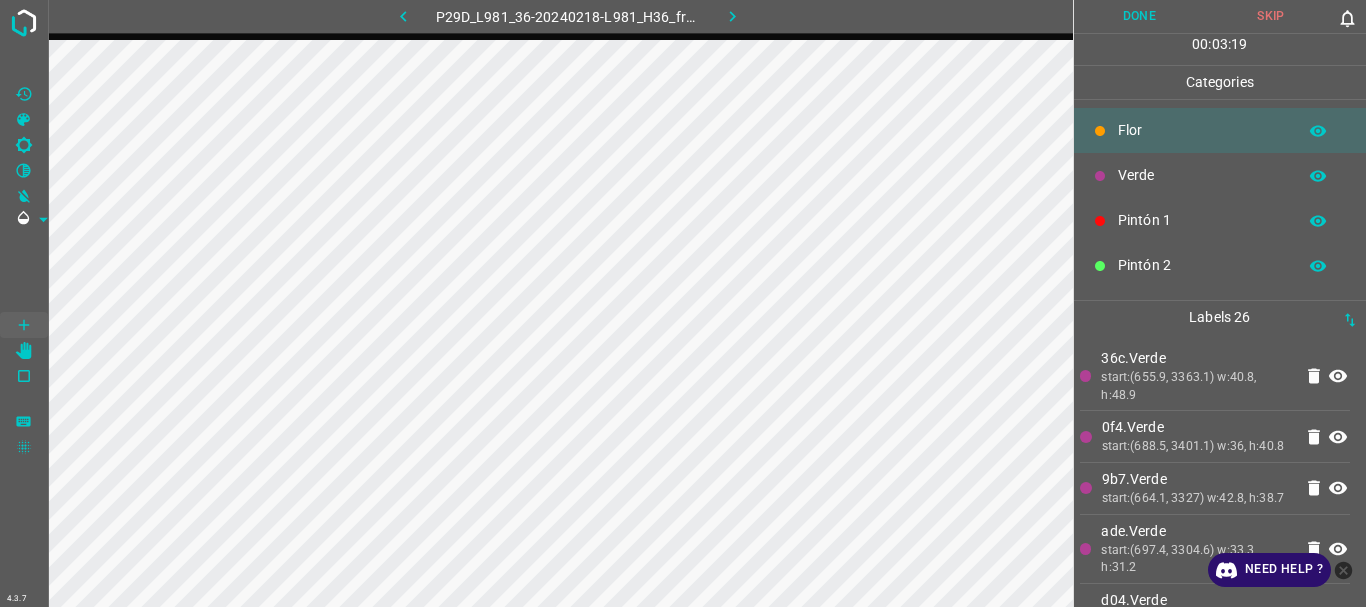 scroll, scrollTop: 176, scrollLeft: 0, axis: vertical 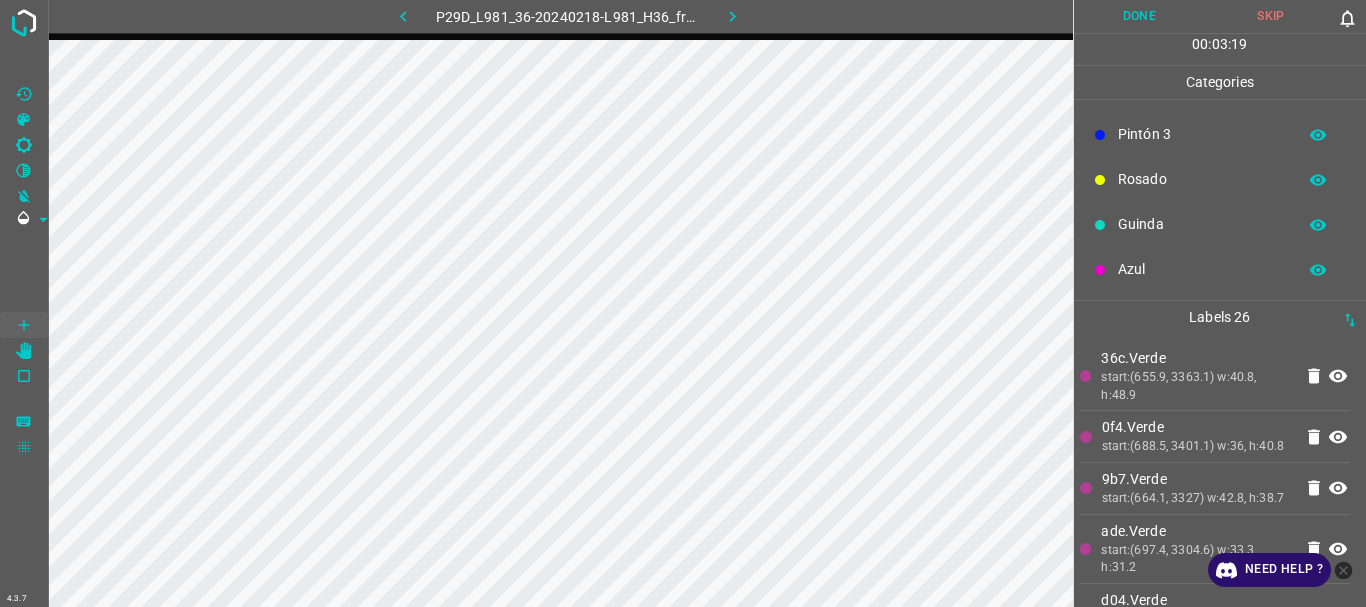 click on "Azul" at bounding box center [1202, 269] 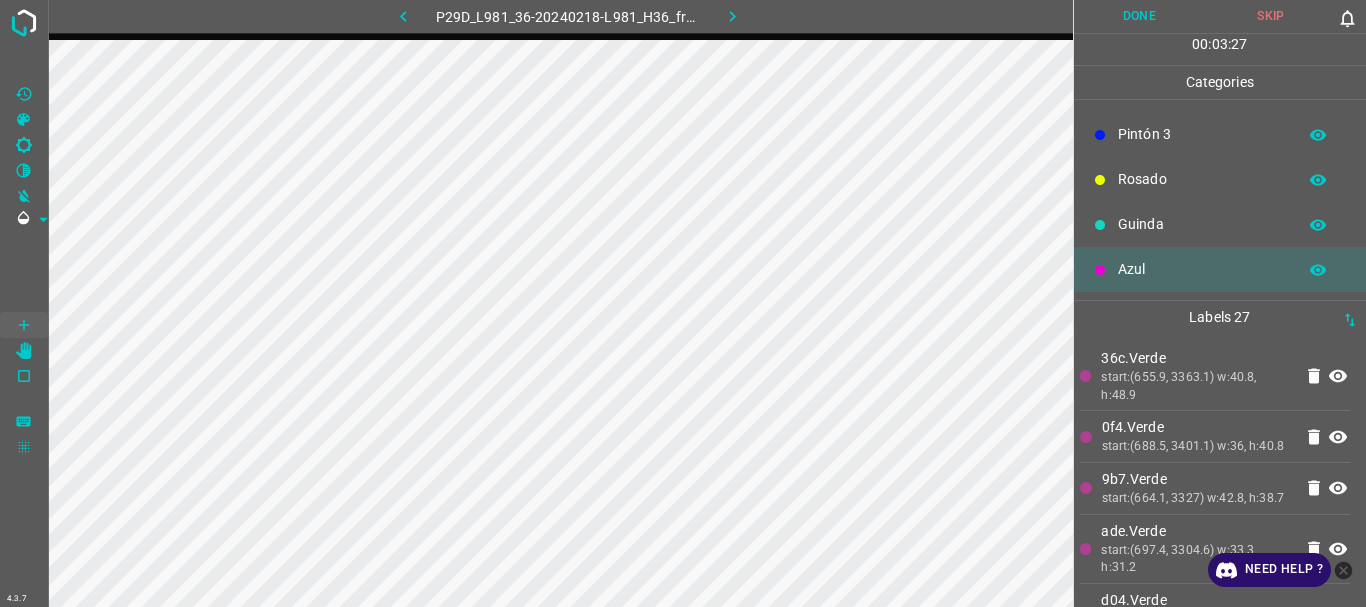 click on "Pintón 3" at bounding box center [1202, 134] 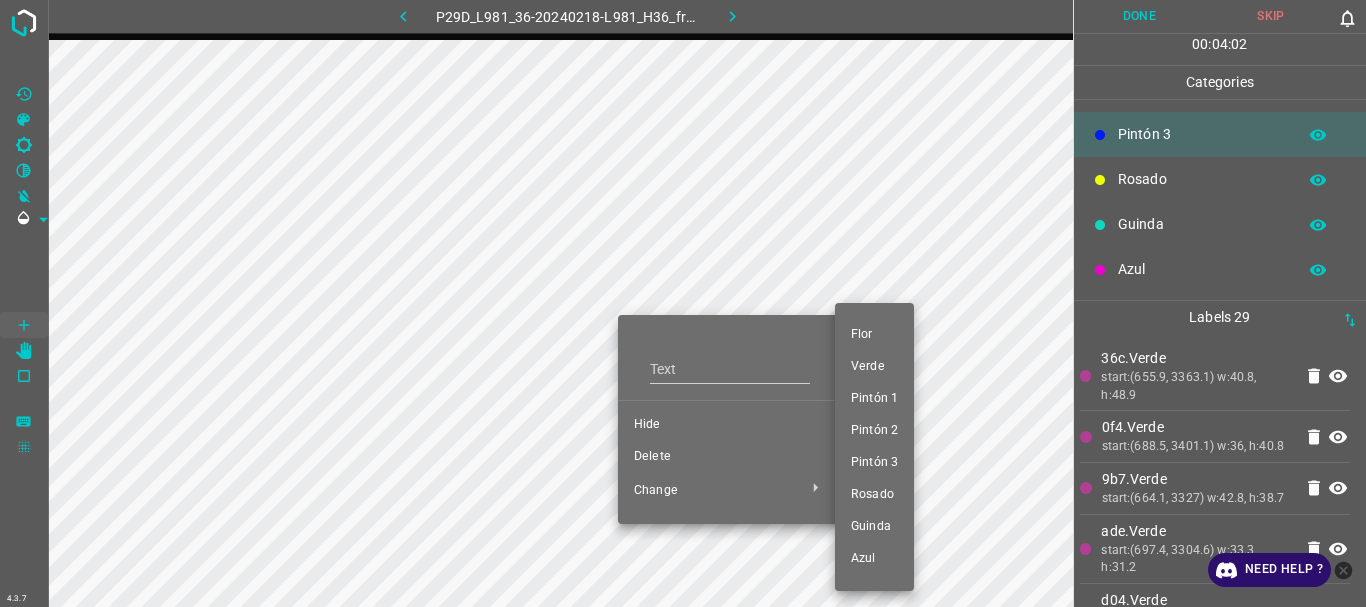 click on "Pintón 2" at bounding box center (874, 431) 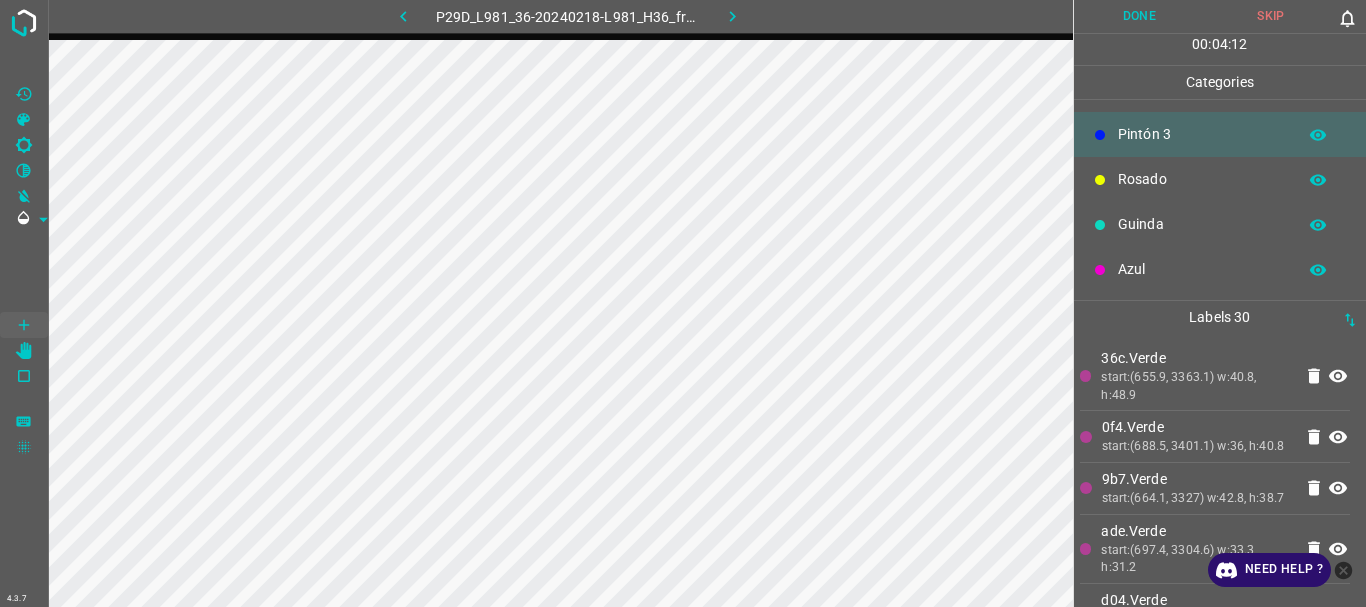 scroll, scrollTop: 0, scrollLeft: 0, axis: both 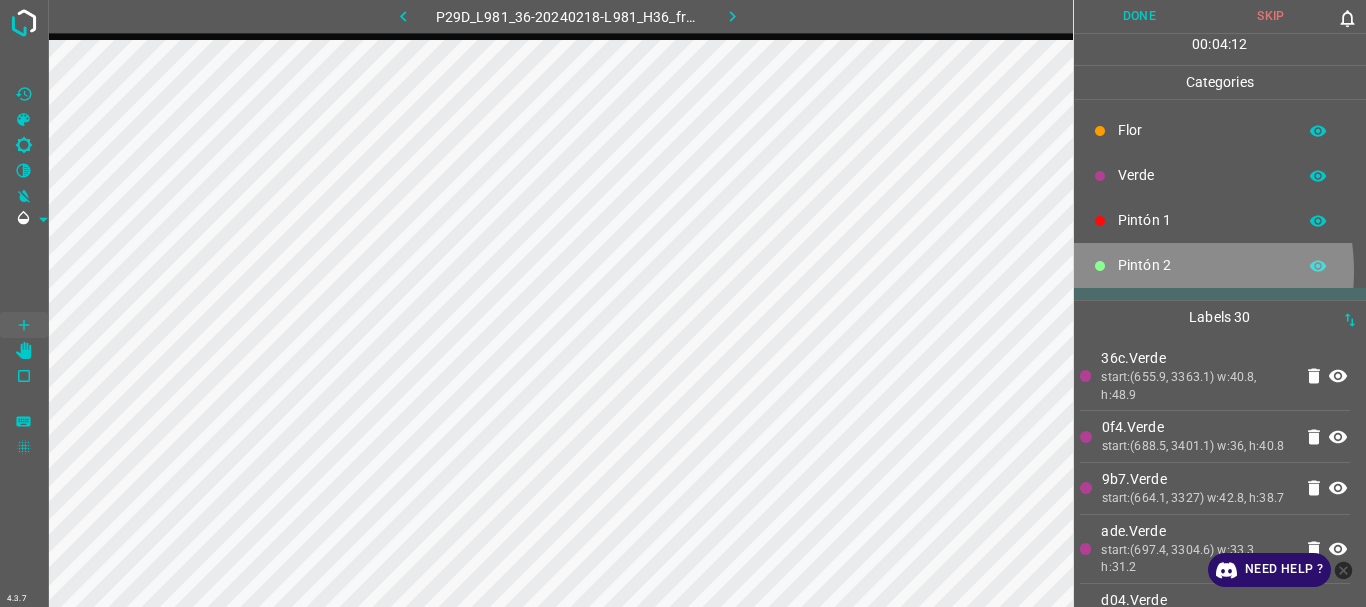 click on "Pintón 2" at bounding box center [1202, 265] 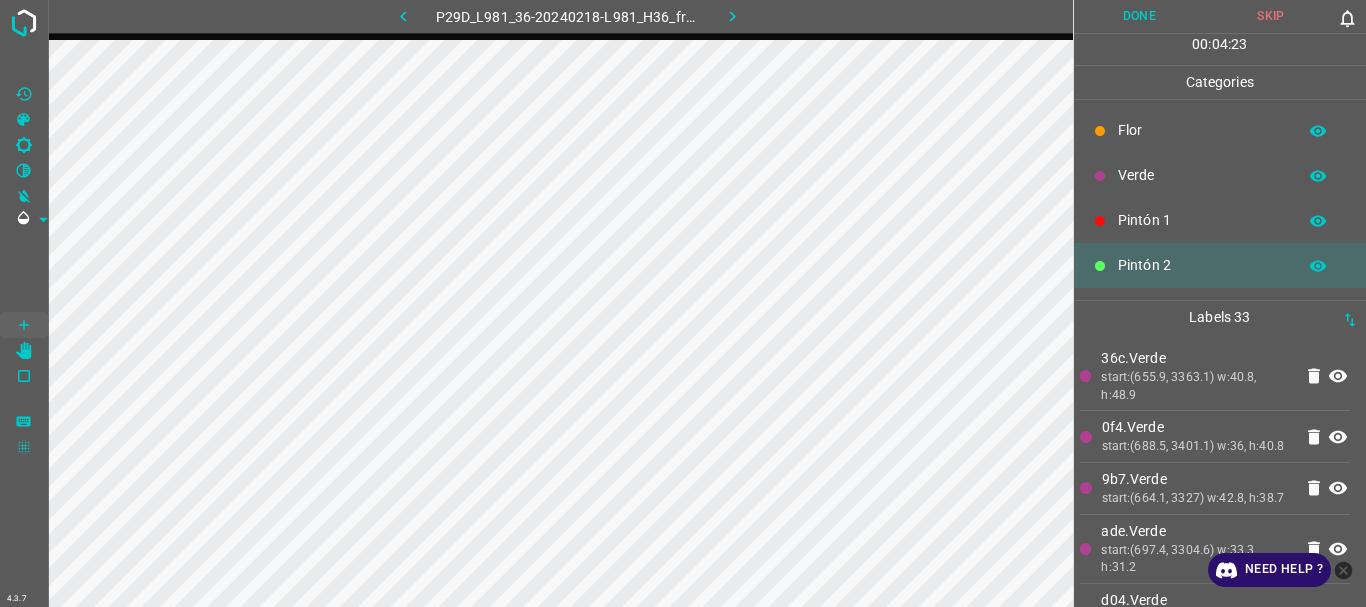 scroll, scrollTop: 176, scrollLeft: 0, axis: vertical 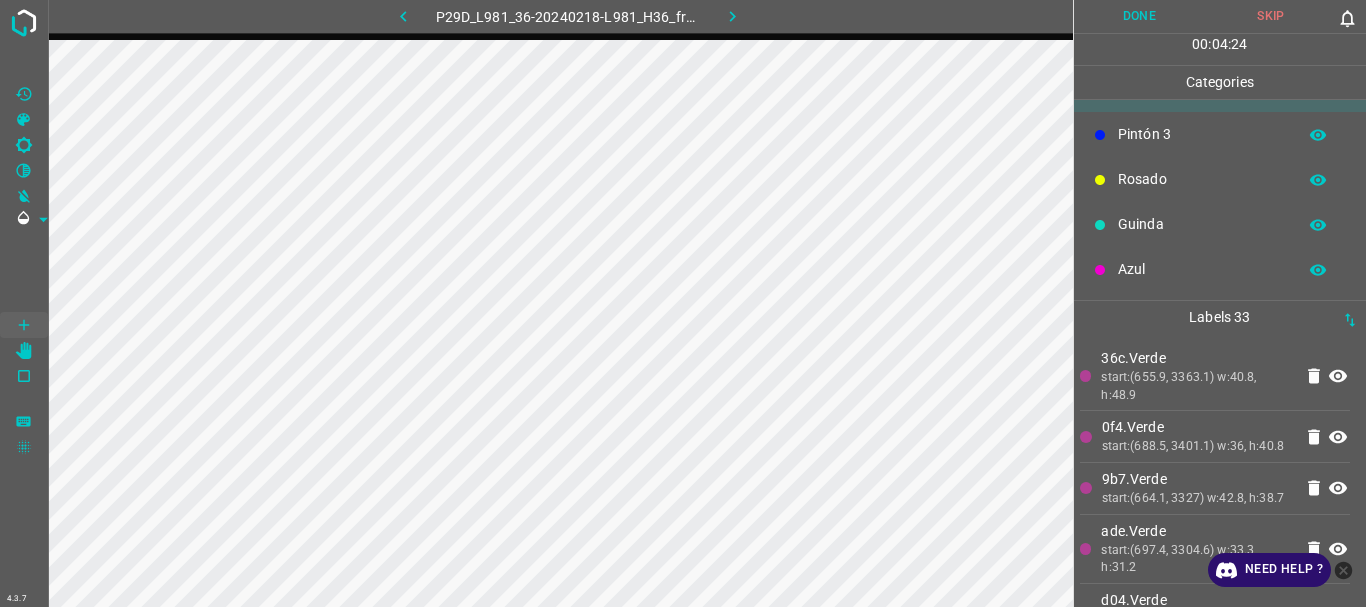 click on "Pintón 3" at bounding box center [1202, 134] 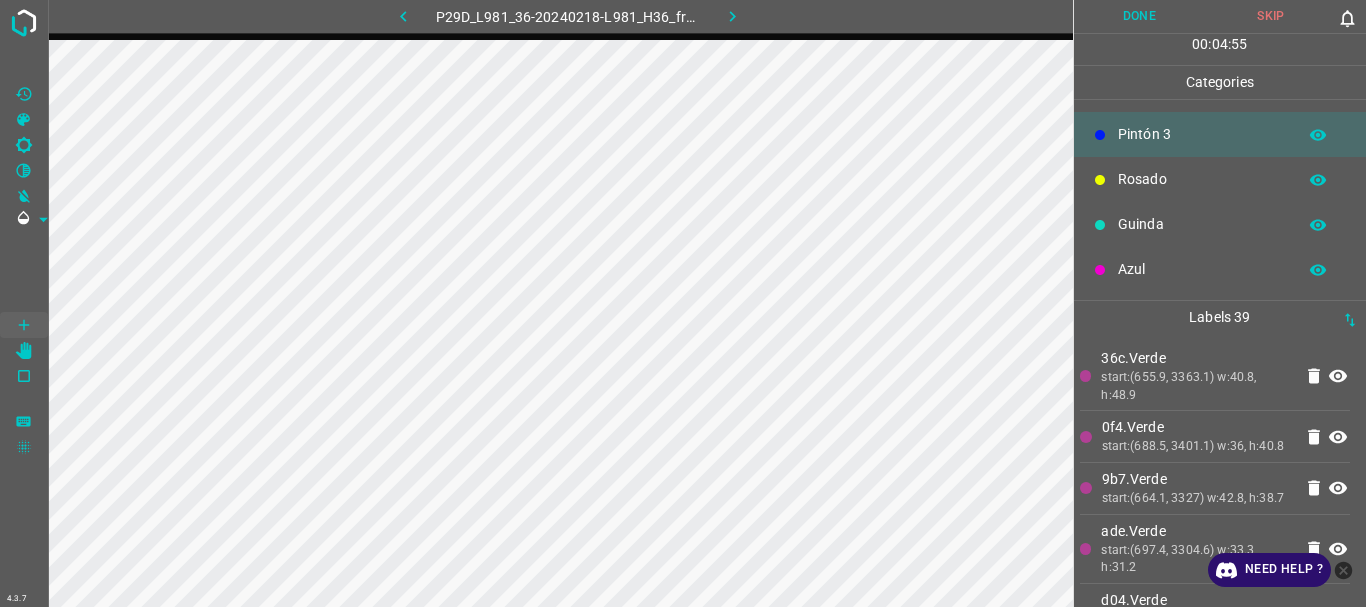 scroll, scrollTop: 0, scrollLeft: 0, axis: both 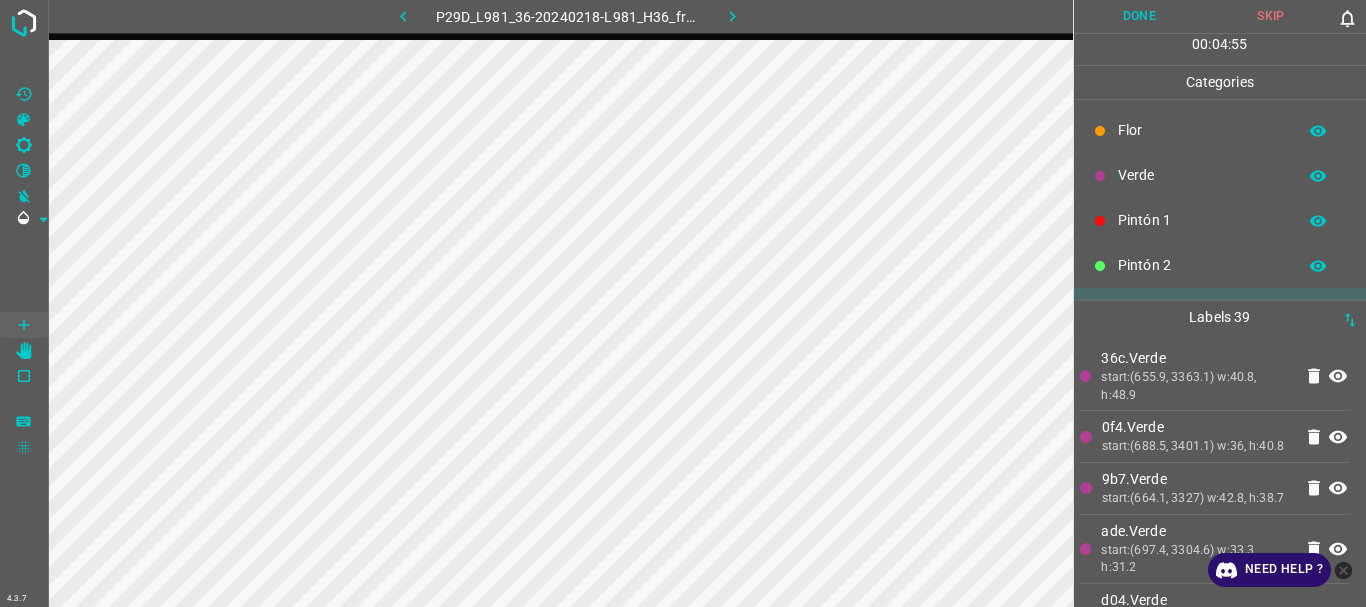click on "Pintón 2" at bounding box center (1220, 265) 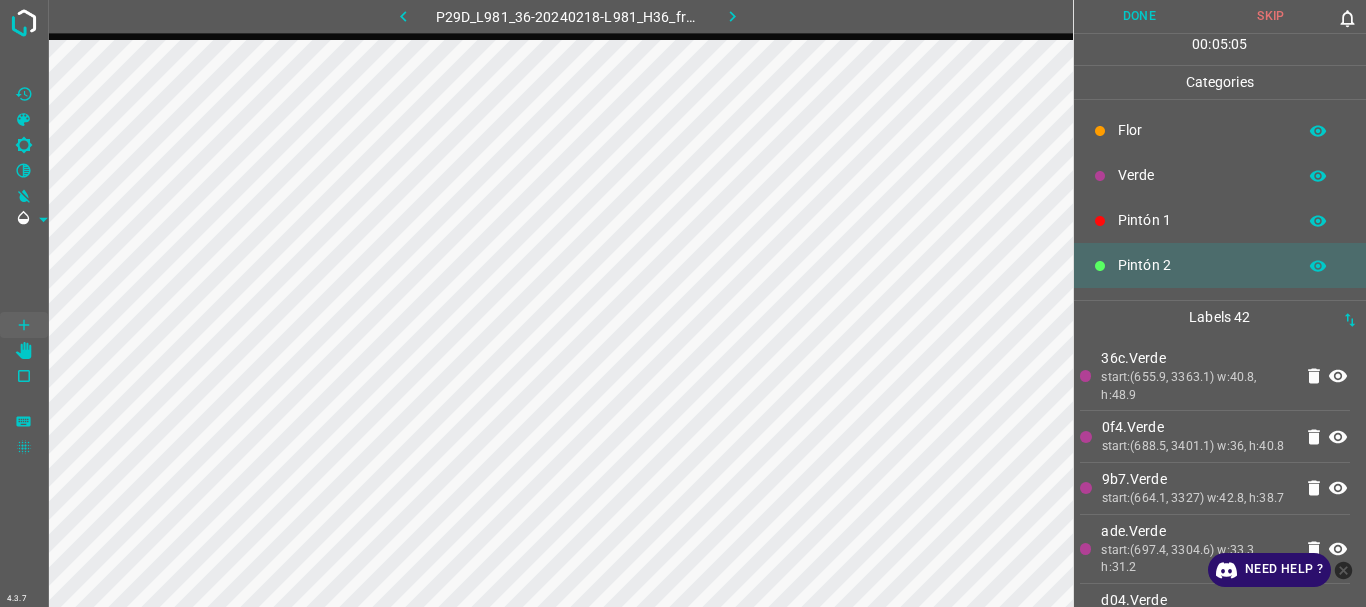scroll, scrollTop: 176, scrollLeft: 0, axis: vertical 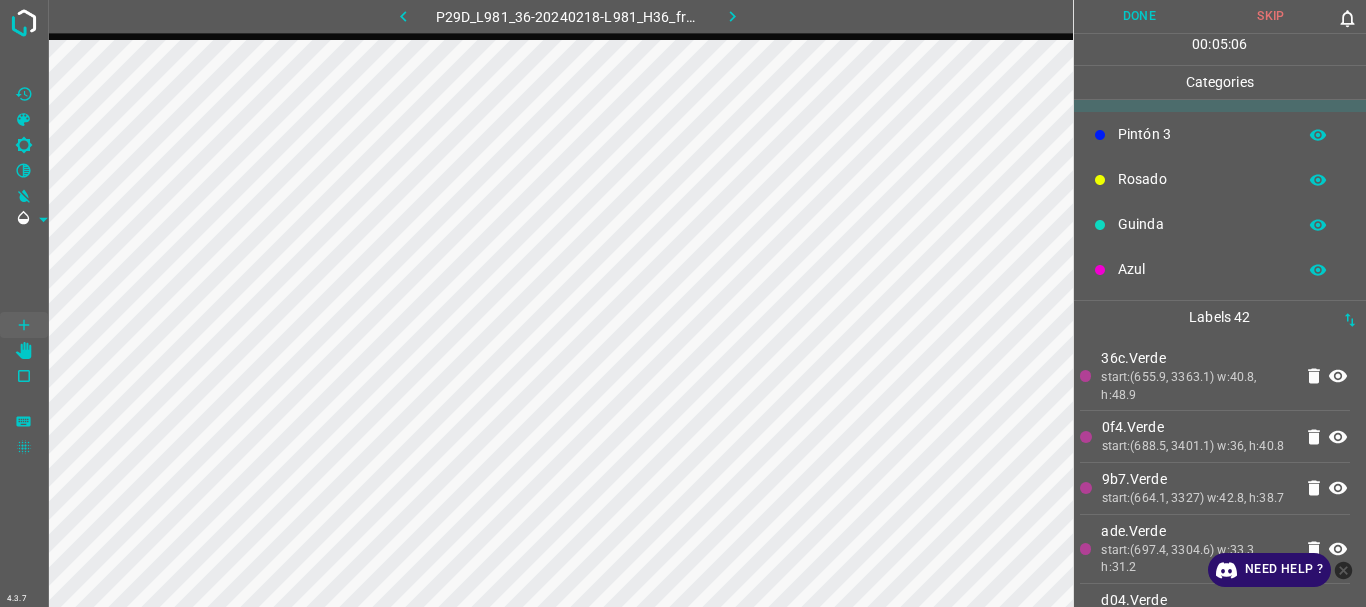 click on "Azul" at bounding box center [1202, 269] 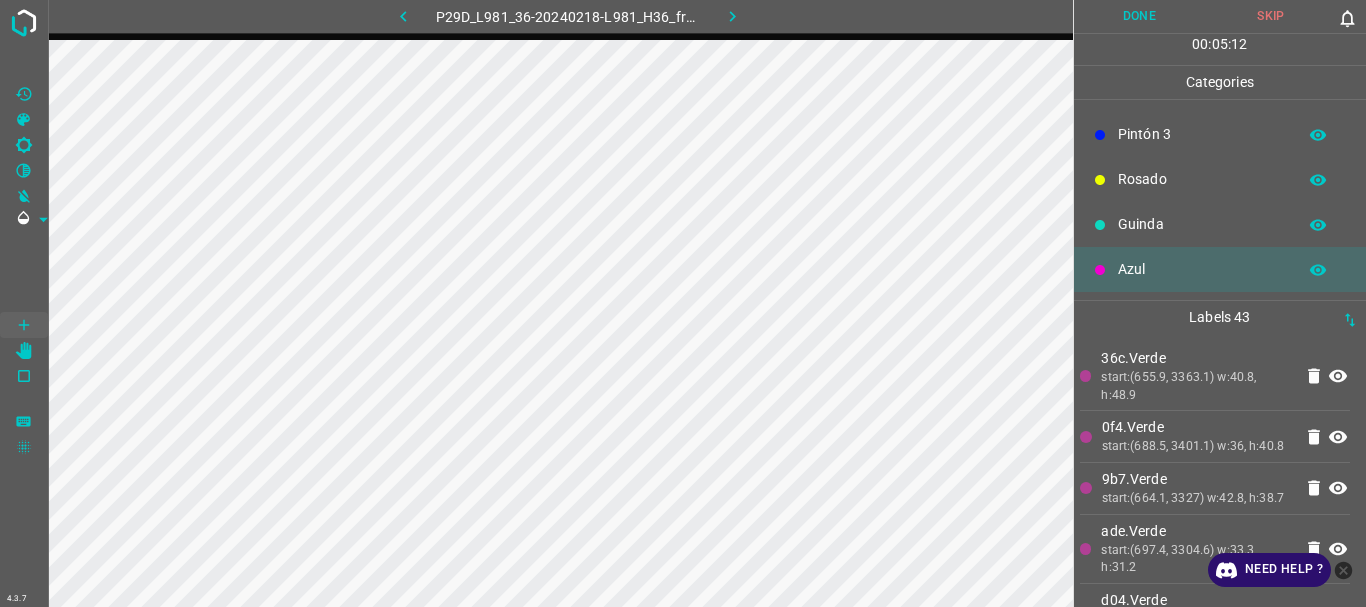 scroll, scrollTop: 0, scrollLeft: 0, axis: both 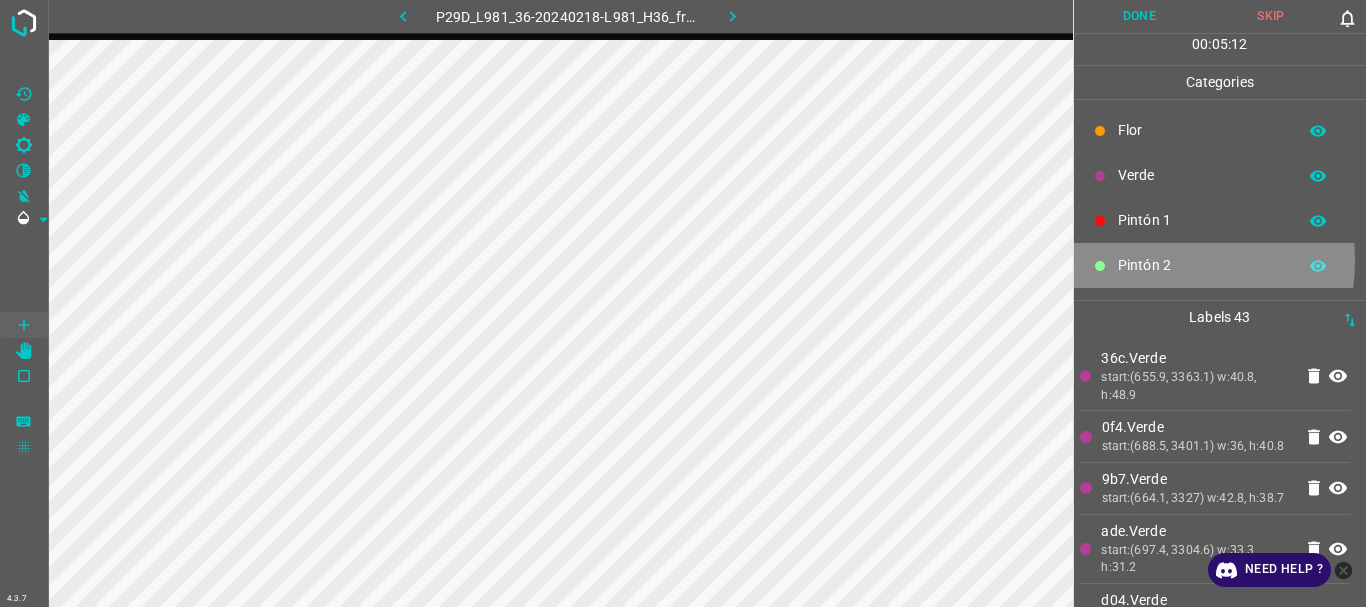 click on "Pintón 2" at bounding box center (1202, 265) 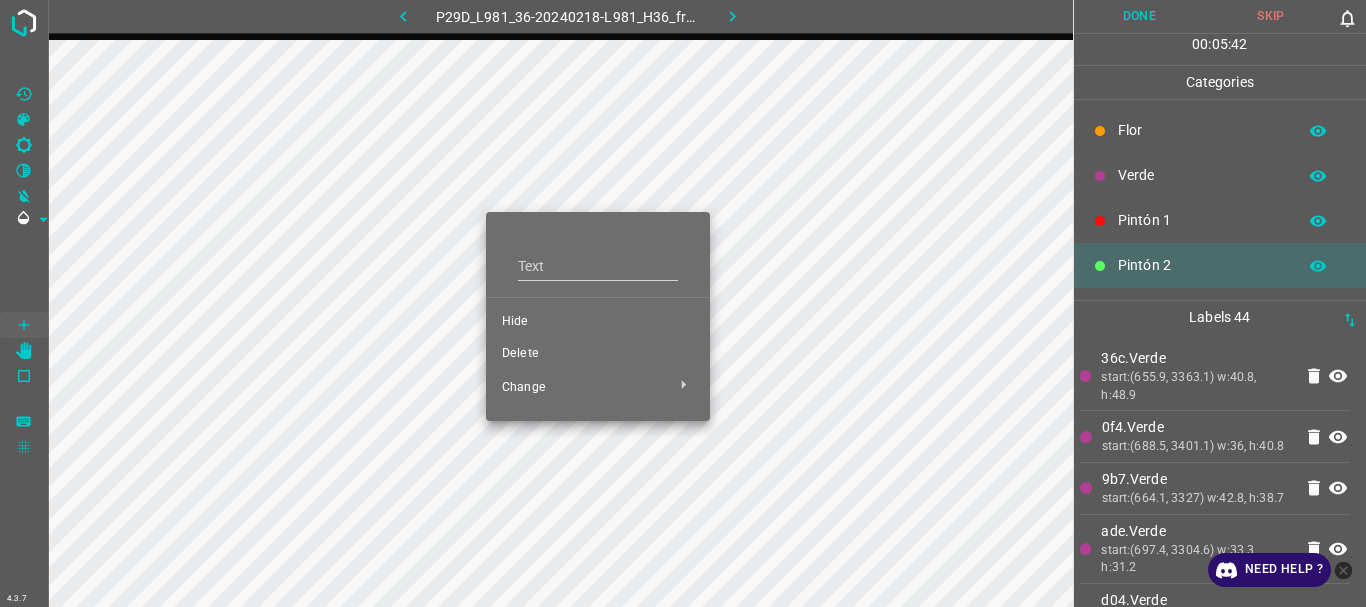 click on "Delete" at bounding box center (598, 354) 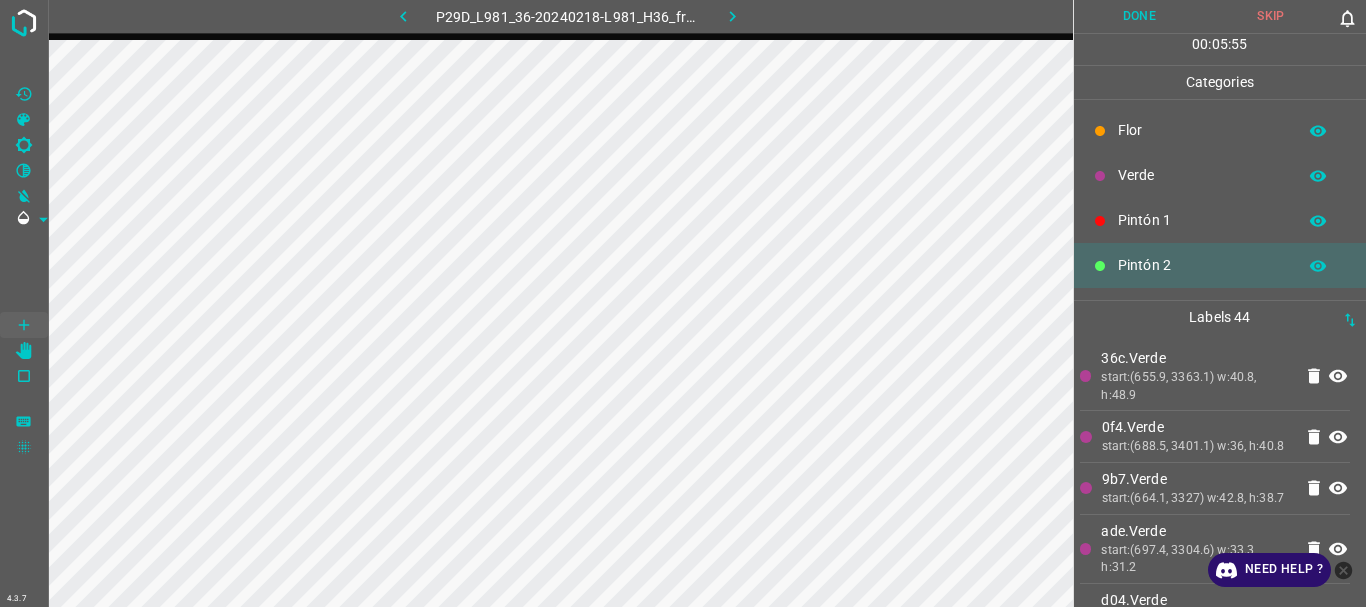 scroll, scrollTop: 176, scrollLeft: 0, axis: vertical 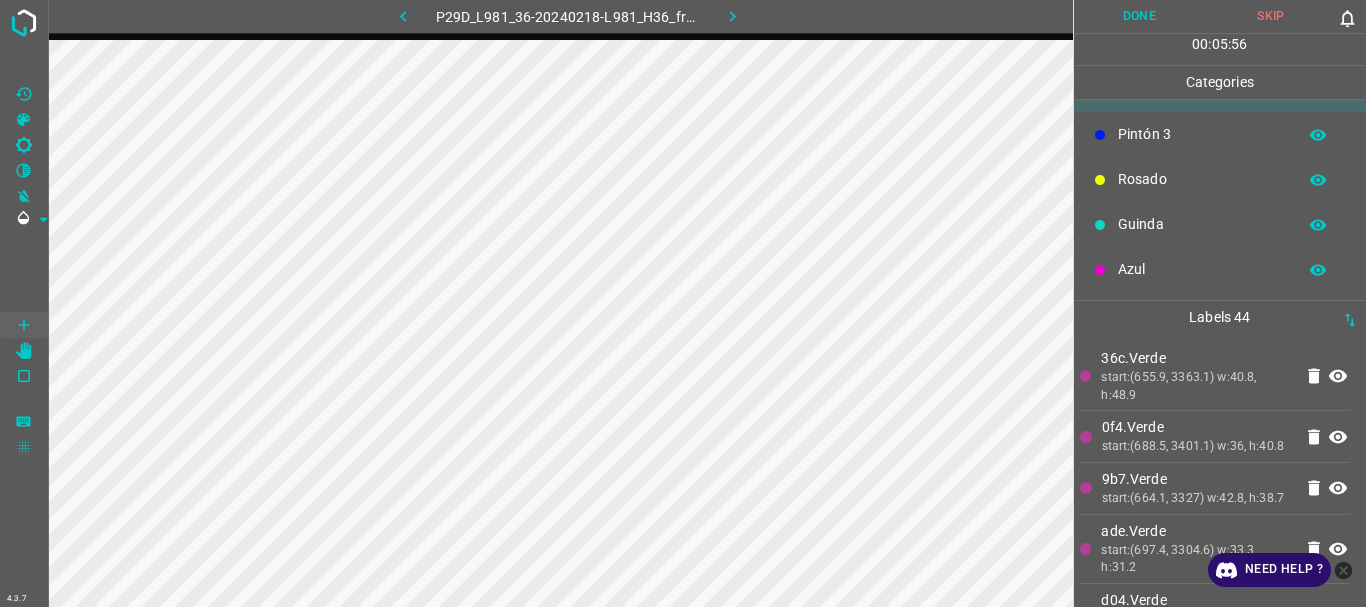 click on "Rosado" at bounding box center (1202, 179) 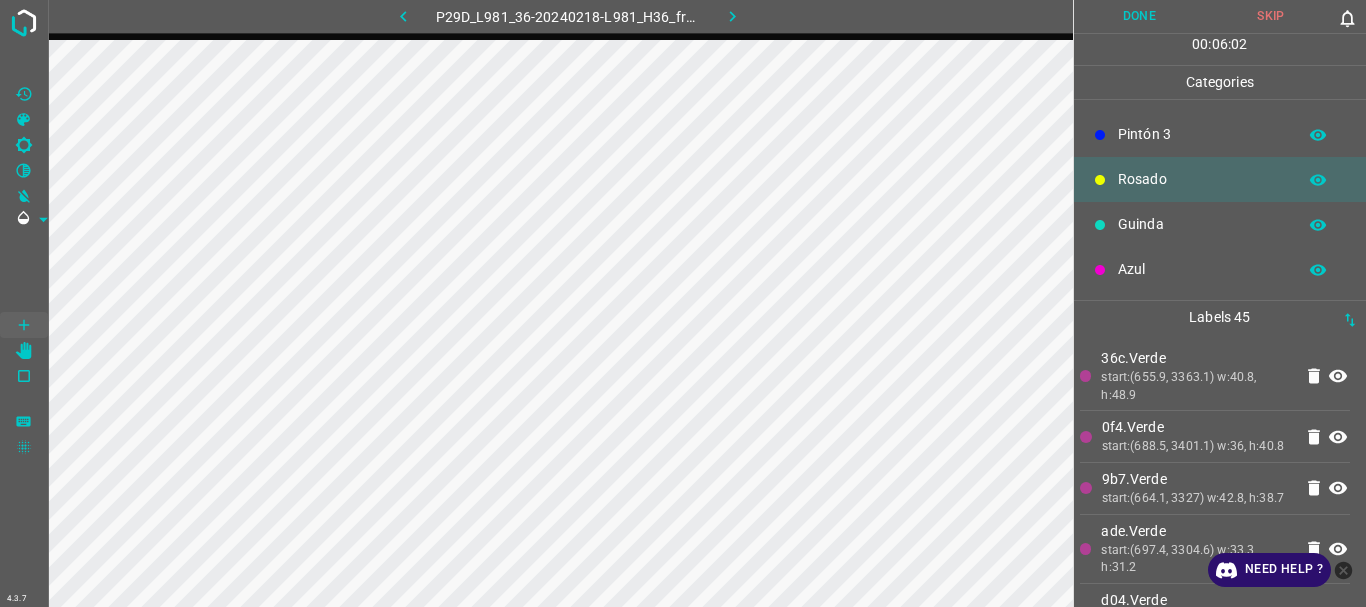 click on "Pintón 3" at bounding box center (1220, 134) 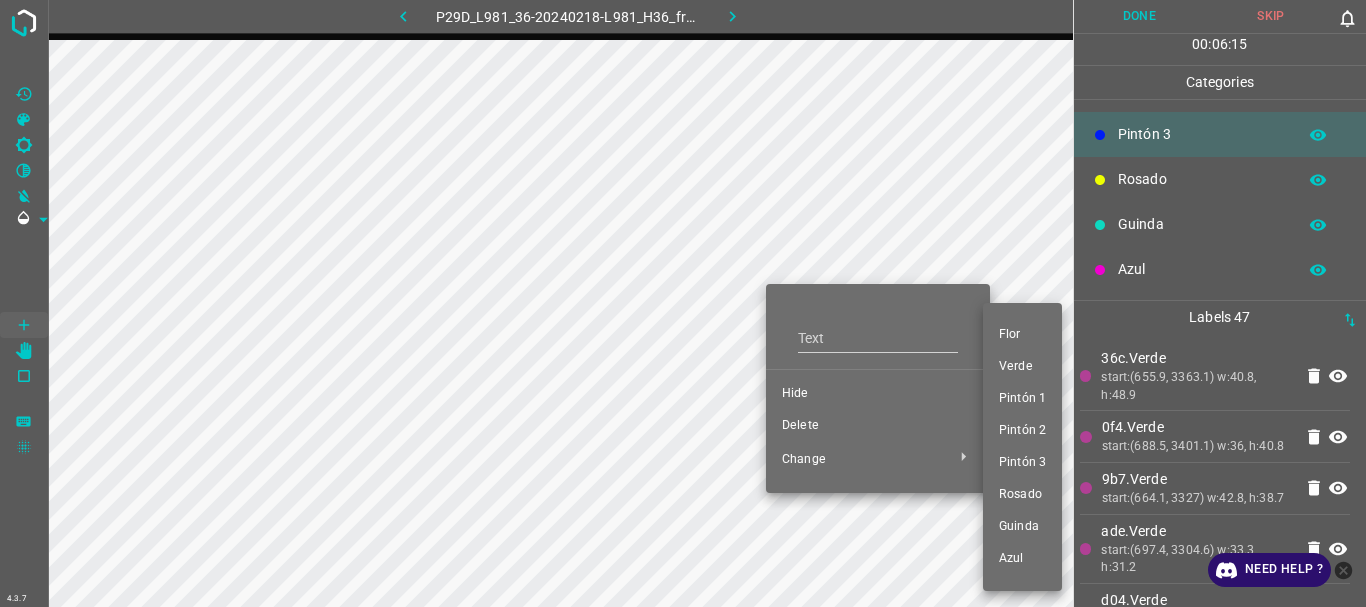 click at bounding box center [683, 303] 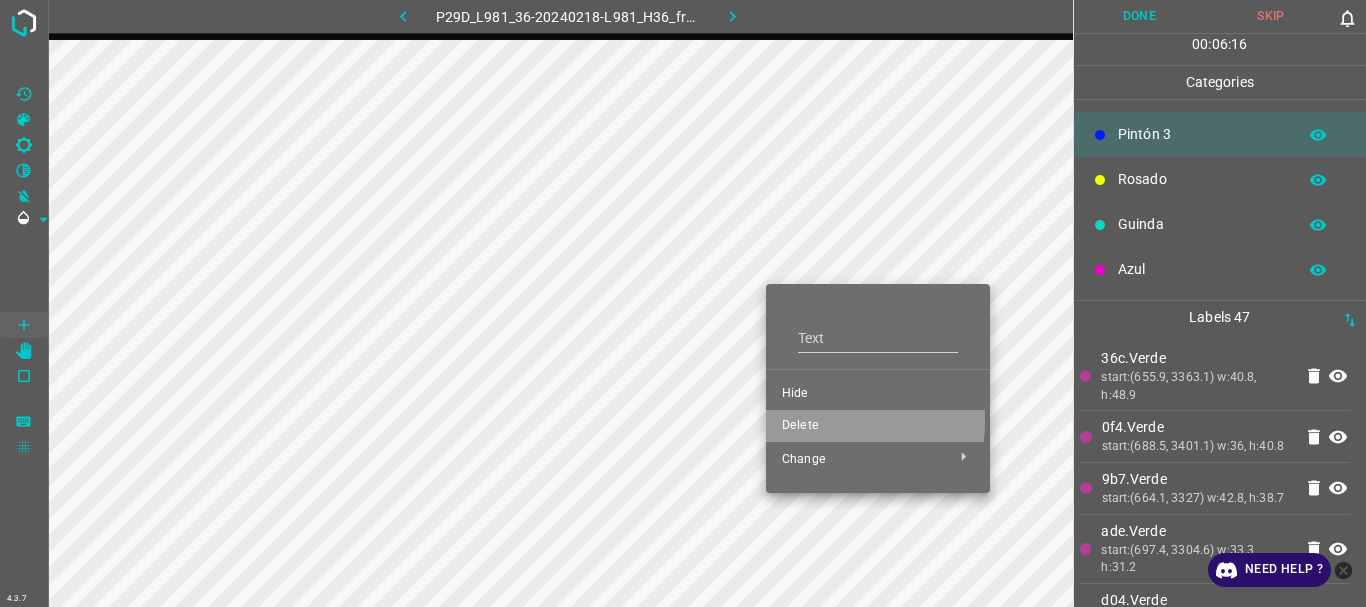 click on "Delete" at bounding box center [878, 426] 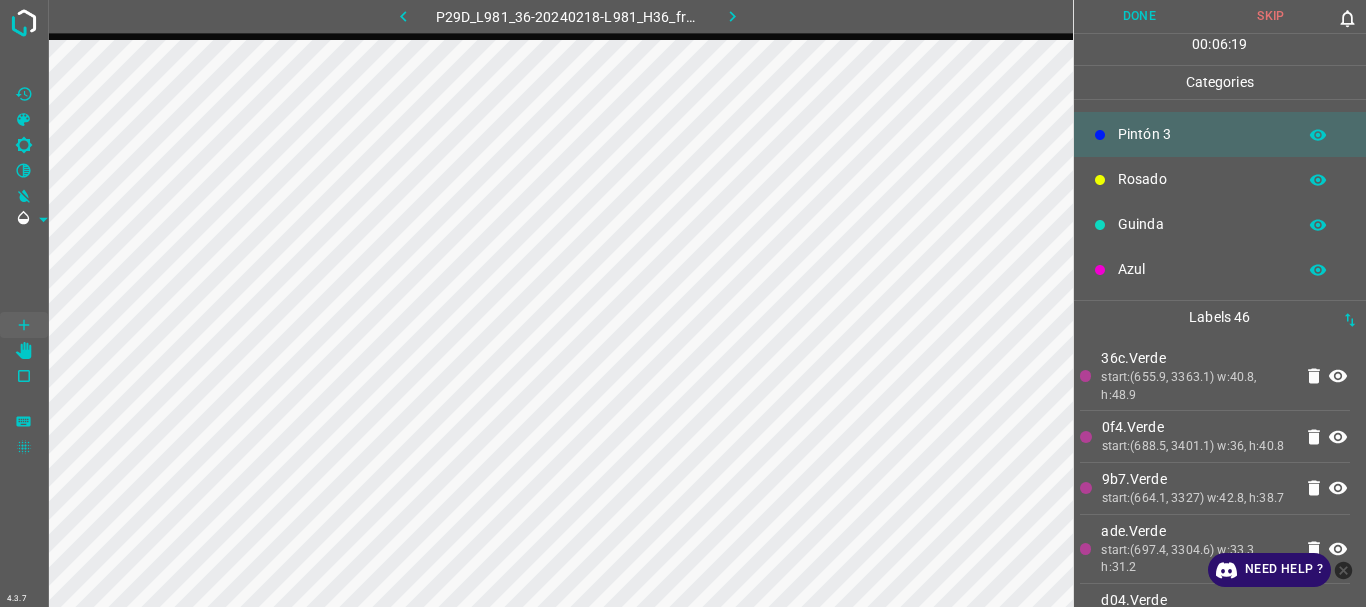 scroll, scrollTop: 0, scrollLeft: 0, axis: both 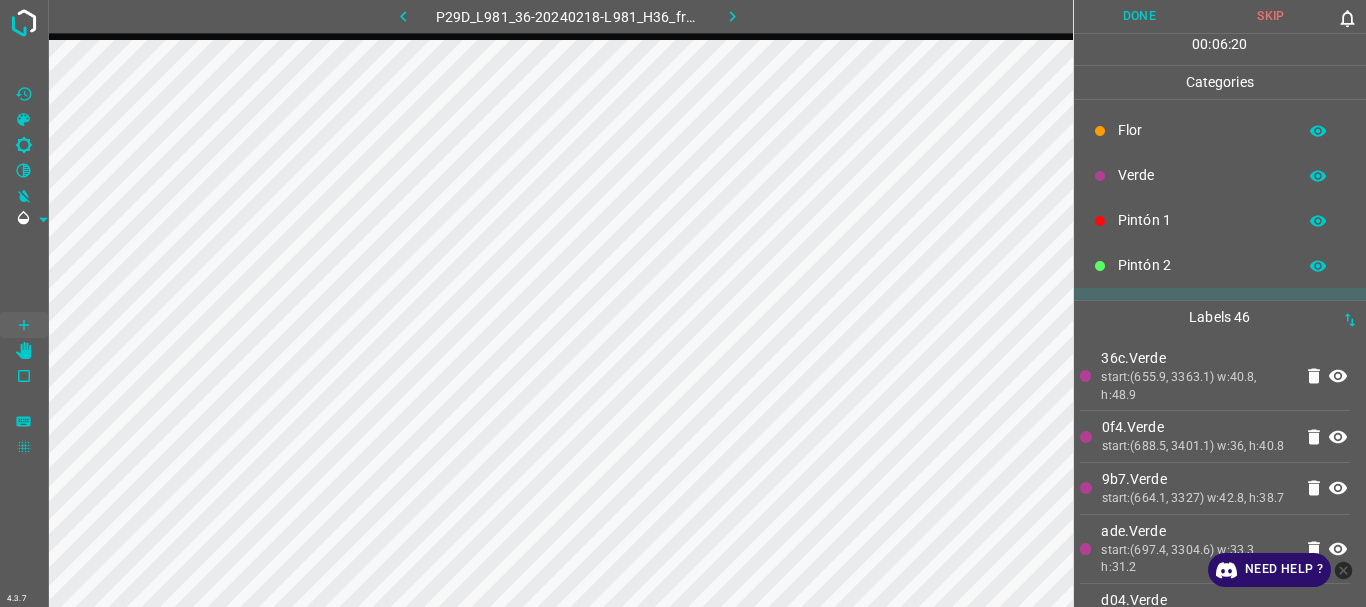 click on "Pintón 2" at bounding box center [1202, 265] 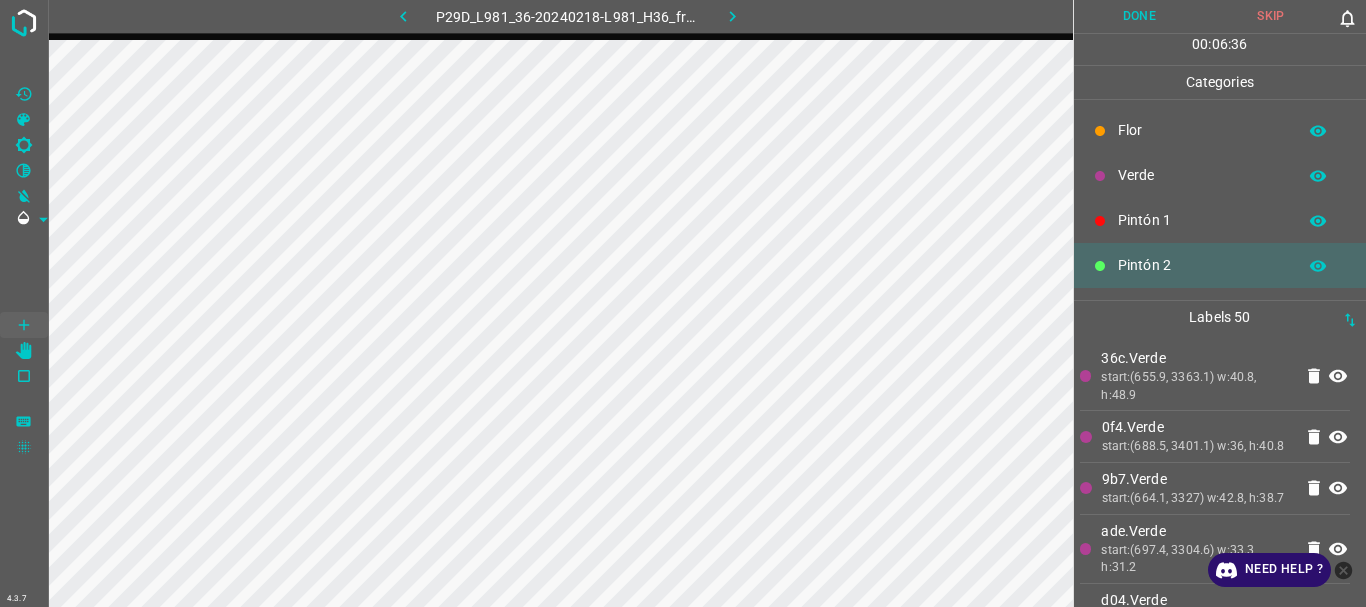 scroll, scrollTop: 176, scrollLeft: 0, axis: vertical 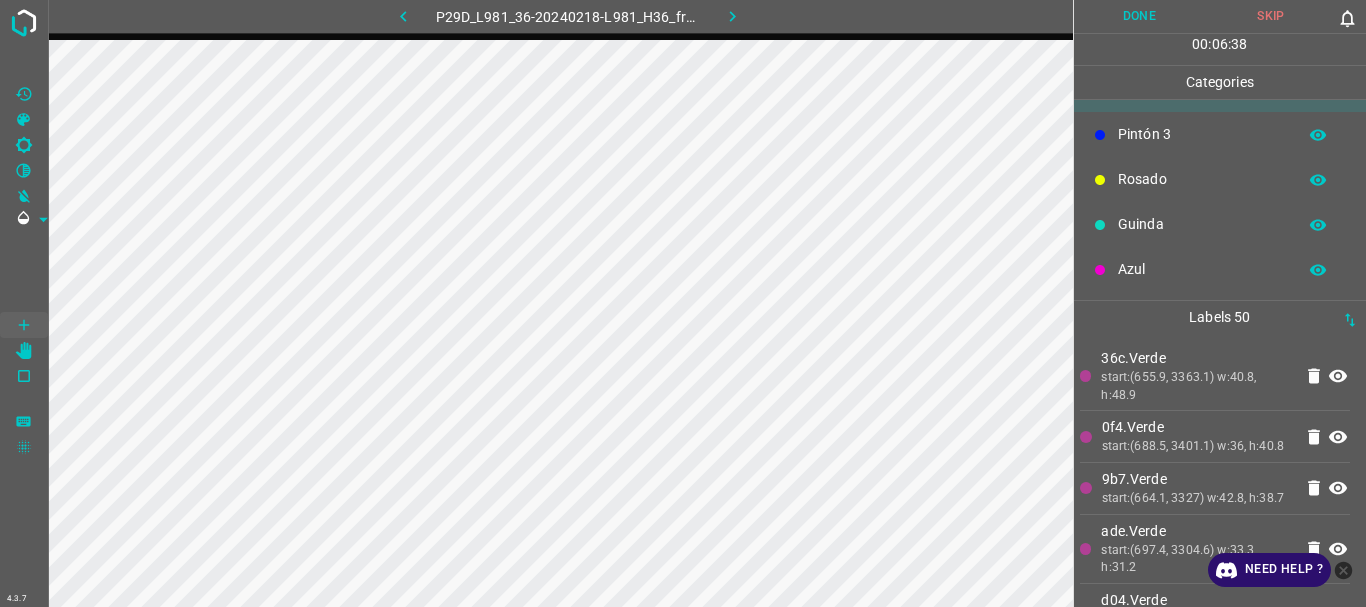 click on "Guinda" at bounding box center [1202, 224] 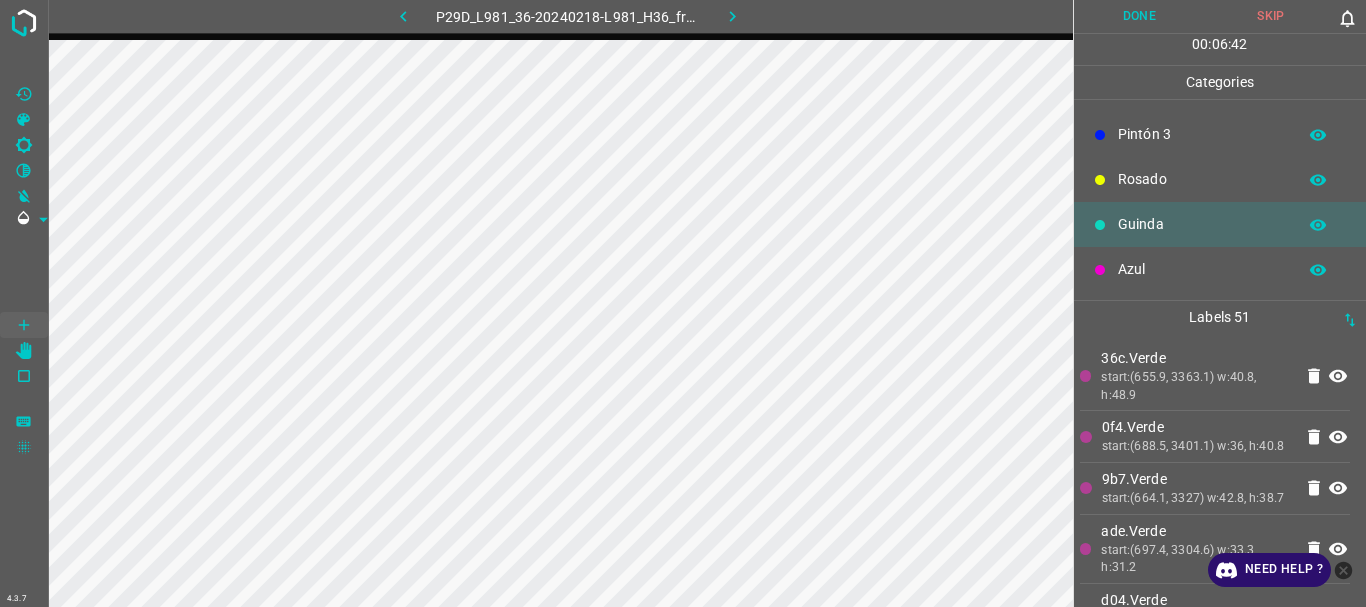 scroll, scrollTop: 0, scrollLeft: 0, axis: both 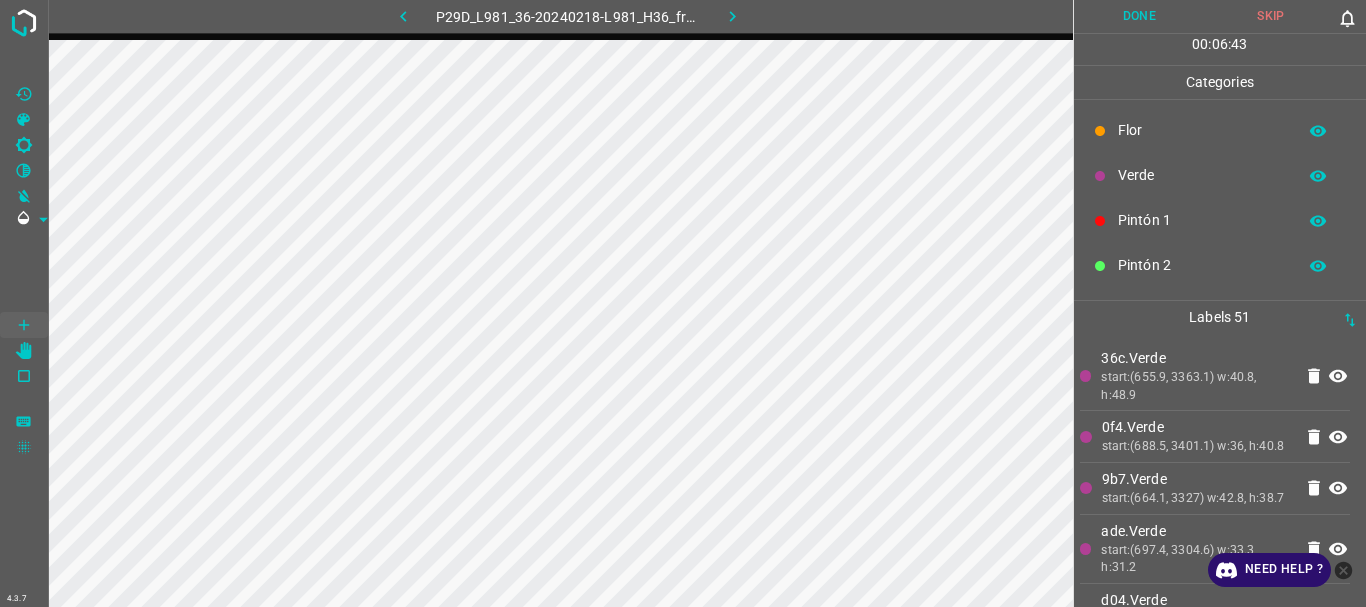 click on "Pintón 2" at bounding box center (1202, 265) 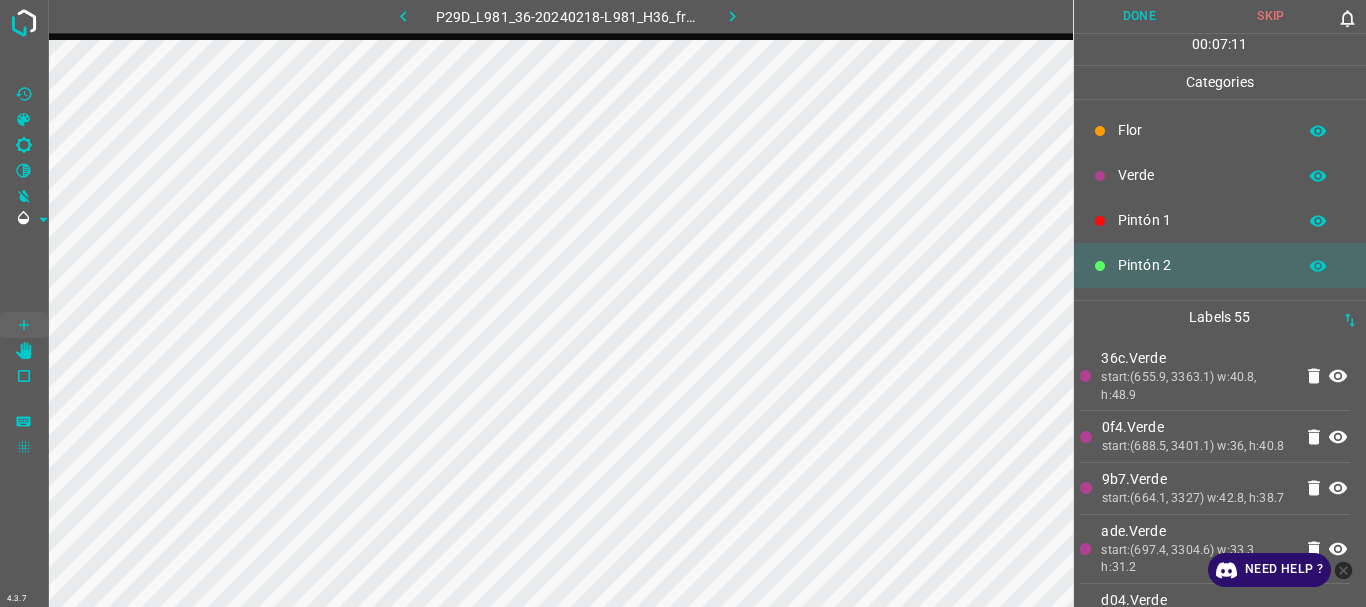 click on "Verde" at bounding box center (1202, 175) 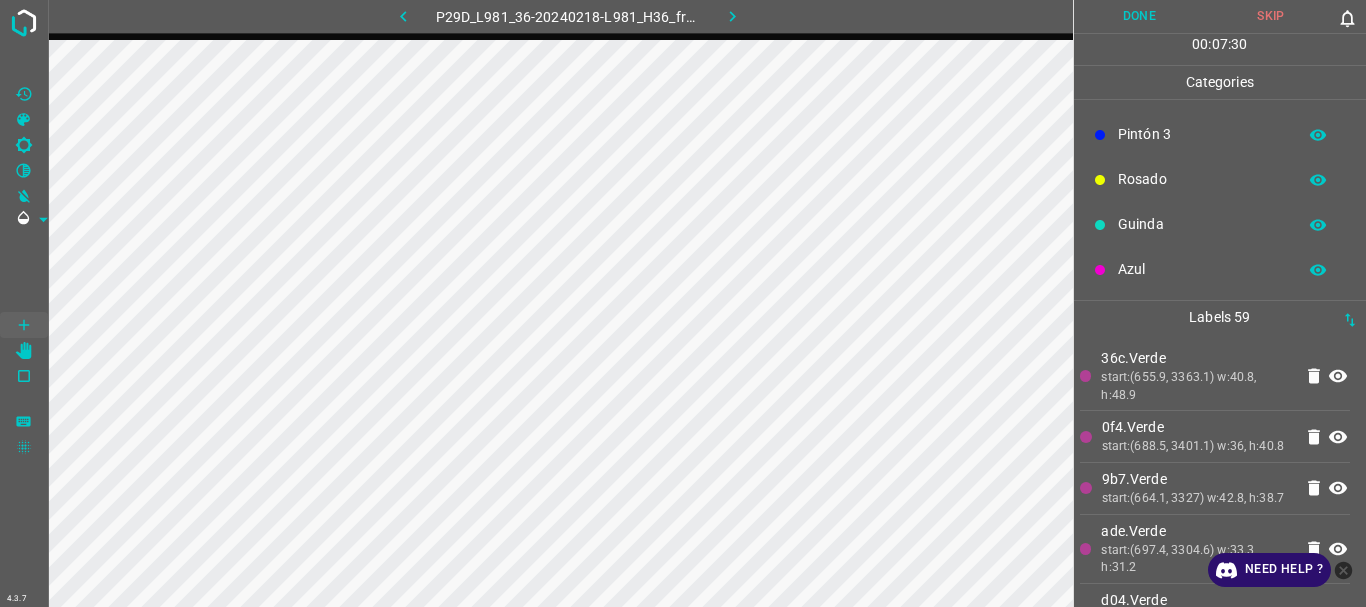 scroll, scrollTop: 0, scrollLeft: 0, axis: both 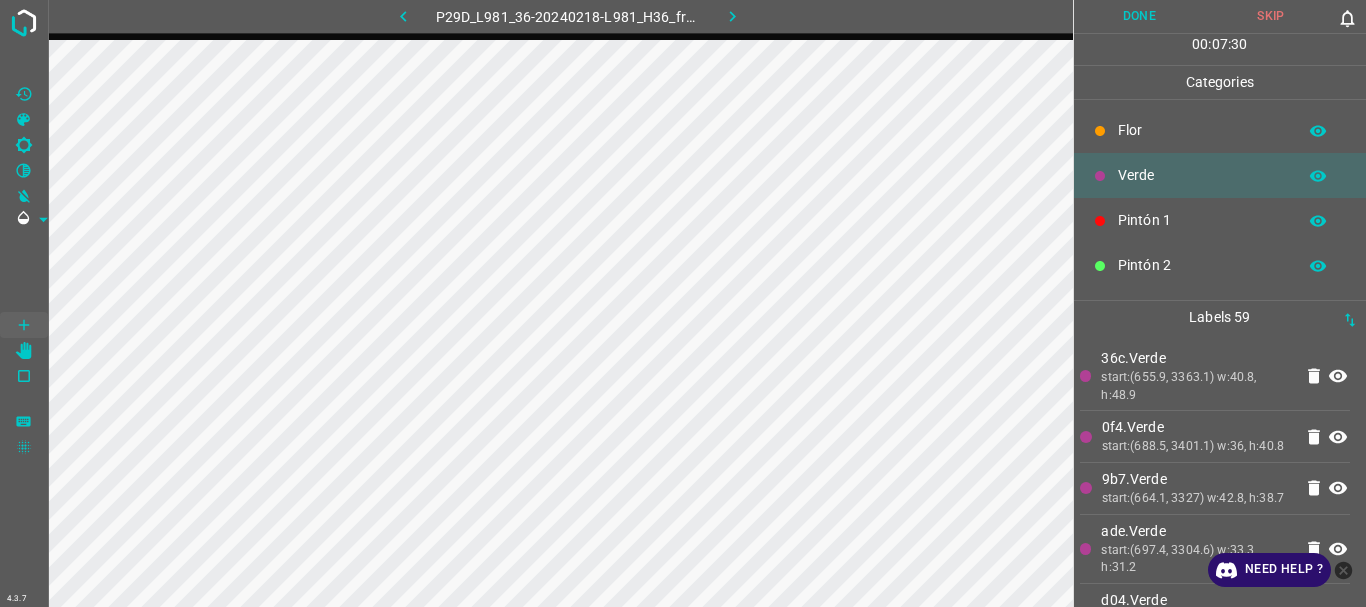 click on "Pintón 1" at bounding box center (1202, 220) 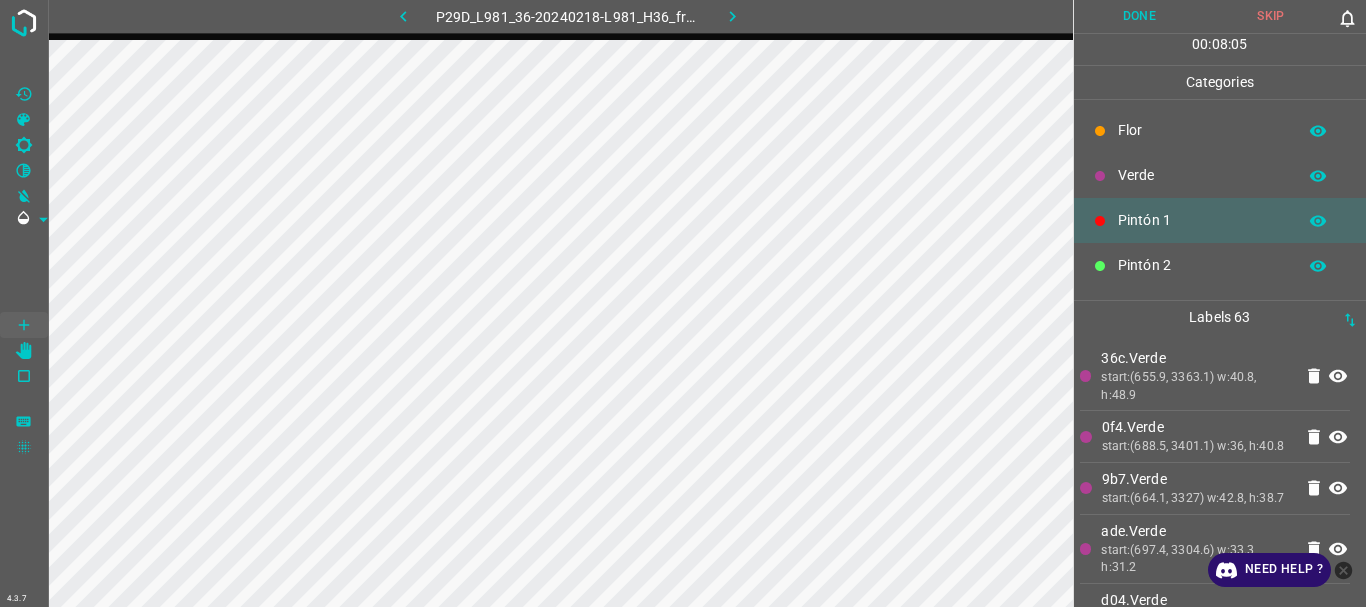 click on "Pintón 2" at bounding box center [1202, 265] 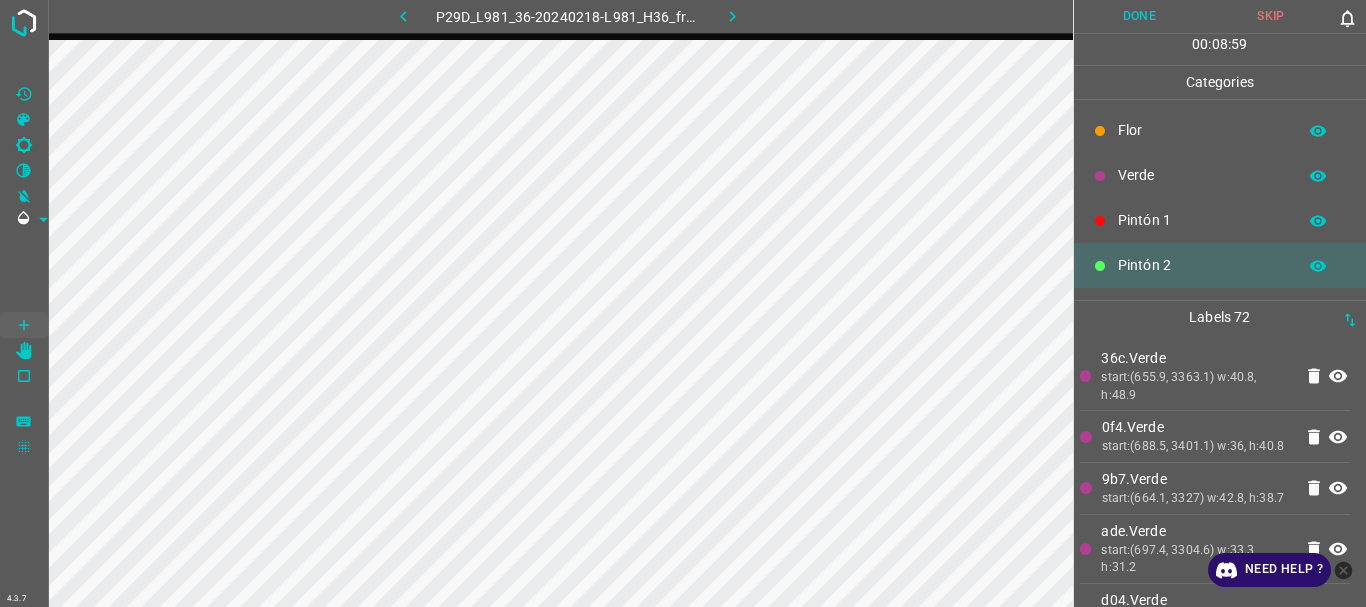 scroll, scrollTop: 176, scrollLeft: 0, axis: vertical 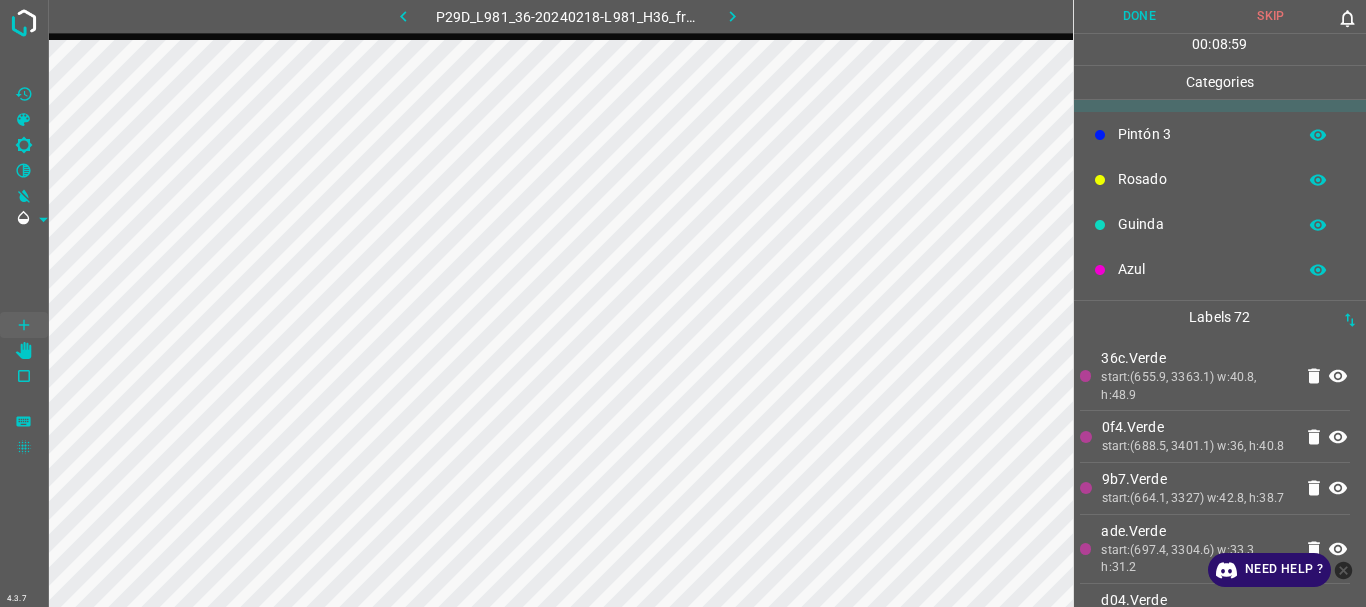 click on "Pintón 3" at bounding box center (1202, 134) 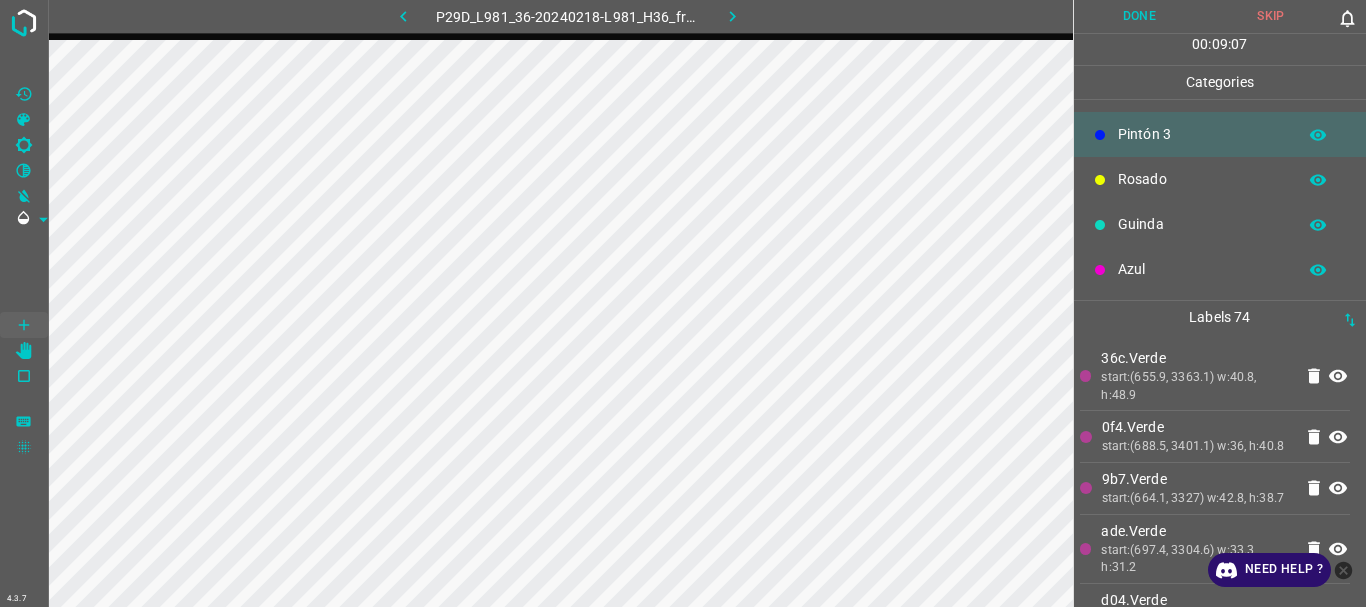 scroll, scrollTop: 0, scrollLeft: 0, axis: both 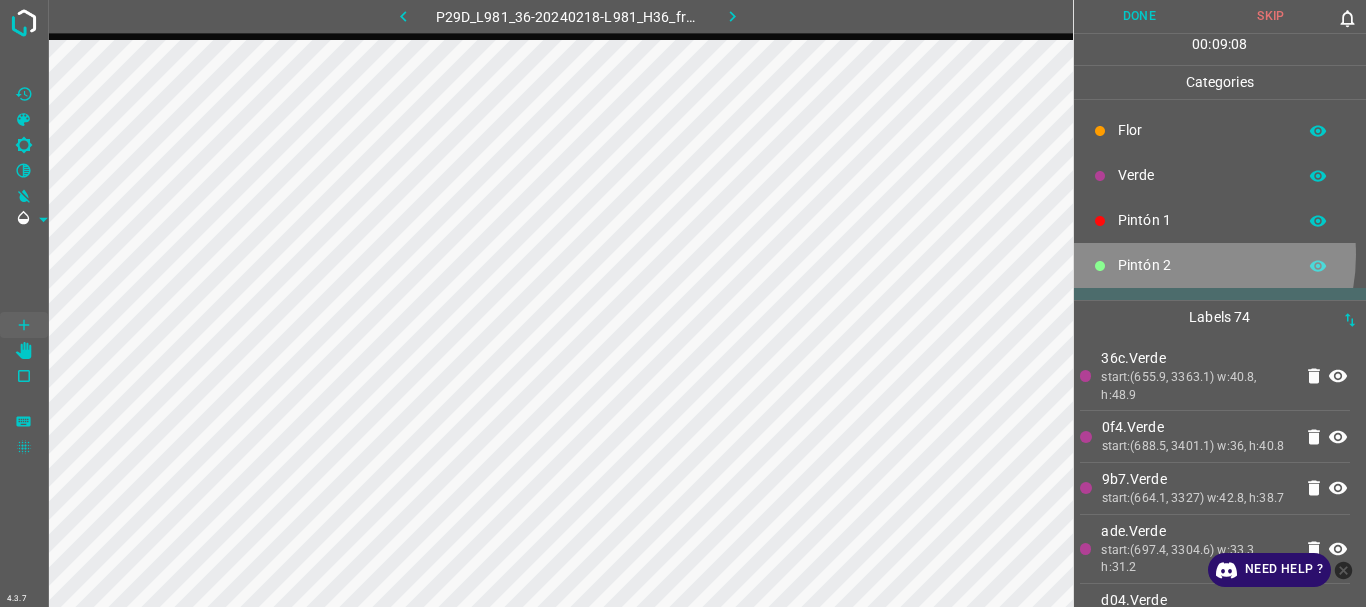 click on "Pintón 2" at bounding box center (1202, 265) 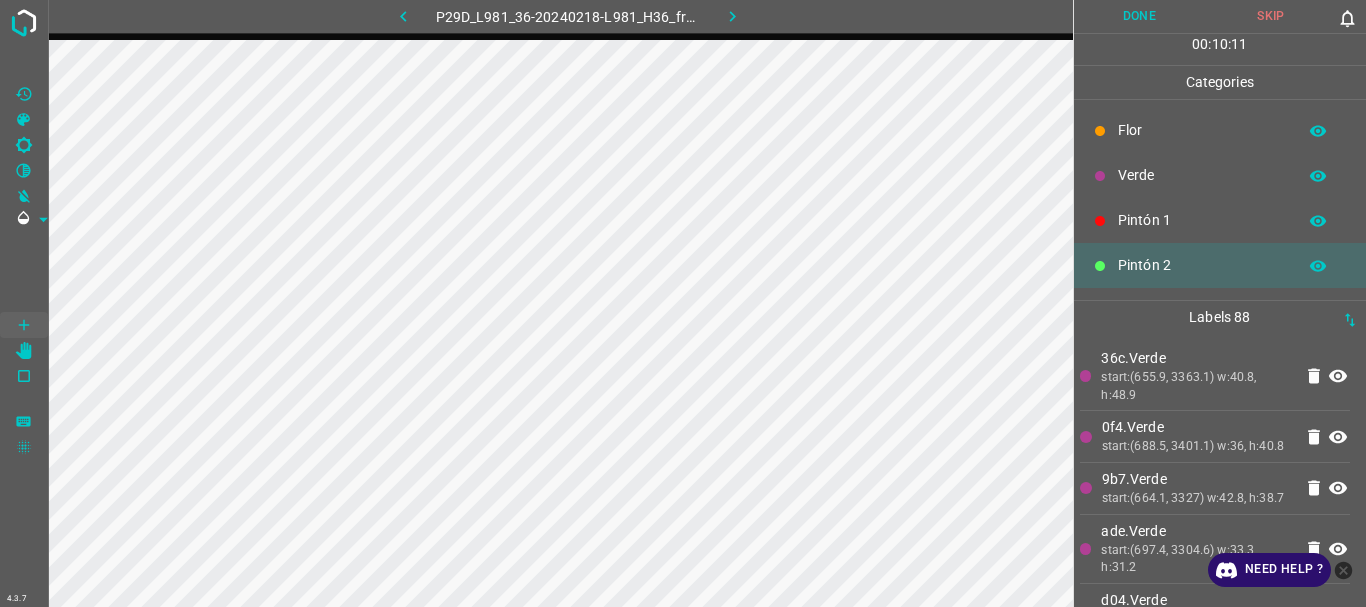 scroll, scrollTop: 176, scrollLeft: 0, axis: vertical 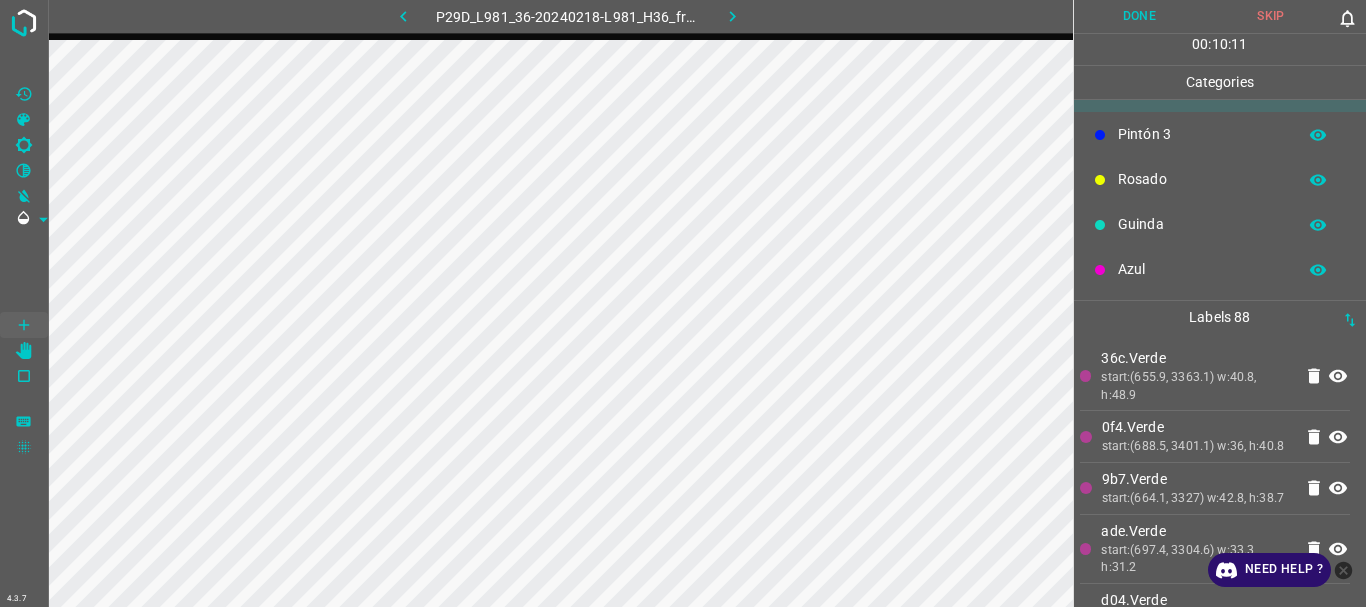 click on "Rosado" at bounding box center (1202, 179) 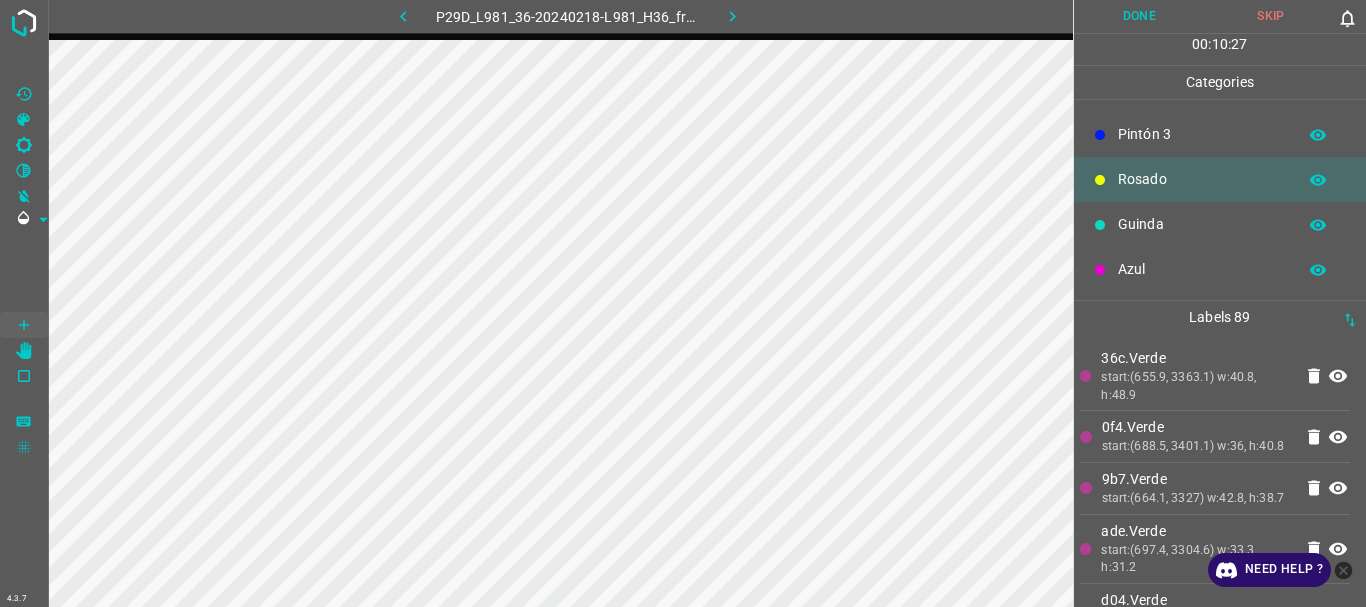 scroll, scrollTop: 0, scrollLeft: 0, axis: both 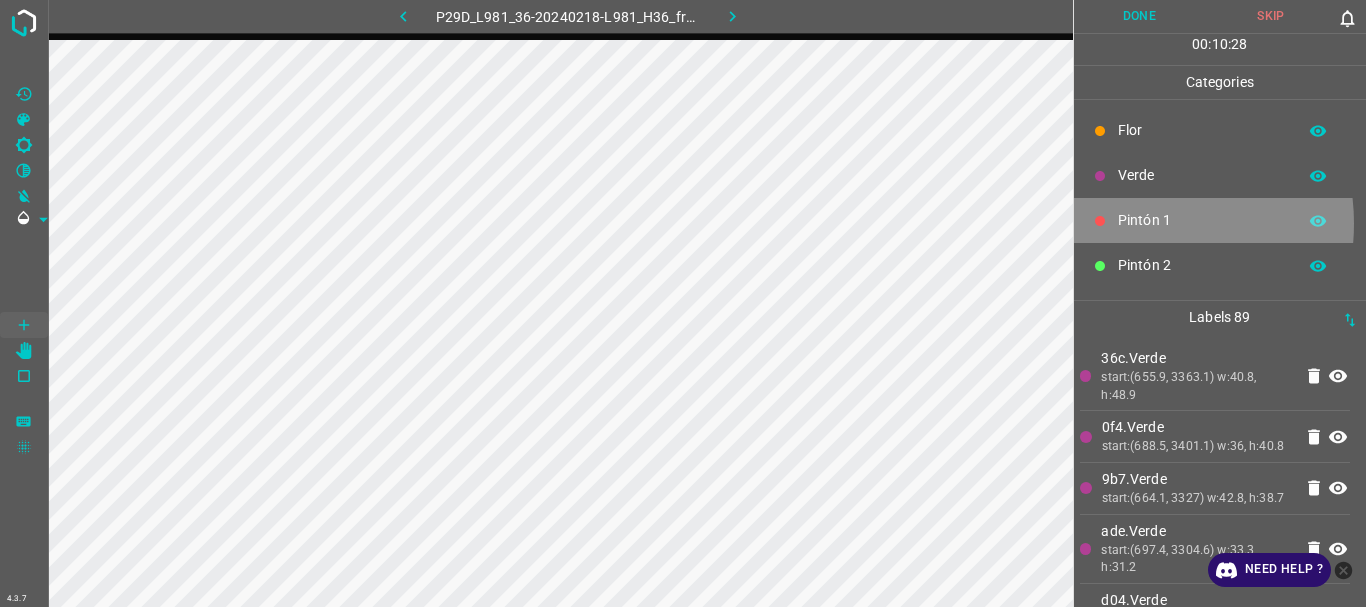 click on "Pintón 1" at bounding box center (1202, 220) 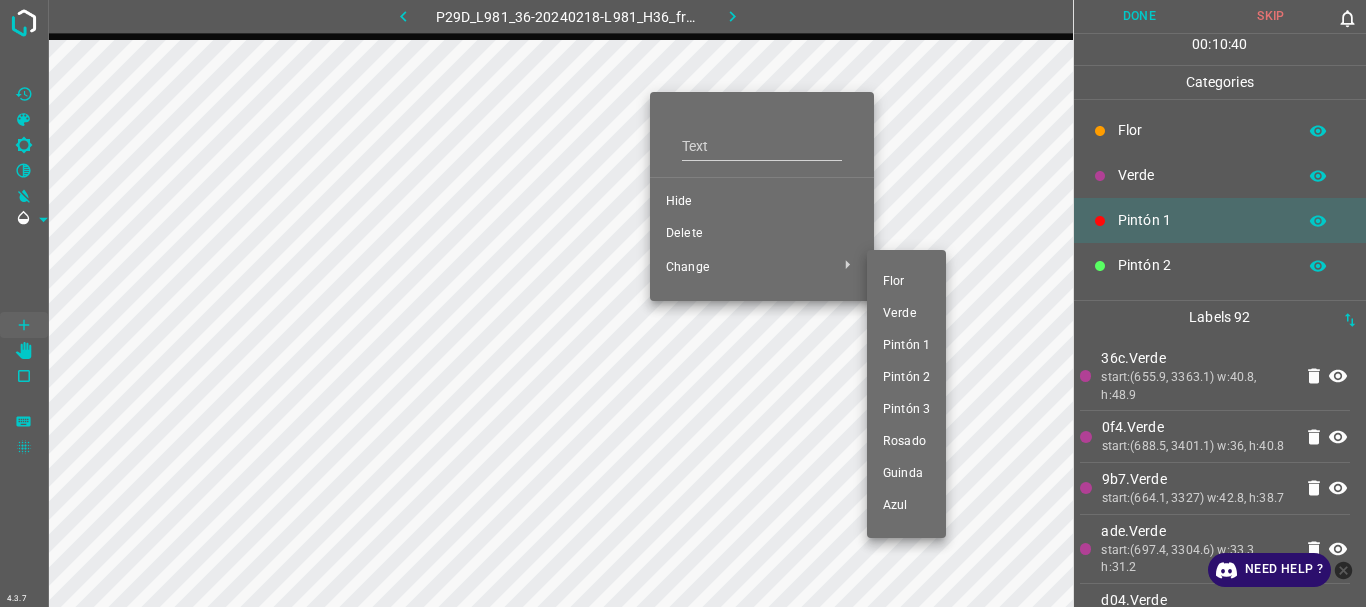 click at bounding box center (683, 303) 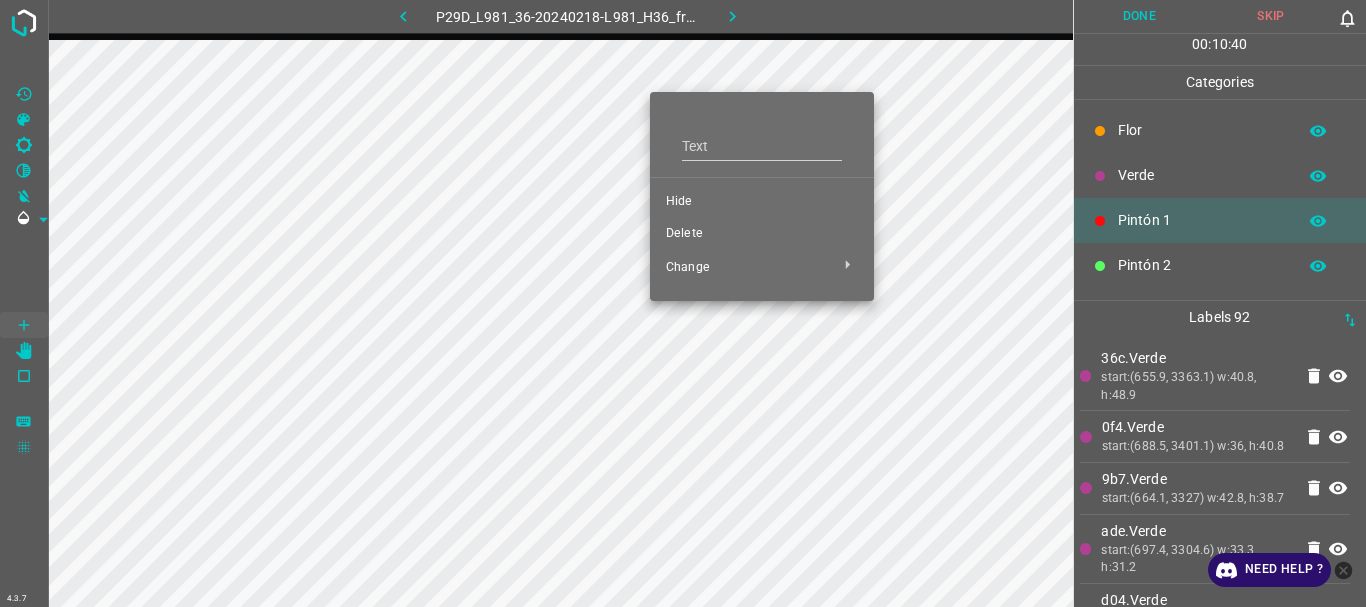 click on "Delete" at bounding box center [762, 234] 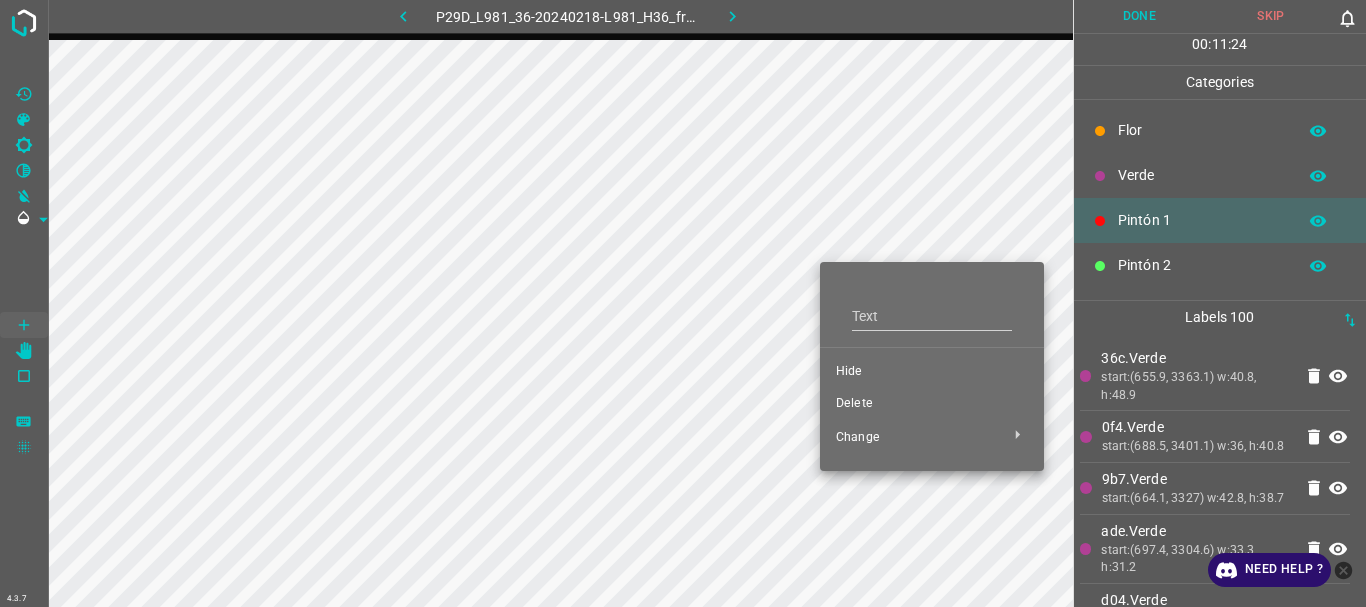 click on "Delete" at bounding box center [932, 404] 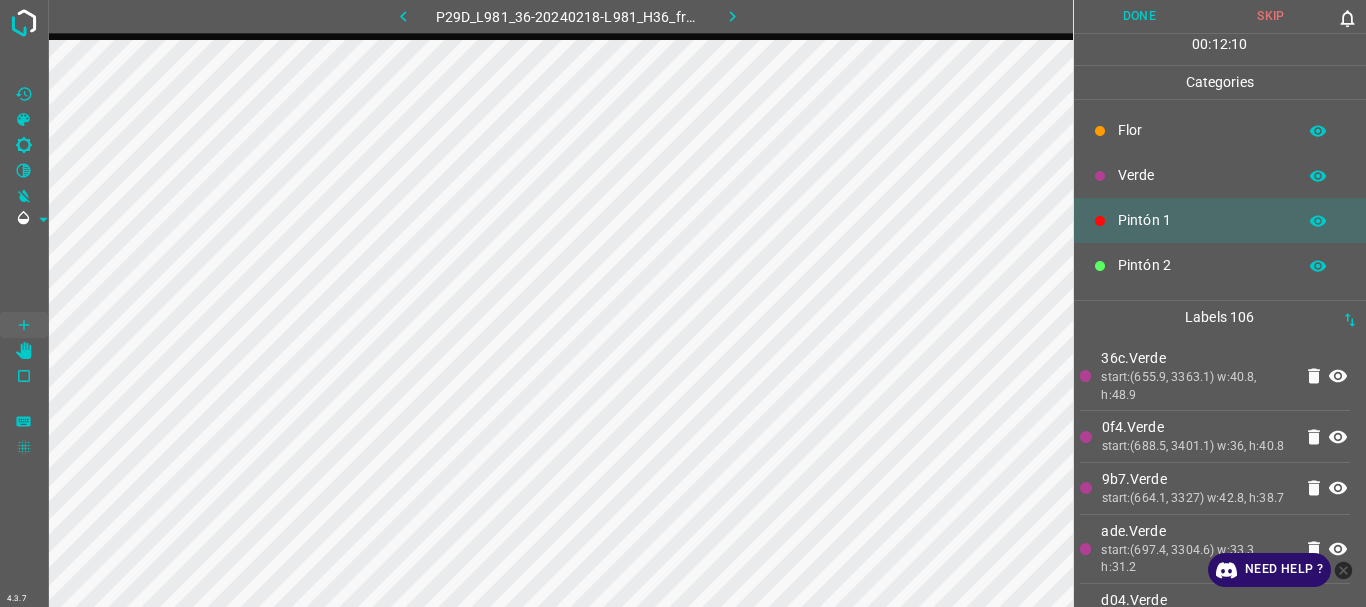 click on "Pintón 2" at bounding box center [1202, 265] 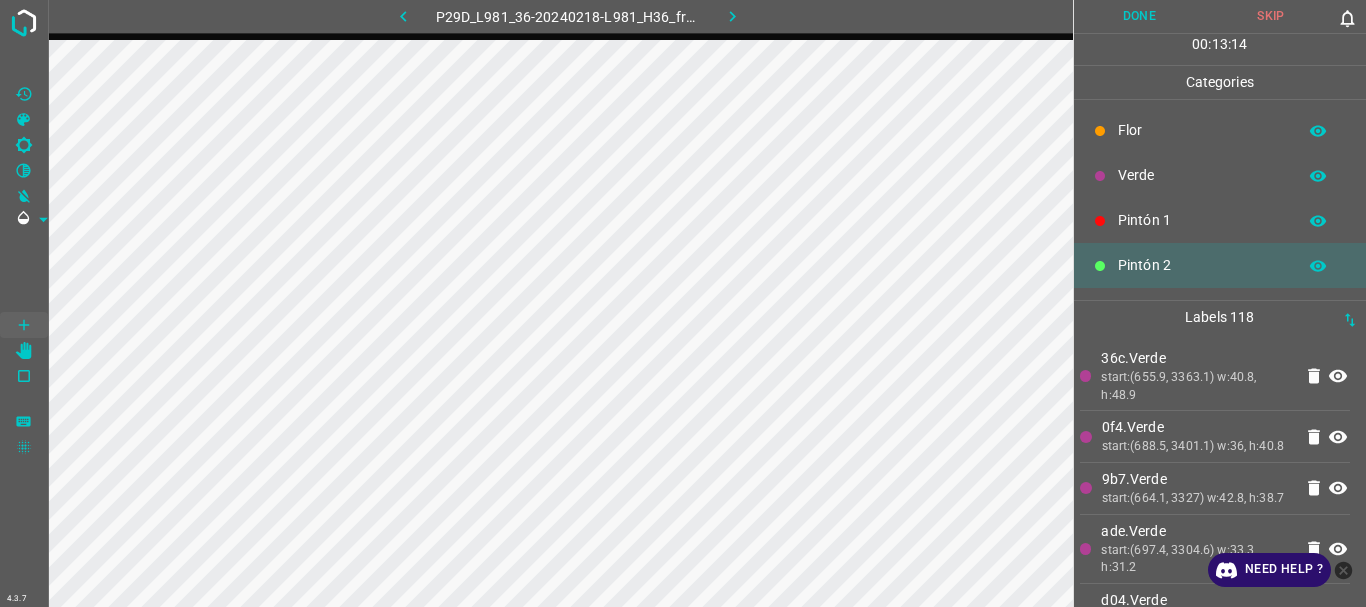 scroll, scrollTop: 176, scrollLeft: 0, axis: vertical 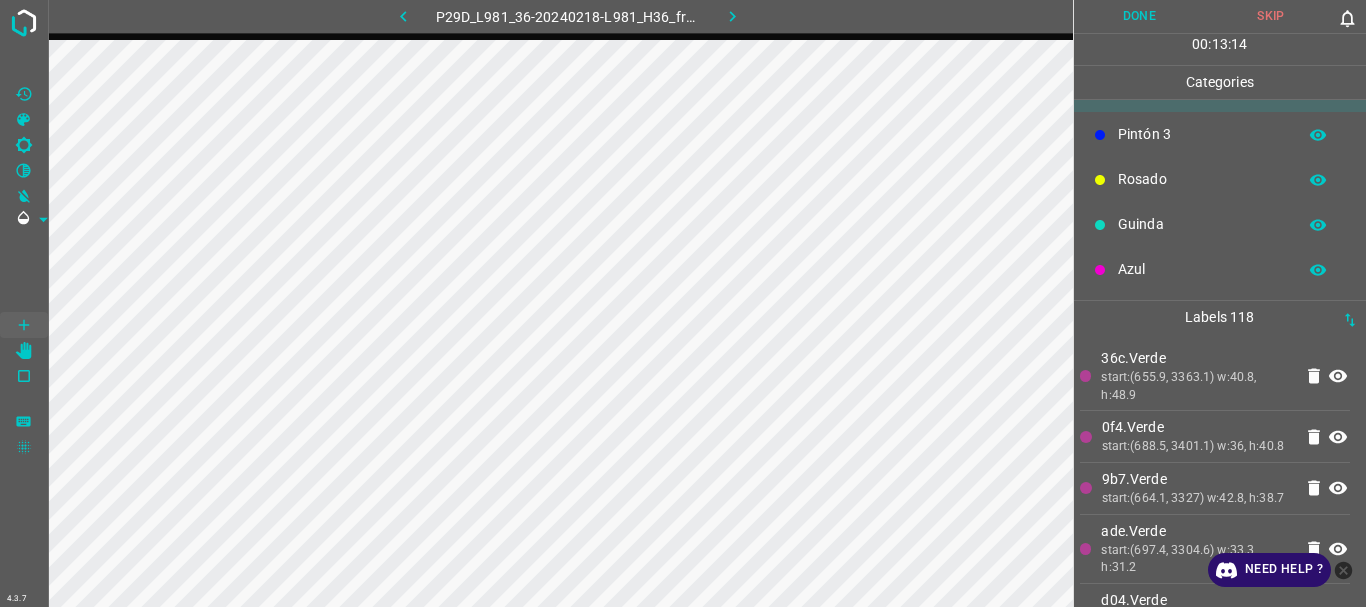 click on "Pintón 3" at bounding box center [1202, 134] 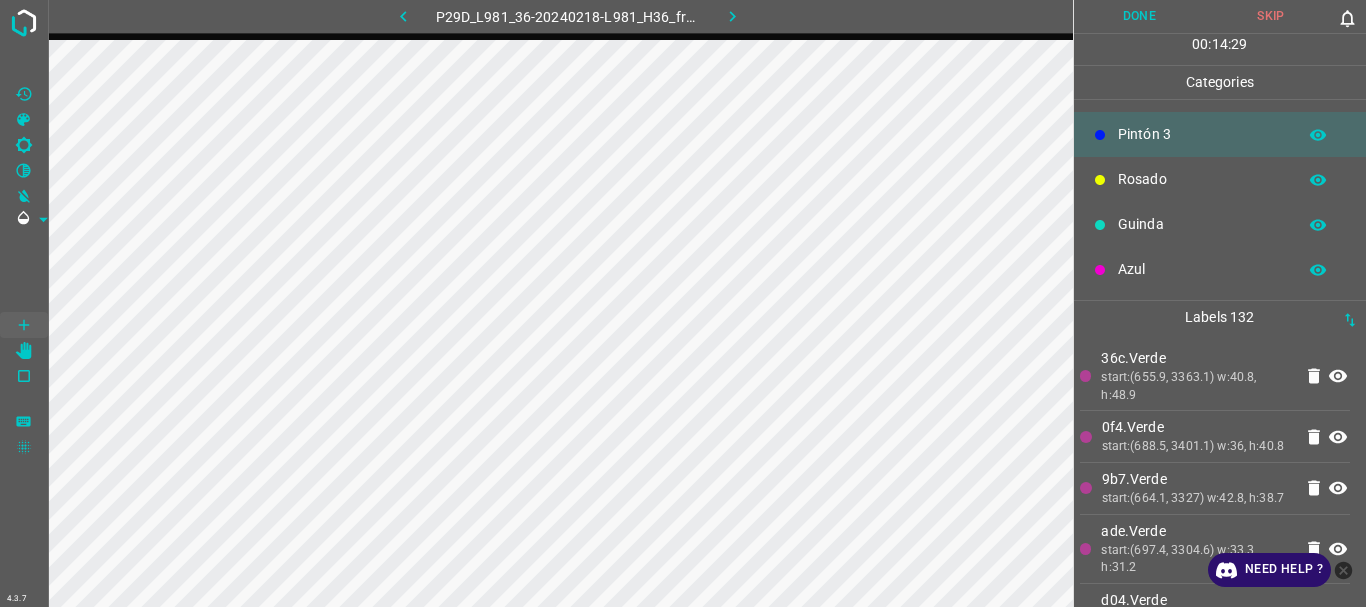 scroll, scrollTop: 0, scrollLeft: 0, axis: both 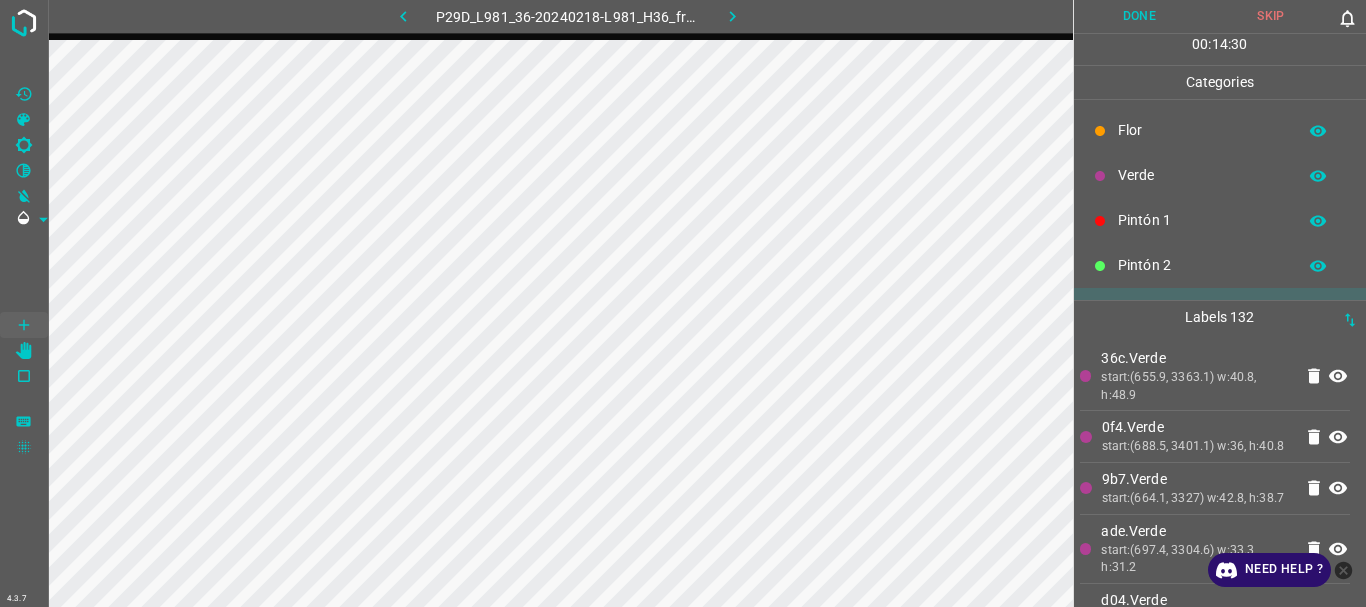 click on "Pintón 2" at bounding box center (1202, 265) 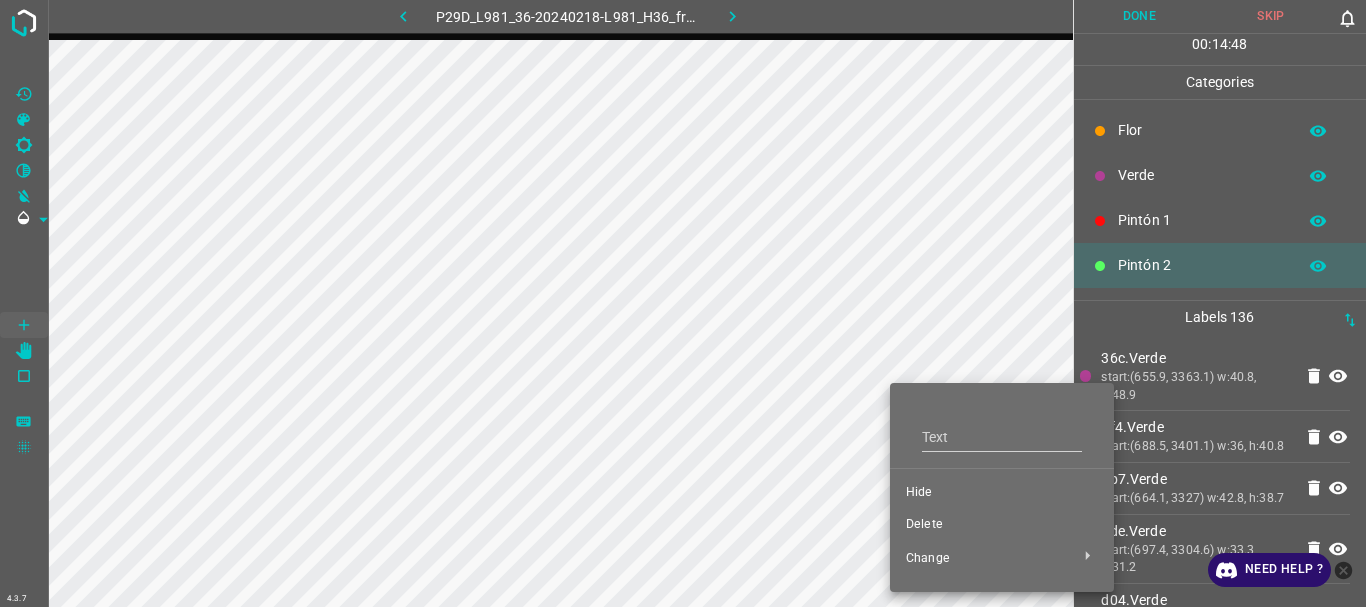 click at bounding box center (683, 303) 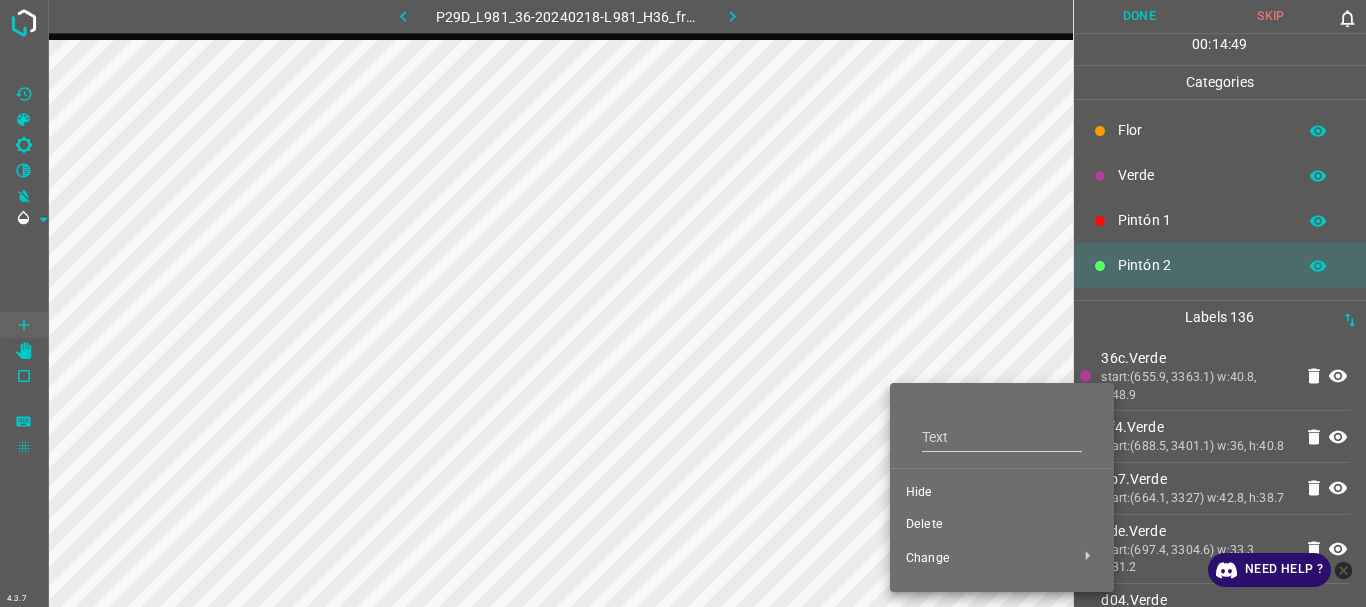 click on "Delete" at bounding box center [1002, 525] 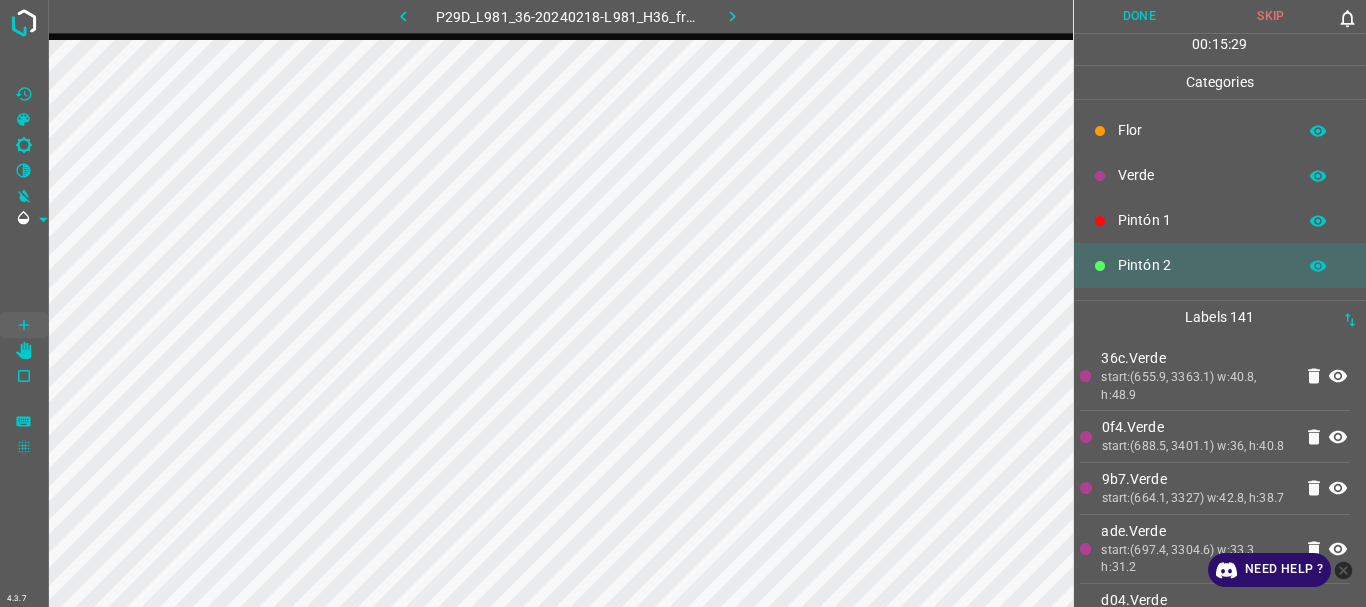 scroll, scrollTop: 176, scrollLeft: 0, axis: vertical 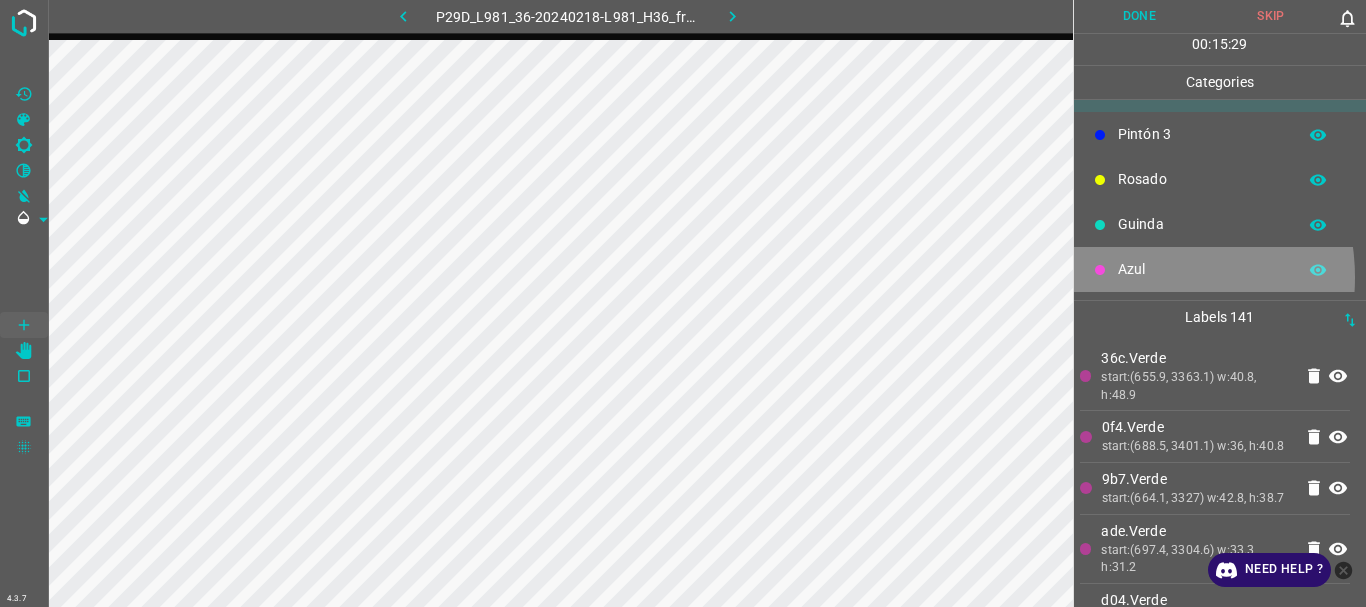 click on "Azul" at bounding box center [1202, 269] 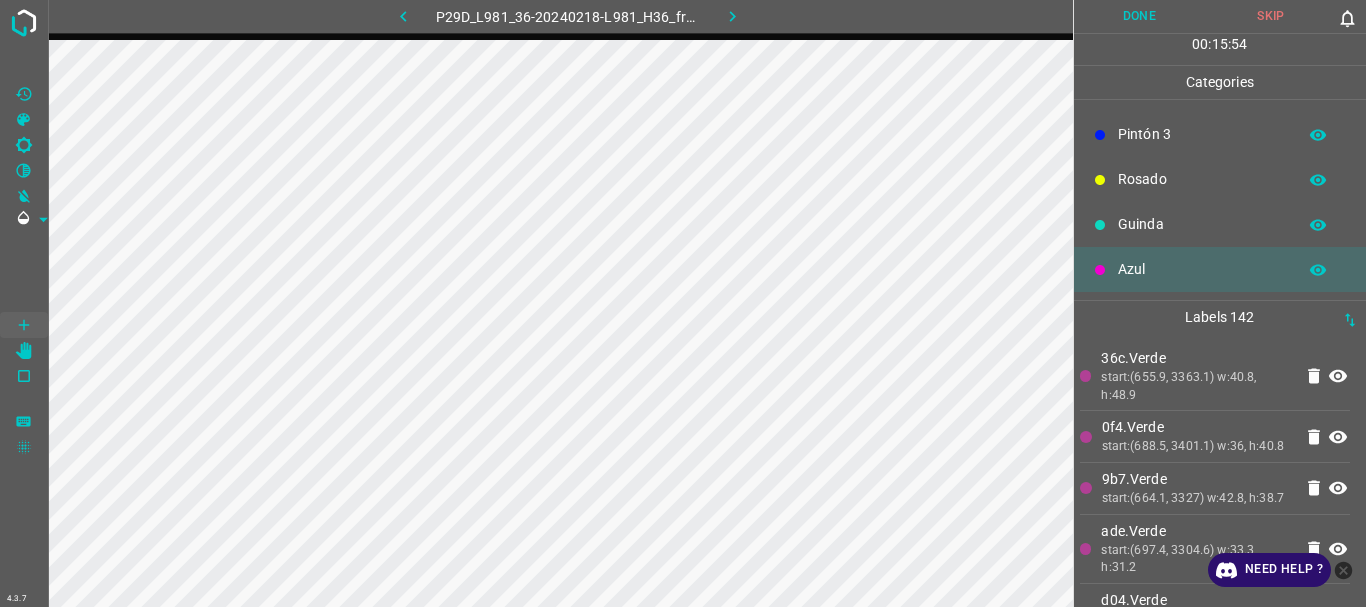 scroll, scrollTop: 0, scrollLeft: 0, axis: both 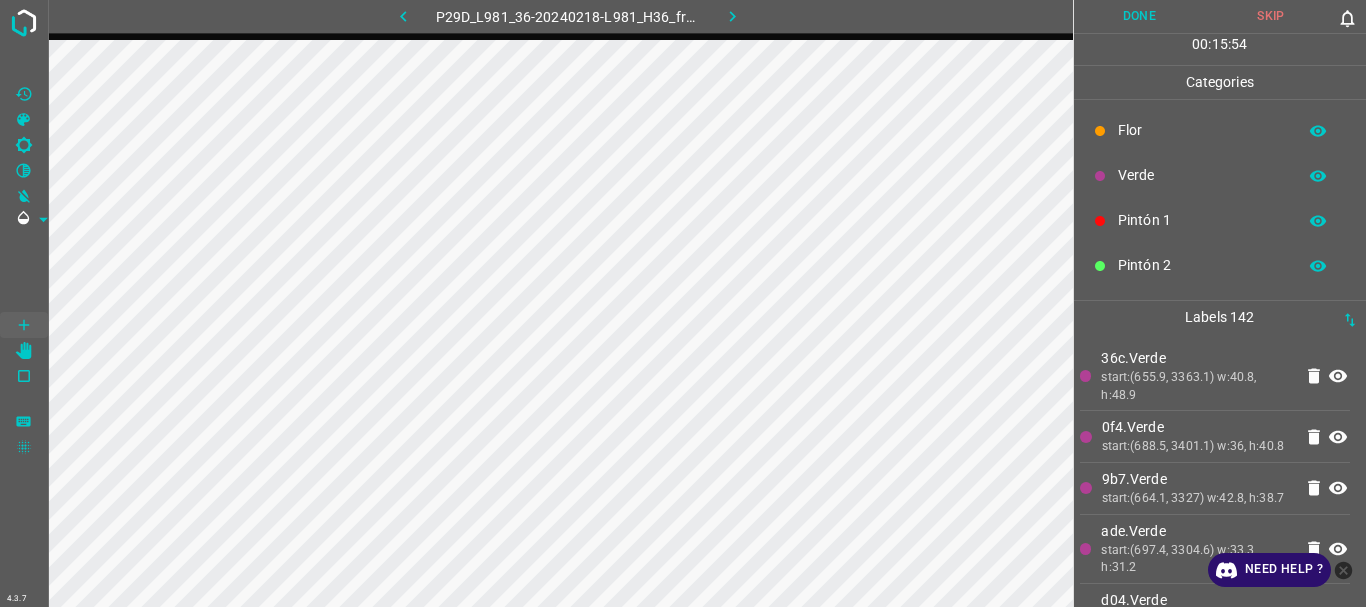 click on "Pintón 2" at bounding box center [1202, 265] 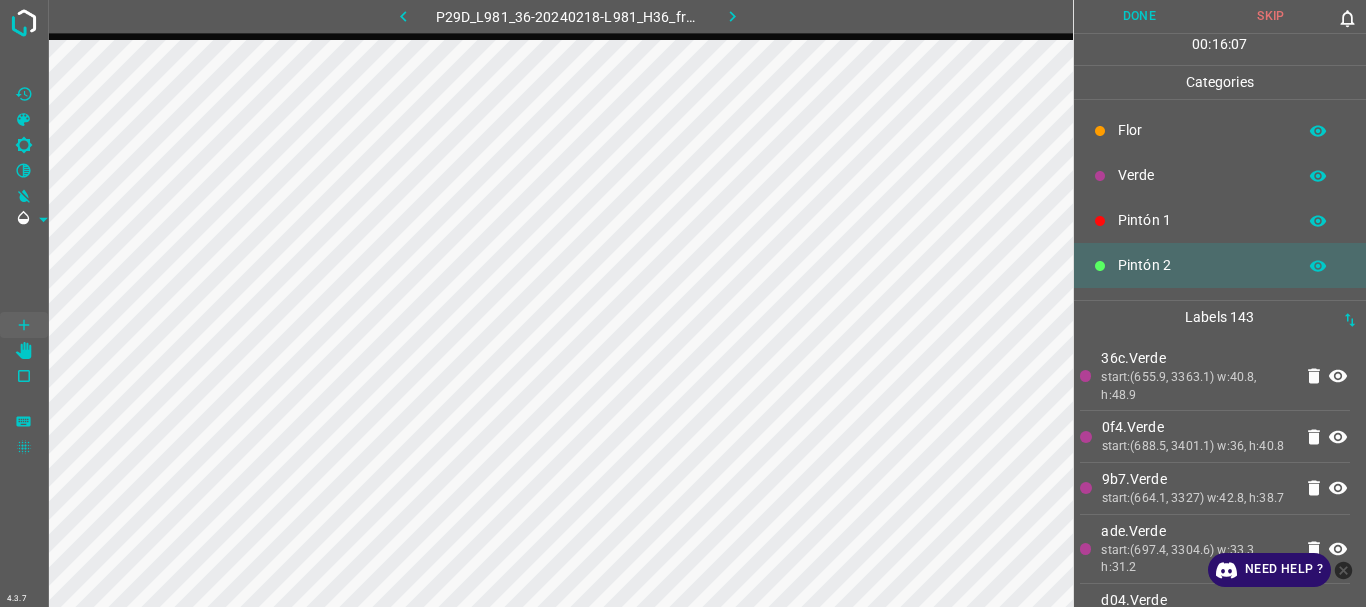 scroll, scrollTop: 176, scrollLeft: 0, axis: vertical 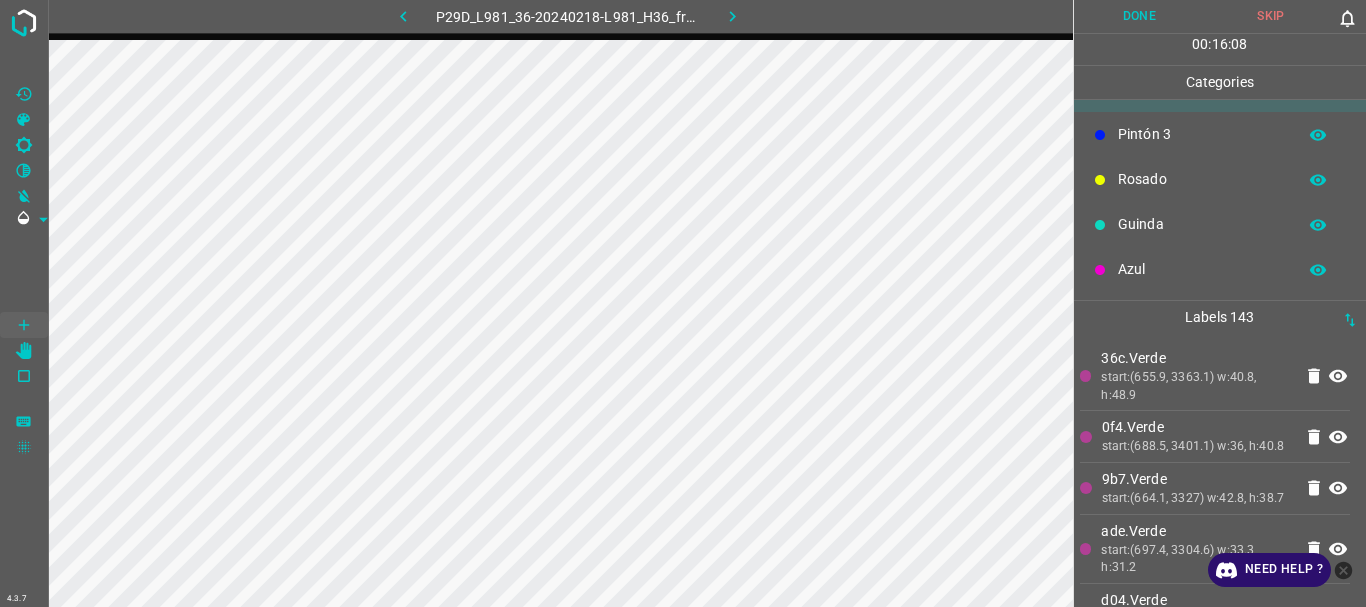 click on "Guinda" at bounding box center (1202, 224) 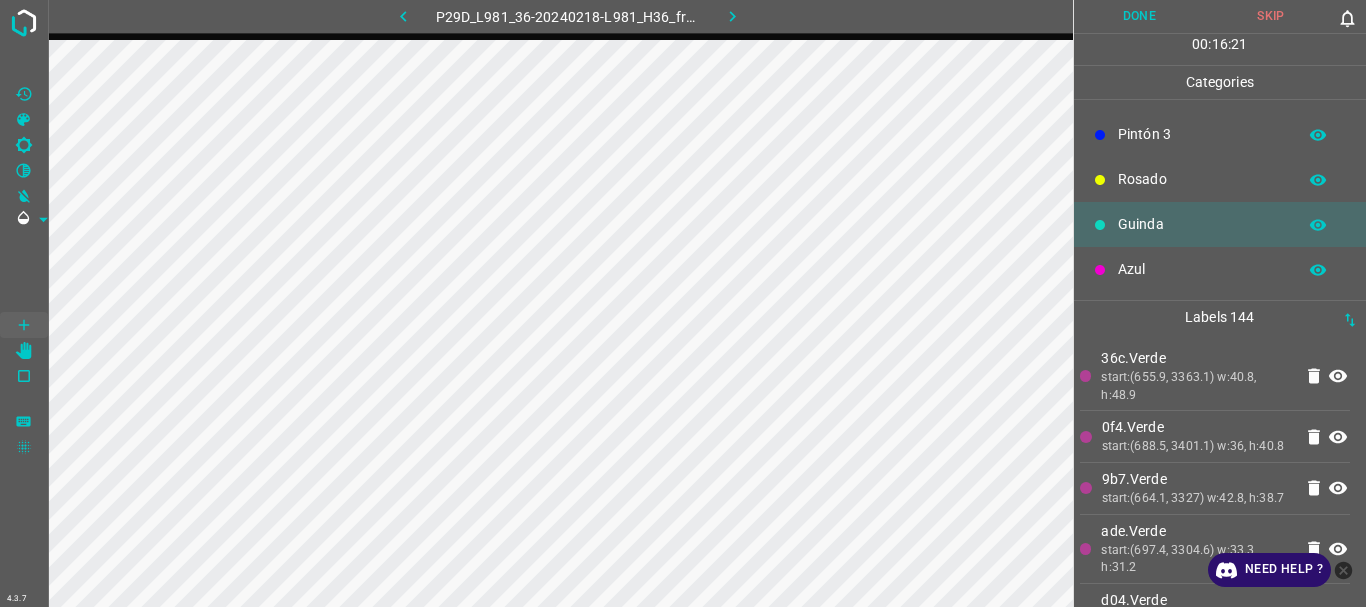 scroll, scrollTop: 0, scrollLeft: 0, axis: both 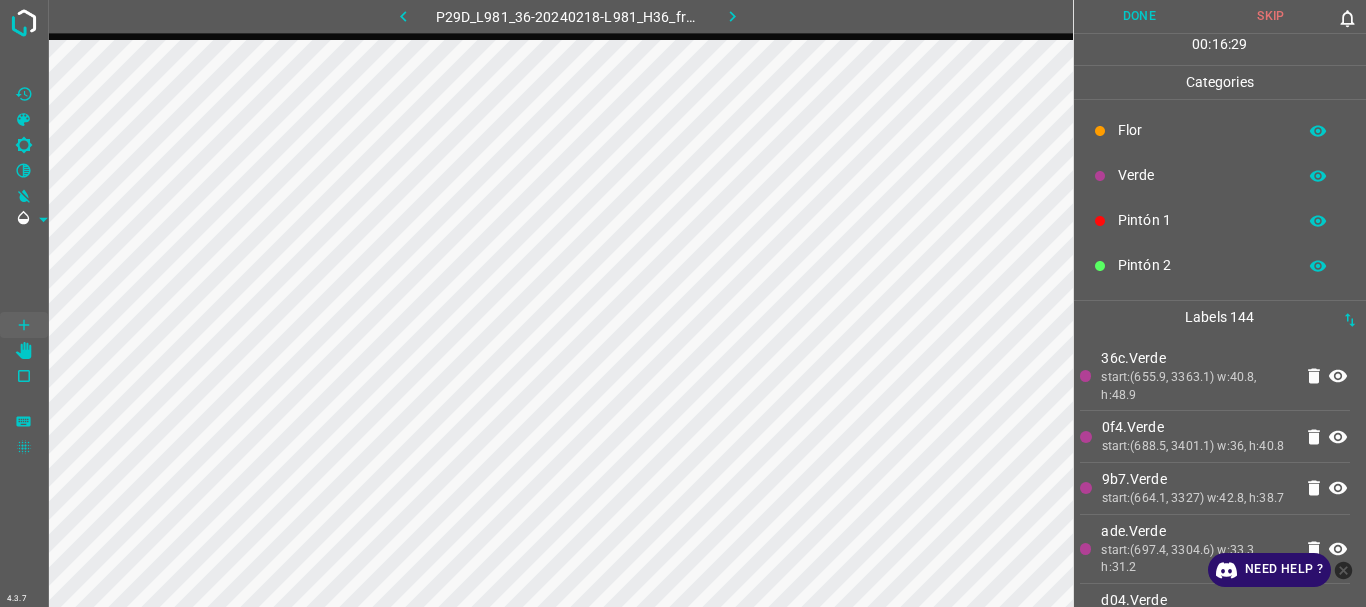 click on "Pintón 2" at bounding box center [1202, 265] 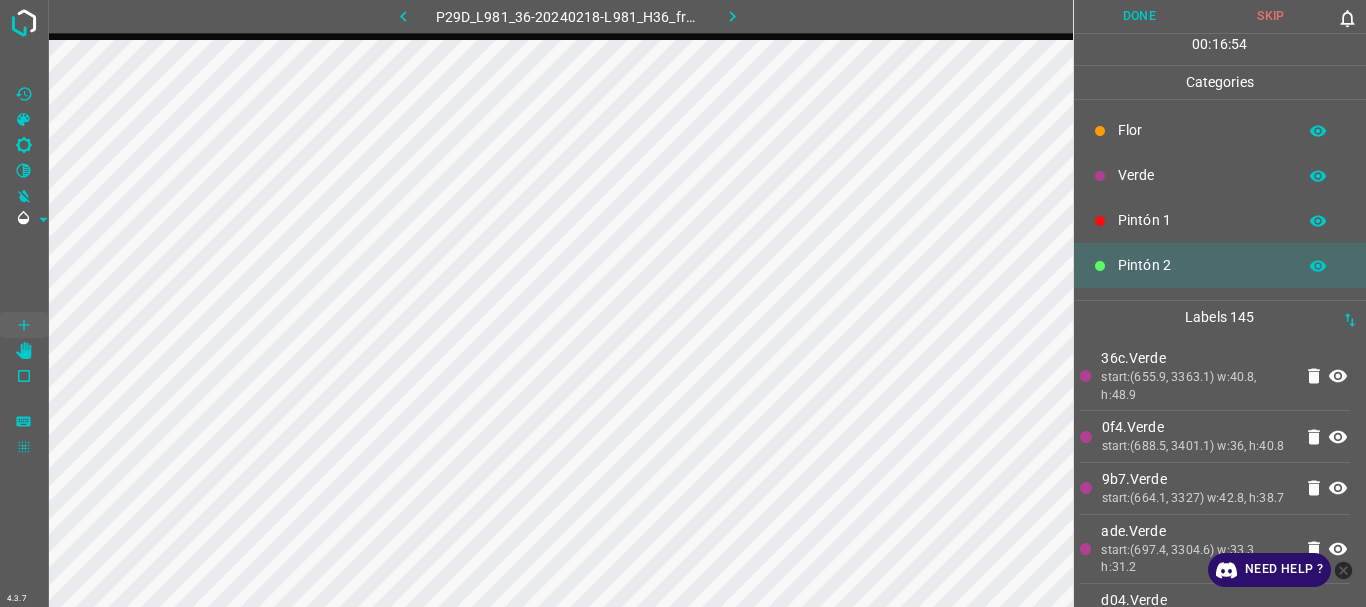 scroll, scrollTop: 176, scrollLeft: 0, axis: vertical 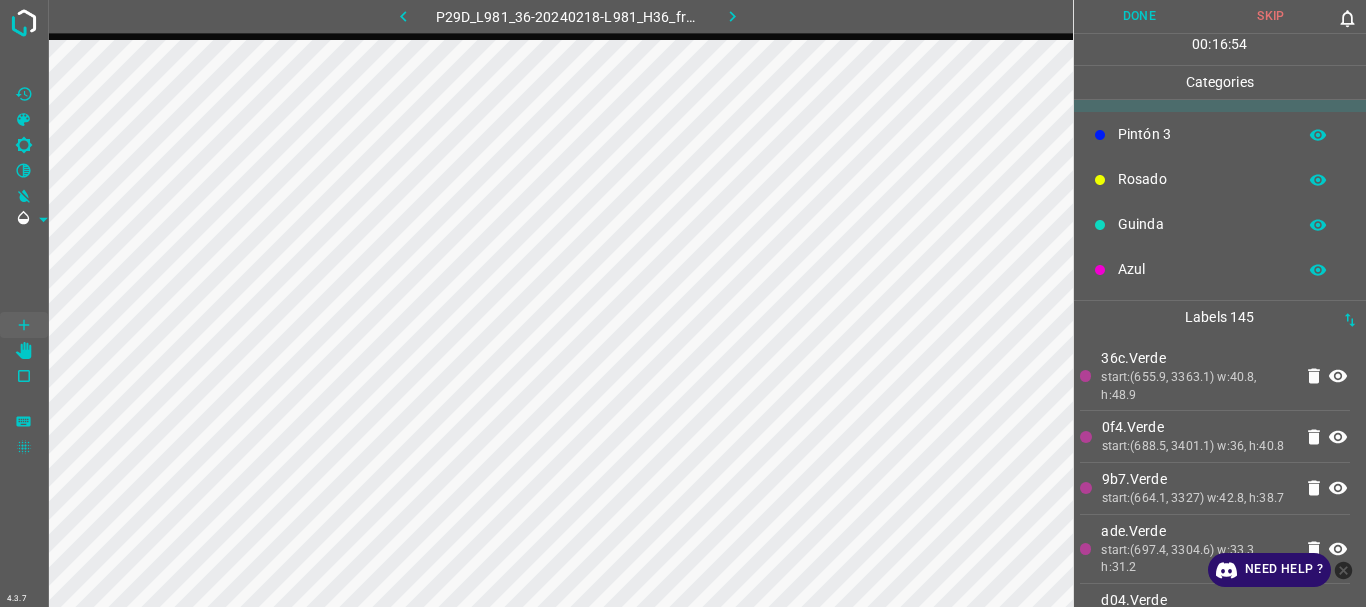 click on "Guinda" at bounding box center (1202, 224) 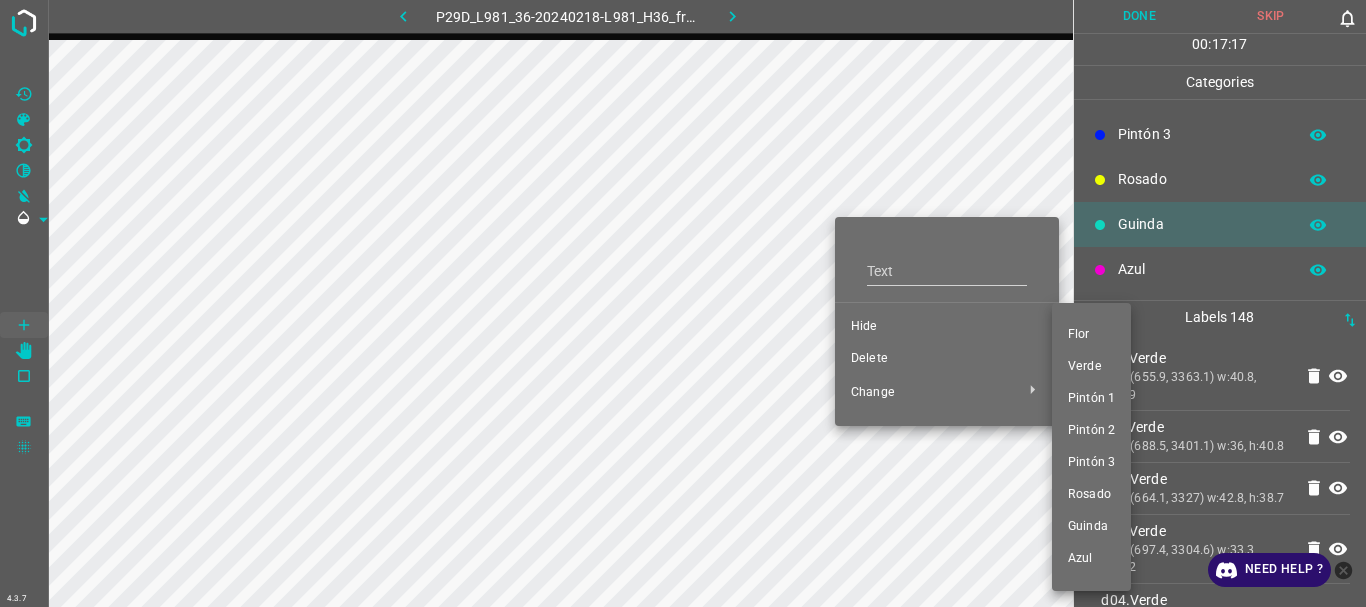 click at bounding box center [683, 303] 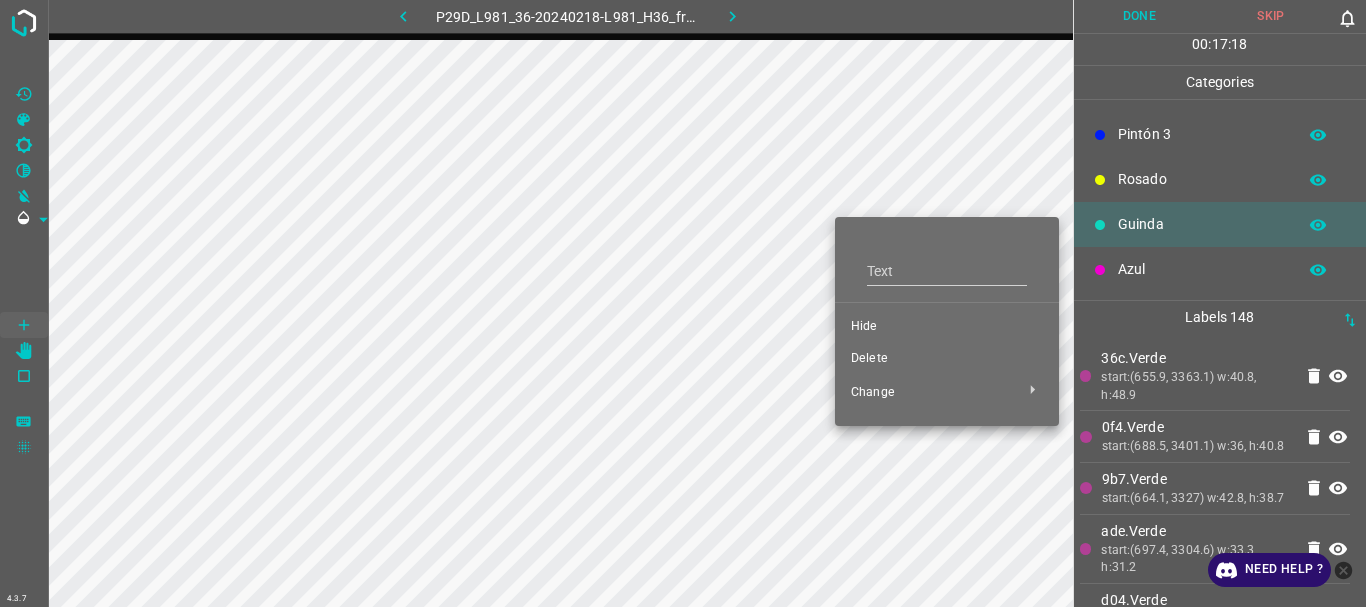 click on "[PERSON_NAME] Verde Pintón 1 Pintón 2 Pintón 3 [PERSON_NAME] Azul" at bounding box center (683, 303) 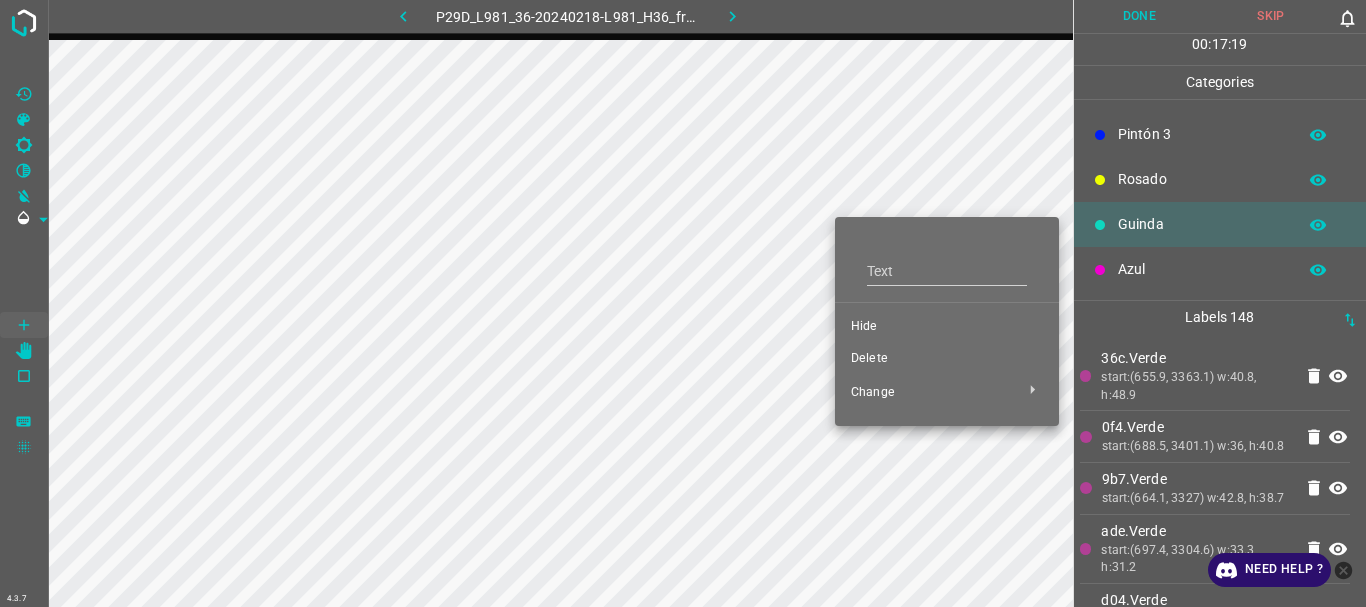 click on "Delete" at bounding box center [947, 359] 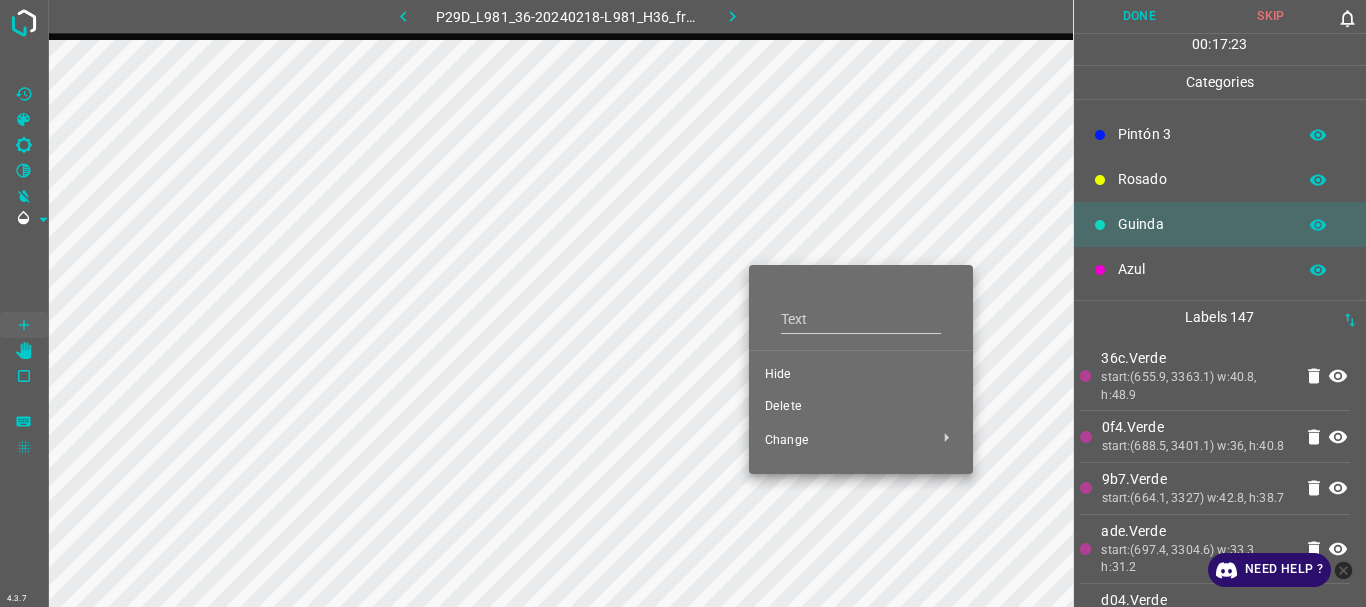 click on "Delete" at bounding box center [861, 407] 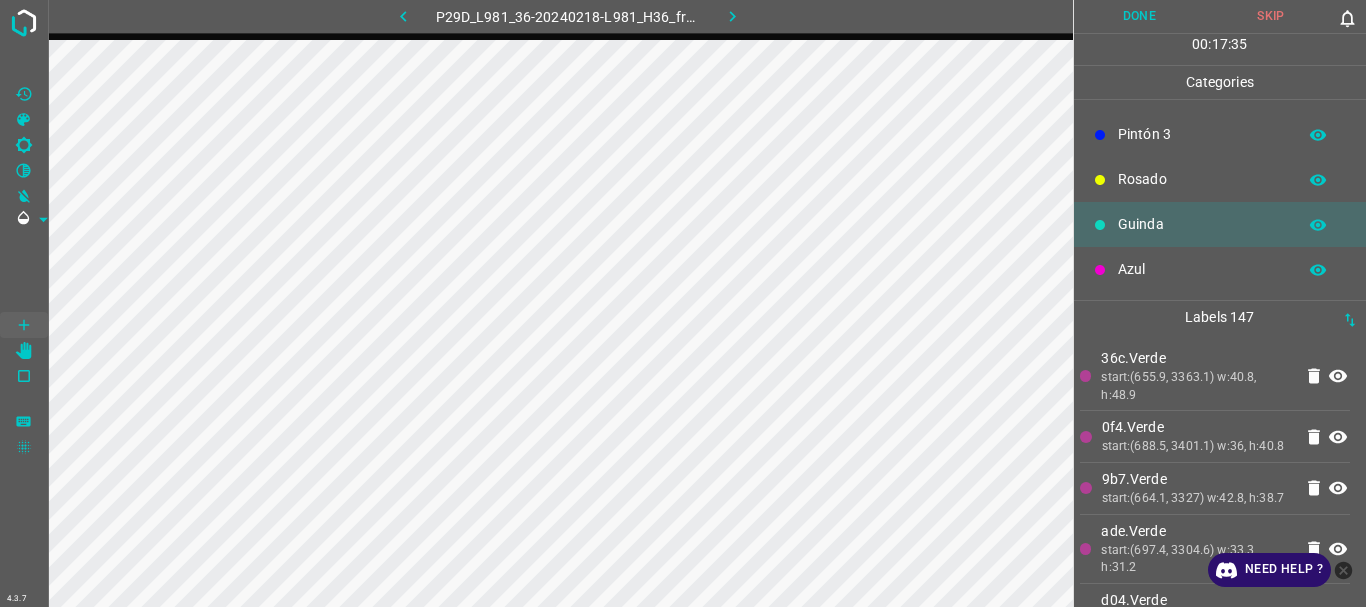 click on "Azul" at bounding box center [1202, 269] 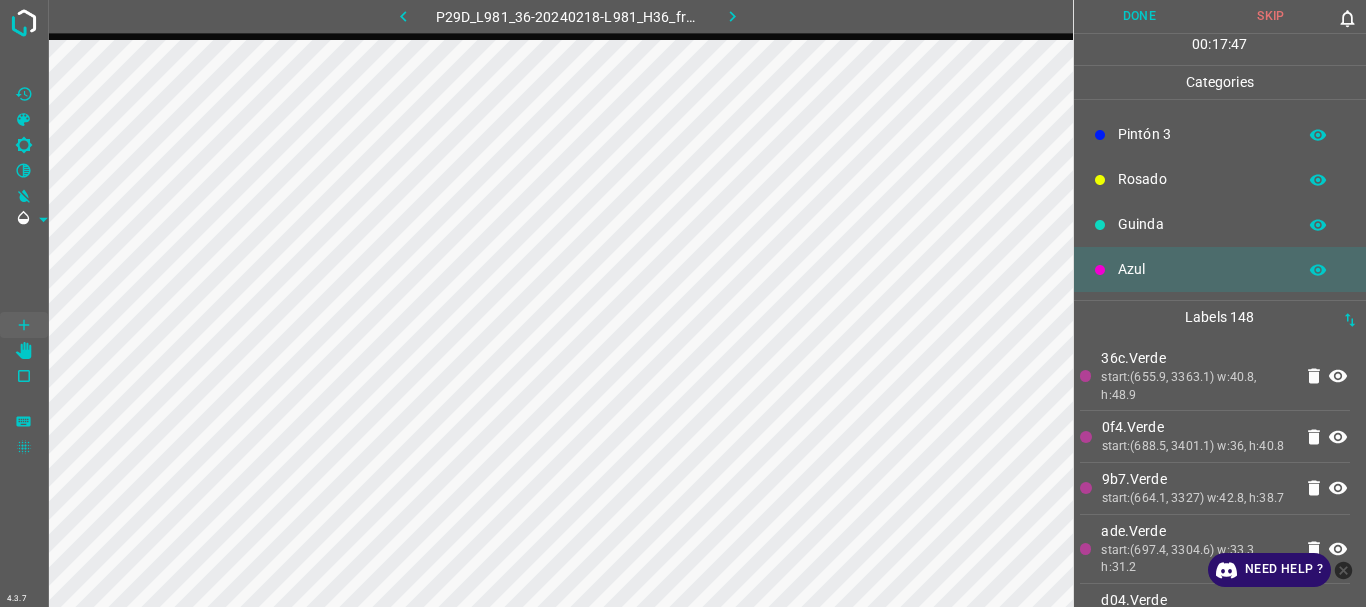 scroll, scrollTop: 0, scrollLeft: 0, axis: both 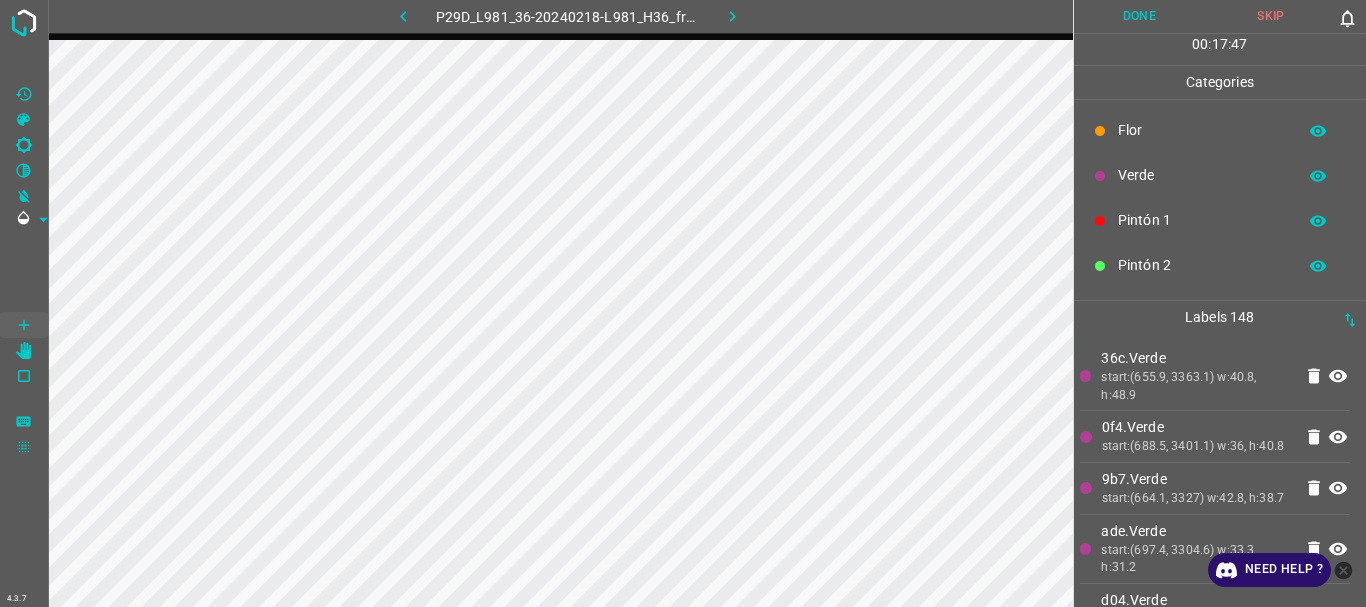 click on "Pintón 2" at bounding box center [1202, 265] 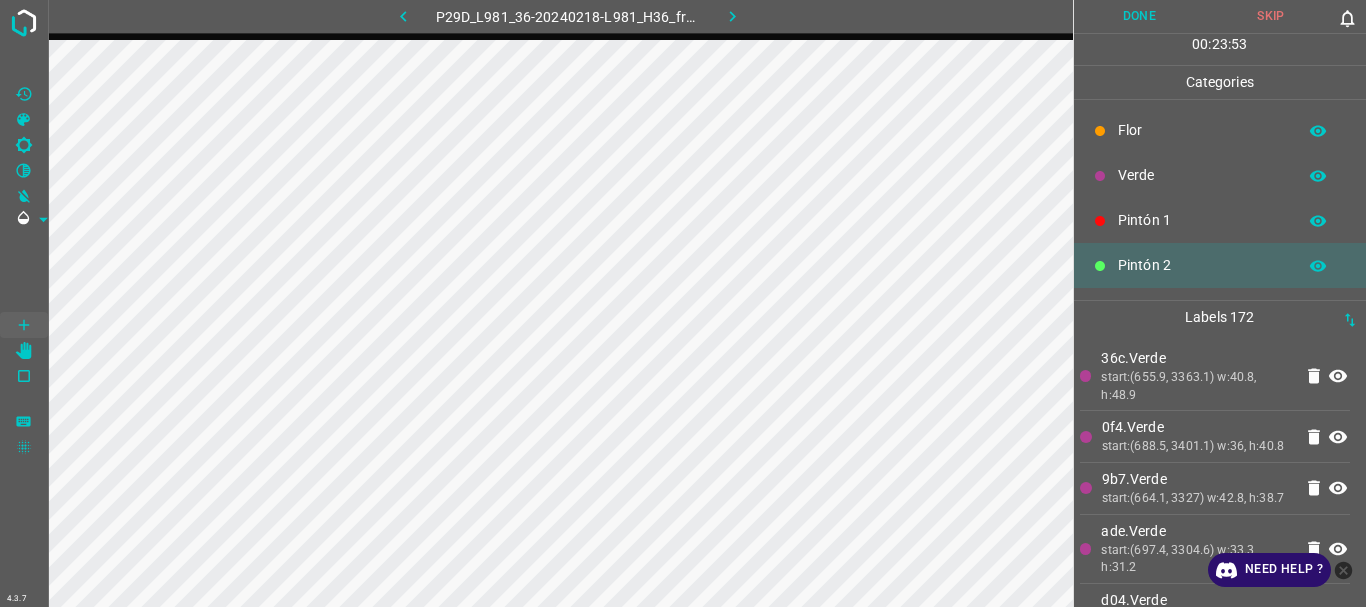 scroll, scrollTop: 176, scrollLeft: 0, axis: vertical 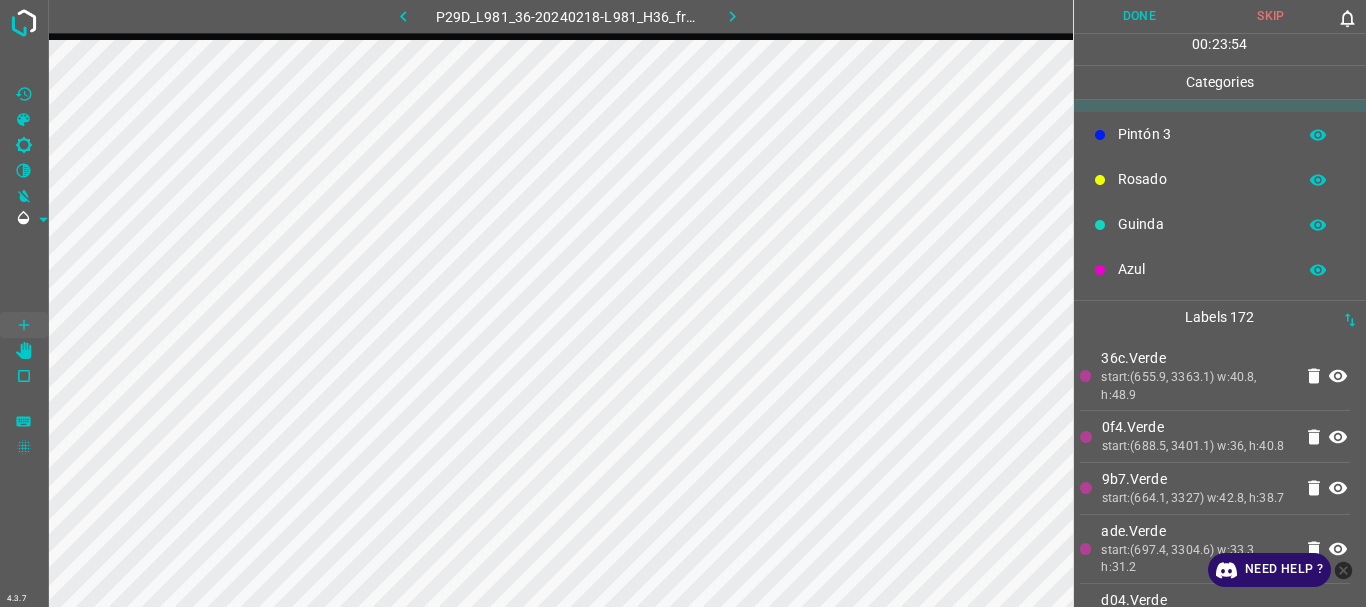 click on "Pintón 3" at bounding box center (1202, 134) 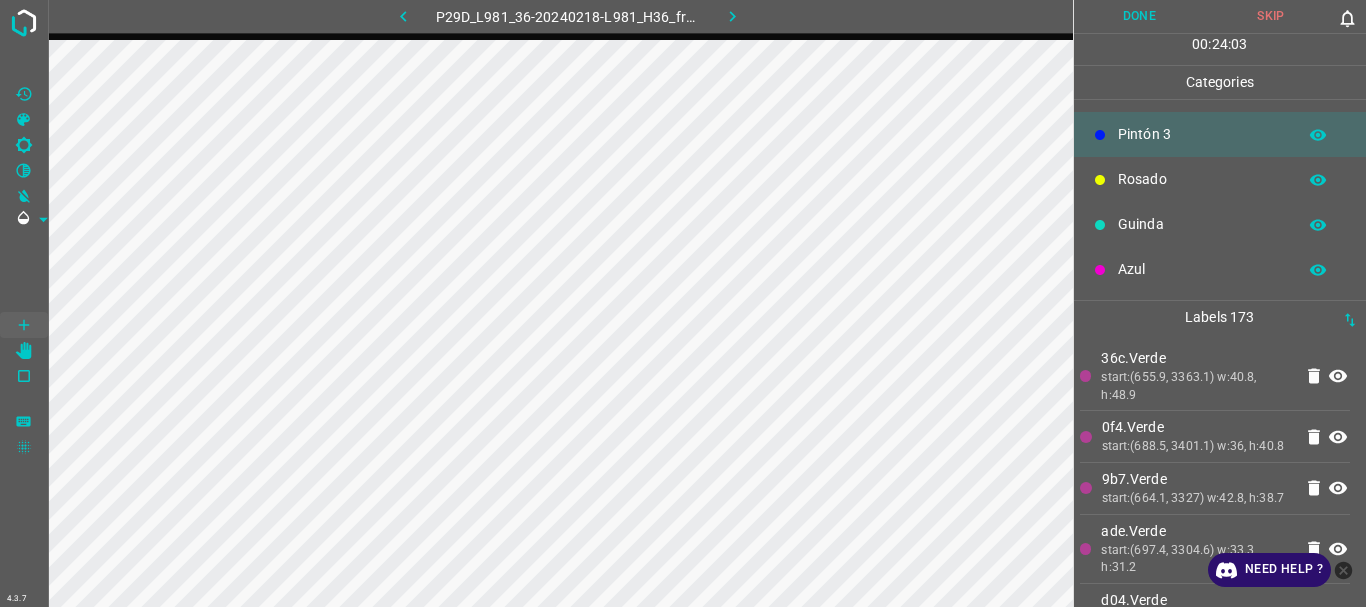 scroll, scrollTop: 0, scrollLeft: 0, axis: both 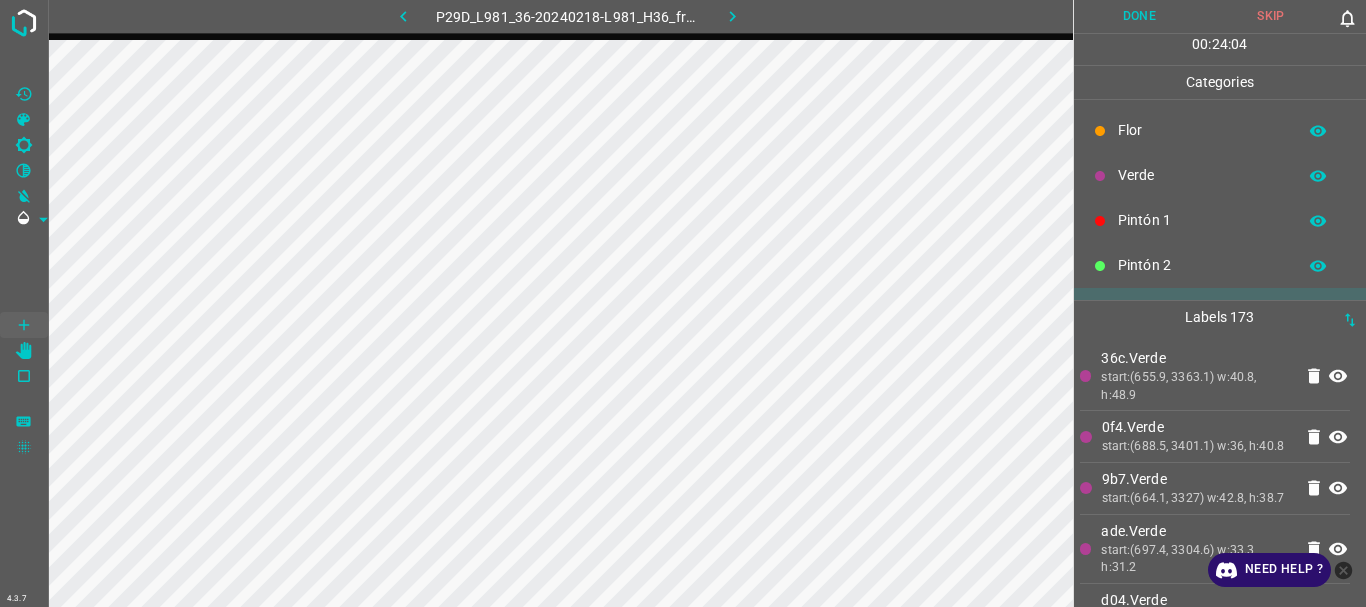 click on "Pintón 2" at bounding box center (1202, 265) 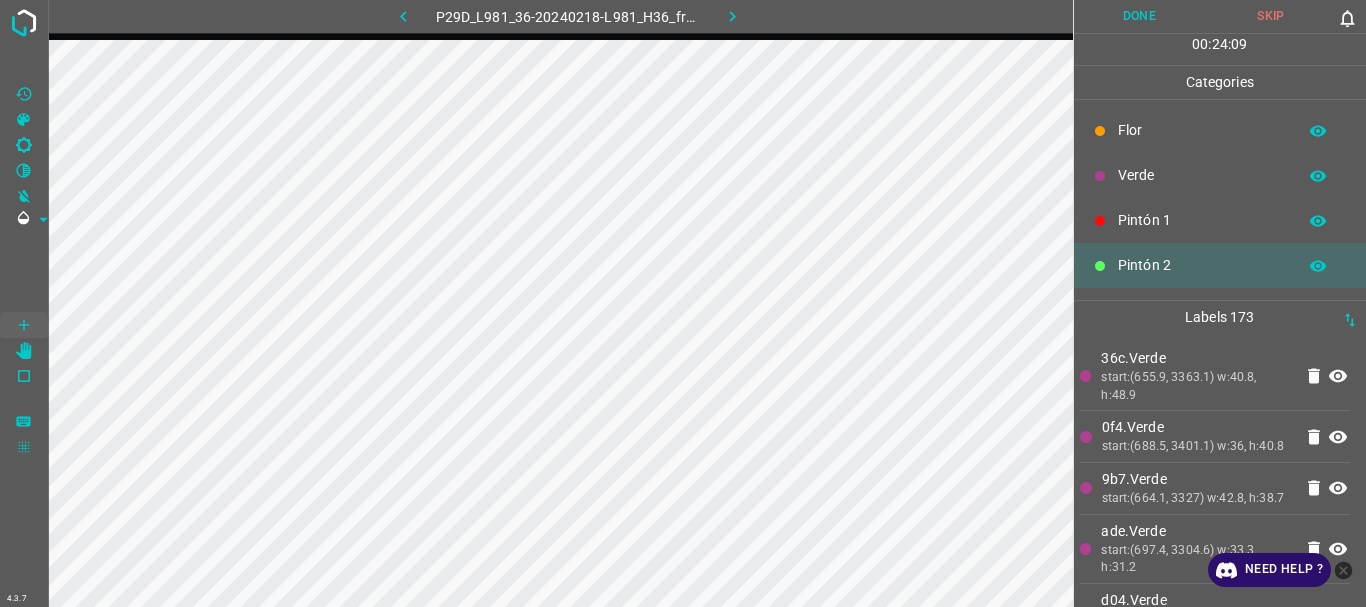 scroll, scrollTop: 176, scrollLeft: 0, axis: vertical 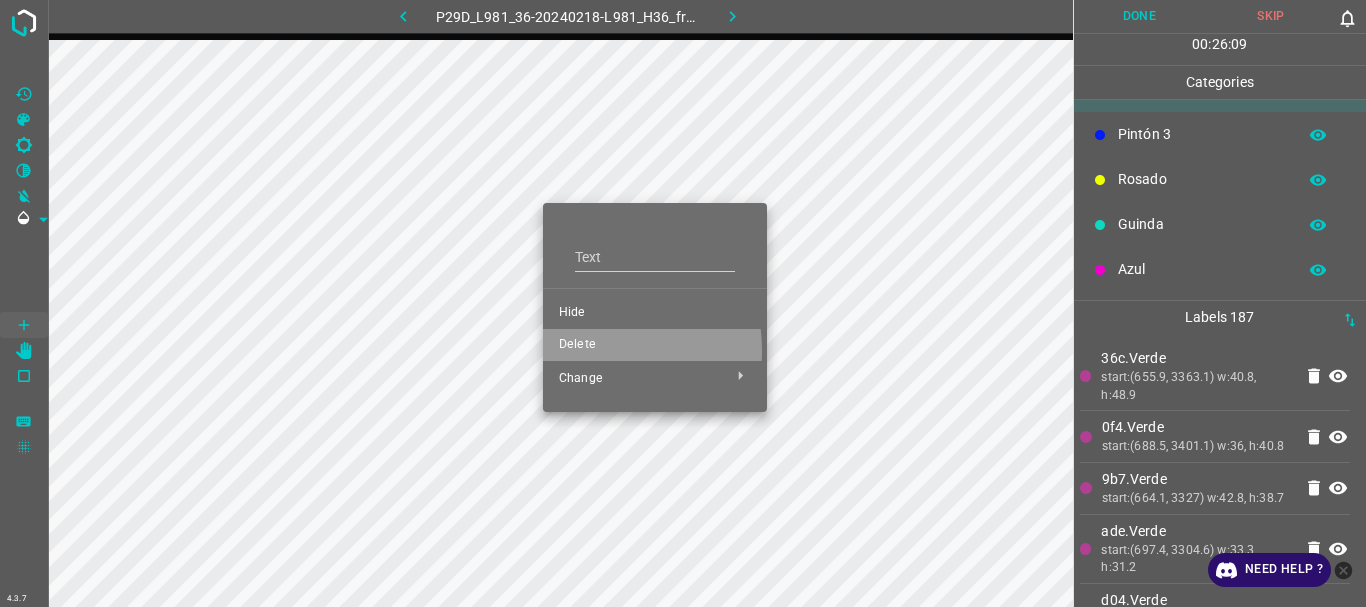 click on "Delete" at bounding box center [655, 345] 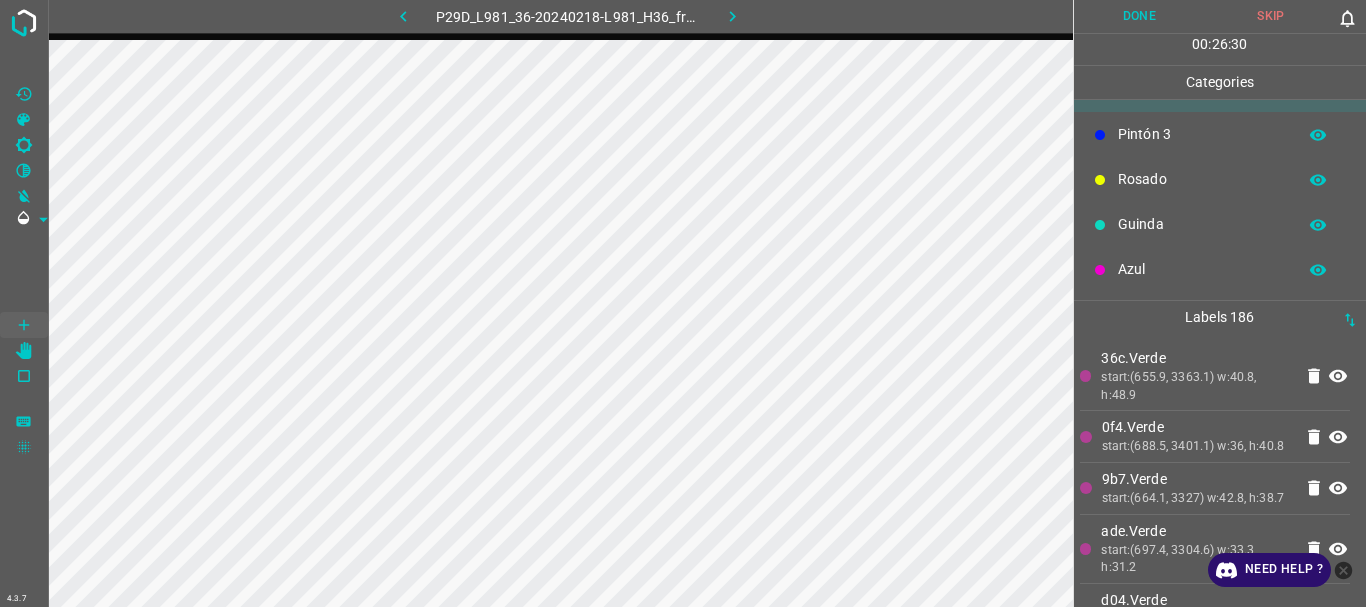 click on "Pintón 3" at bounding box center [1202, 134] 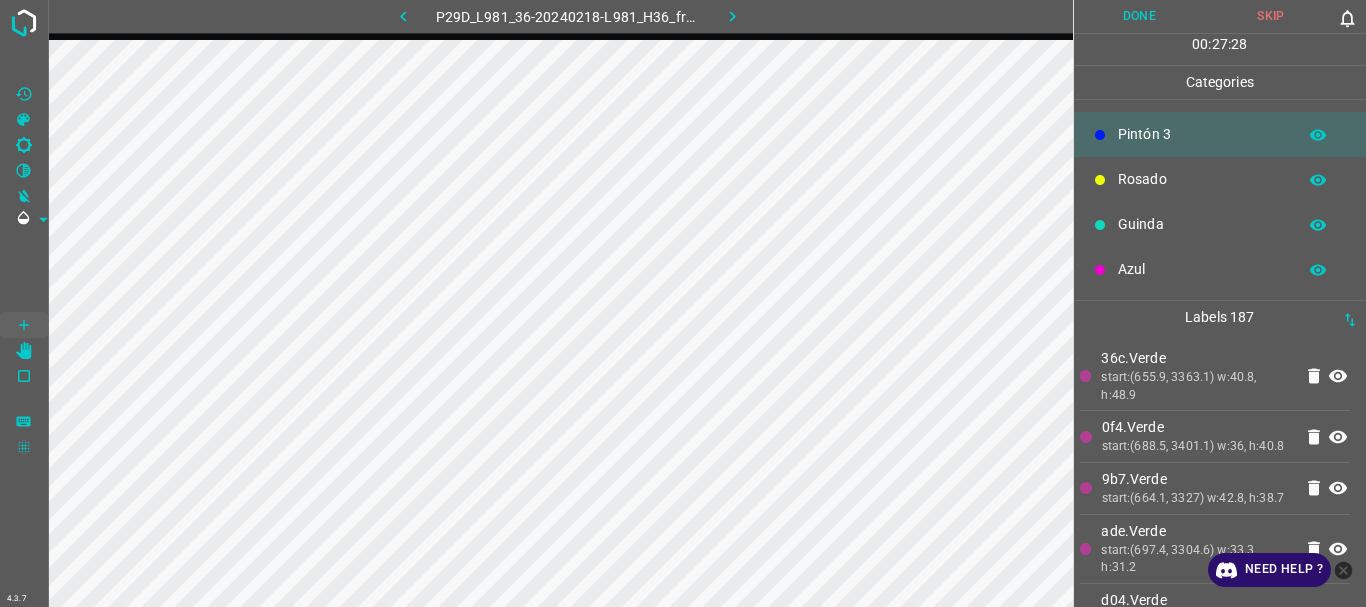 scroll, scrollTop: 0, scrollLeft: 0, axis: both 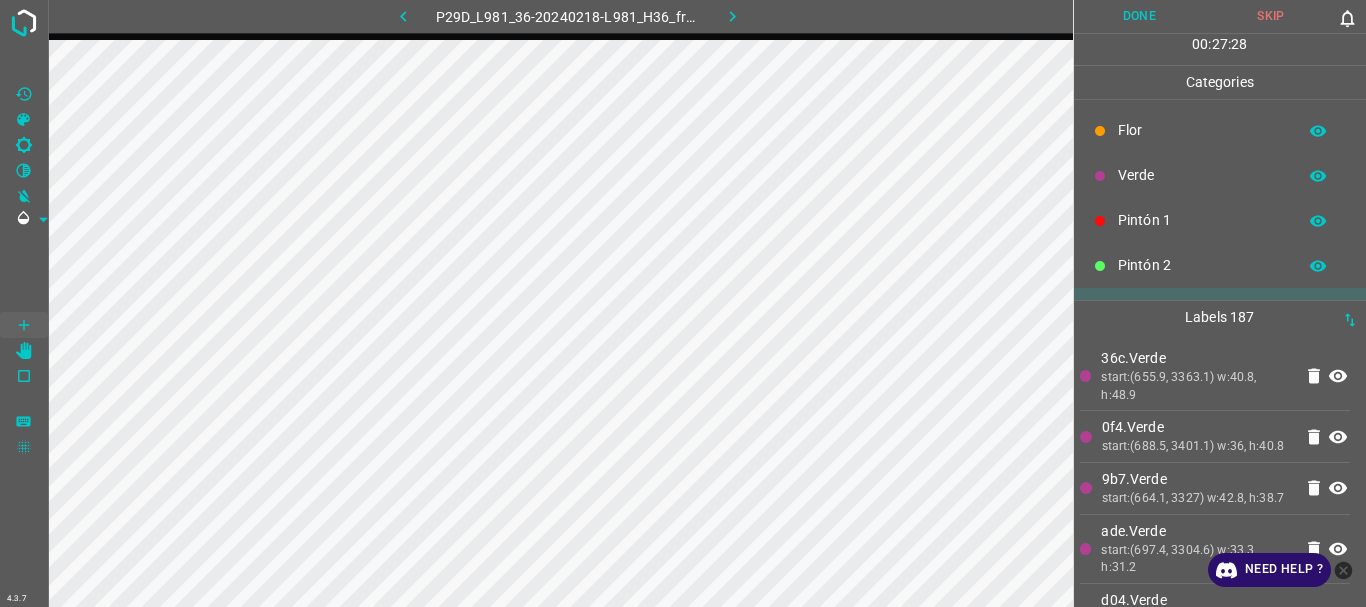 click on "Verde" at bounding box center (1202, 175) 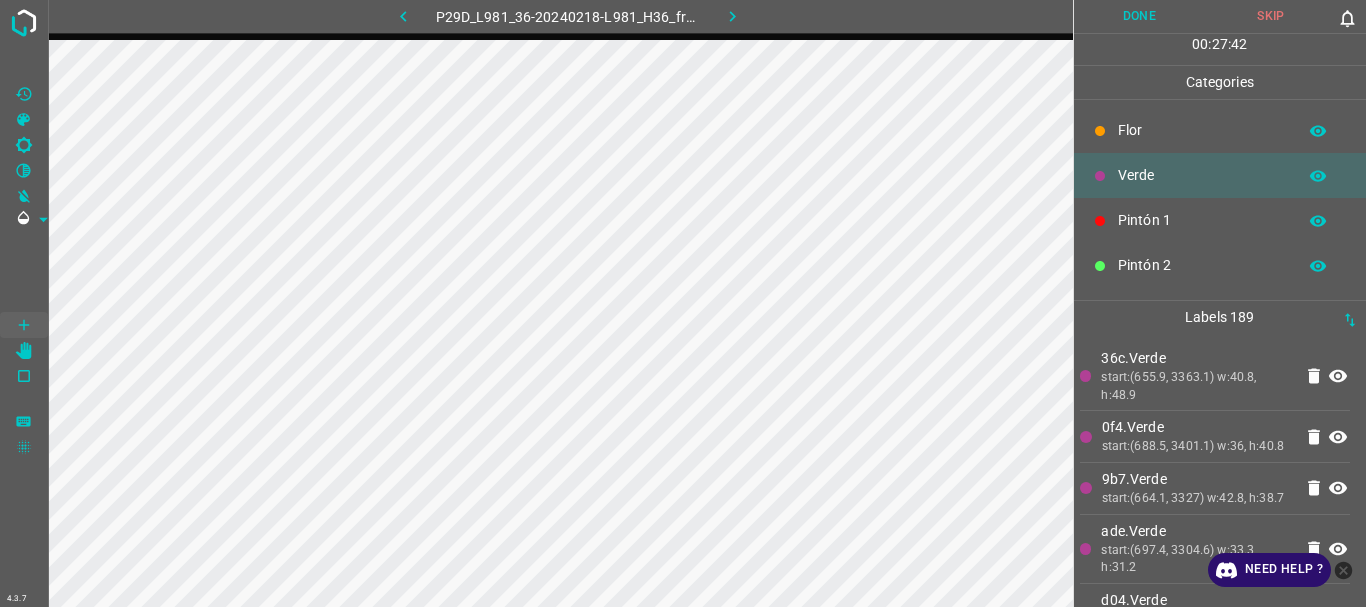 click on "Flor" at bounding box center (1202, 130) 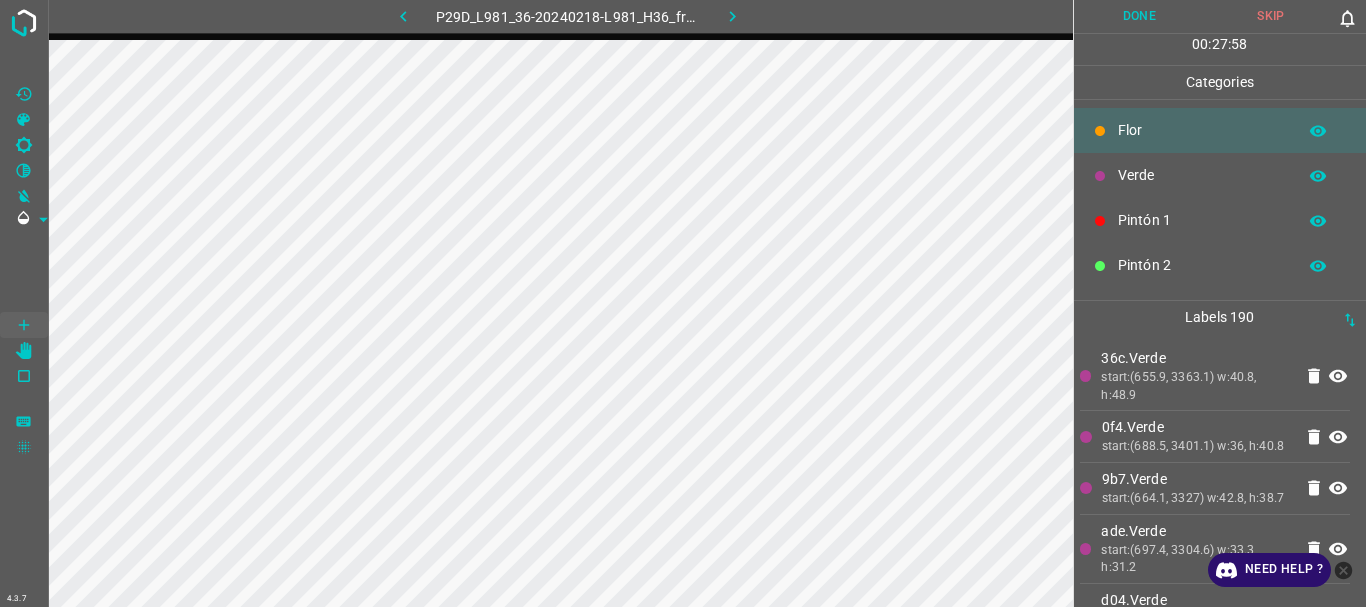 scroll, scrollTop: 176, scrollLeft: 0, axis: vertical 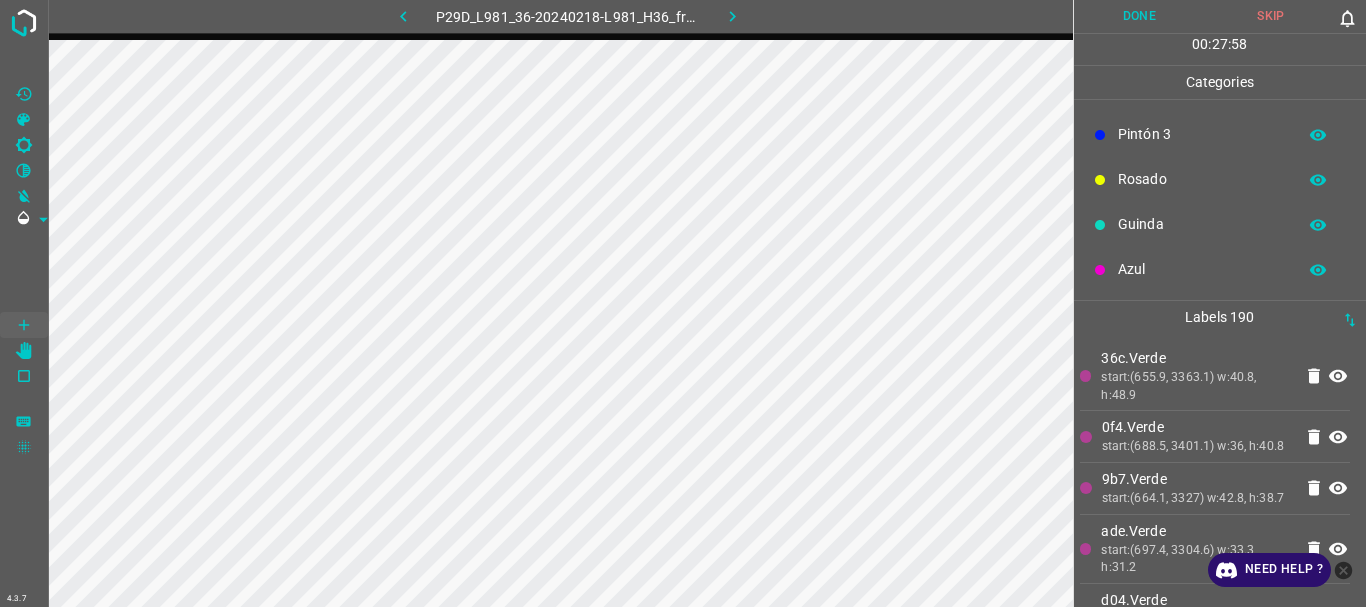 click on "Pintón 3" at bounding box center (1202, 134) 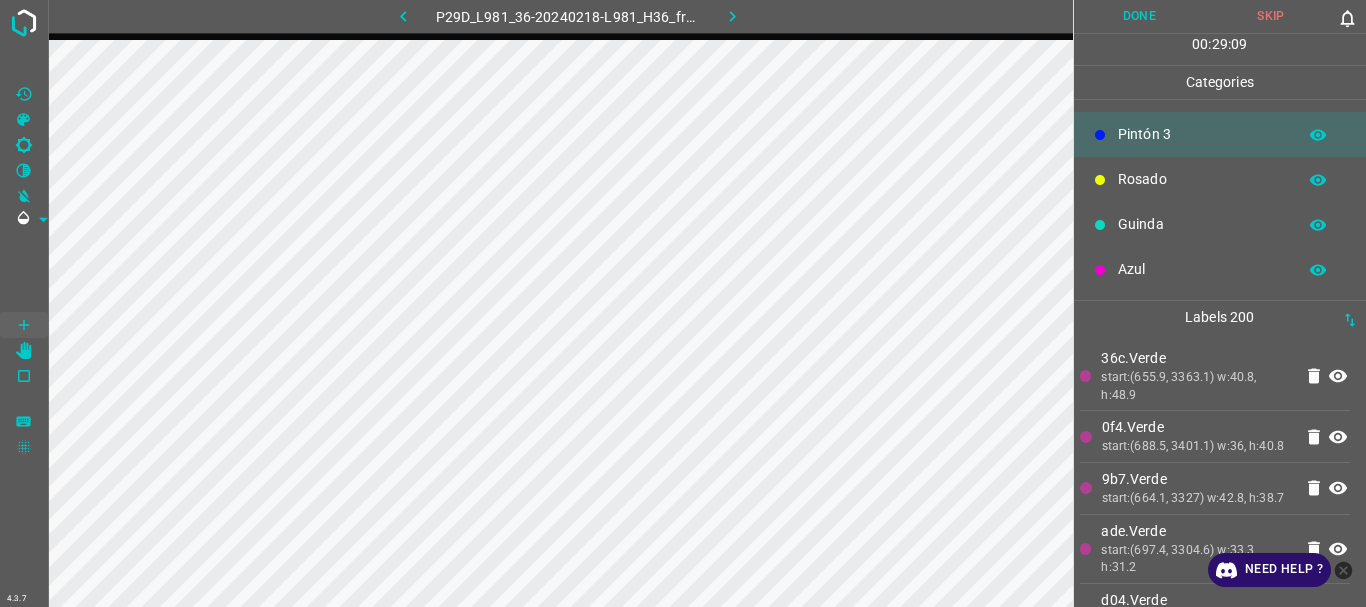 click on "Pintón 2" at bounding box center (1202, 89) 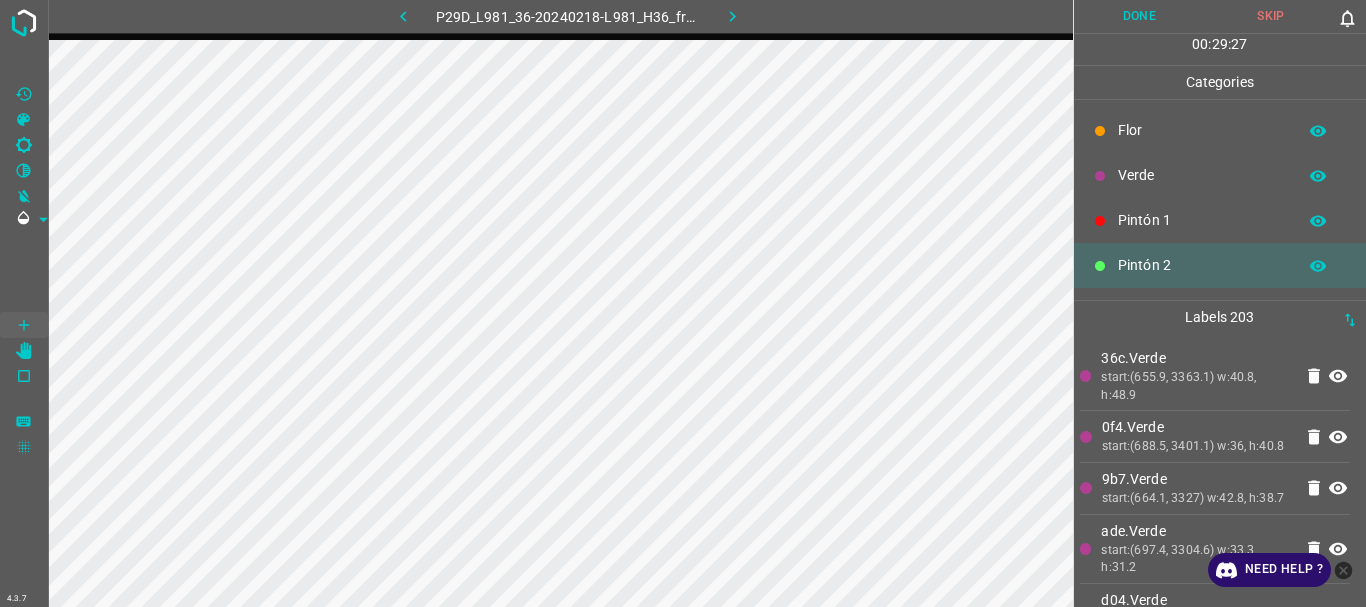 scroll, scrollTop: 176, scrollLeft: 0, axis: vertical 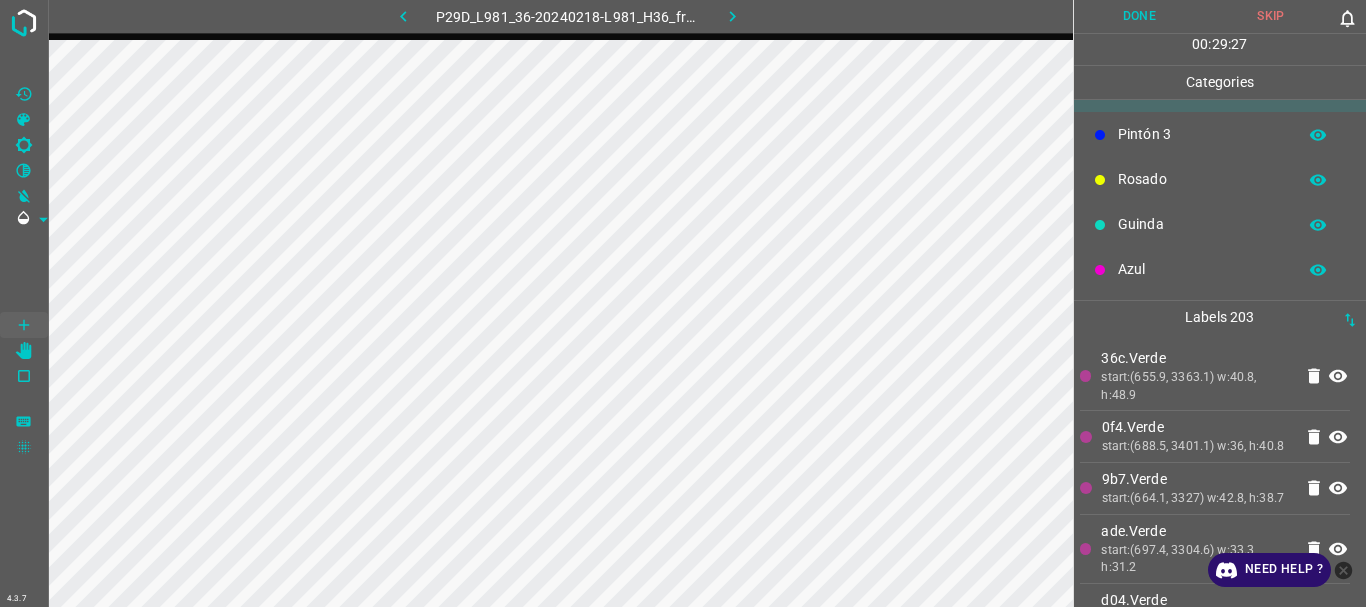 click on "Guinda" at bounding box center (1202, 224) 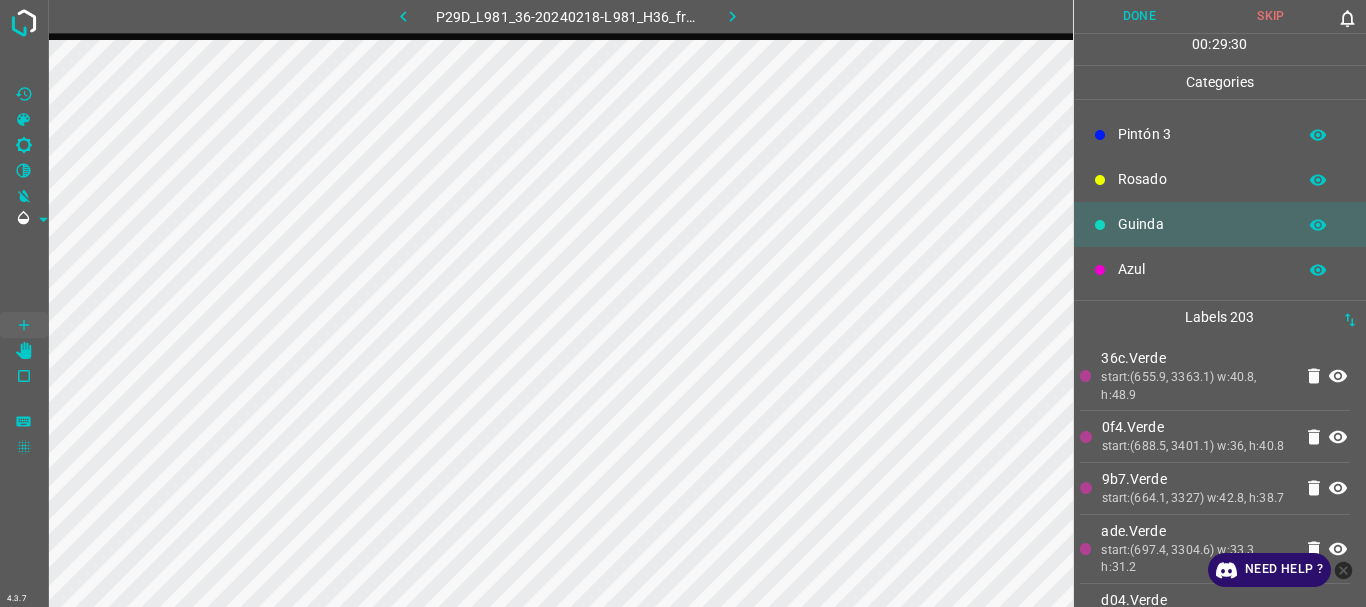 click on "Pintón 3" at bounding box center (1202, 134) 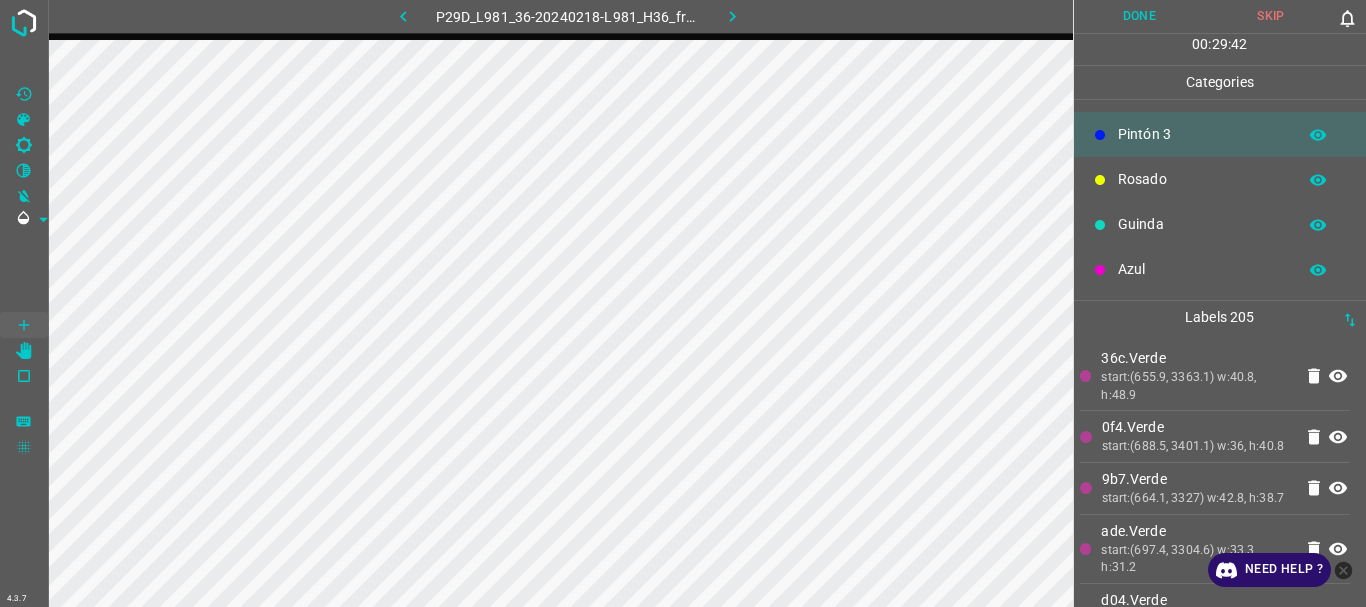 scroll, scrollTop: 0, scrollLeft: 0, axis: both 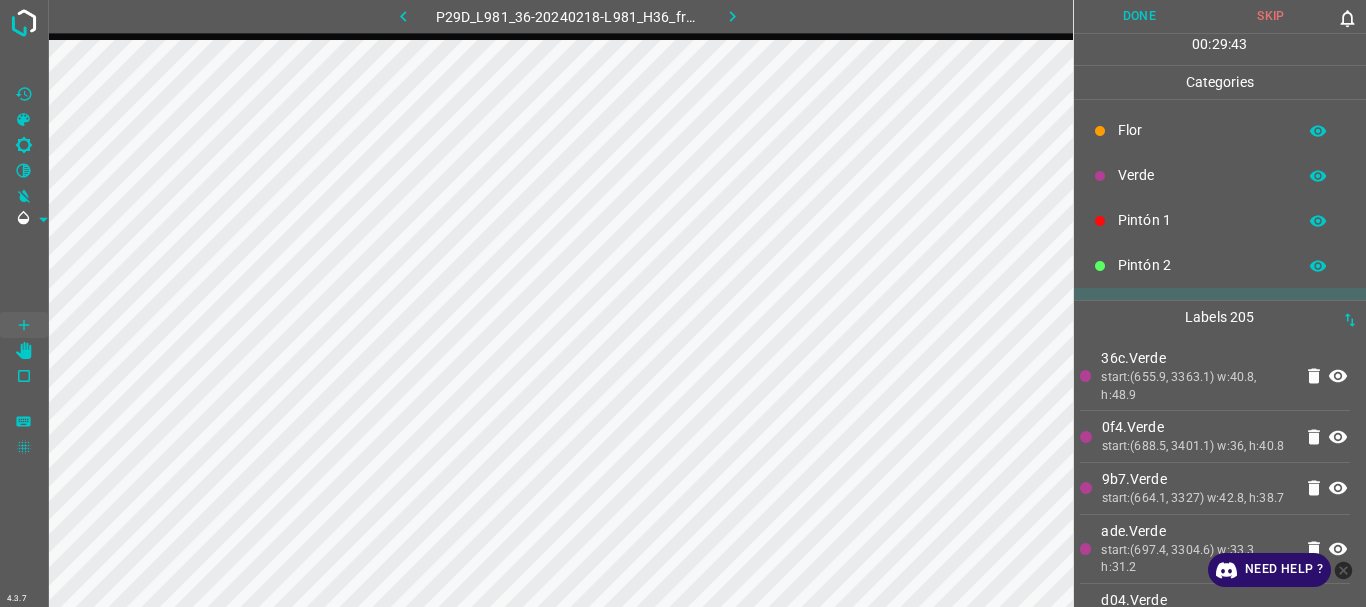 click on "Pintón 2" at bounding box center (1202, 265) 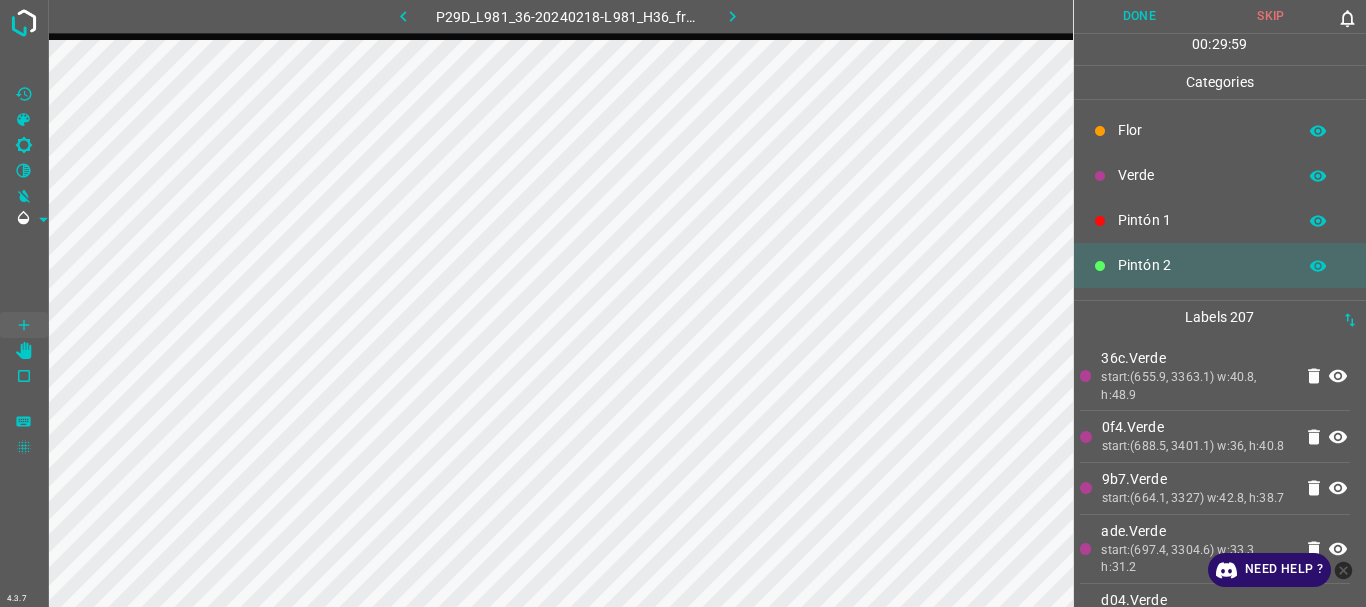 click on "Flor" at bounding box center (1202, 130) 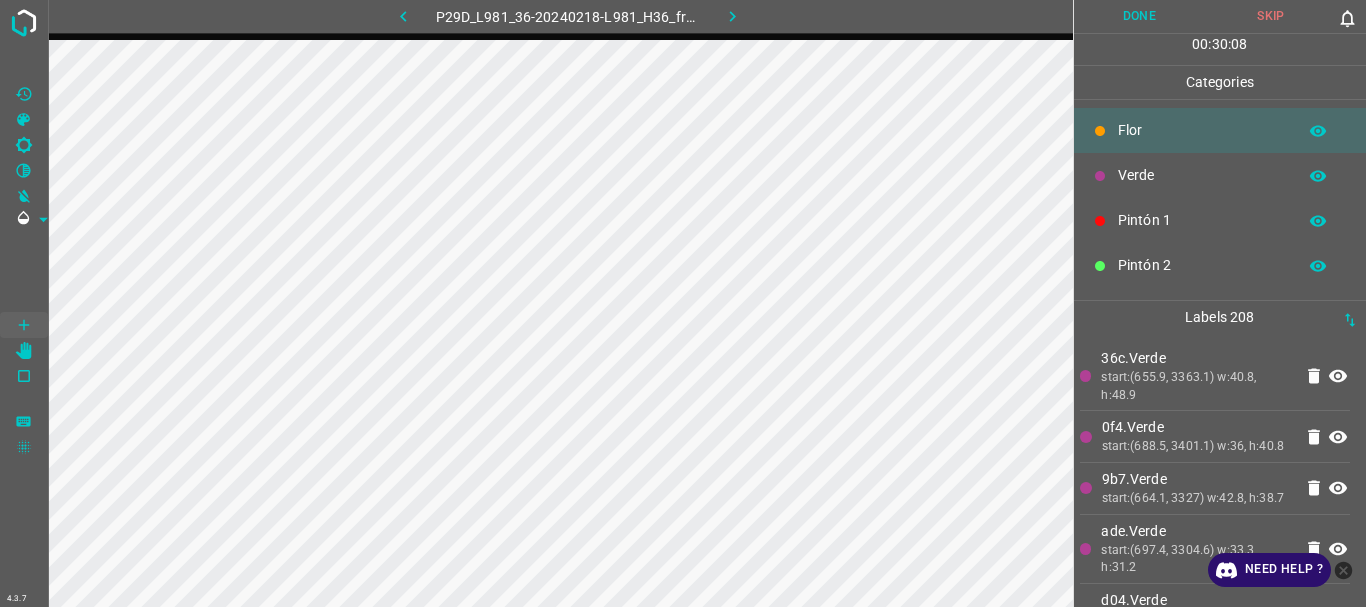 click on "Pintón 2" at bounding box center (1202, 265) 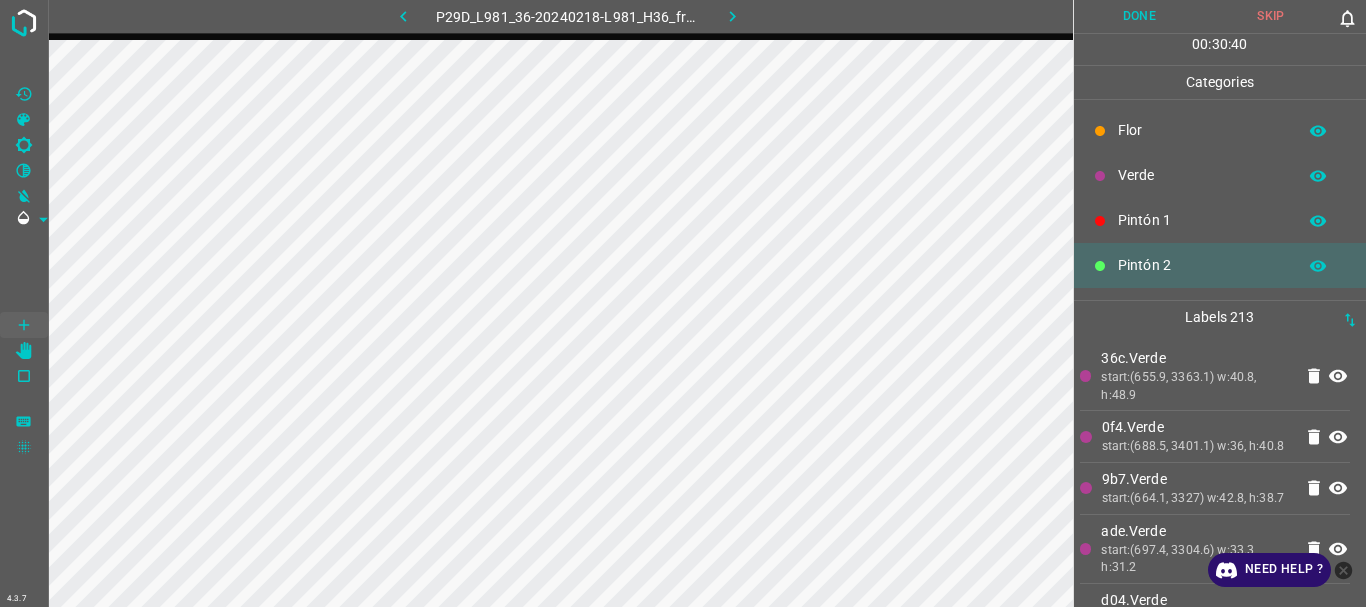 scroll, scrollTop: 176, scrollLeft: 0, axis: vertical 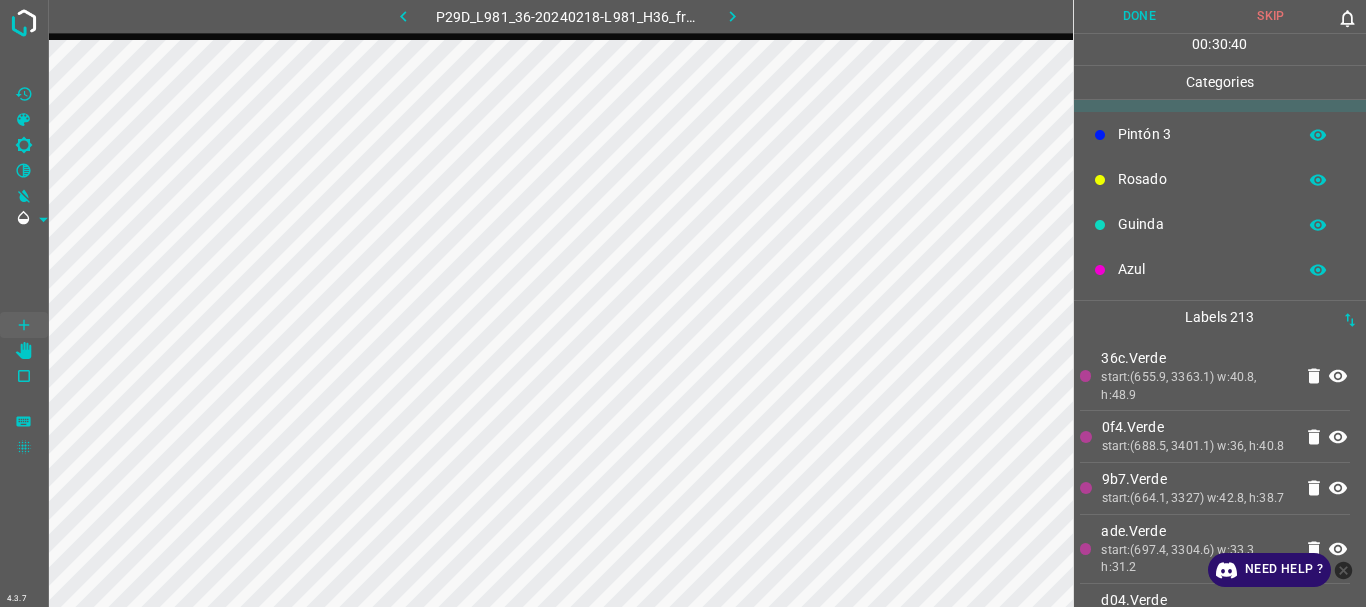 click on "Pintón 3" at bounding box center [1202, 134] 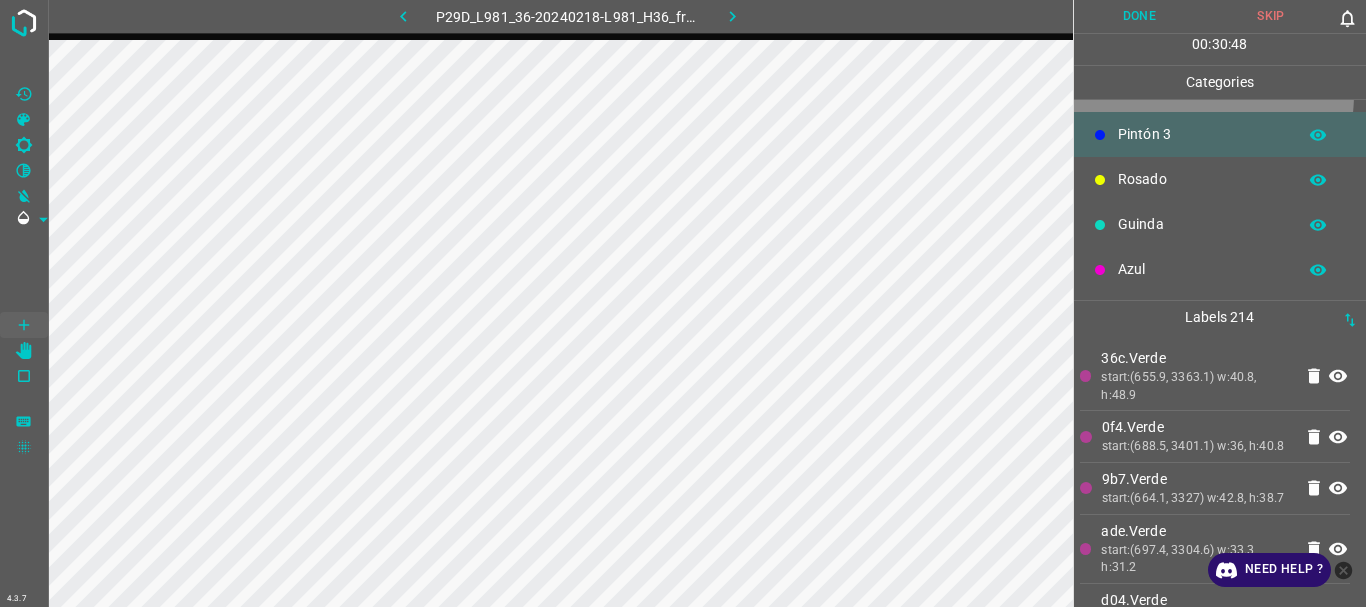 click on "Pintón 2" at bounding box center (1202, 89) 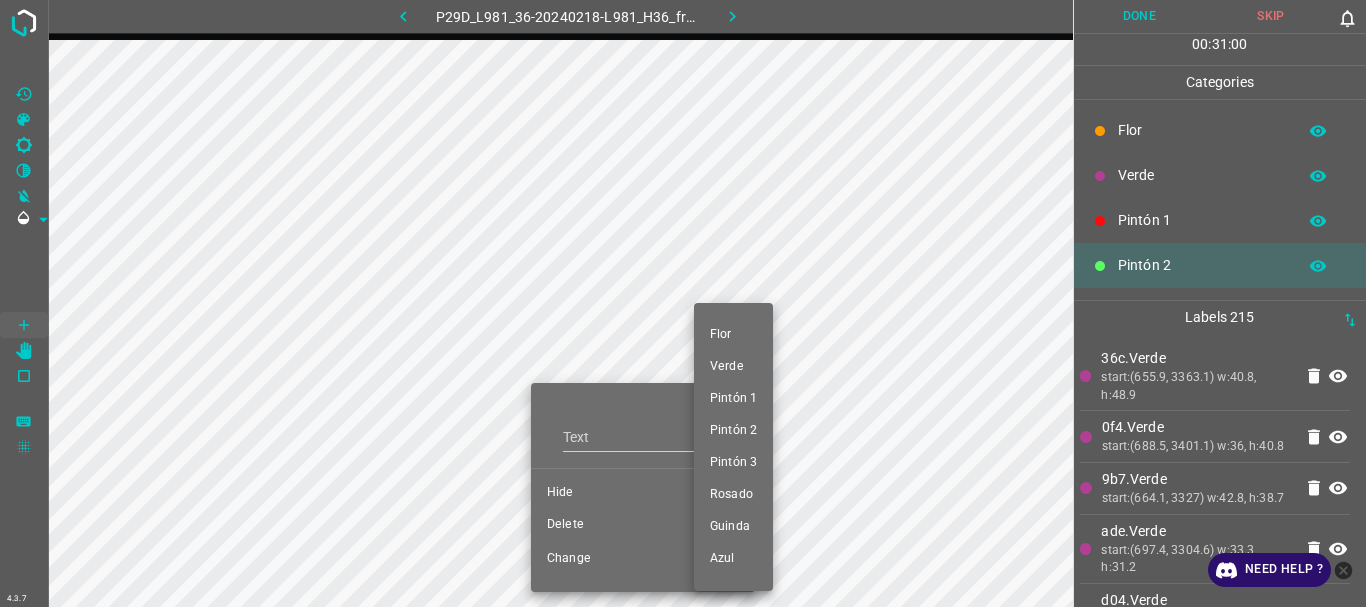 click at bounding box center [683, 303] 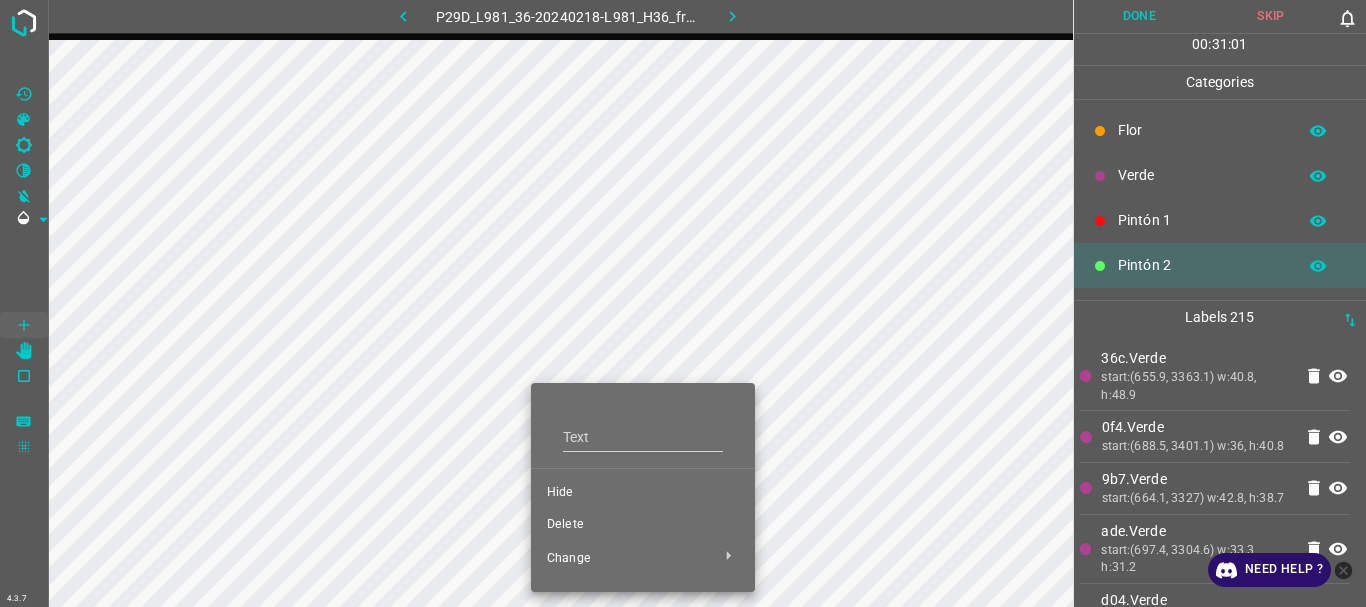click on "Delete" at bounding box center [643, 525] 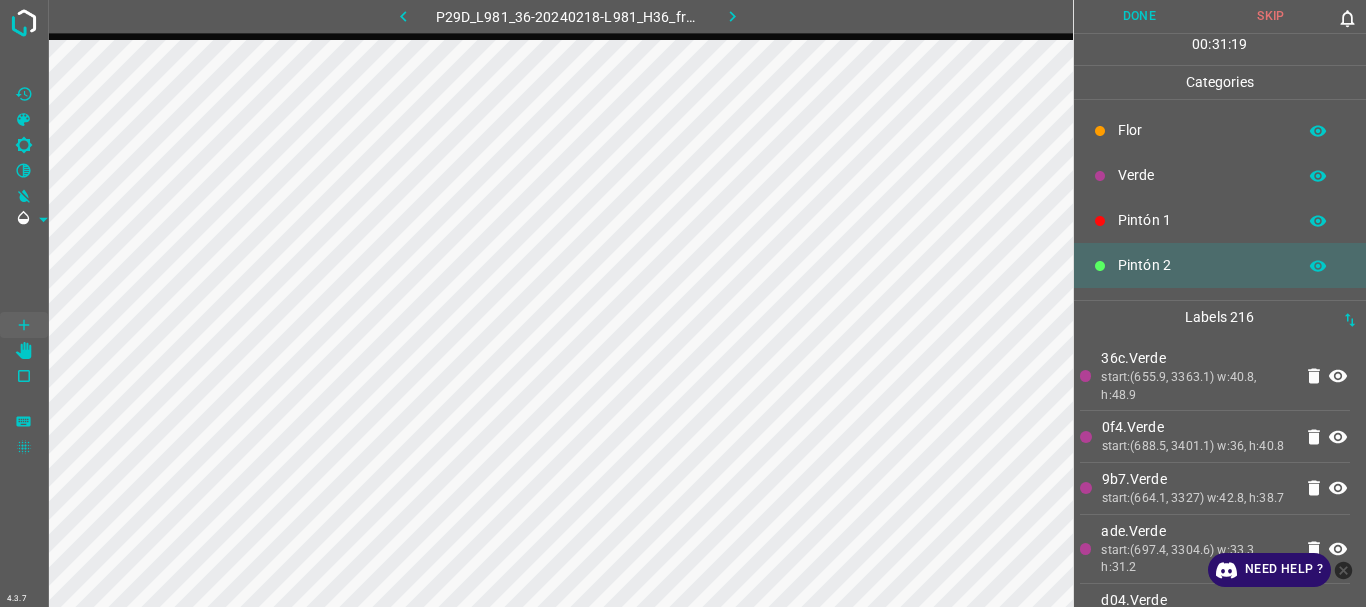 scroll, scrollTop: 176, scrollLeft: 0, axis: vertical 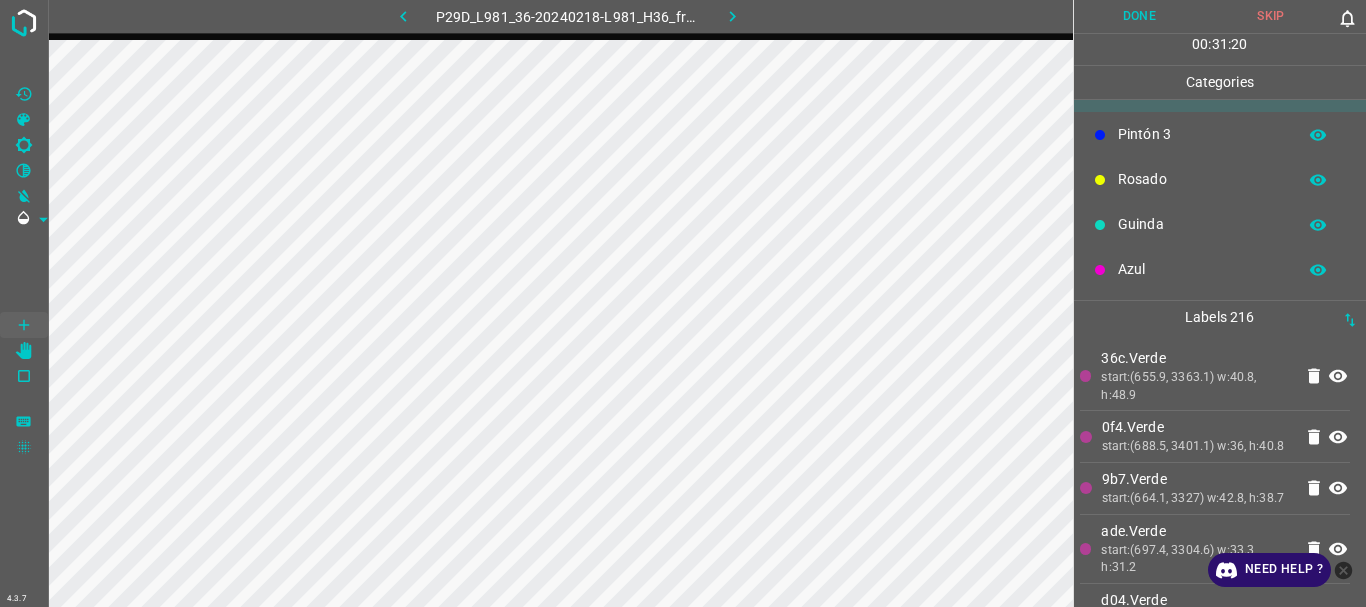 click on "Pintón 3" at bounding box center [1202, 134] 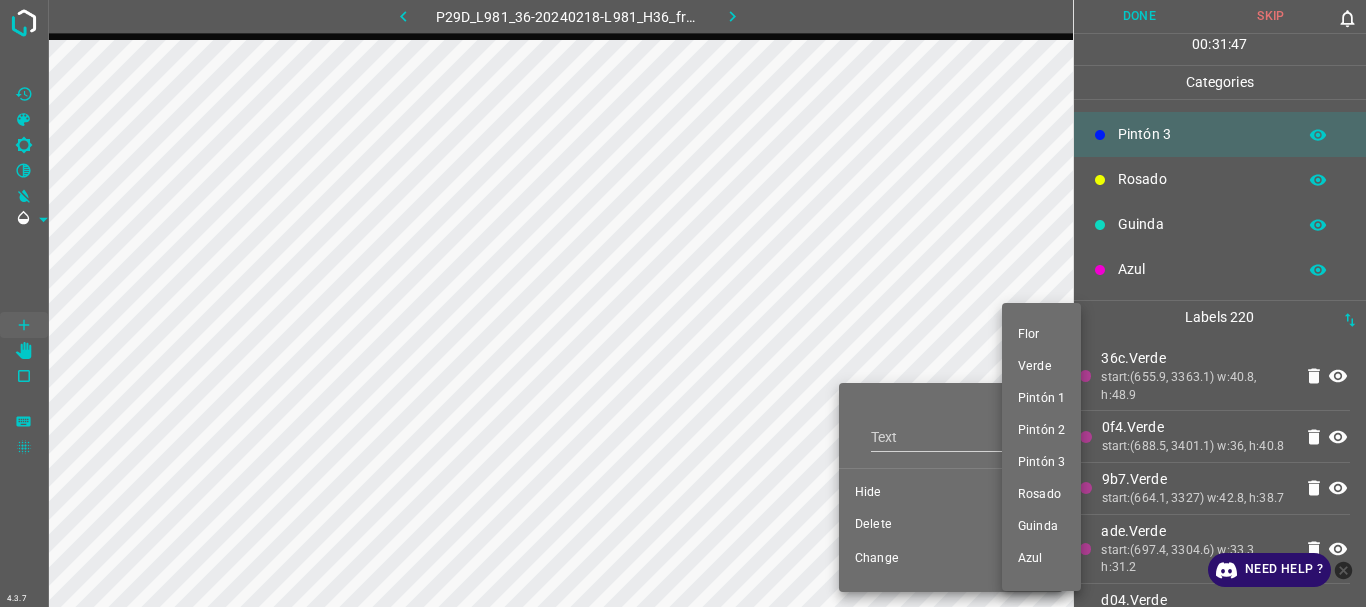 click at bounding box center (683, 303) 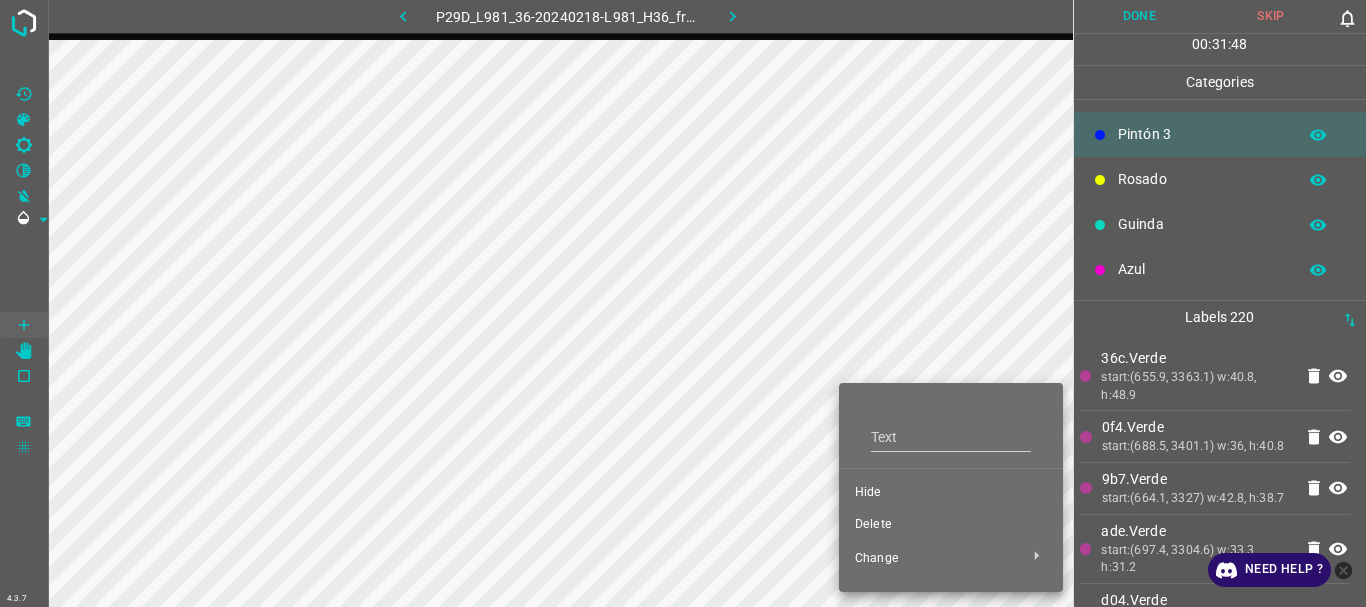 click at bounding box center [683, 303] 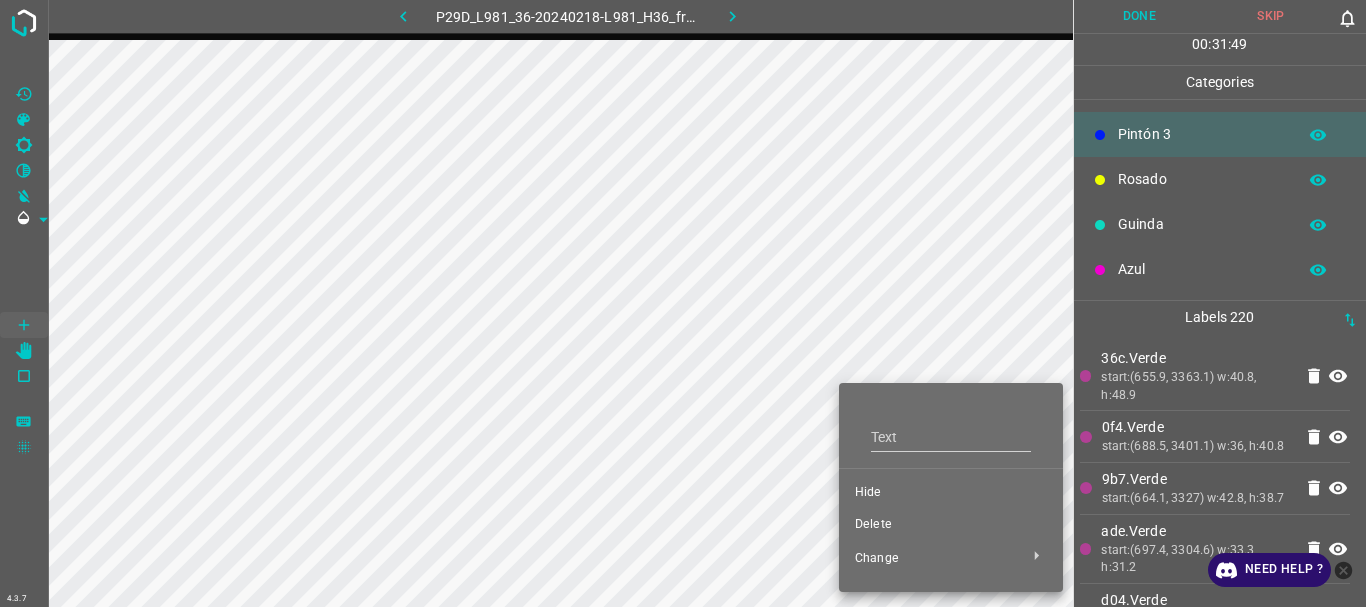 click on "Delete" at bounding box center [951, 525] 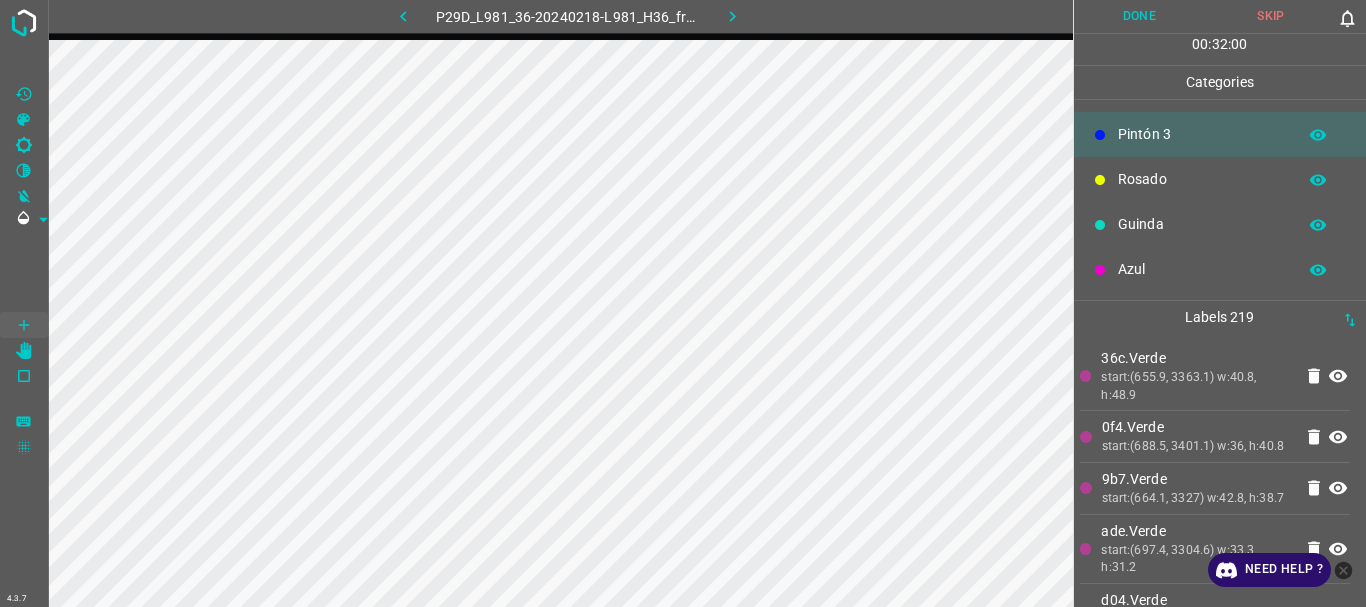 scroll, scrollTop: 0, scrollLeft: 0, axis: both 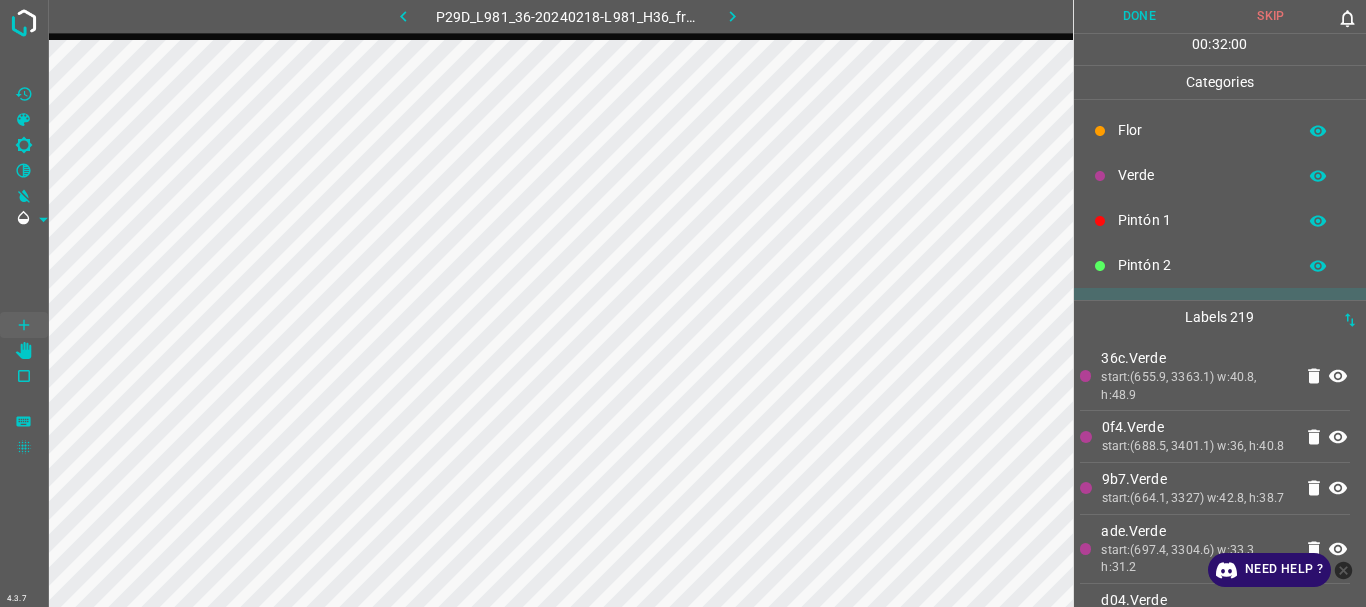 click on "Pintón 2" at bounding box center [1202, 265] 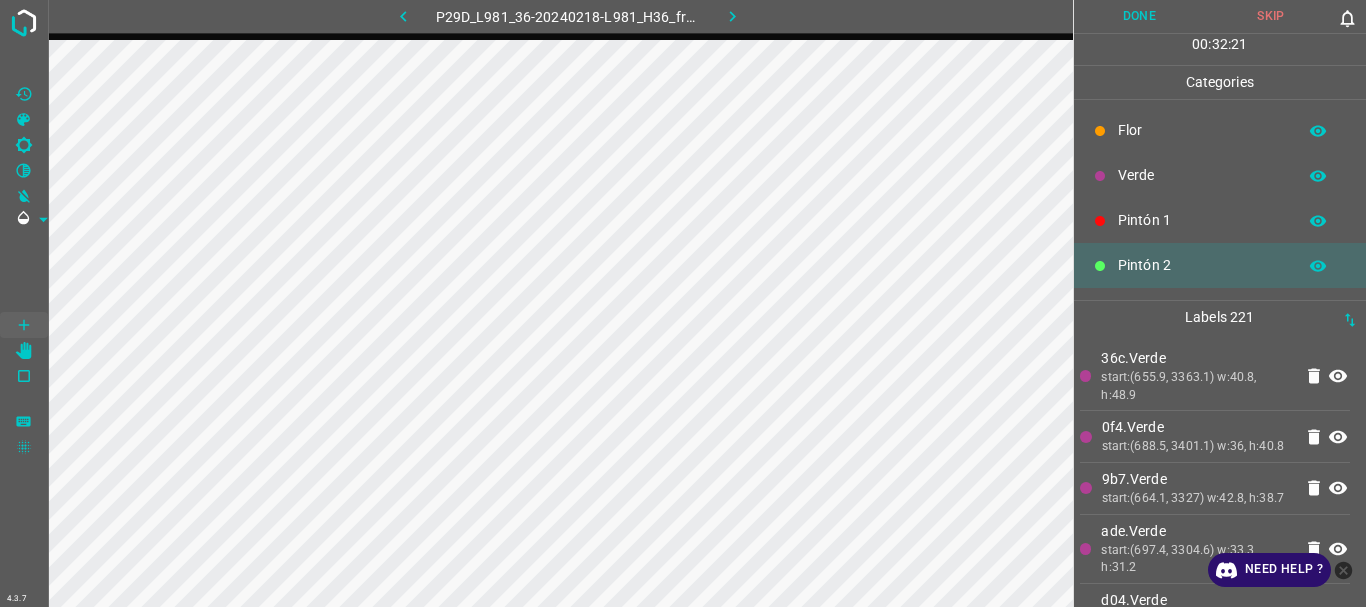 scroll, scrollTop: 176, scrollLeft: 0, axis: vertical 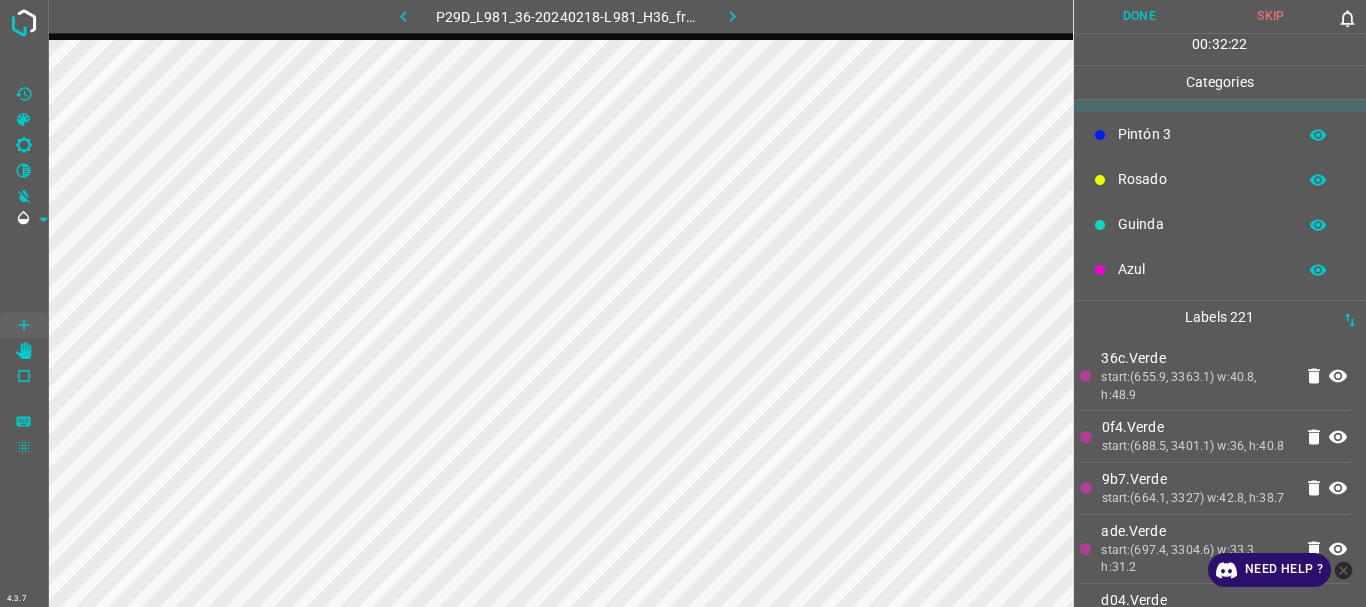 click on "Guinda" at bounding box center [1202, 224] 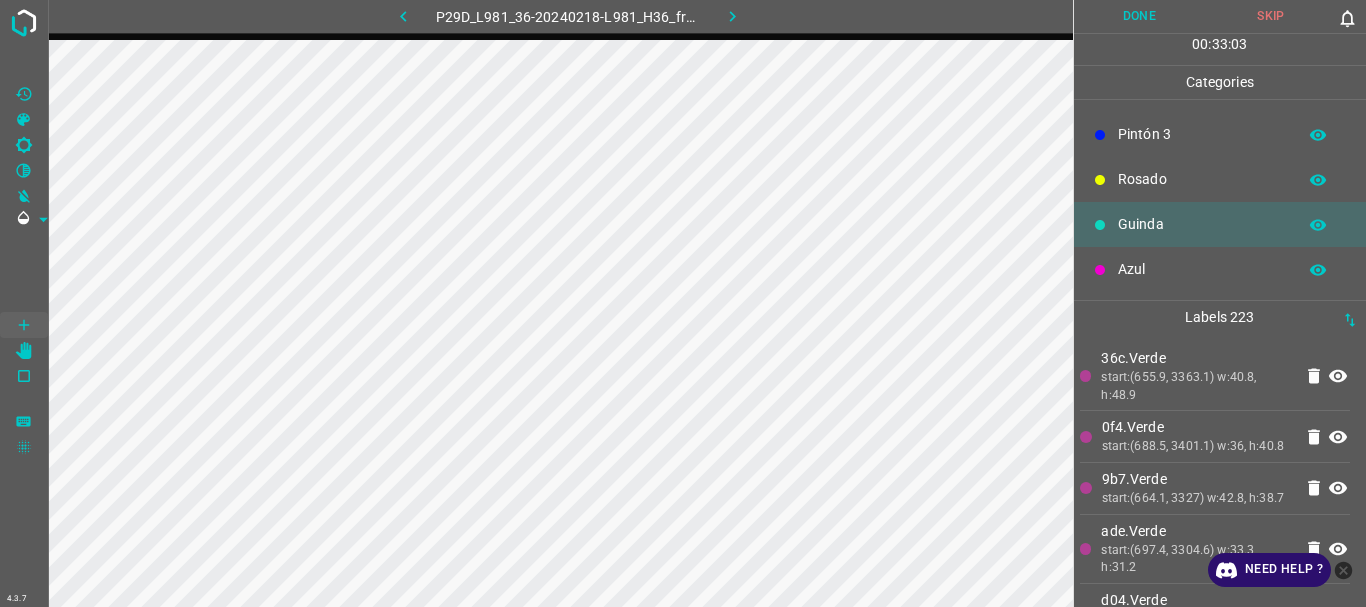 click on "Pintón 3" at bounding box center (1202, 134) 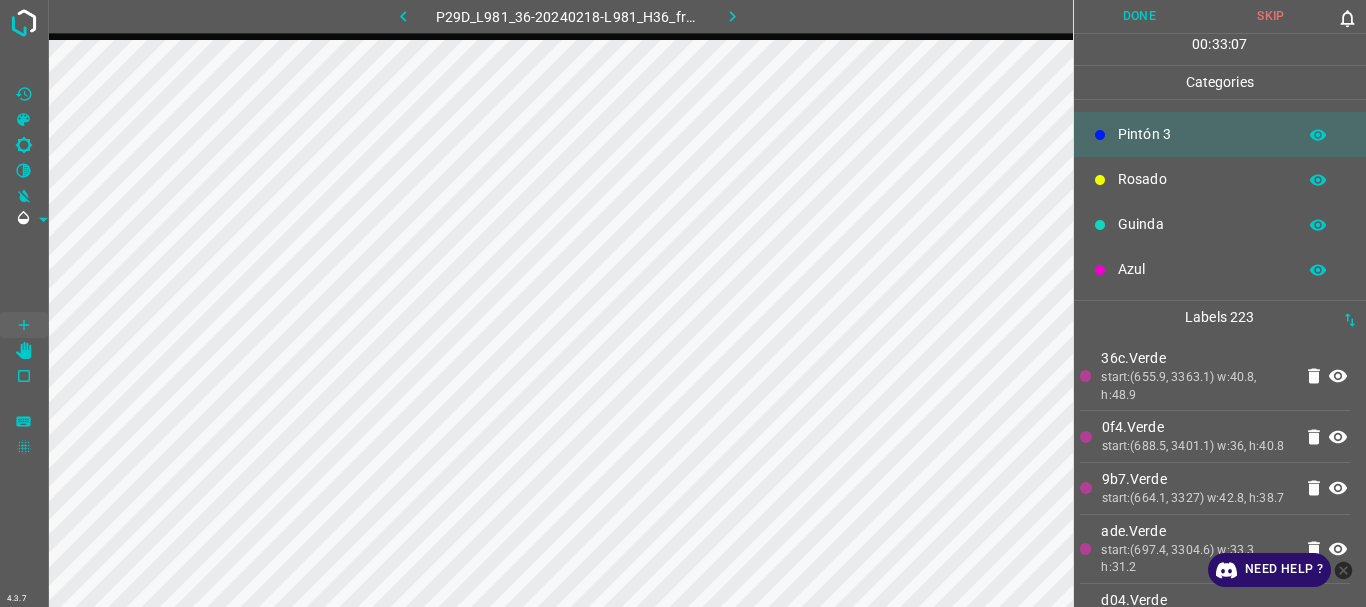 click on "Rosado" at bounding box center (1202, 179) 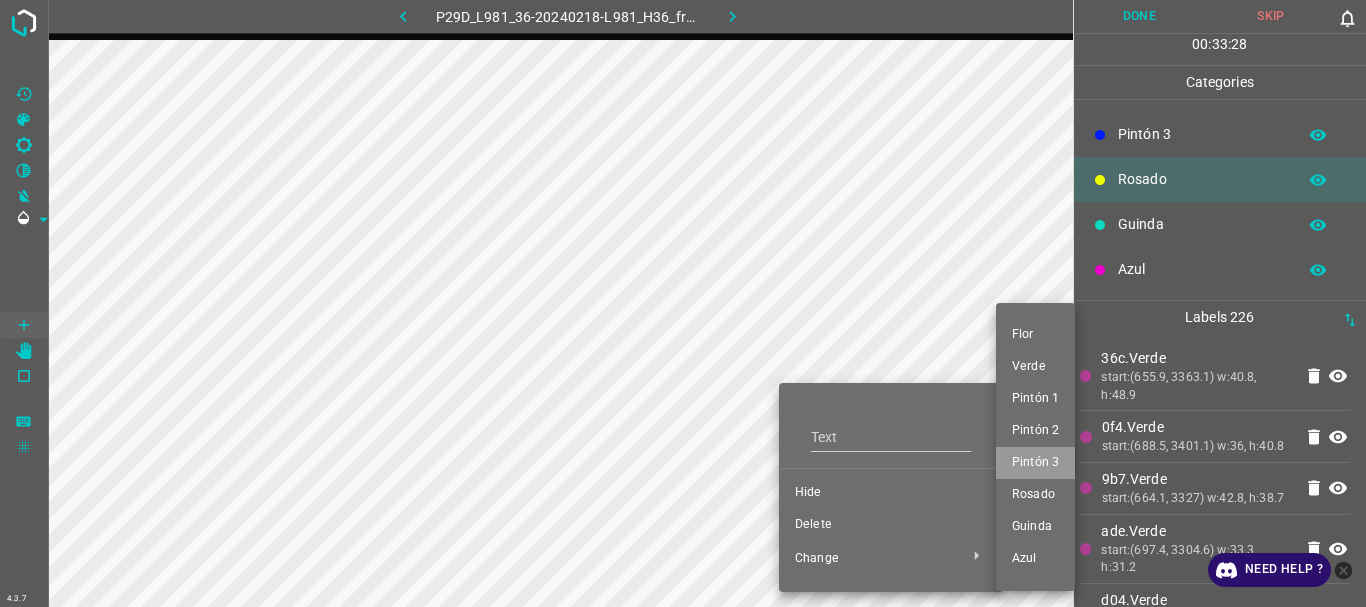click on "Pintón 3" at bounding box center (1035, 463) 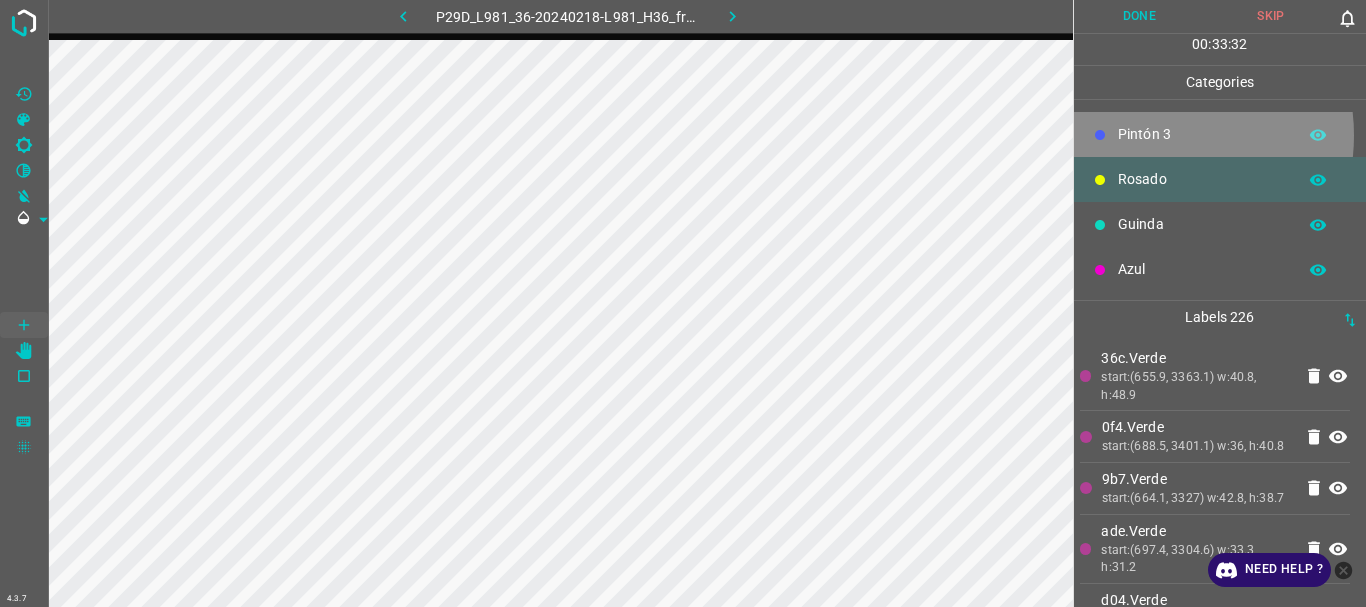 click on "Pintón 3" at bounding box center (1202, 134) 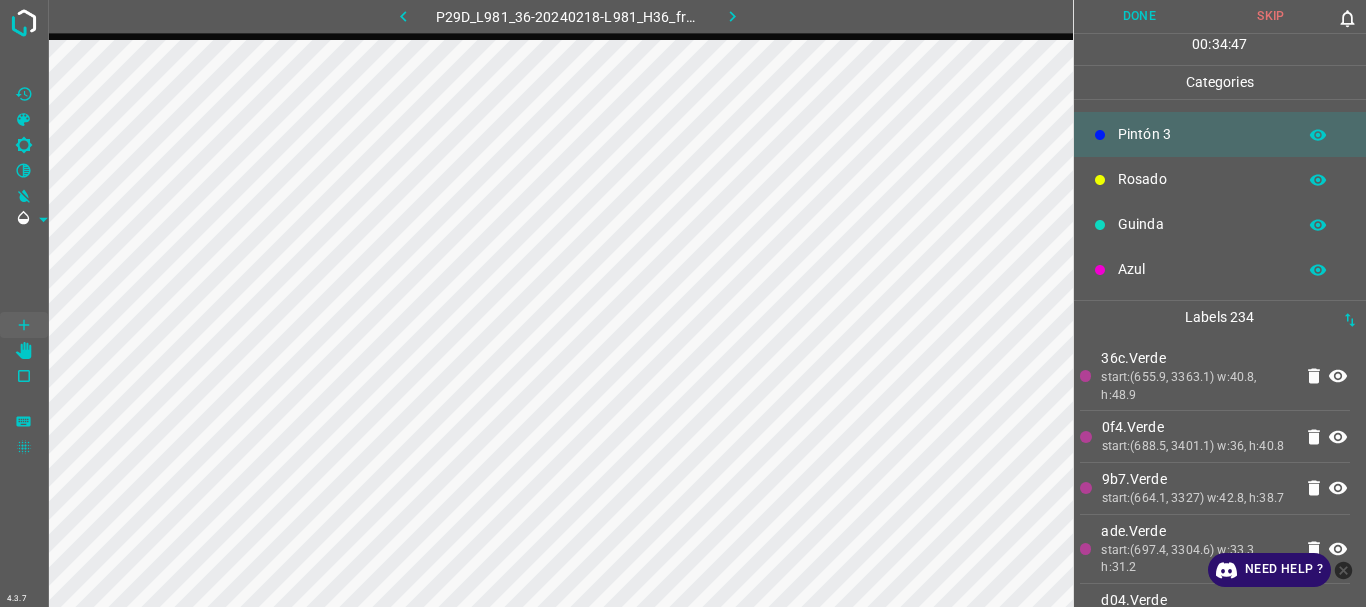 click on "Done" at bounding box center [1140, 16] 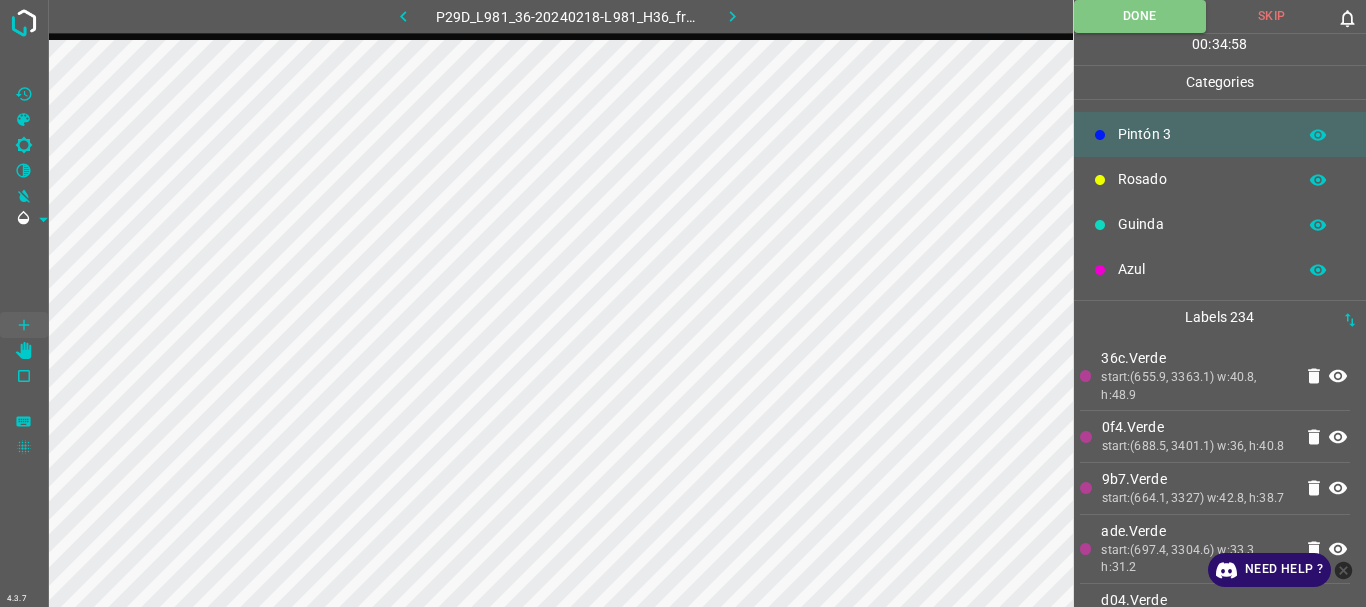 click 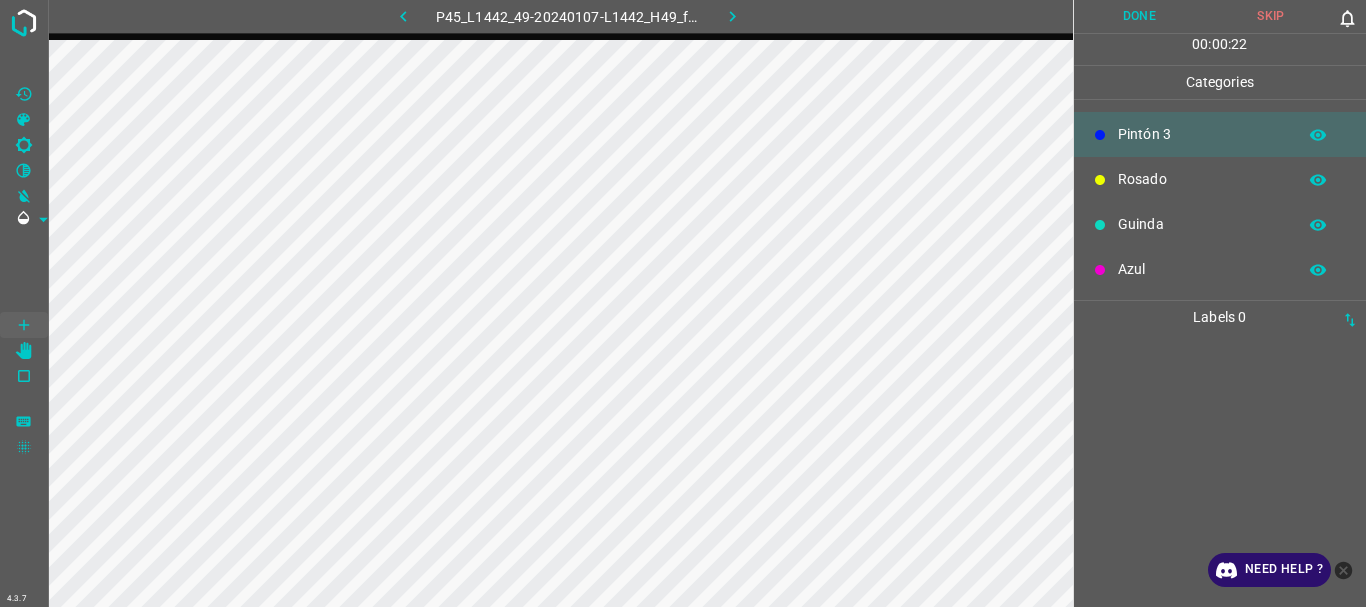 click on "Azul" at bounding box center [1202, 269] 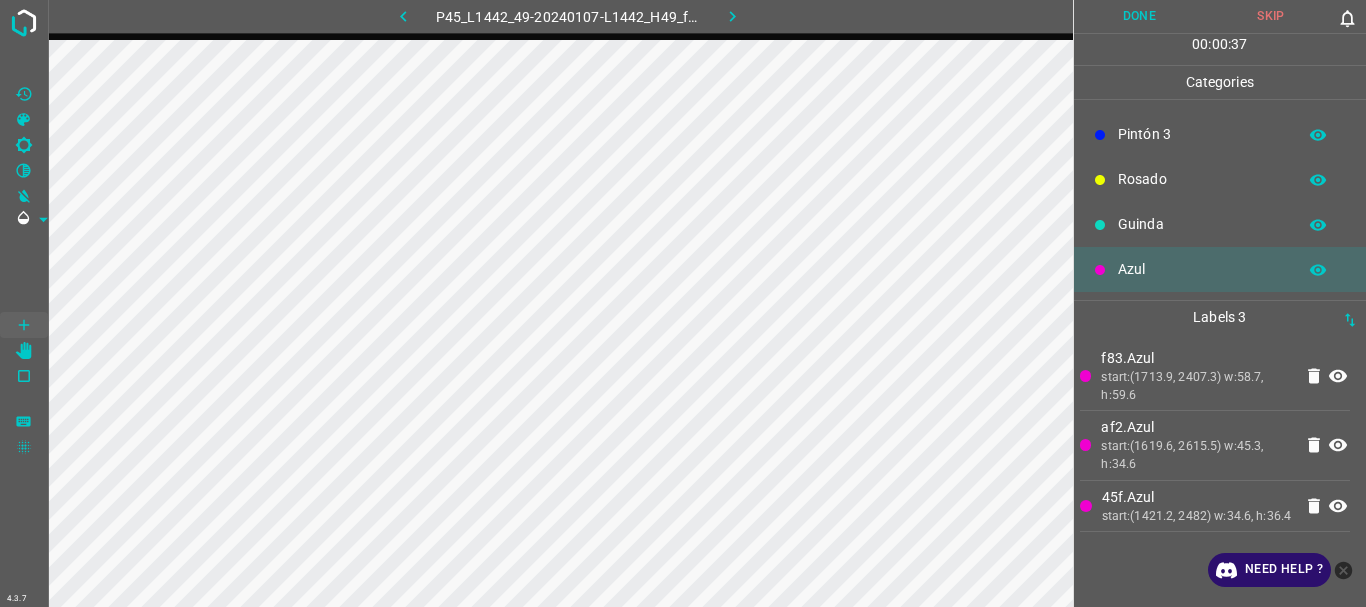 scroll, scrollTop: 0, scrollLeft: 0, axis: both 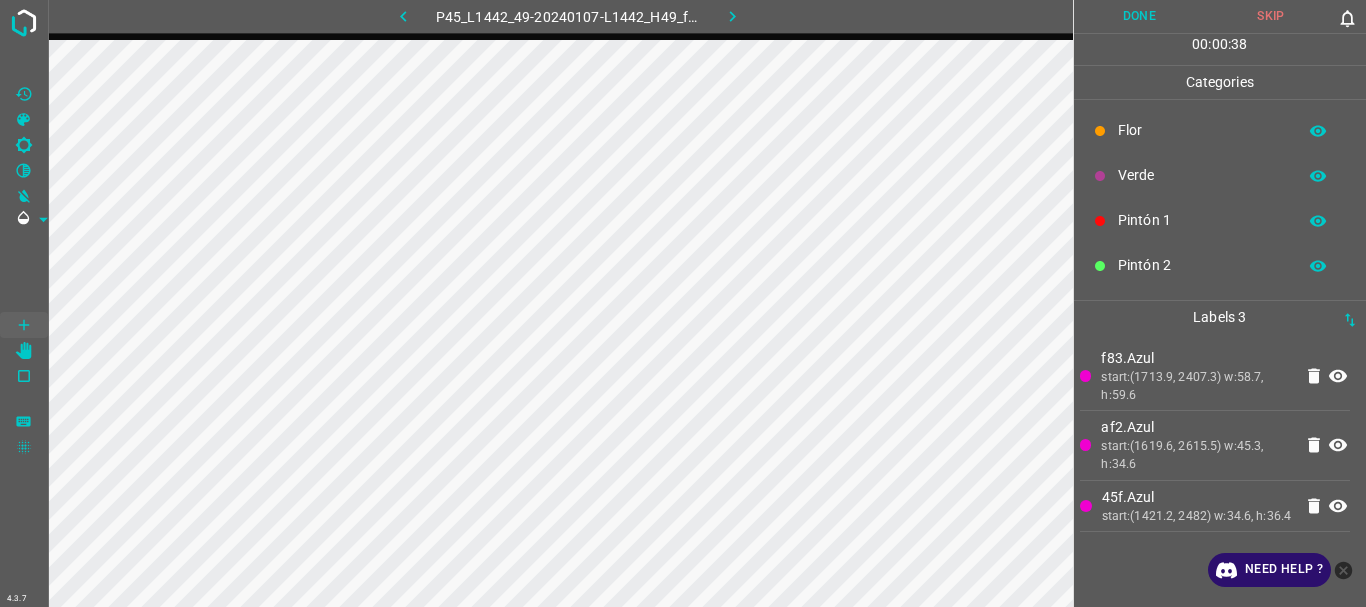 click on "Verde" at bounding box center (1202, 175) 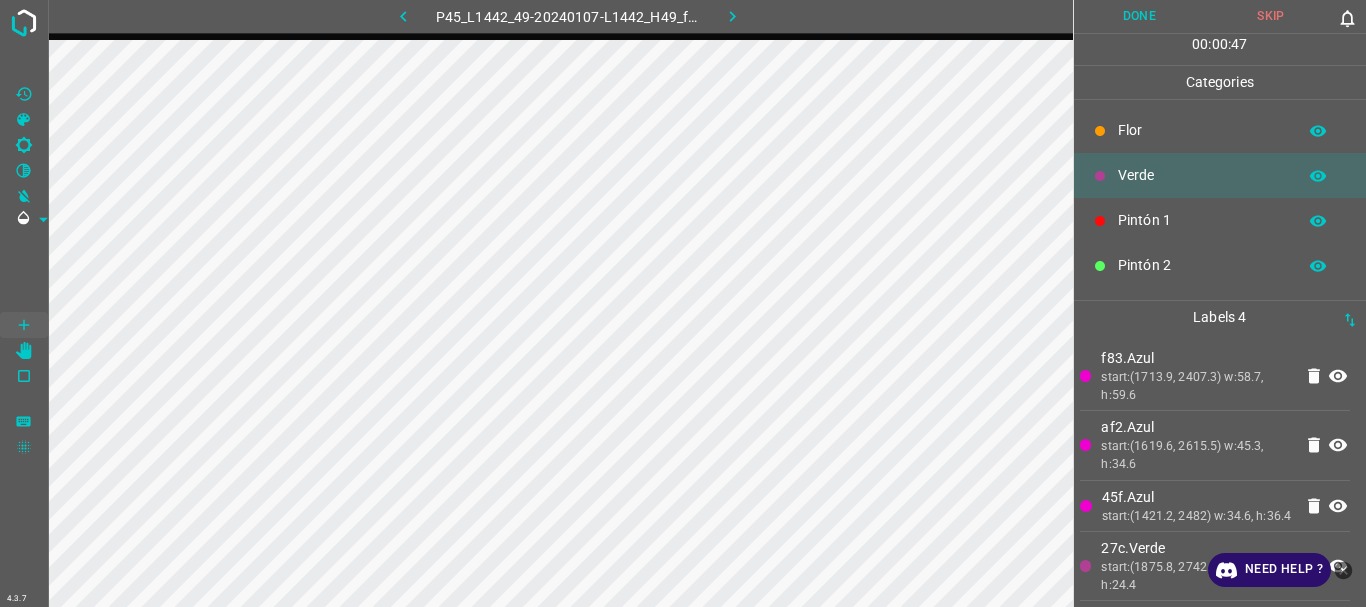 scroll, scrollTop: 176, scrollLeft: 0, axis: vertical 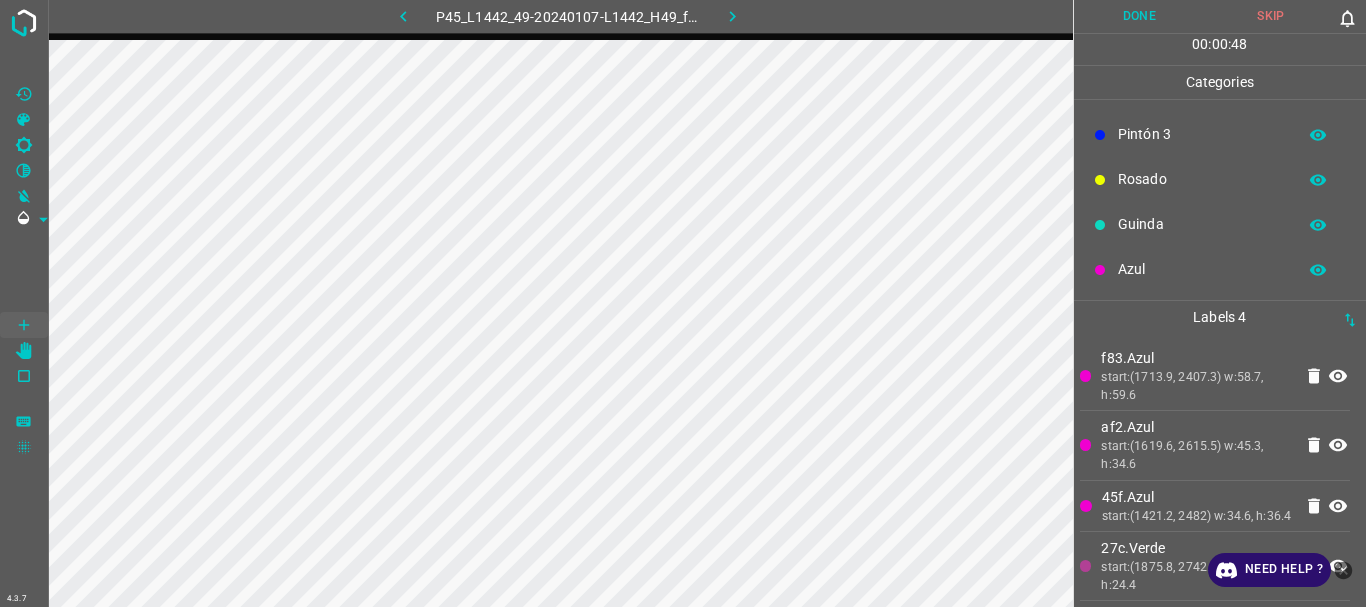 click on "Guinda" at bounding box center (1202, 224) 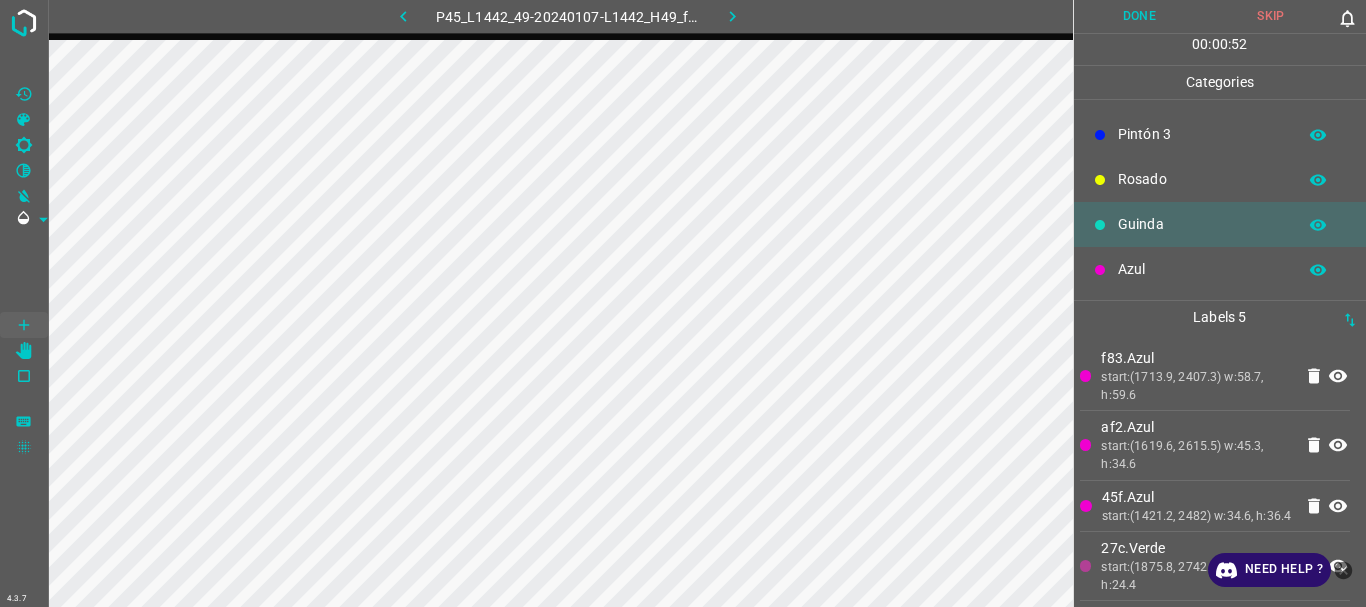 scroll, scrollTop: 0, scrollLeft: 0, axis: both 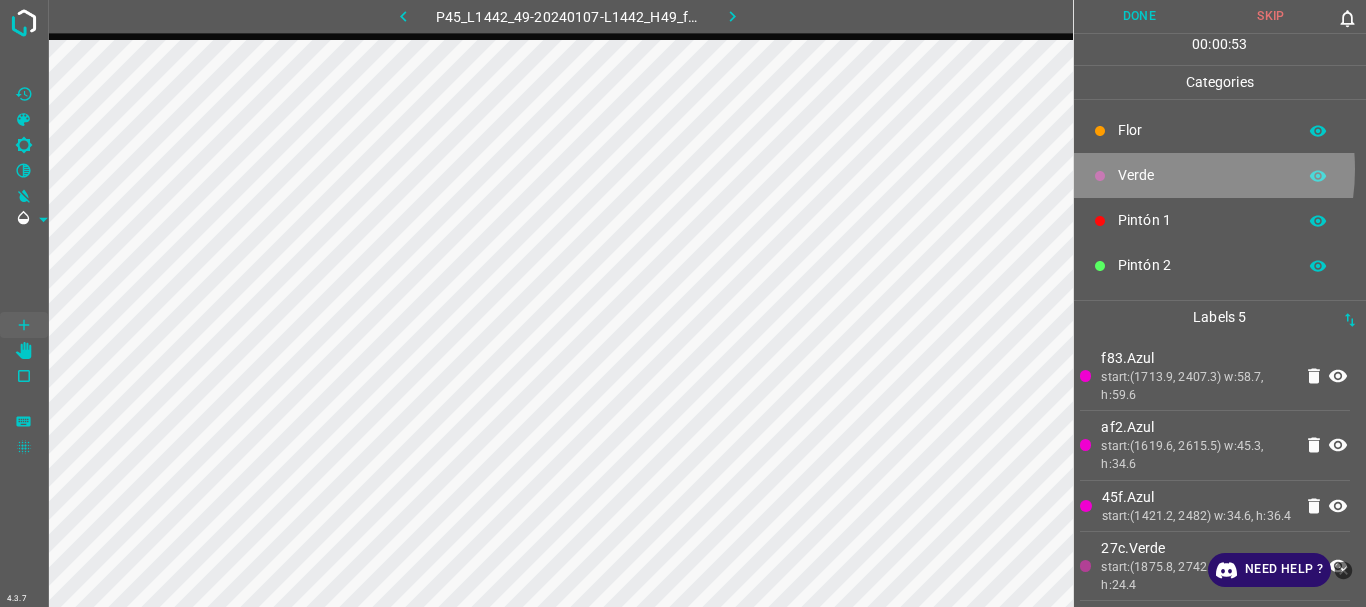 click on "Verde" at bounding box center [1202, 175] 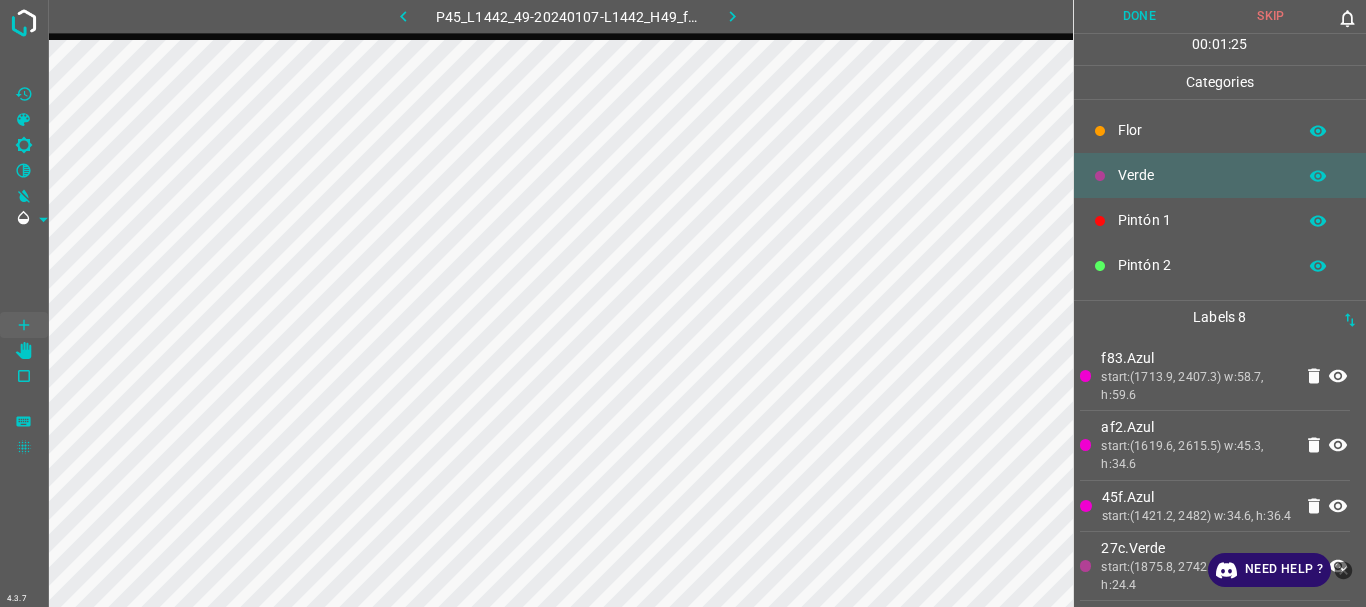 scroll, scrollTop: 176, scrollLeft: 0, axis: vertical 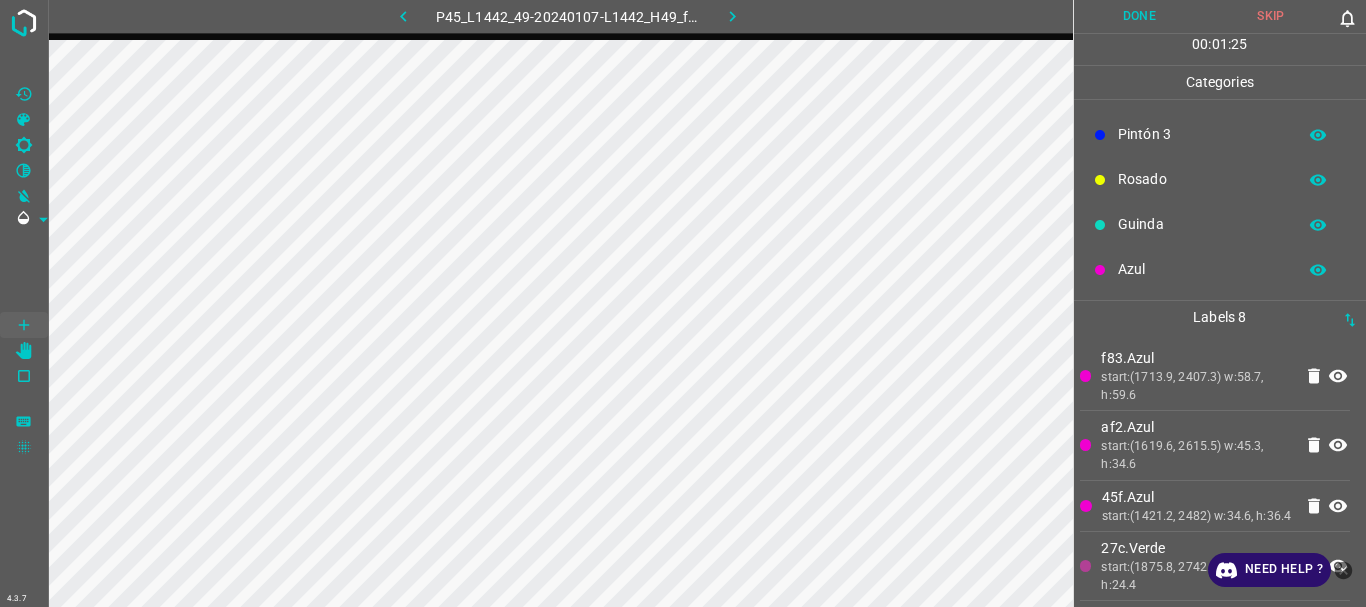 click on "Azul" at bounding box center [1202, 269] 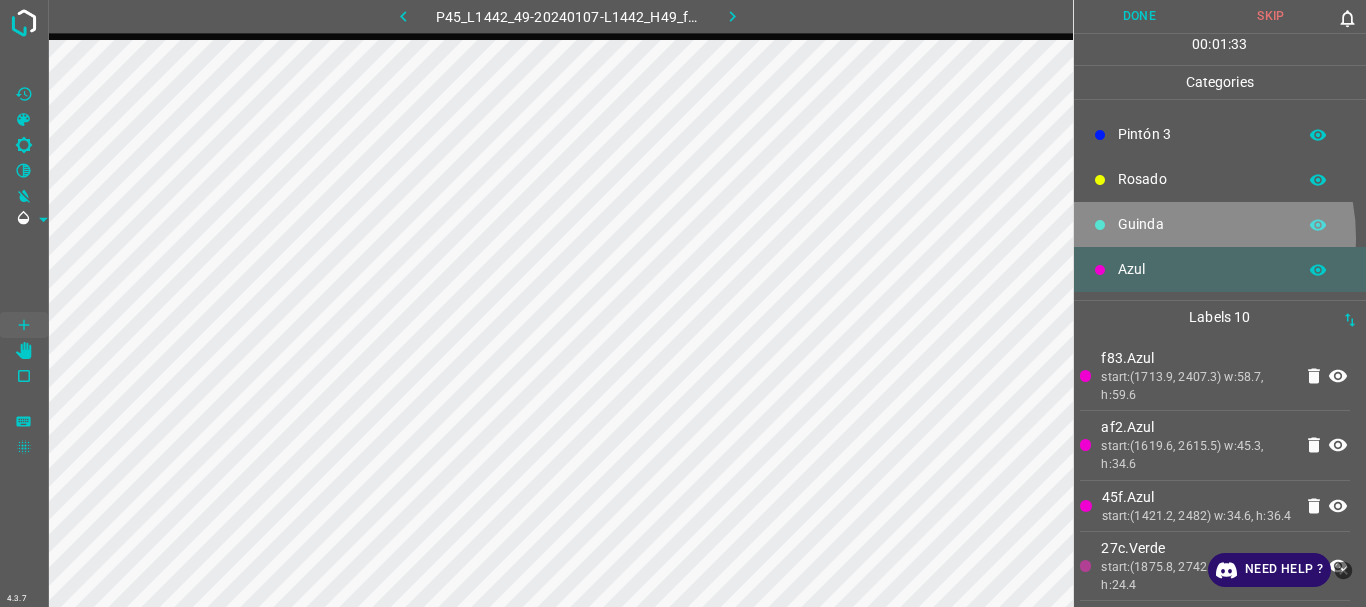 click on "Guinda" at bounding box center (1220, 224) 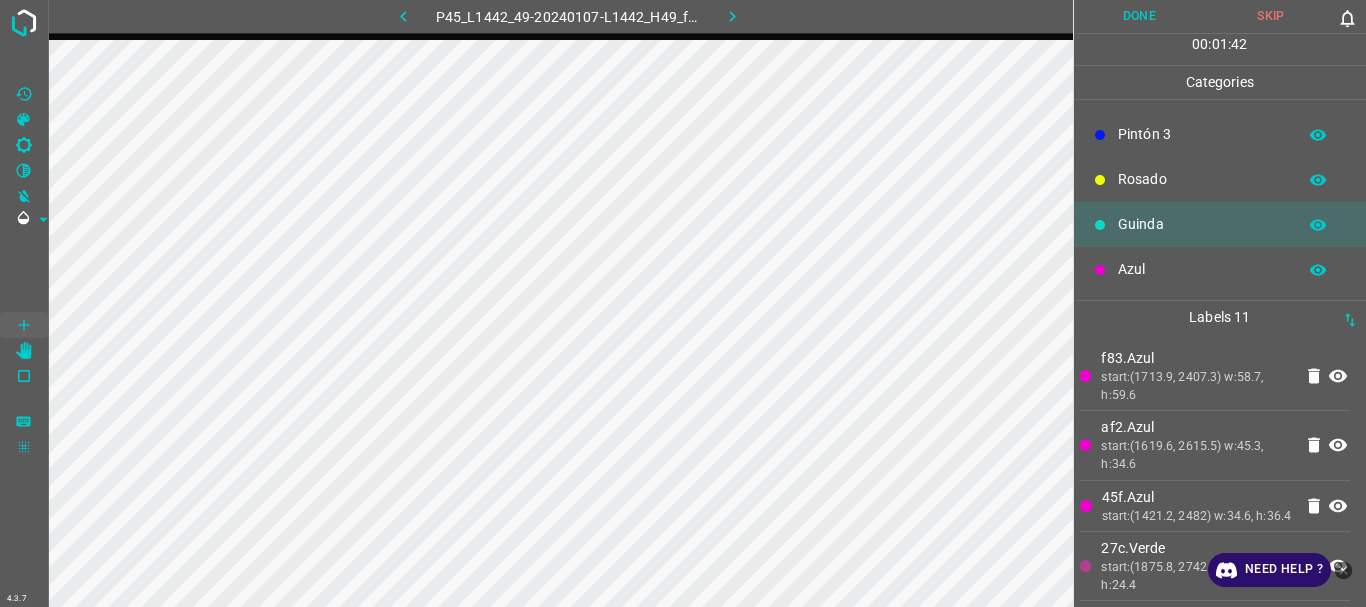 scroll, scrollTop: 0, scrollLeft: 0, axis: both 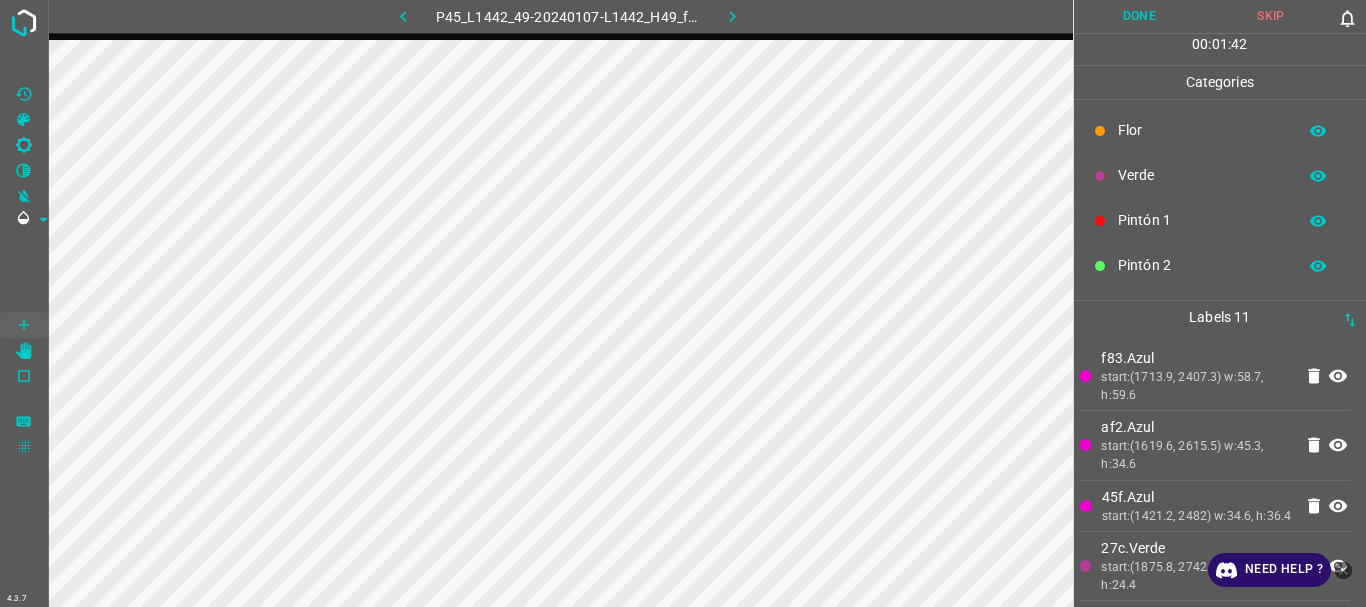 click on "Verde" at bounding box center (1202, 175) 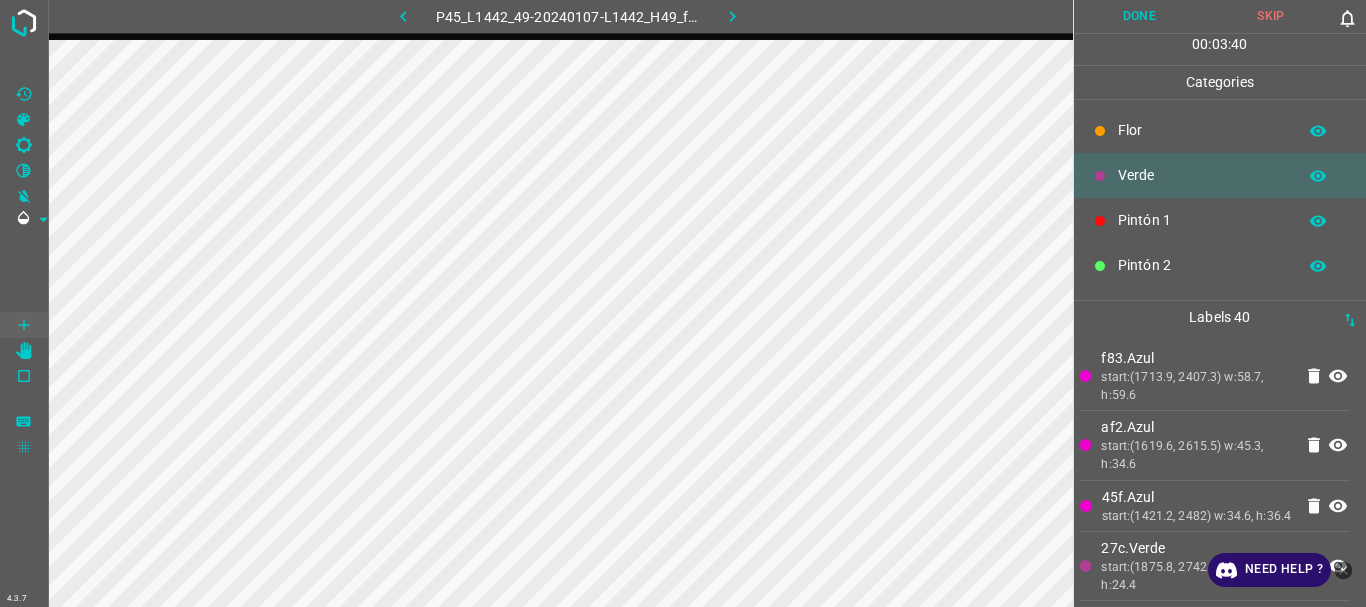 scroll, scrollTop: 176, scrollLeft: 0, axis: vertical 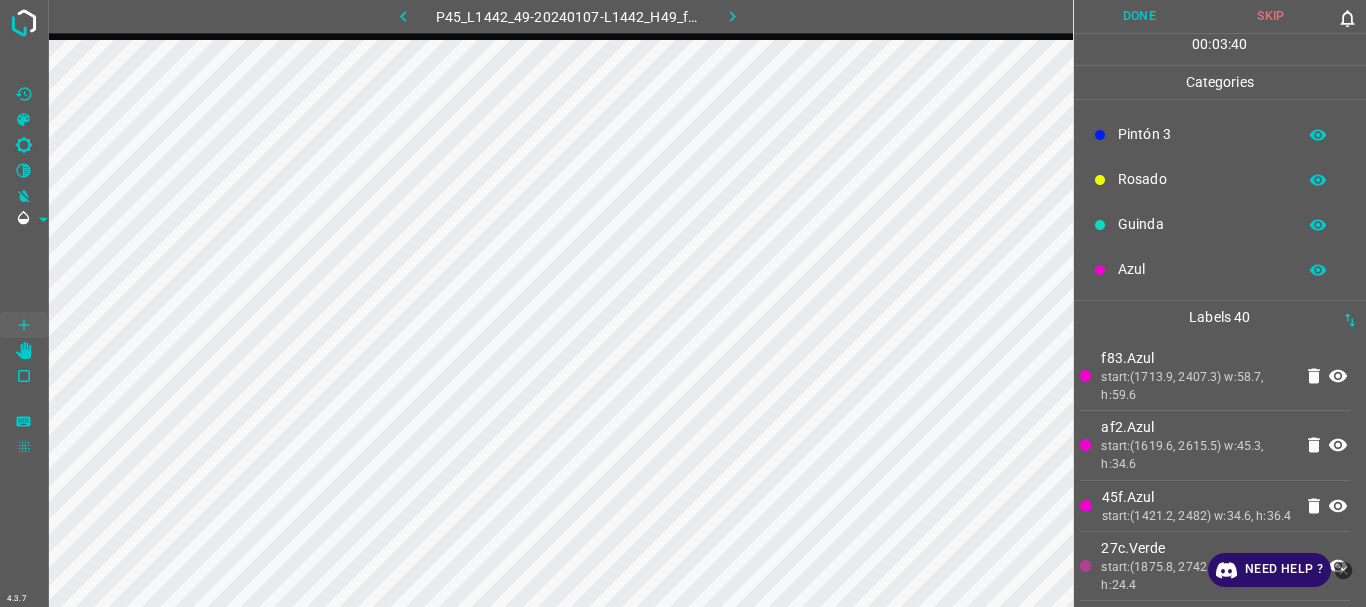 click on "Pintón 3" at bounding box center [1220, 134] 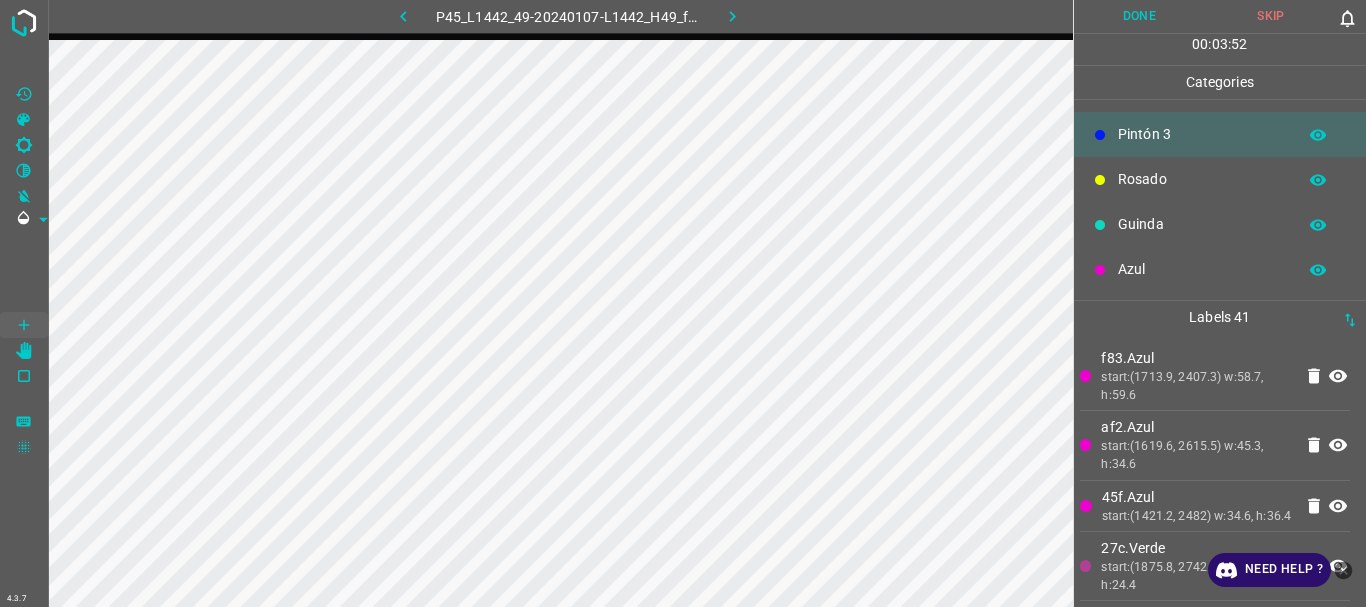 scroll, scrollTop: 0, scrollLeft: 0, axis: both 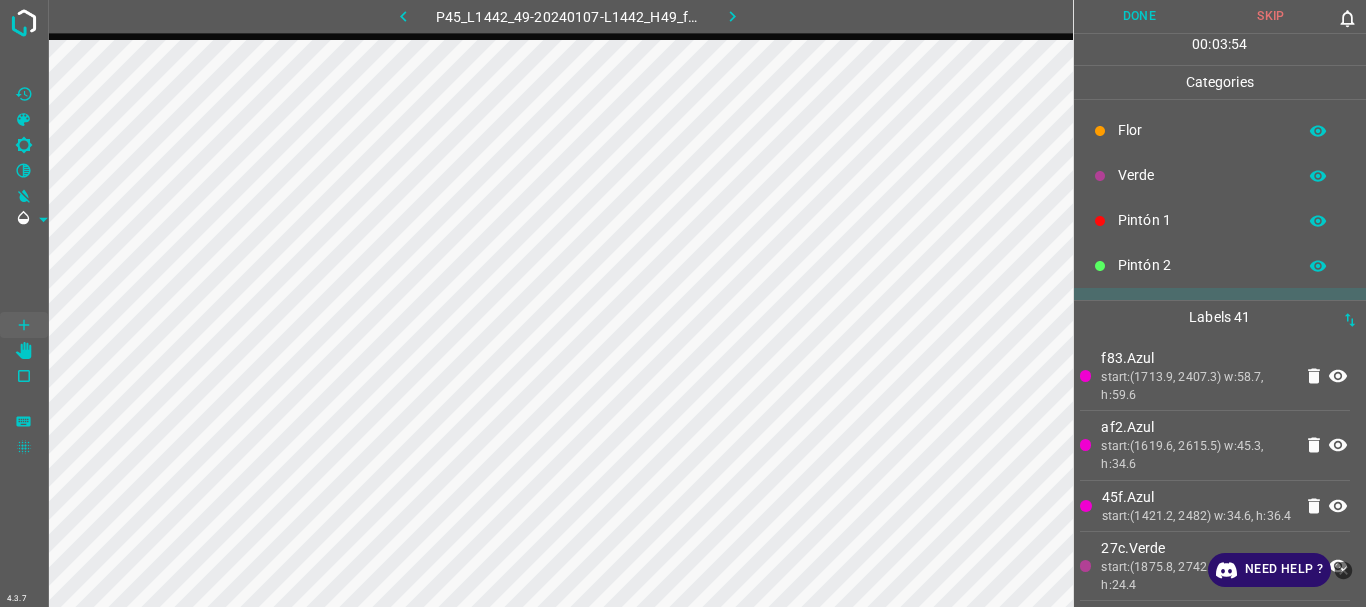 click on "Flor" at bounding box center [1202, 130] 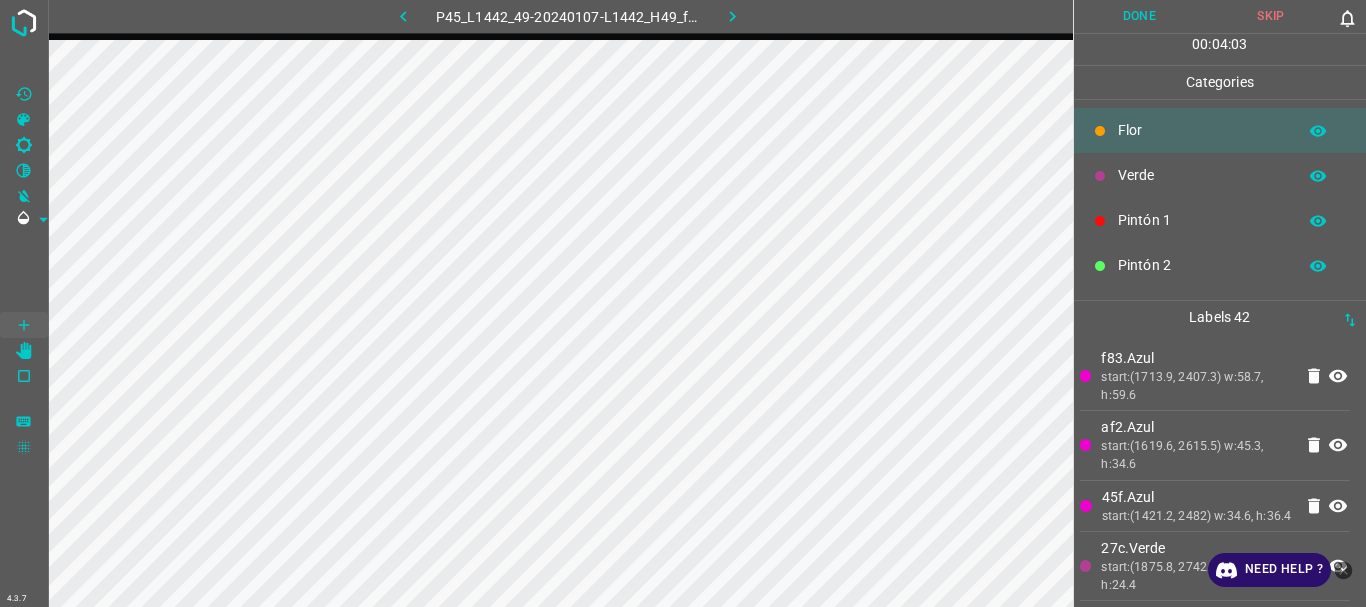 click on "Verde" at bounding box center (1202, 175) 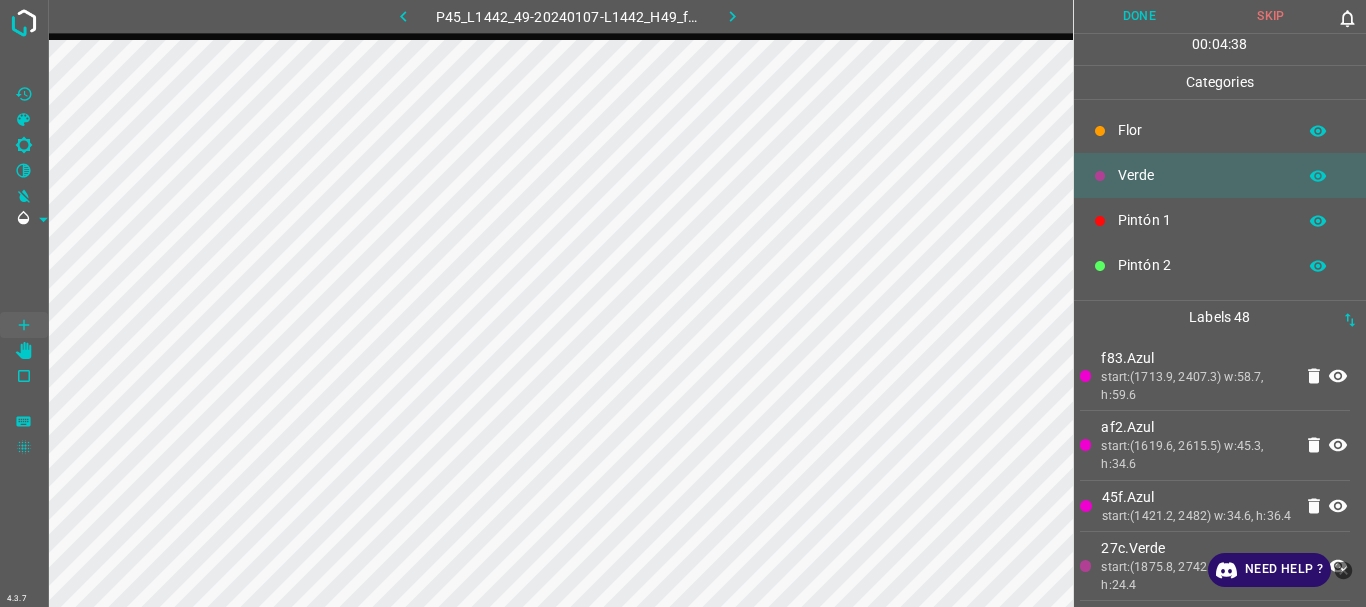 scroll, scrollTop: 176, scrollLeft: 0, axis: vertical 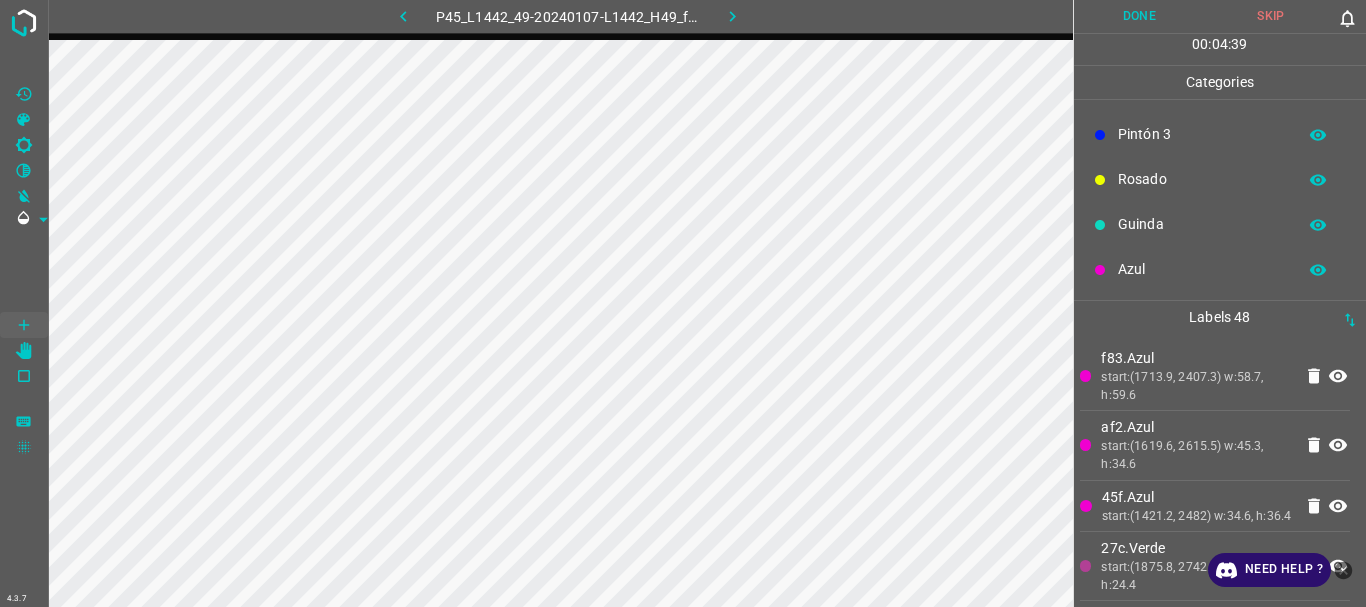 click on "Guinda" at bounding box center (1202, 224) 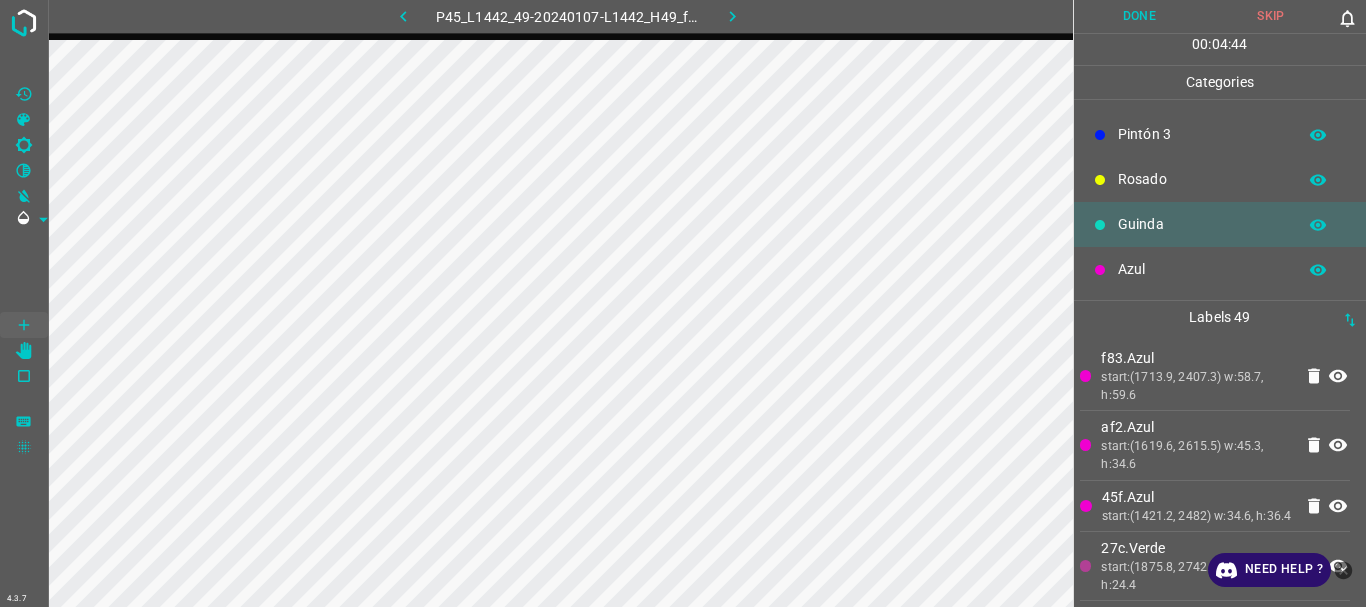 click on "Azul" at bounding box center [1202, 269] 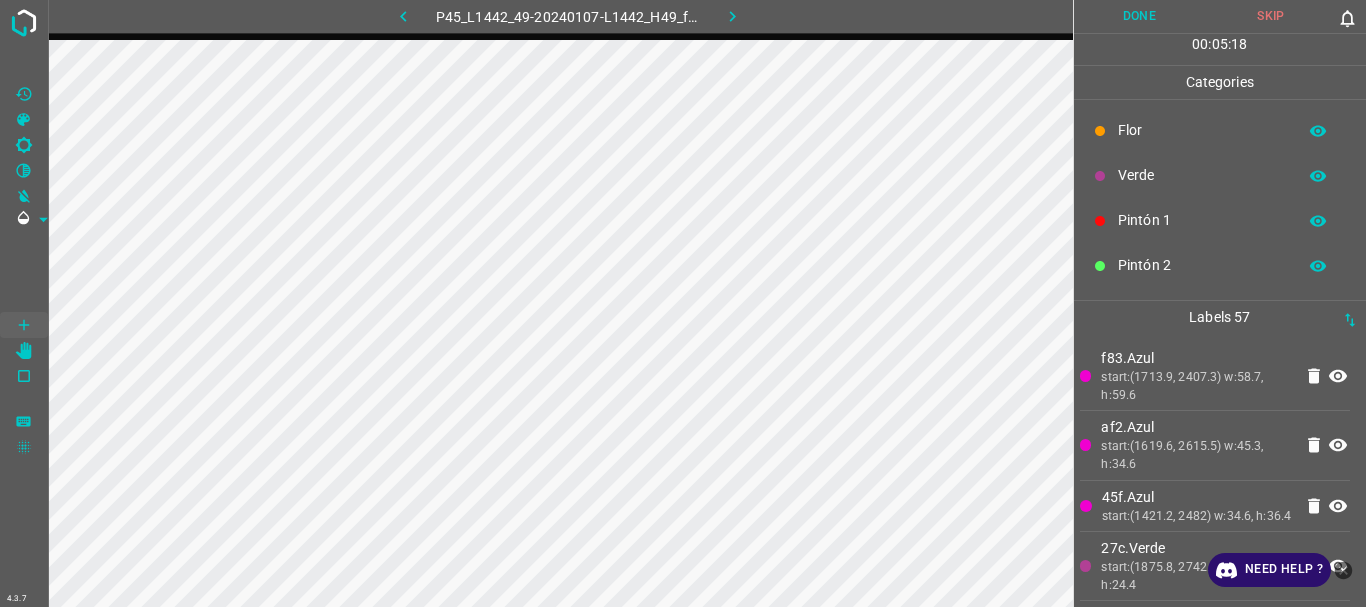 scroll, scrollTop: 176, scrollLeft: 0, axis: vertical 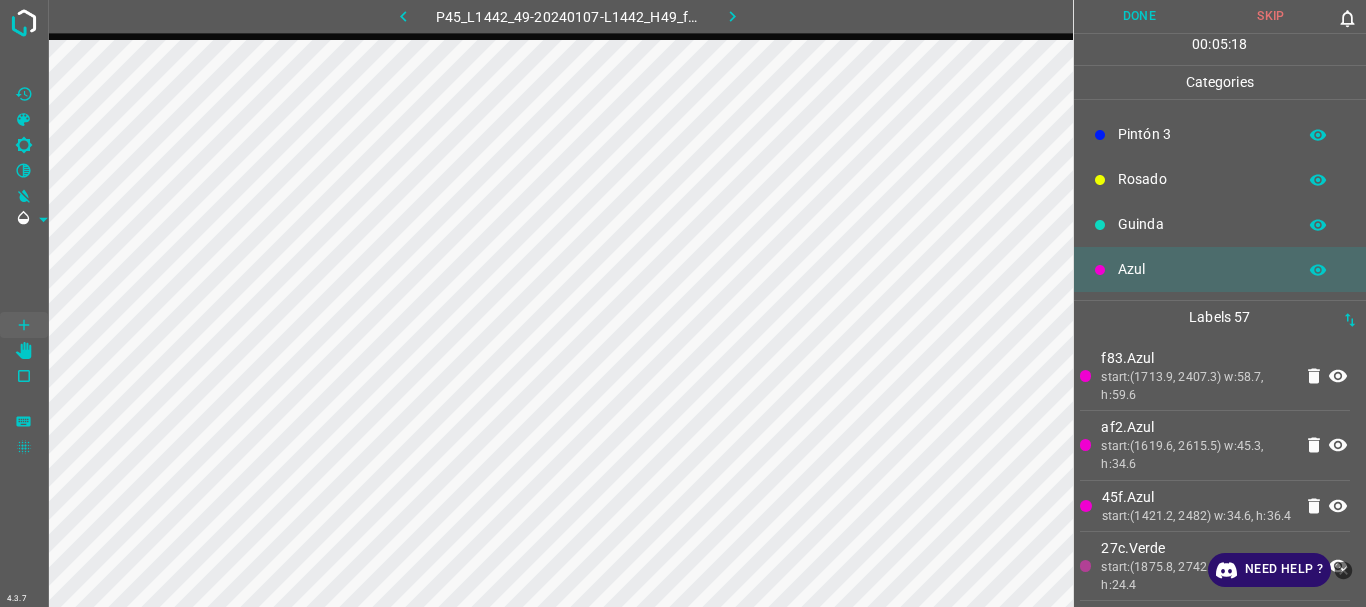 click on "Pintón 3" at bounding box center (1202, 134) 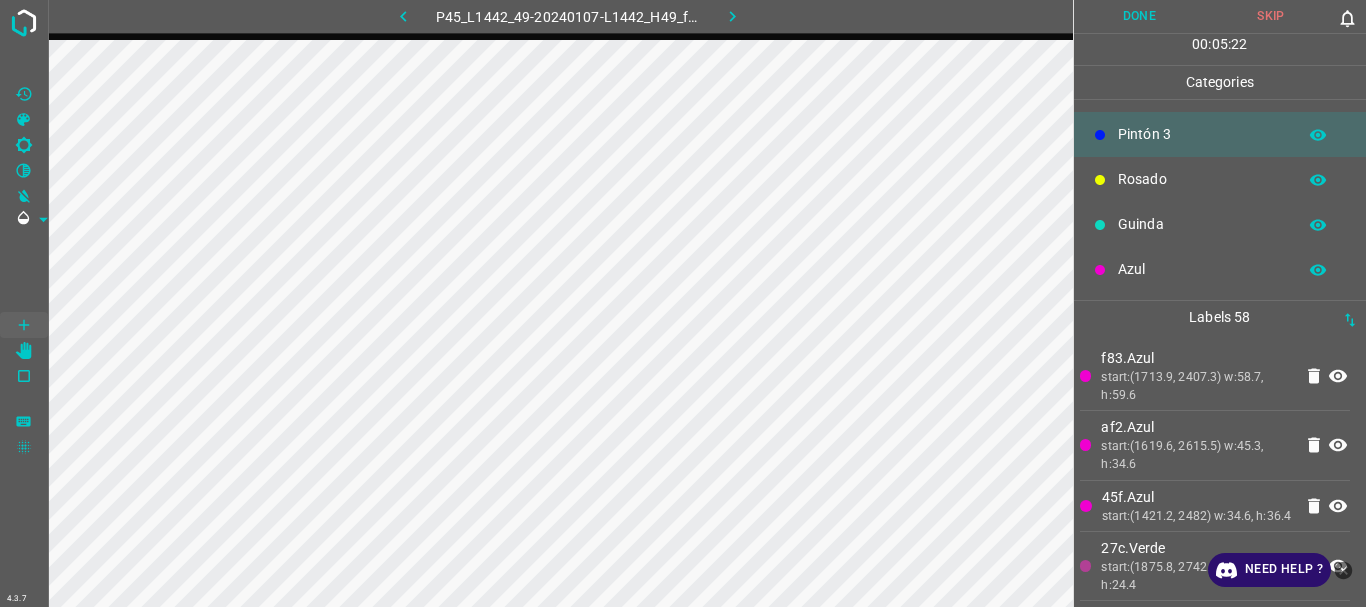 click on "Azul" at bounding box center (1220, 269) 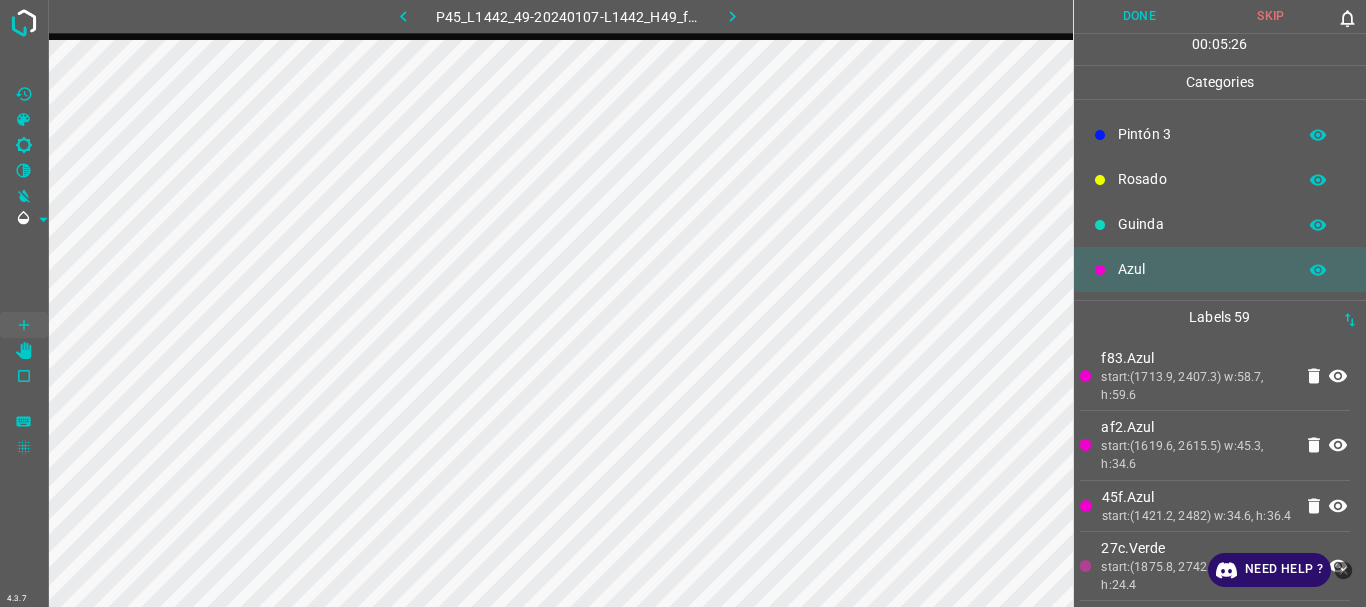 click on "Guinda" at bounding box center (1202, 224) 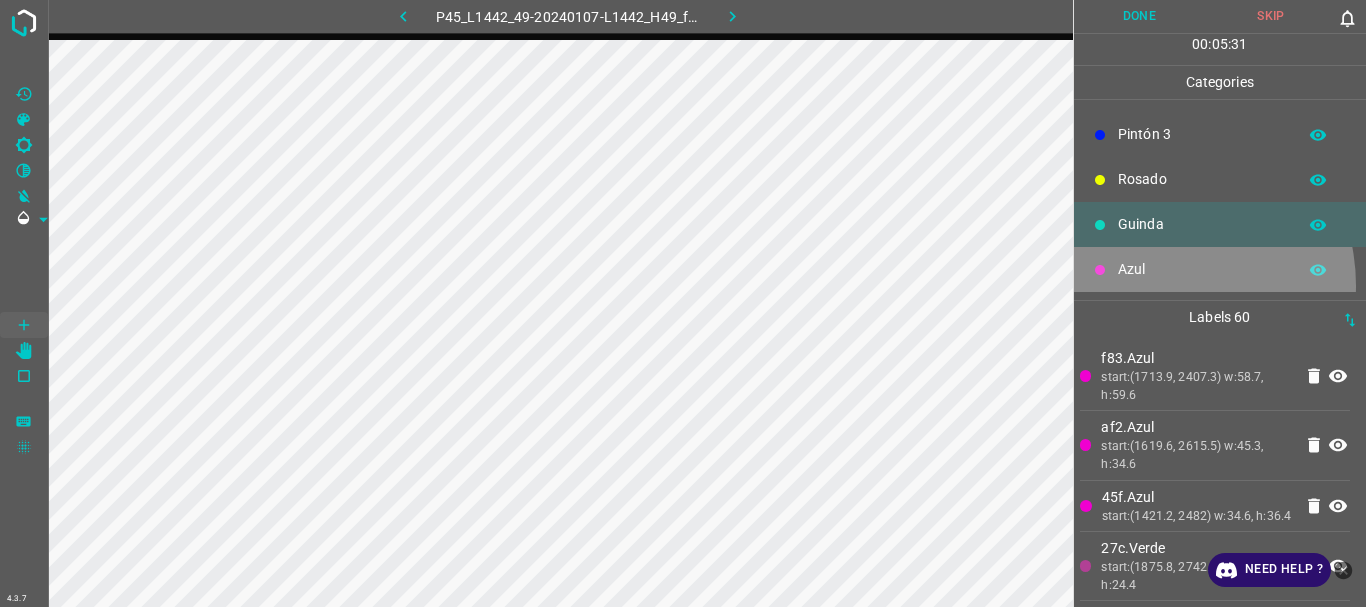 click on "Azul" at bounding box center [1220, 269] 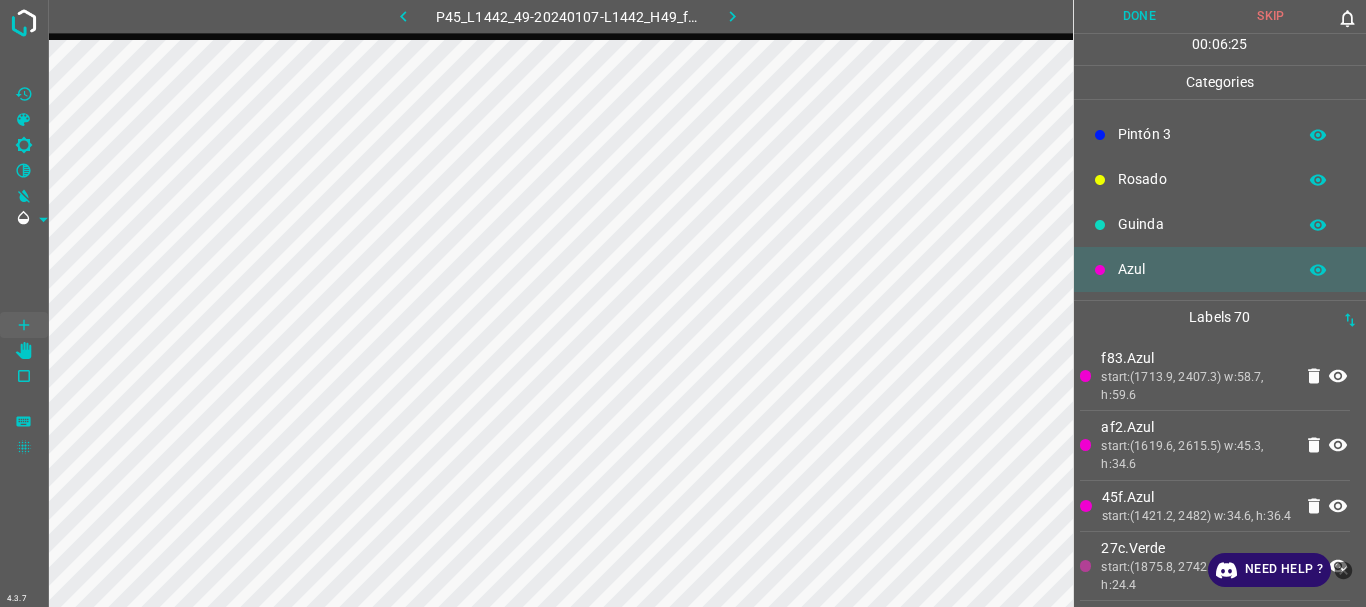 click on "Guinda" at bounding box center [1202, 224] 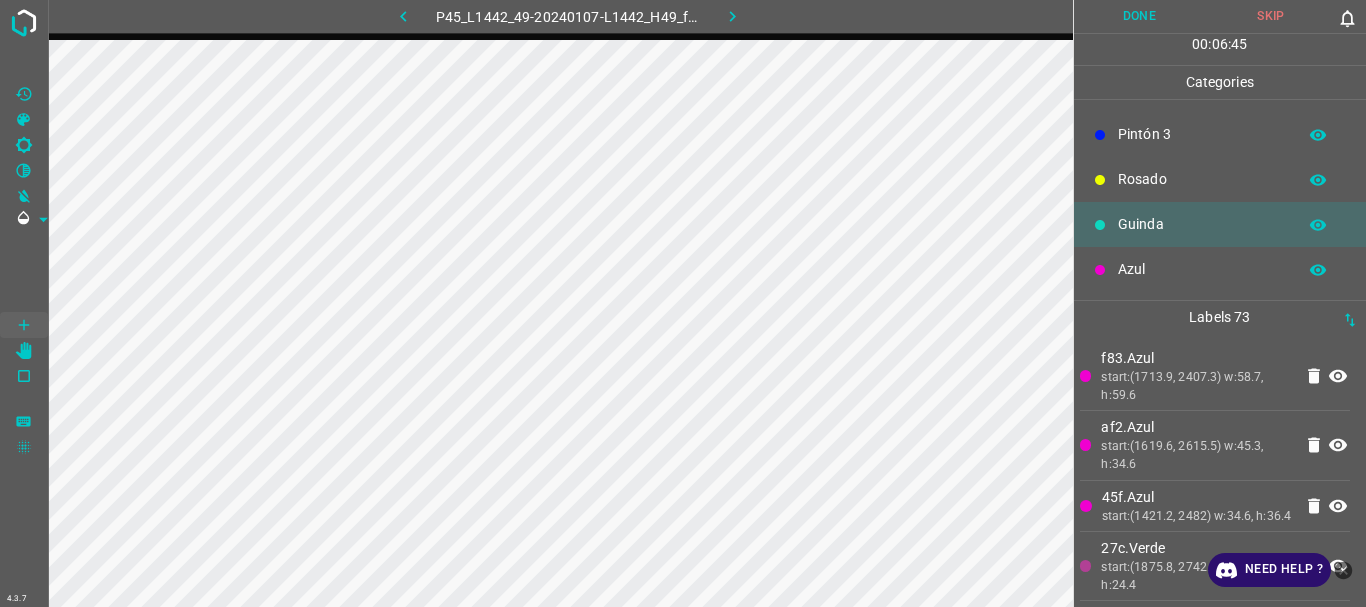 click on "Azul" at bounding box center [1202, 269] 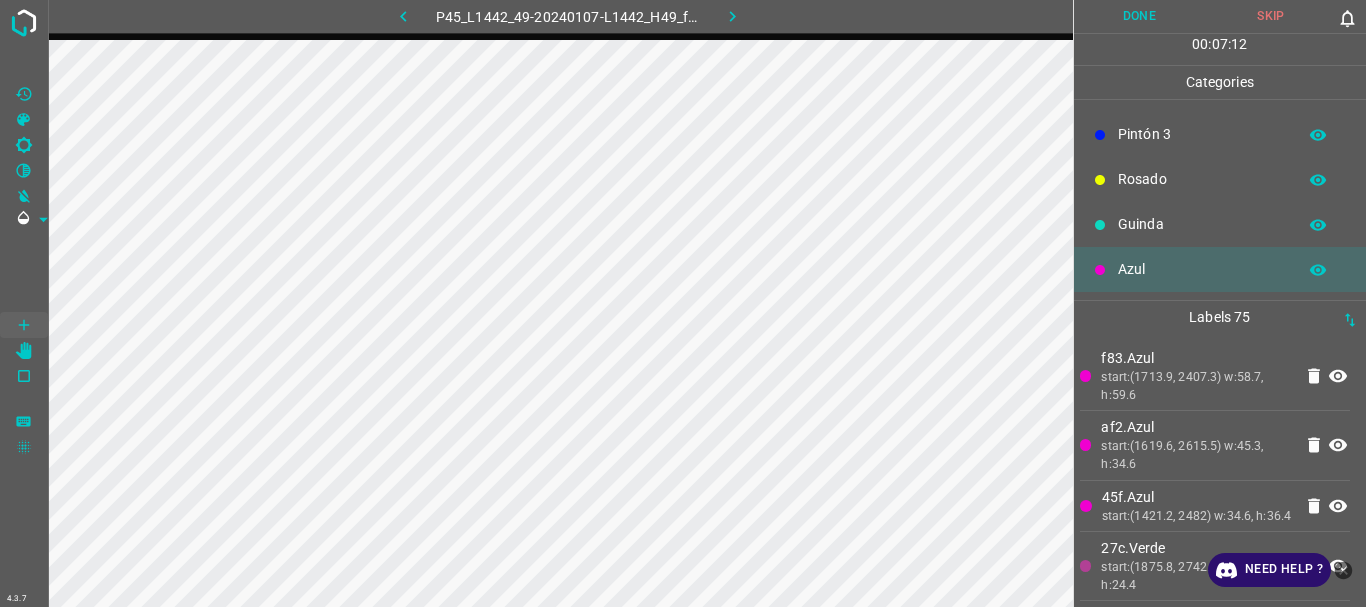 scroll, scrollTop: 0, scrollLeft: 0, axis: both 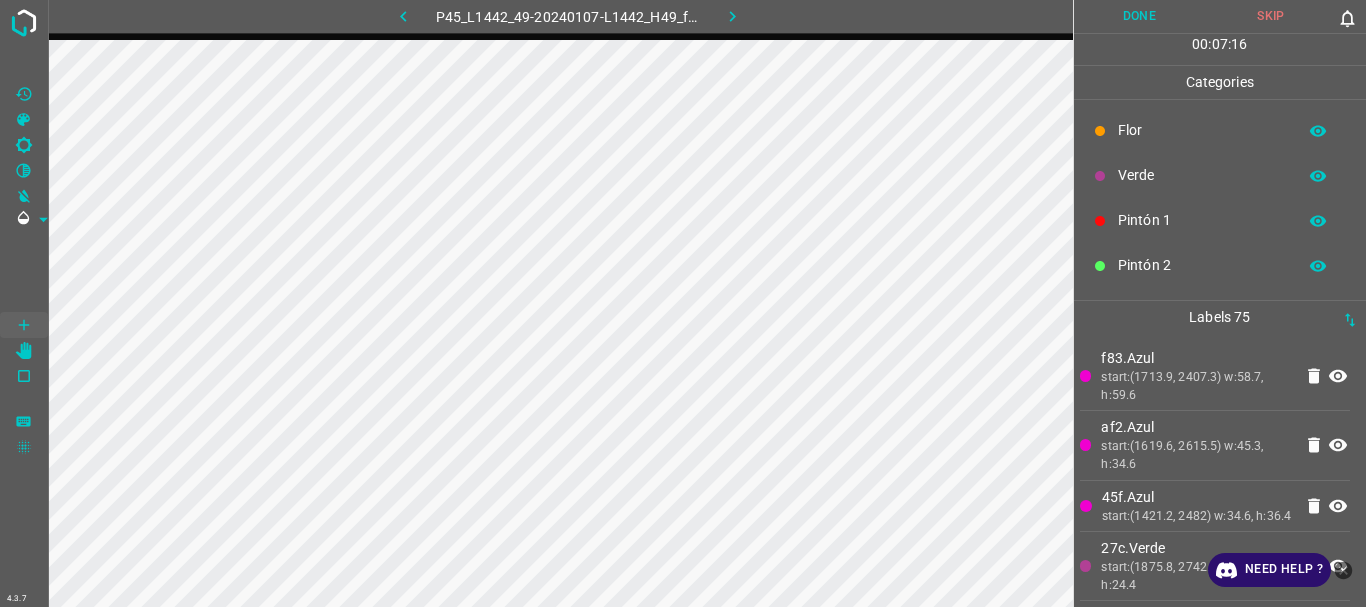 click on "Verde" at bounding box center [1202, 175] 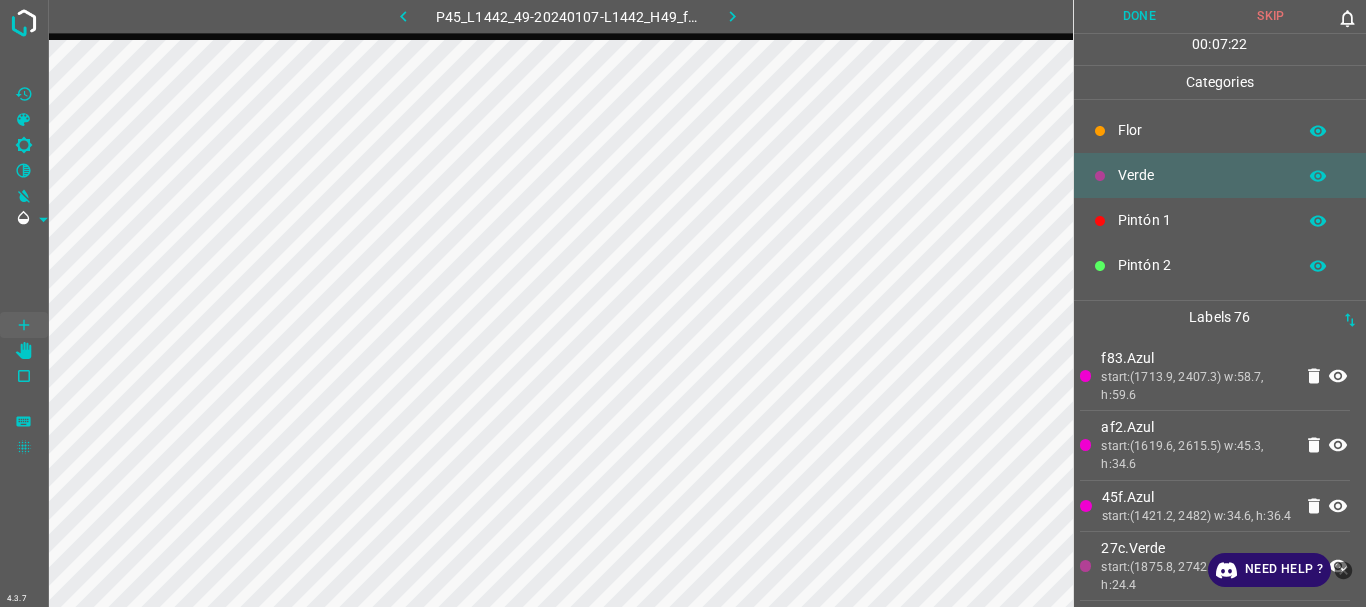scroll, scrollTop: 176, scrollLeft: 0, axis: vertical 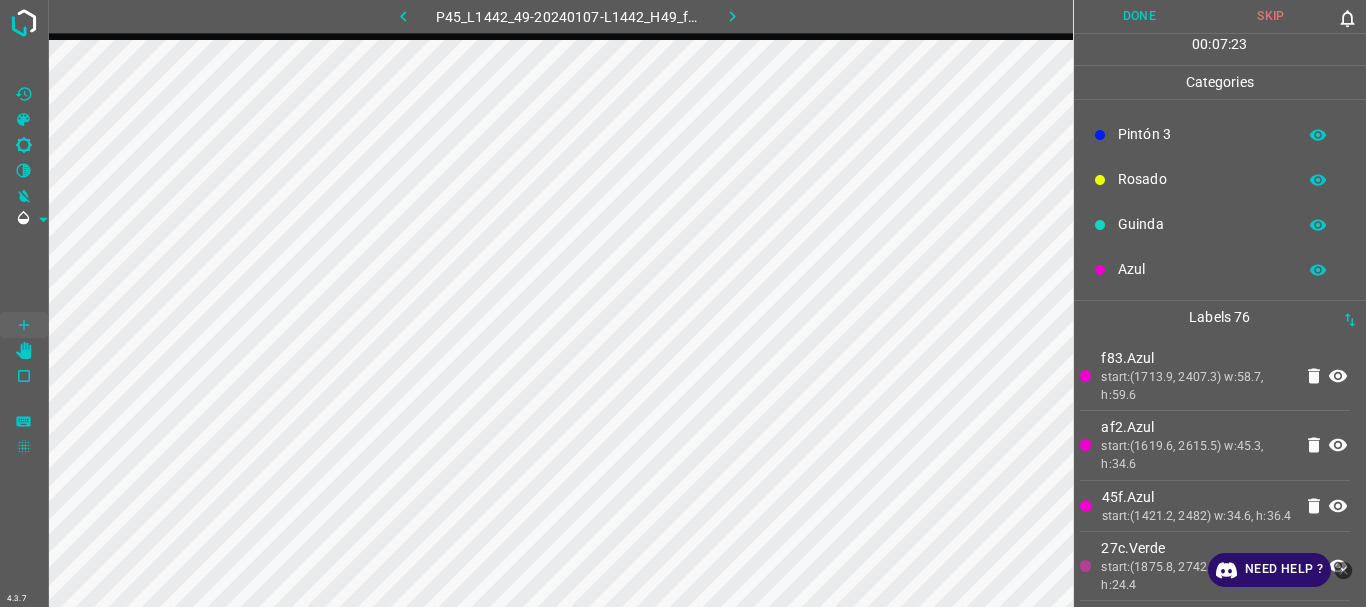 click on "Azul" at bounding box center (1202, 269) 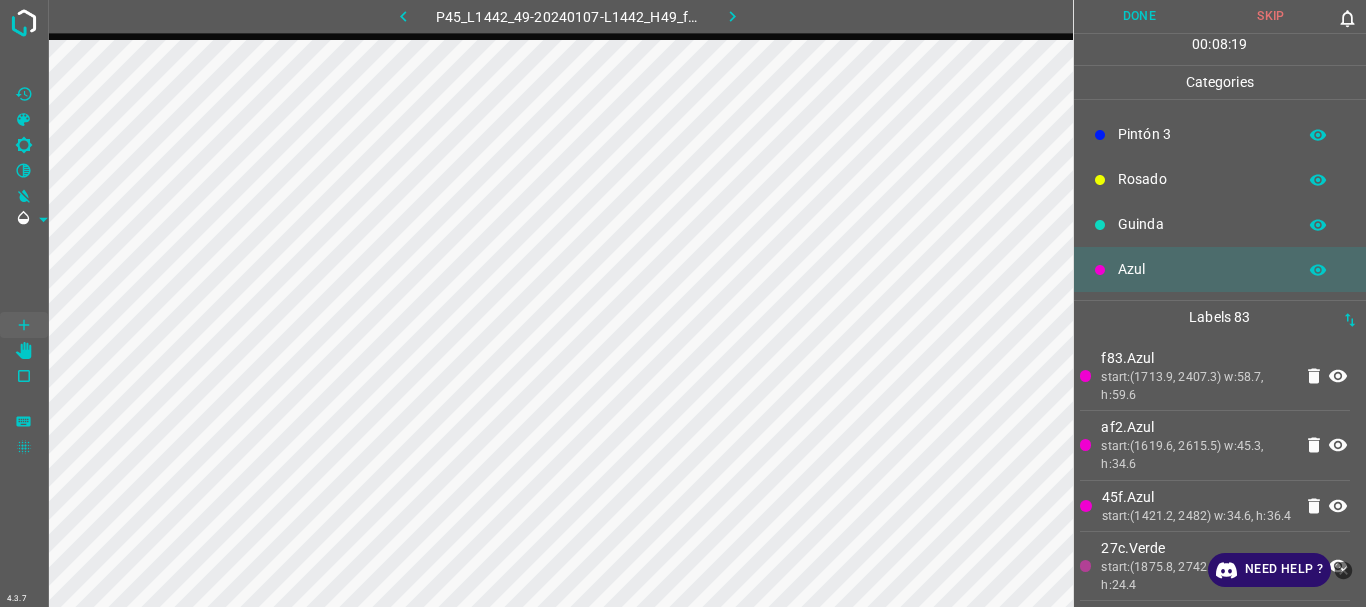 click on "Verde" at bounding box center (1202, -1) 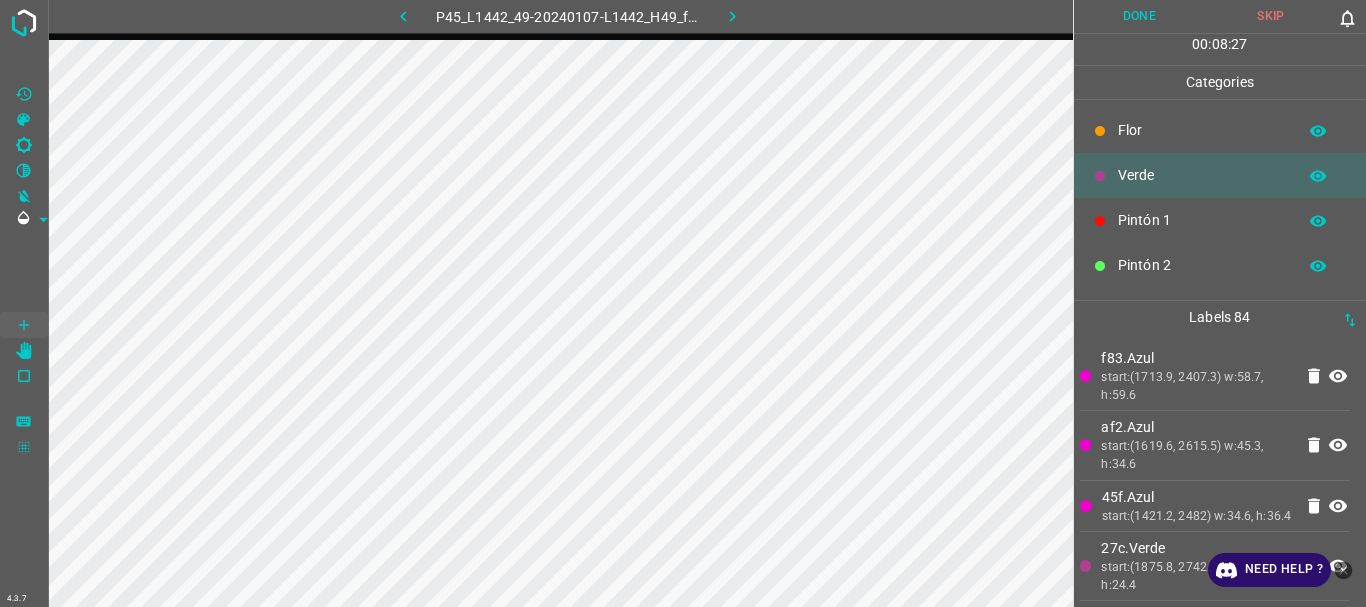 scroll, scrollTop: 176, scrollLeft: 0, axis: vertical 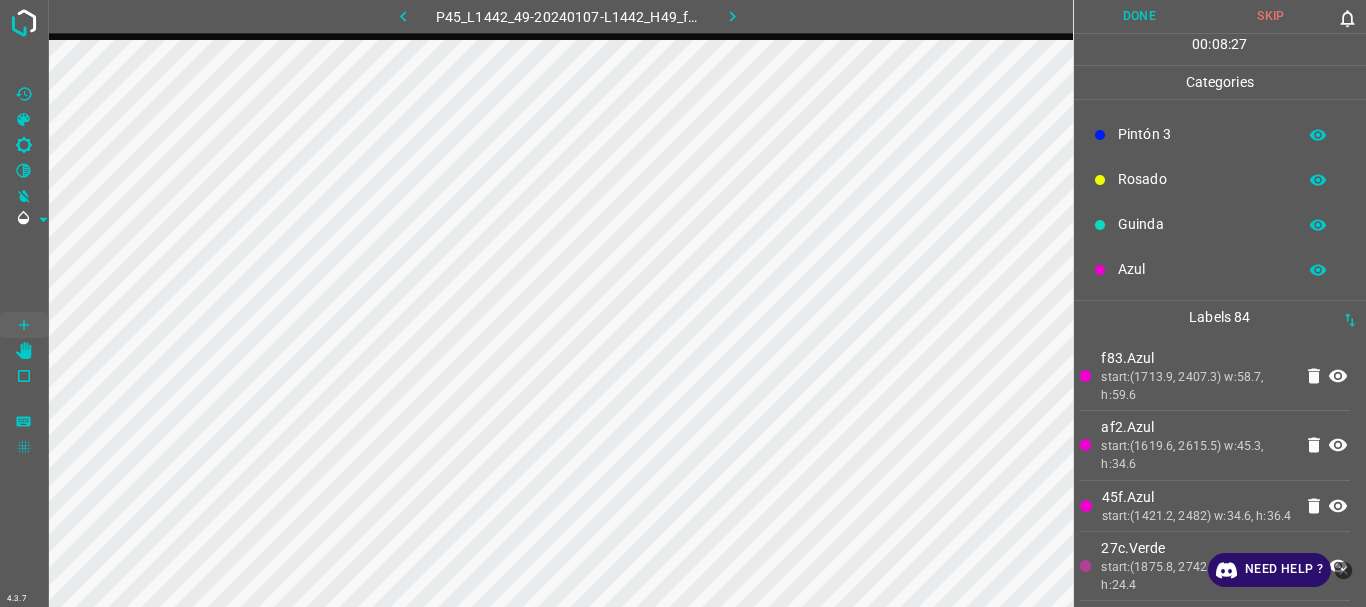 click on "Azul" at bounding box center [1202, 269] 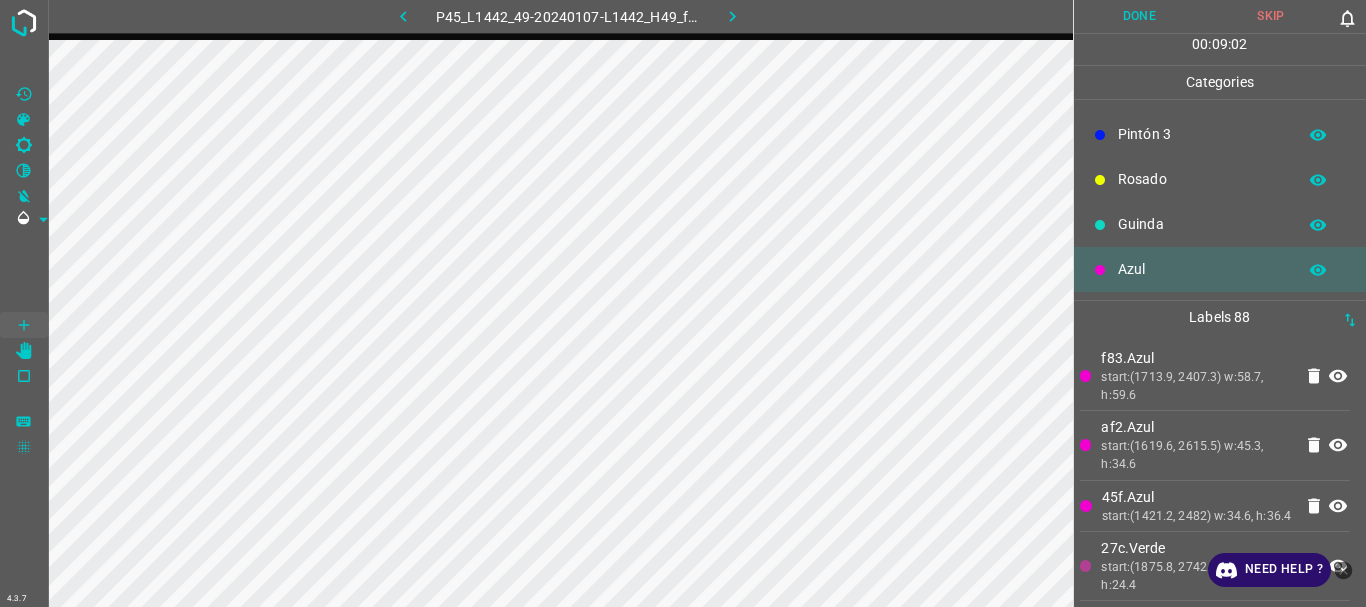 click on "Guinda" at bounding box center (1202, 224) 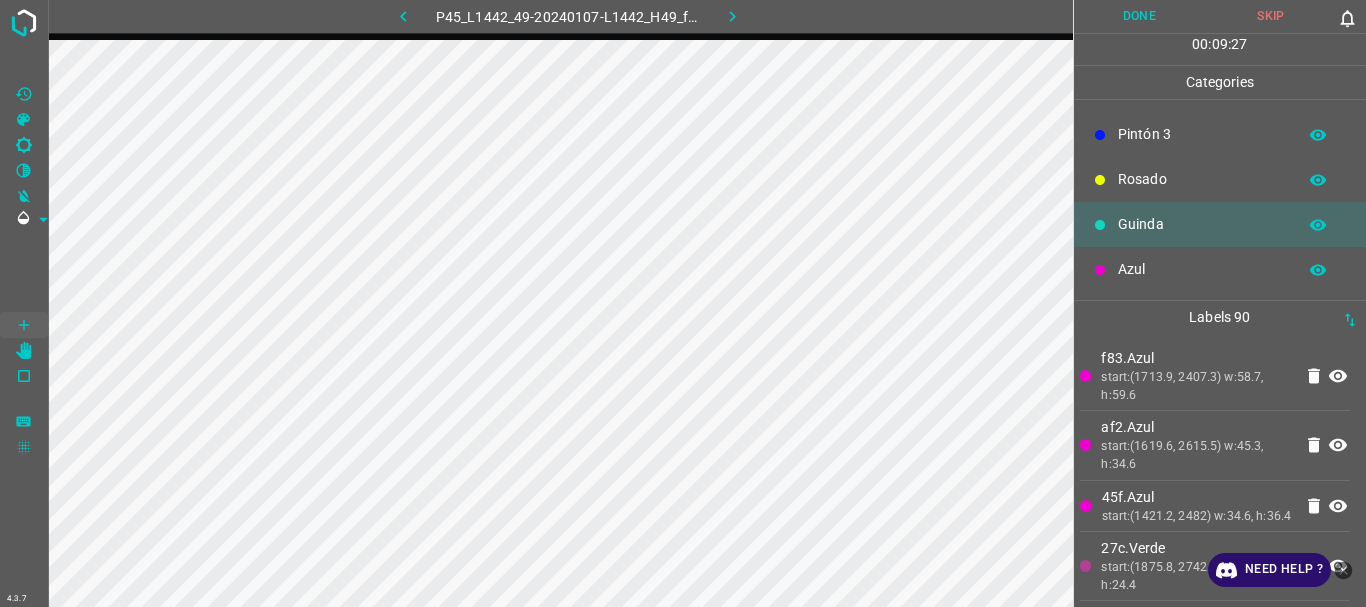 scroll, scrollTop: 0, scrollLeft: 0, axis: both 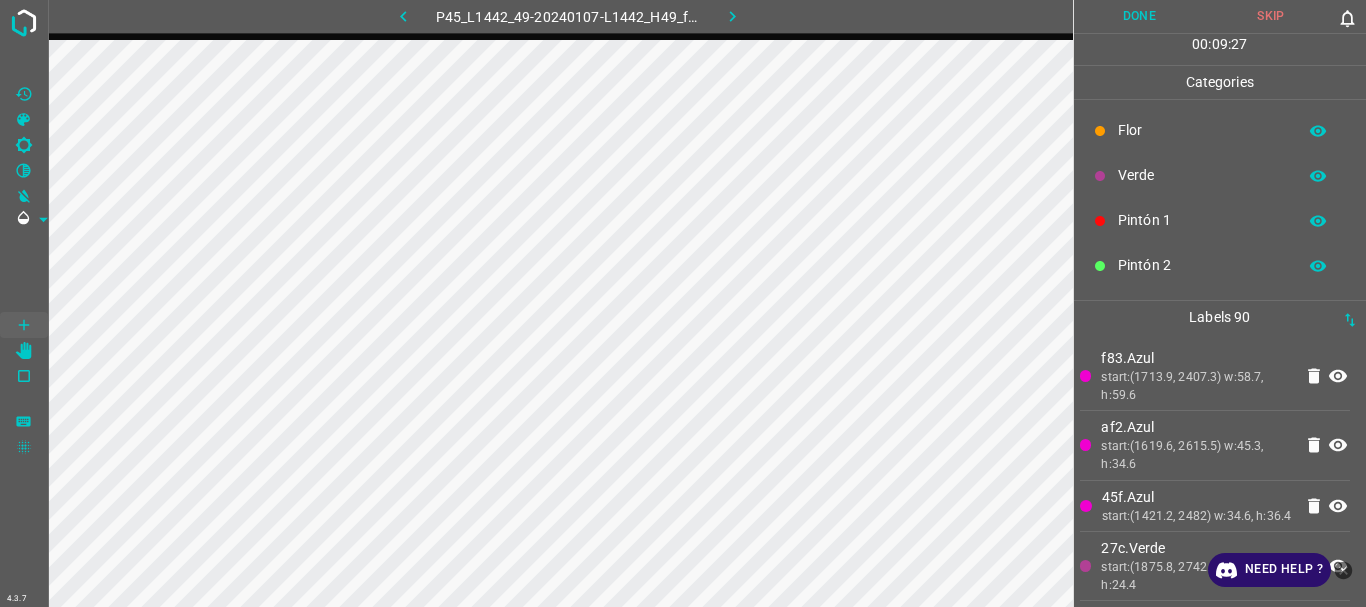 click on "Flor" at bounding box center [1202, 130] 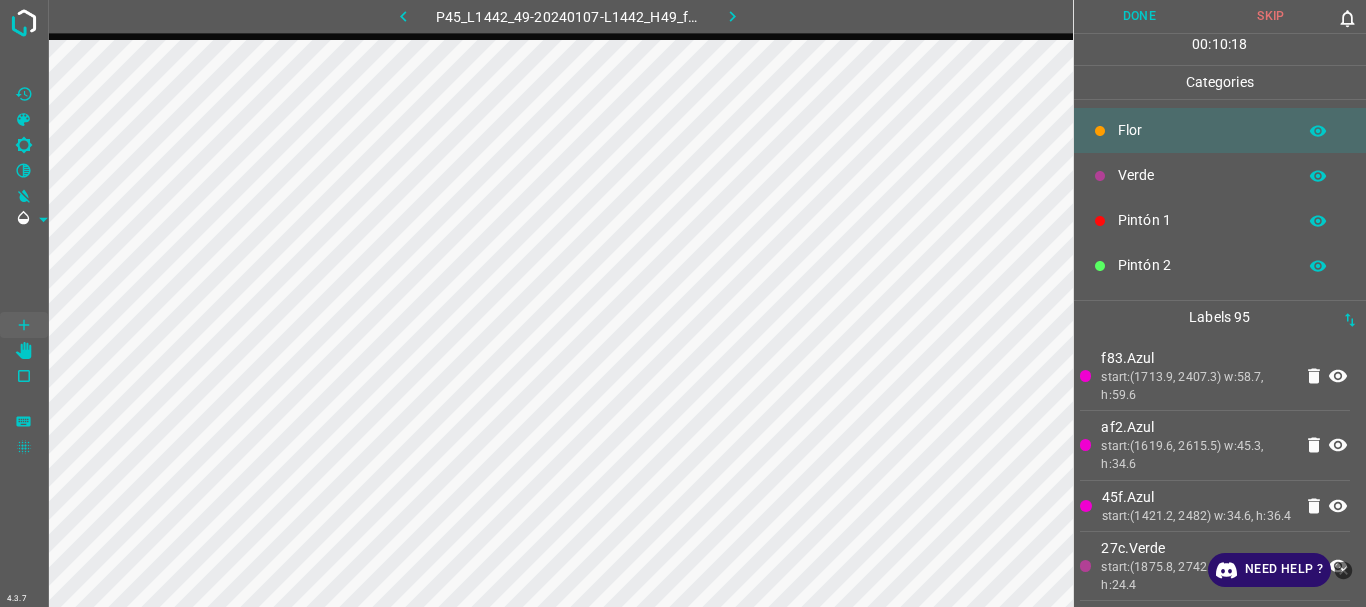 scroll, scrollTop: 176, scrollLeft: 0, axis: vertical 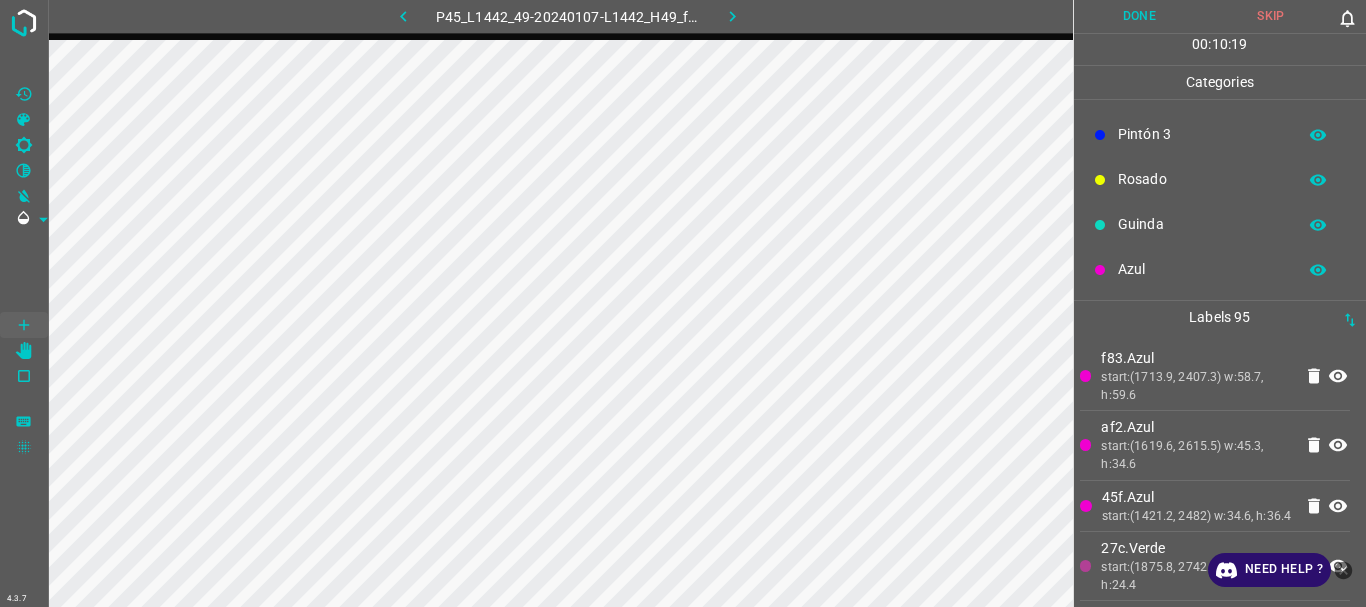 click on "Azul" at bounding box center (1220, 269) 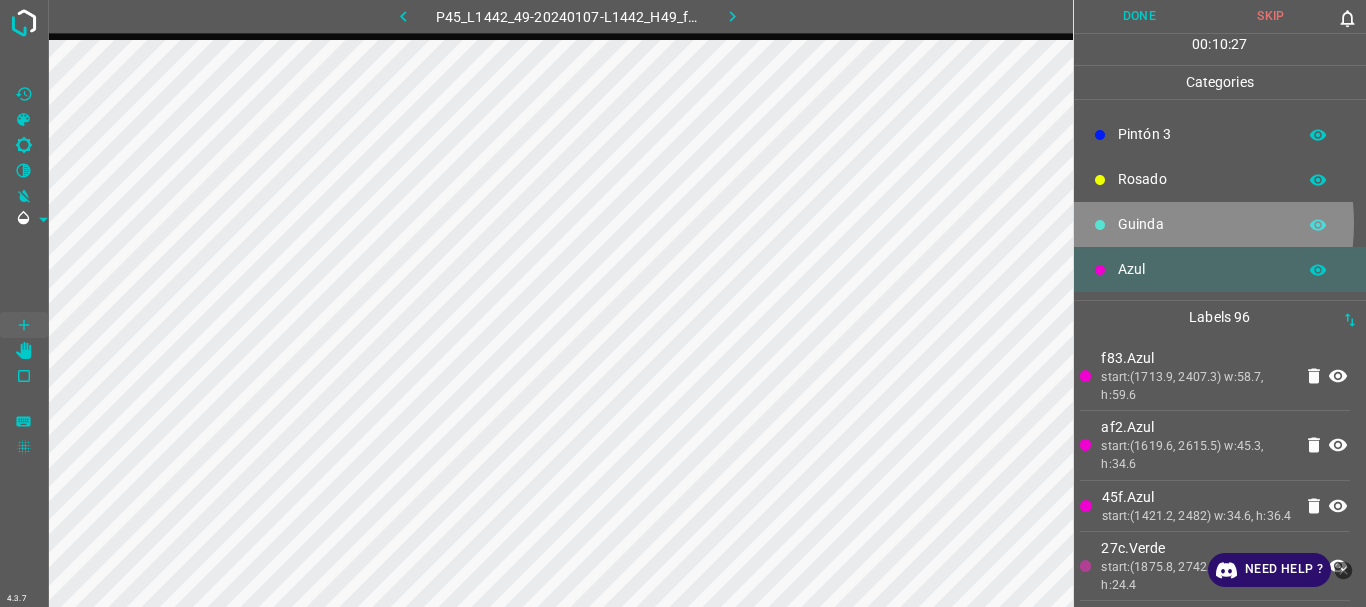 click on "Guinda" at bounding box center (1202, 224) 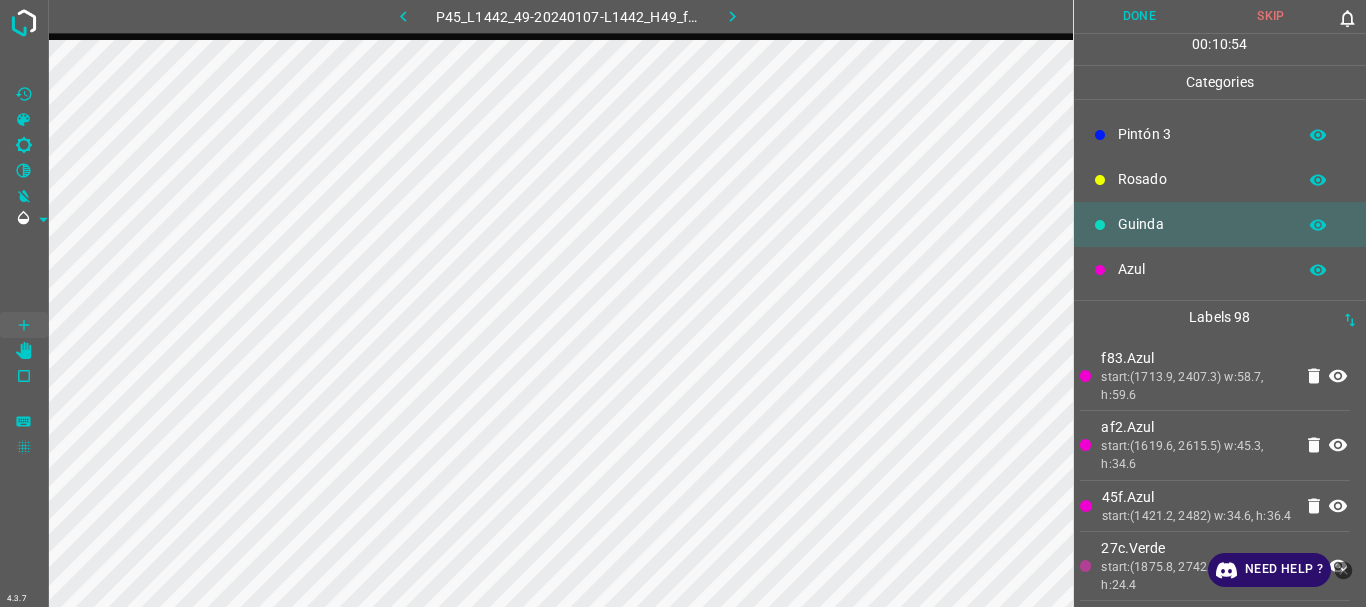scroll, scrollTop: 0, scrollLeft: 0, axis: both 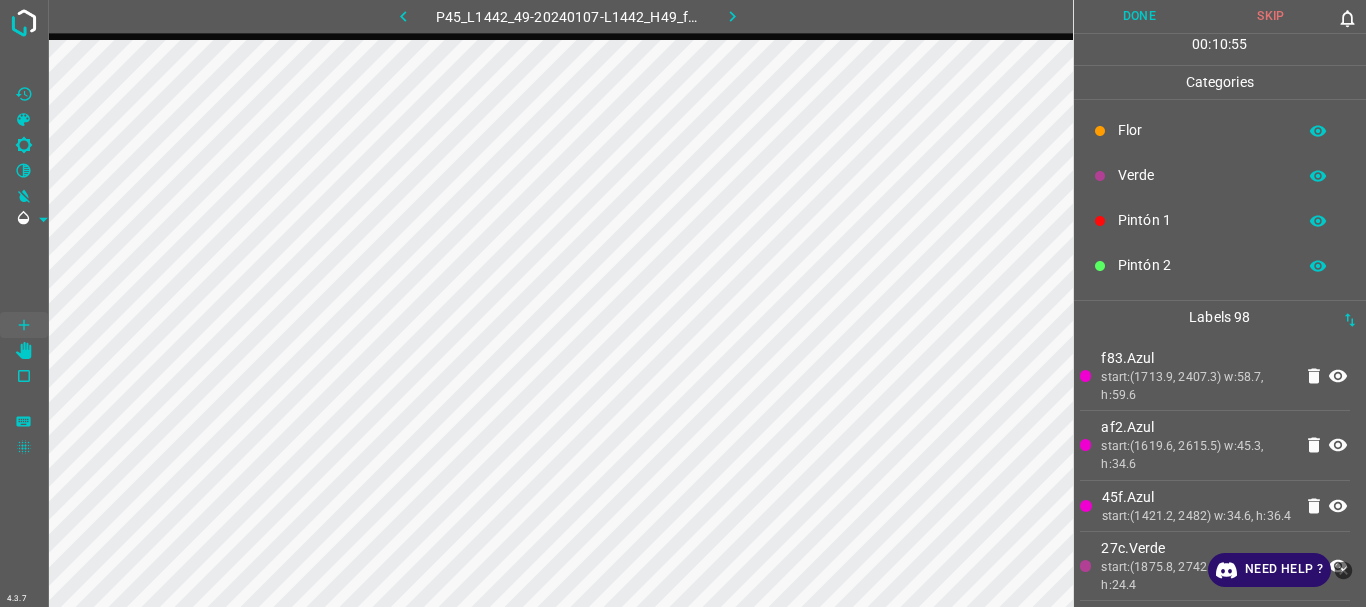 click on "Verde" at bounding box center [1202, 175] 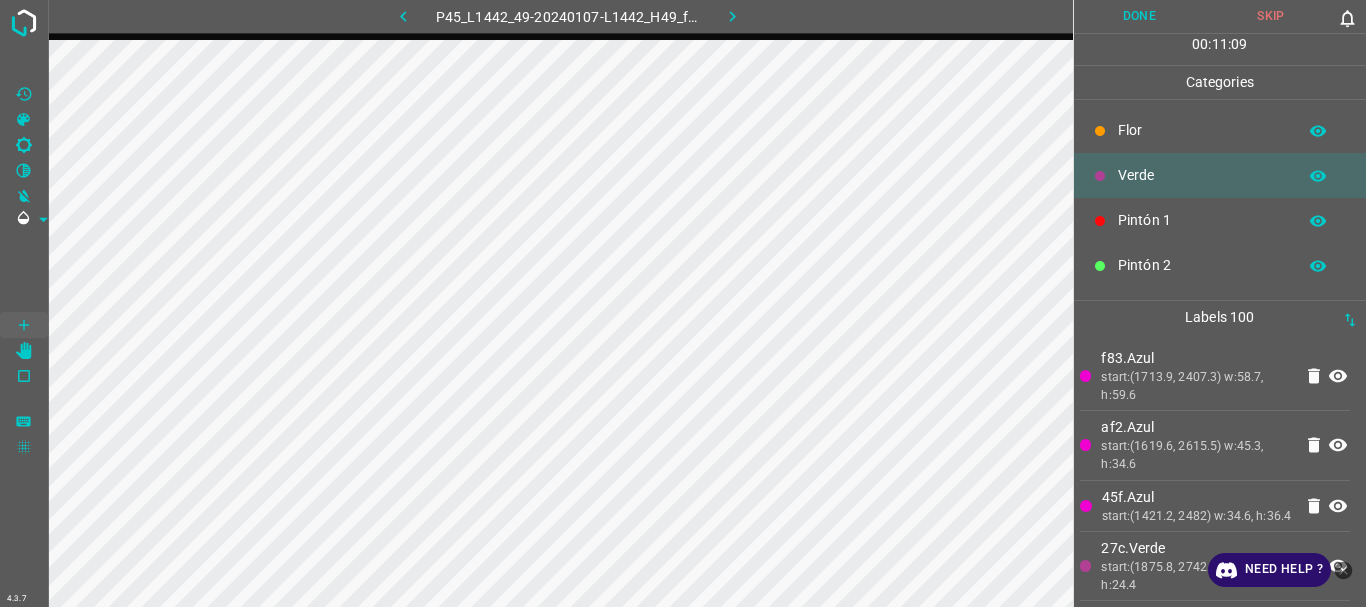 scroll, scrollTop: 176, scrollLeft: 0, axis: vertical 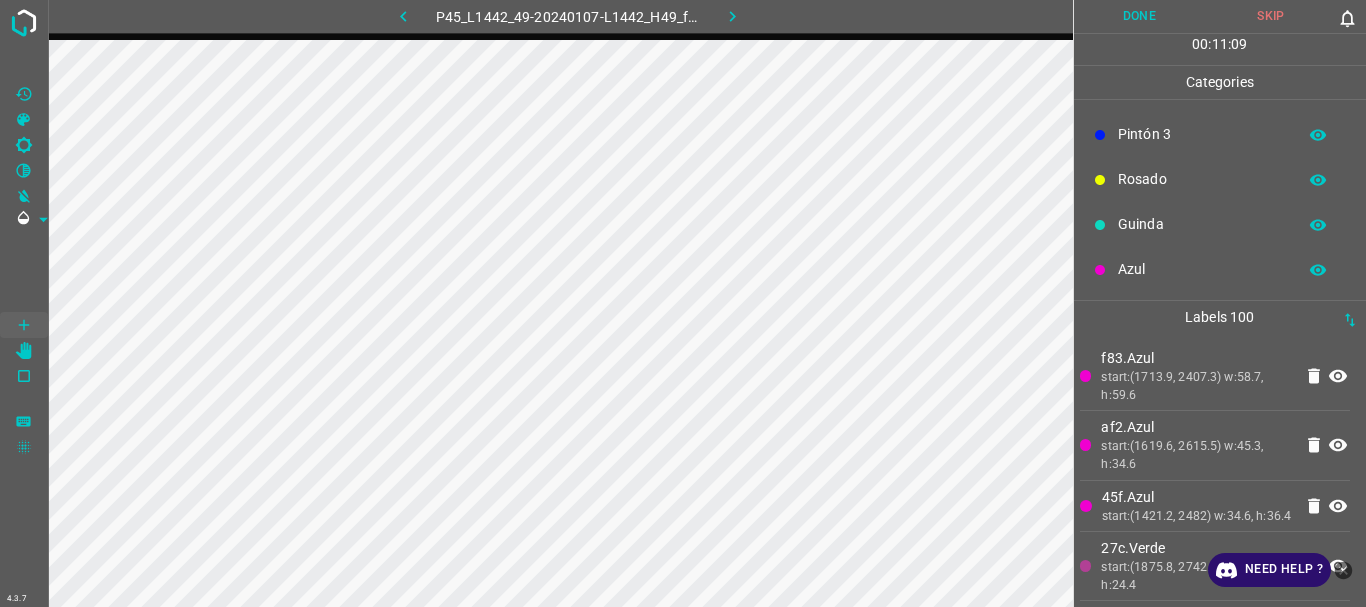 click on "Azul" at bounding box center [1202, 269] 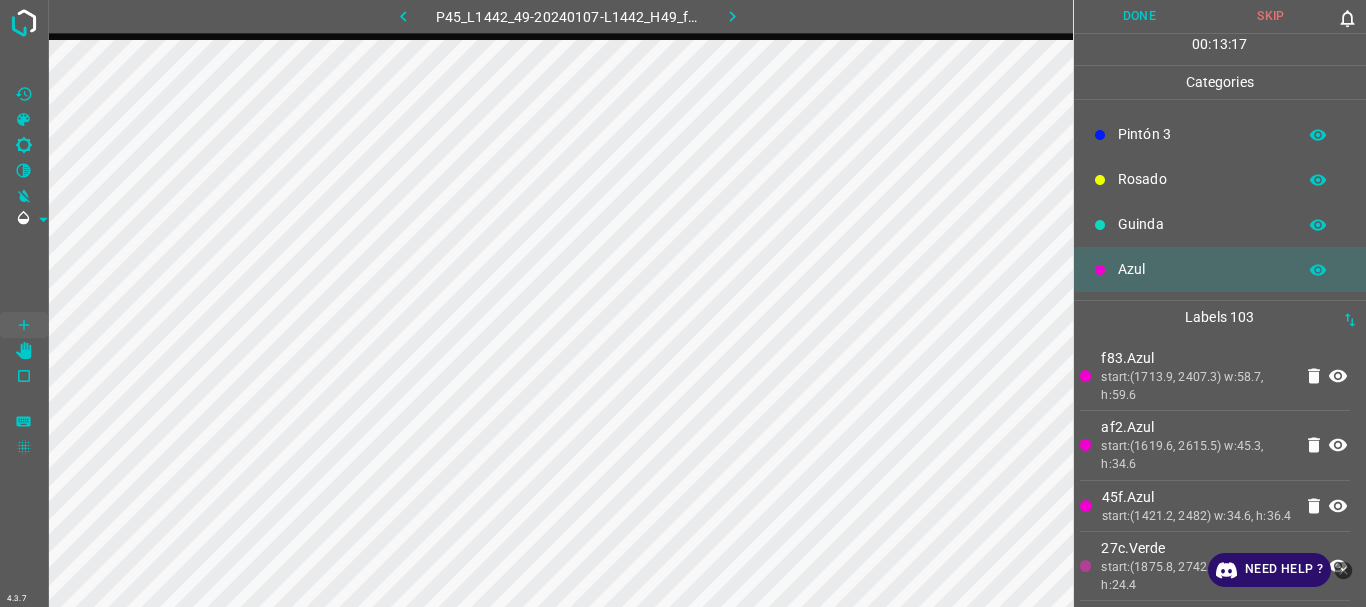 click on "Done" at bounding box center [1140, 16] 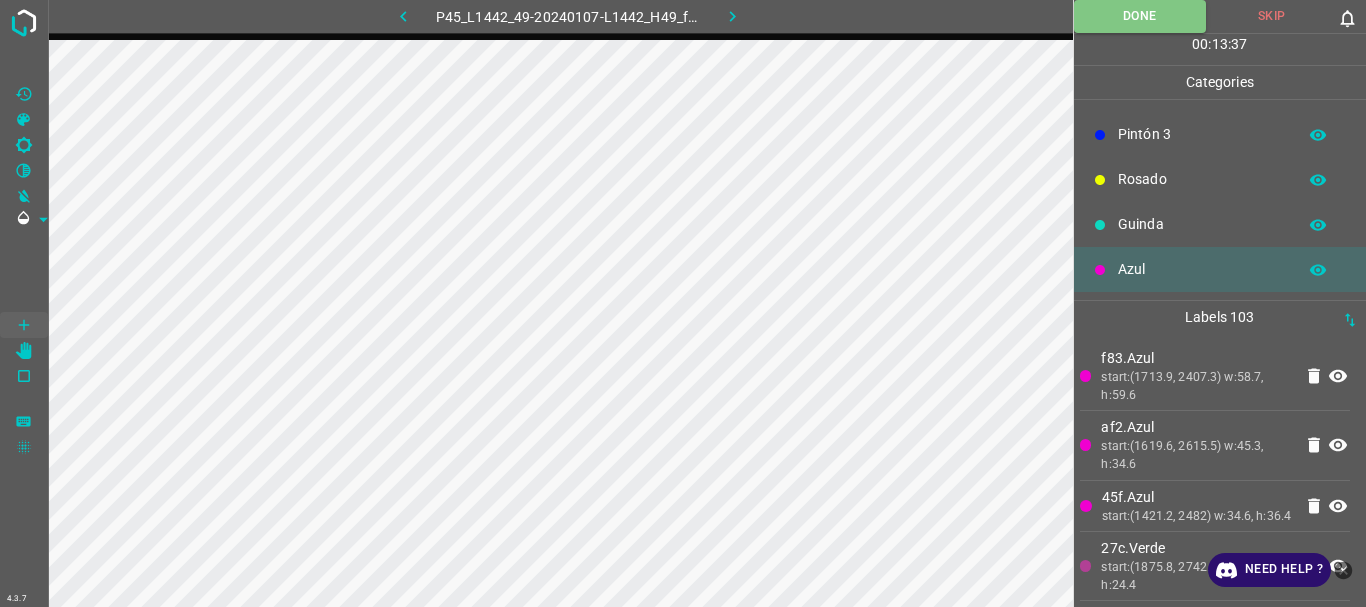 click 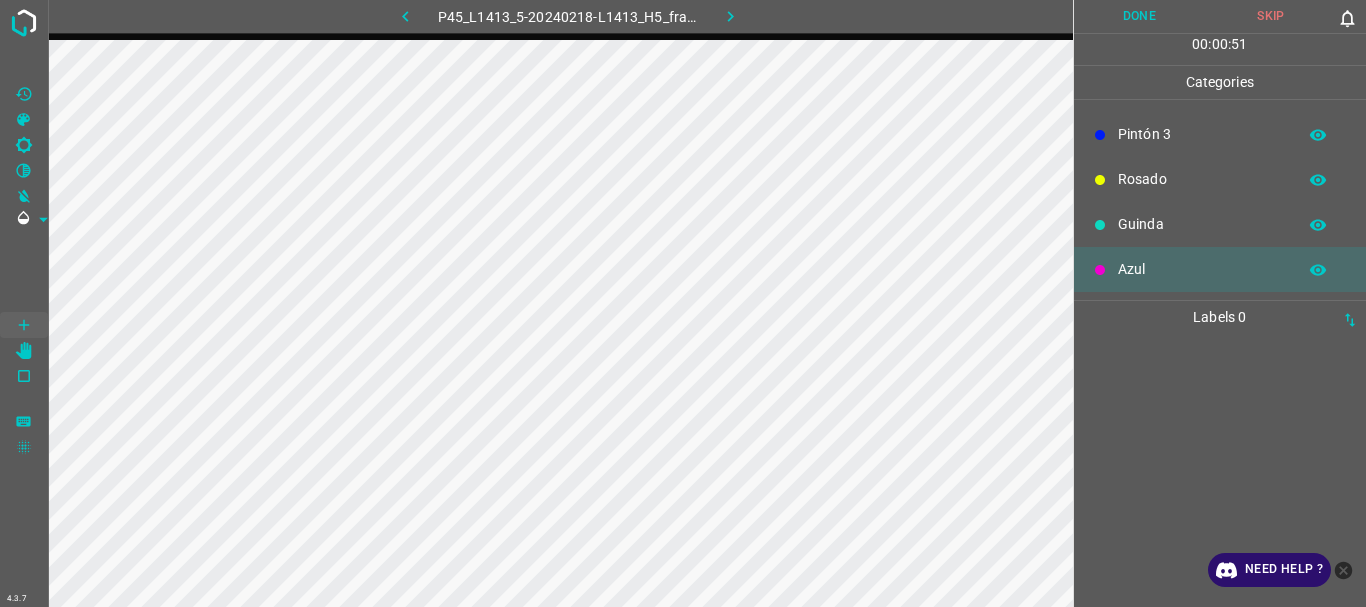 scroll, scrollTop: 0, scrollLeft: 0, axis: both 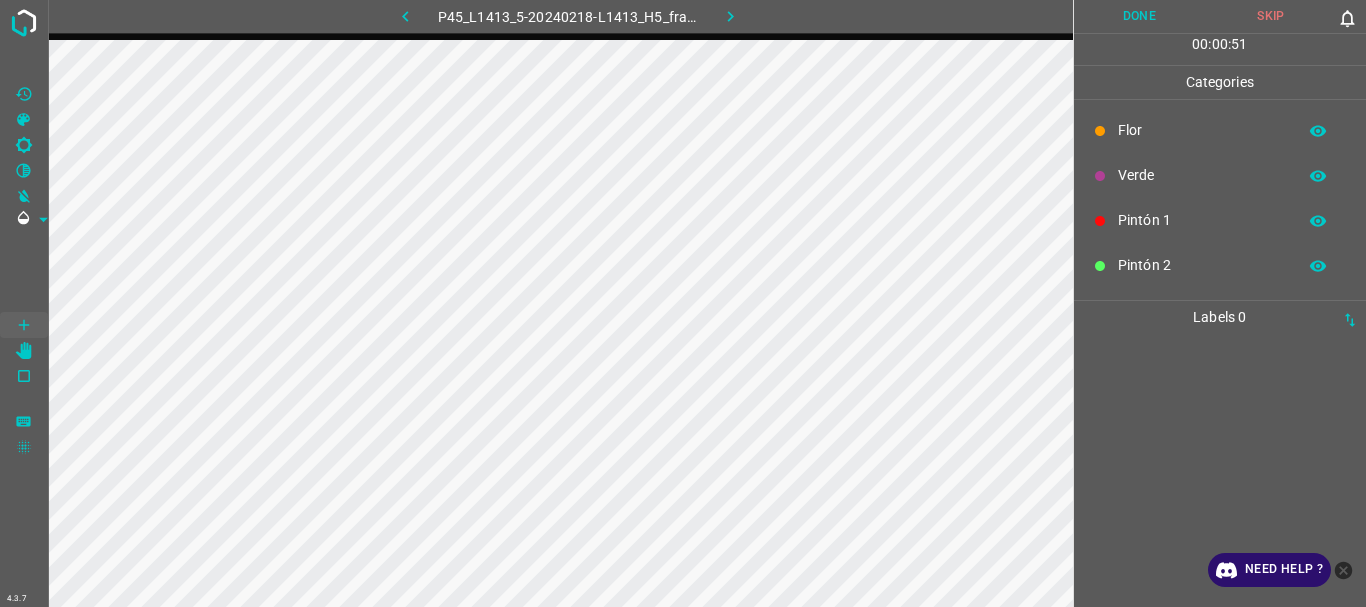 click on "Verde" at bounding box center [1202, 175] 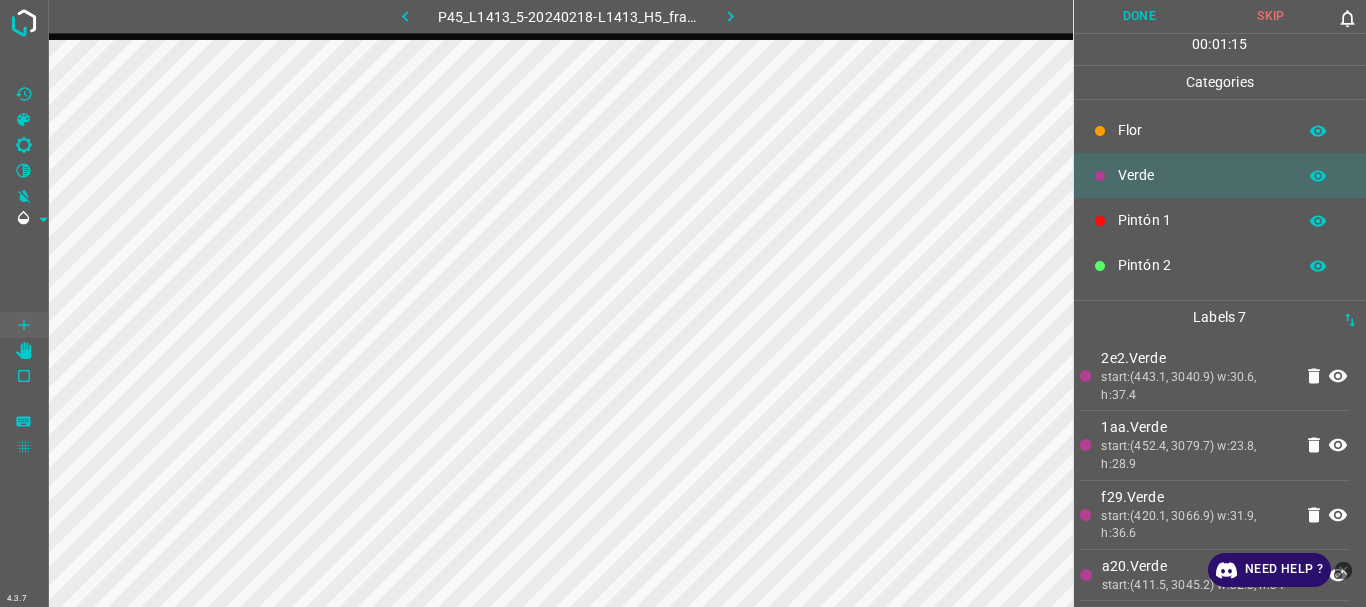 scroll, scrollTop: 176, scrollLeft: 0, axis: vertical 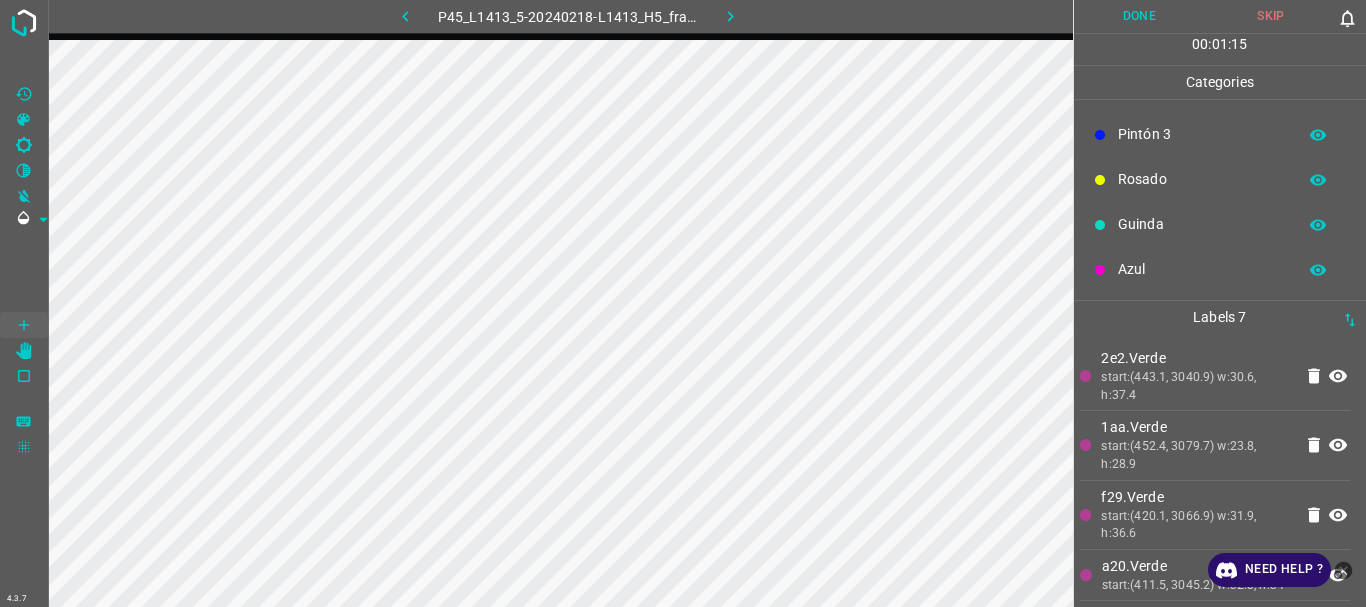 click on "Azul" at bounding box center [1220, 269] 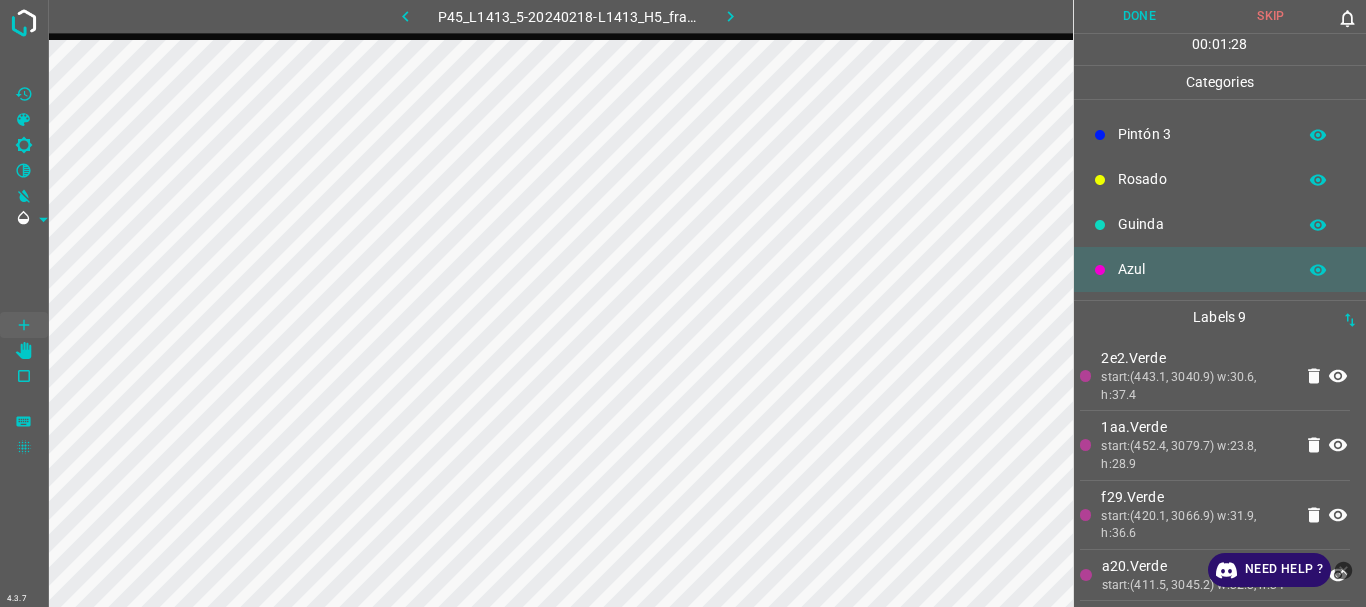 scroll, scrollTop: 0, scrollLeft: 0, axis: both 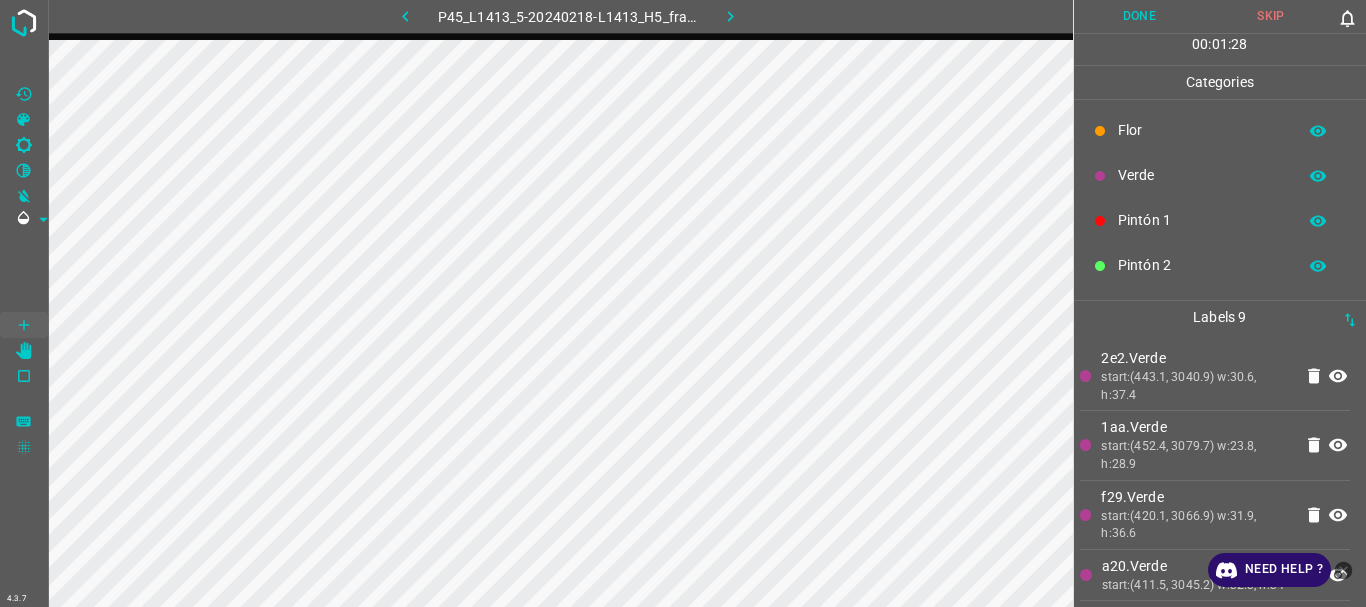 click on "Flor" at bounding box center [1202, 130] 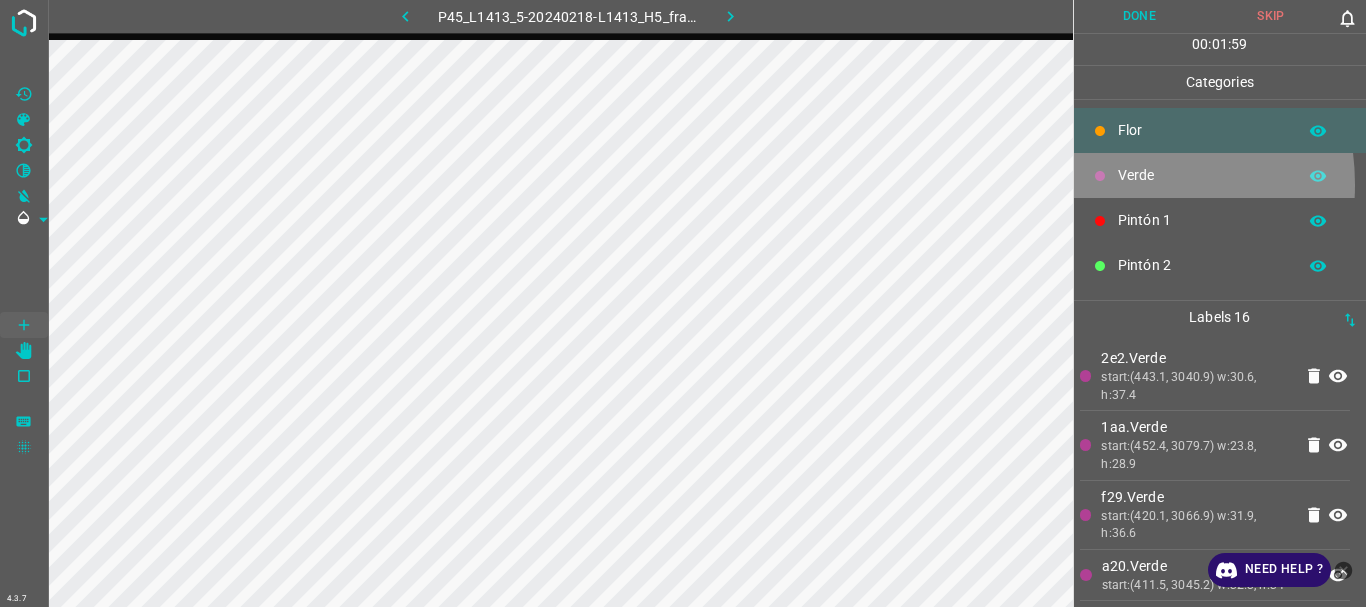 click at bounding box center [1100, 176] 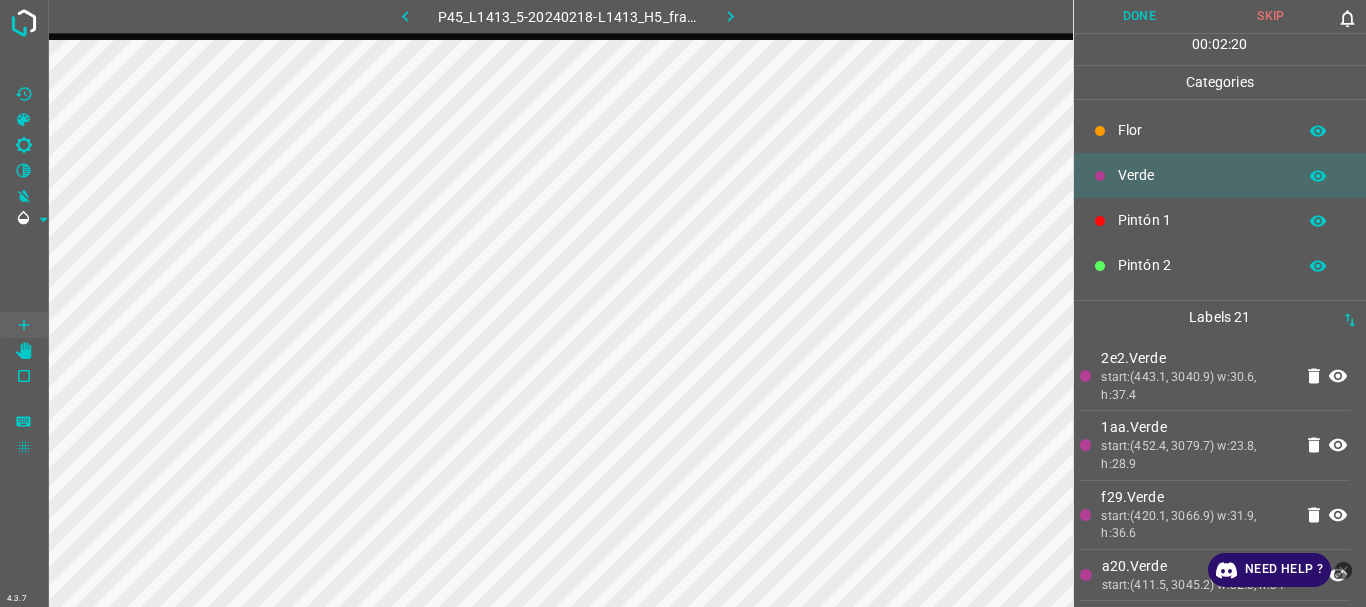 click on "Flor" at bounding box center (1202, 130) 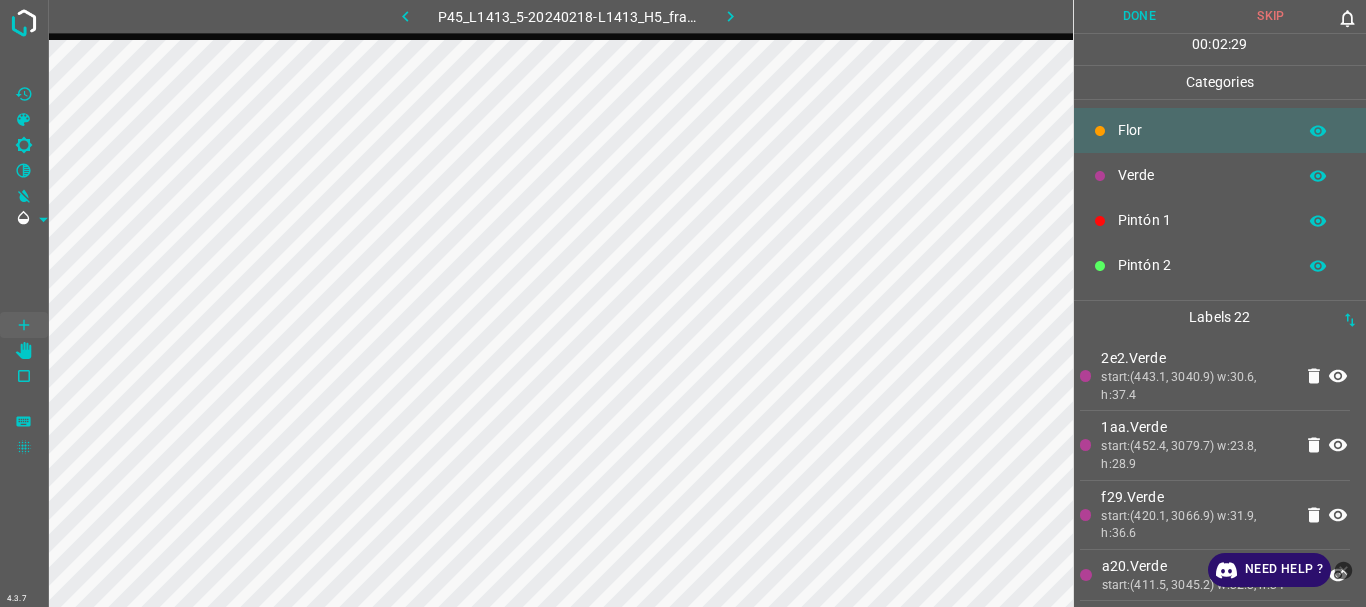 click on "Verde" at bounding box center (1202, 175) 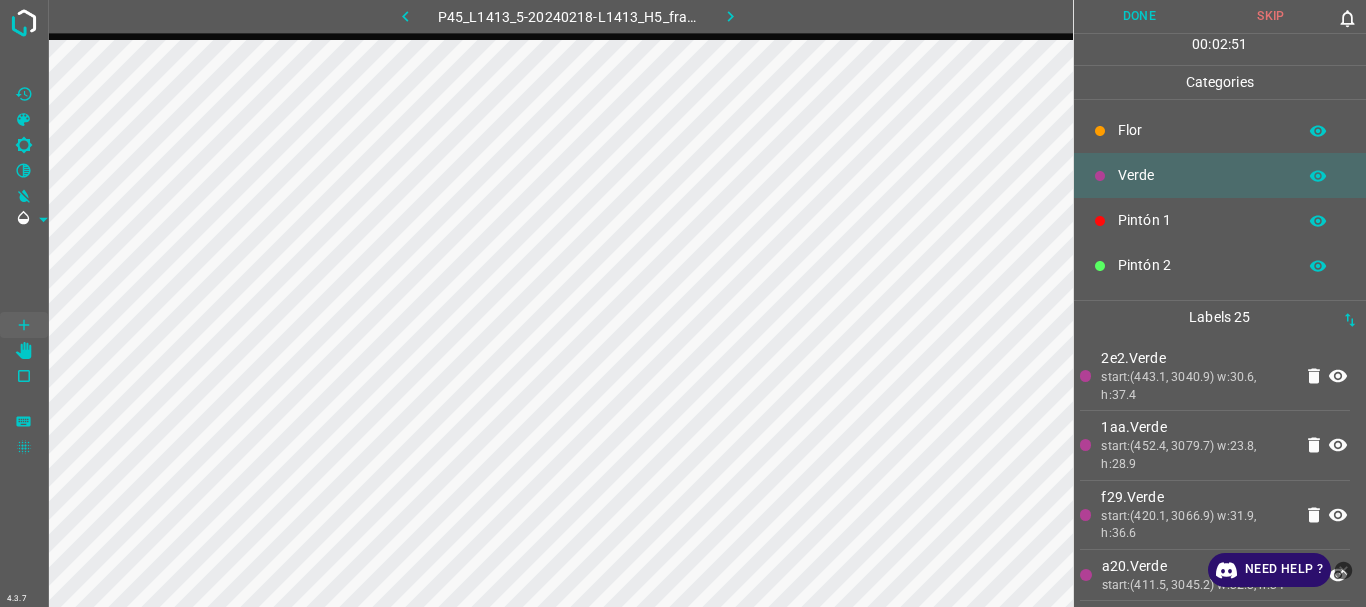 click on "Verde" at bounding box center (1202, 175) 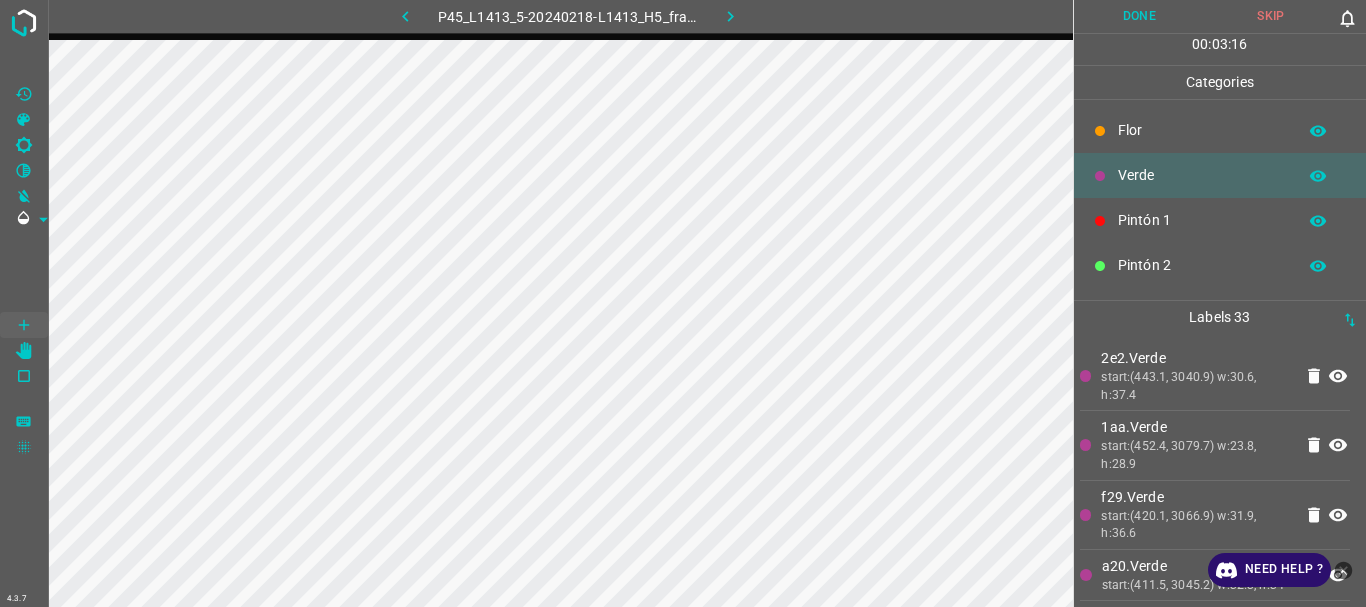 click on "Flor" at bounding box center (1220, 130) 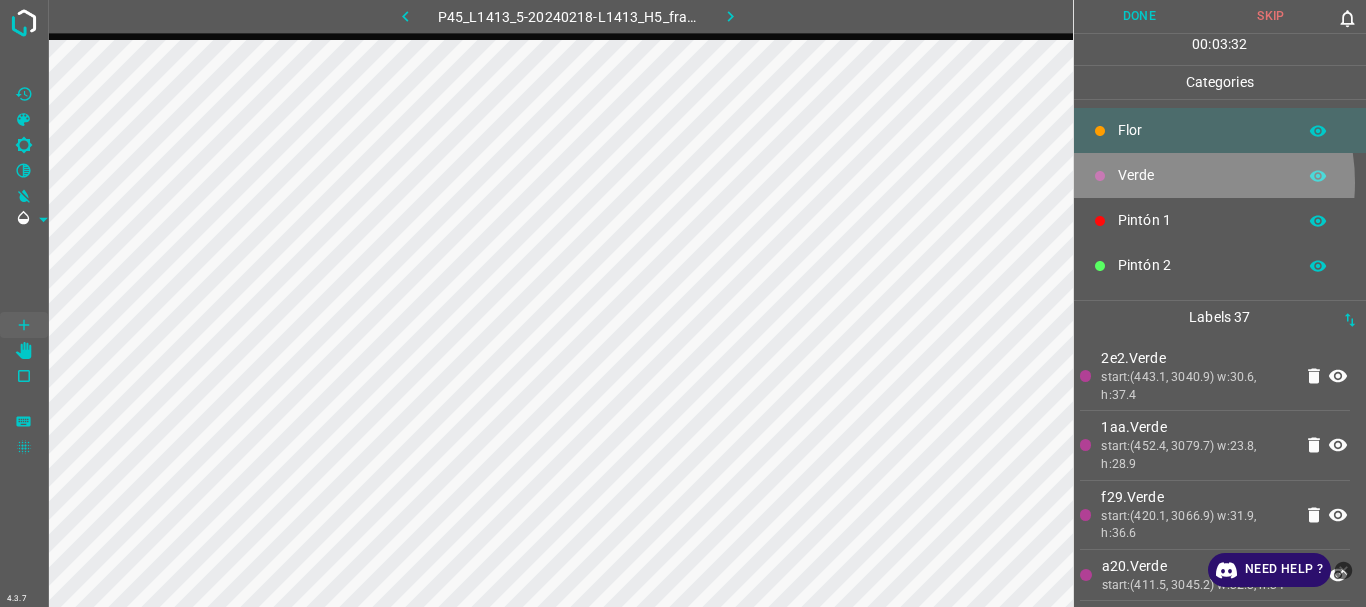 click on "Verde" at bounding box center (1202, 175) 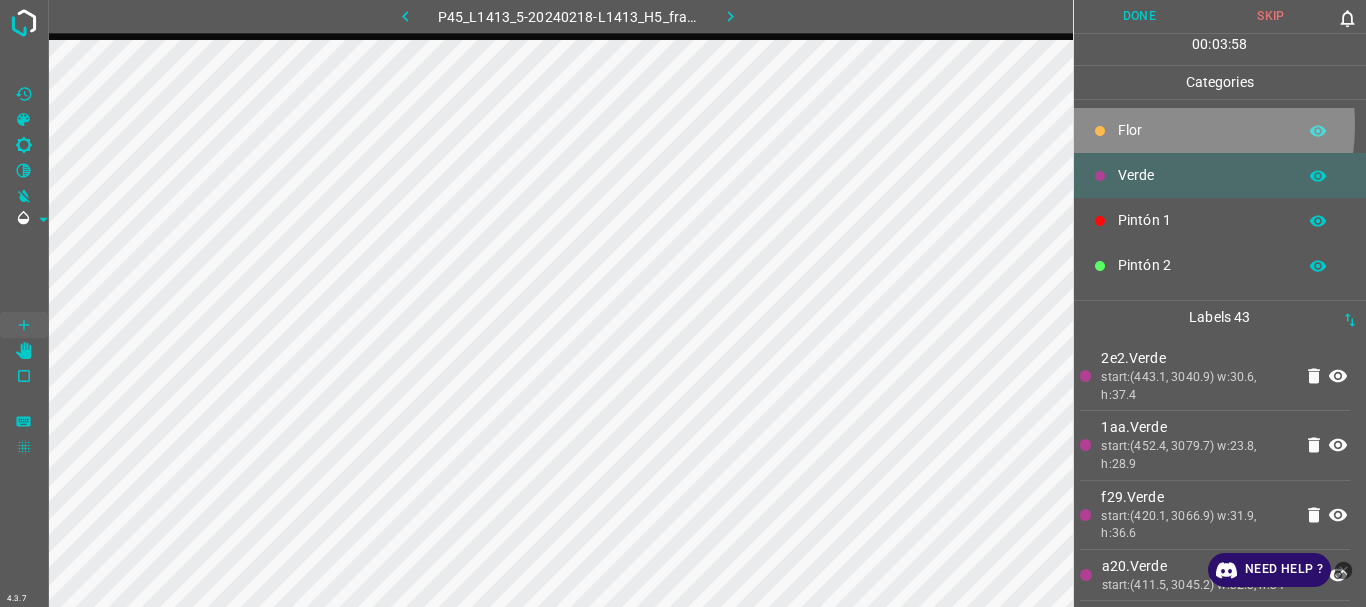 click on "Flor" at bounding box center (1202, 130) 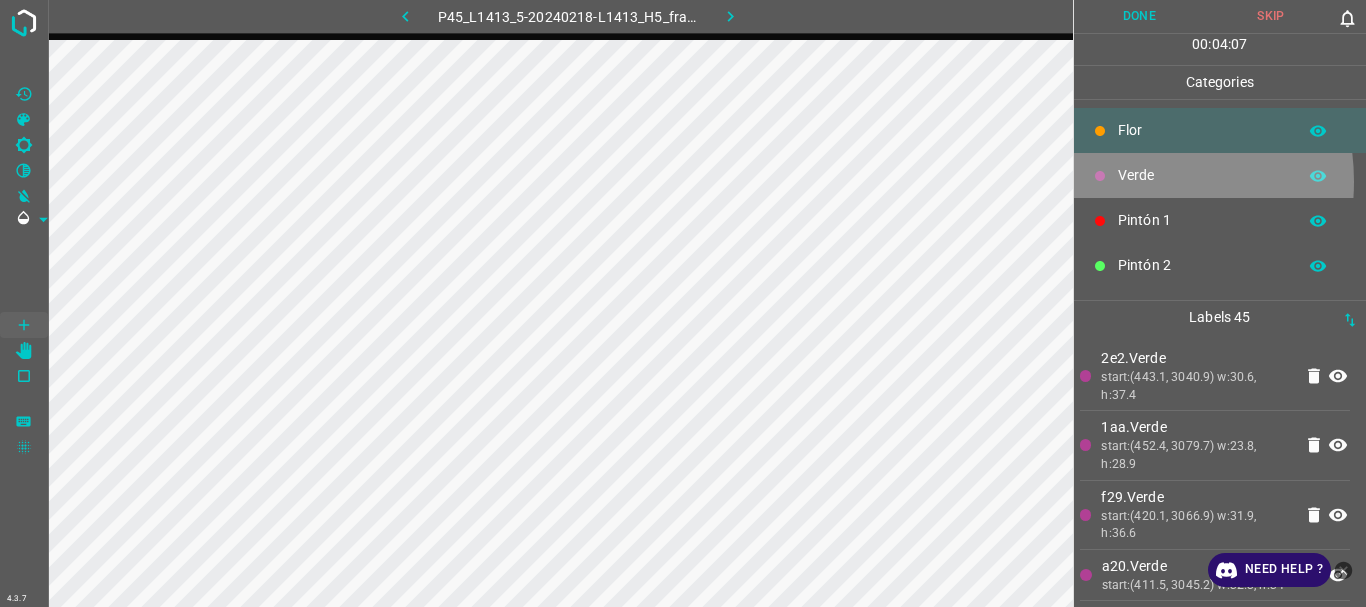 click on "Verde" at bounding box center (1220, 175) 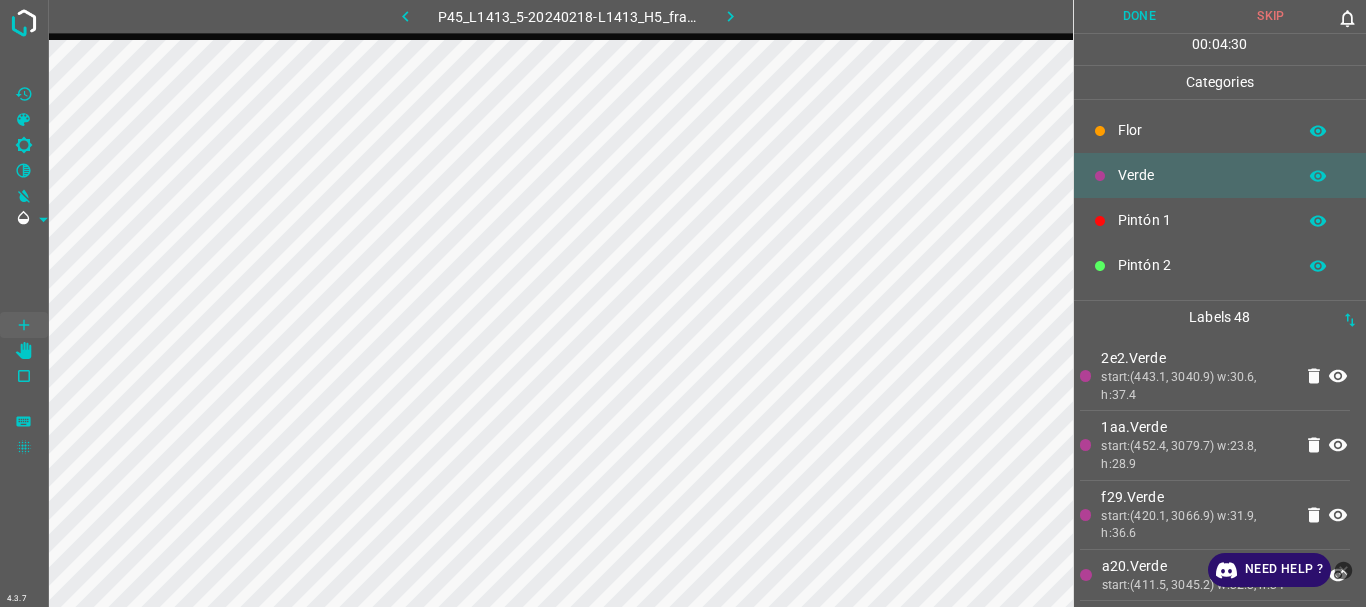 click at bounding box center (1100, 131) 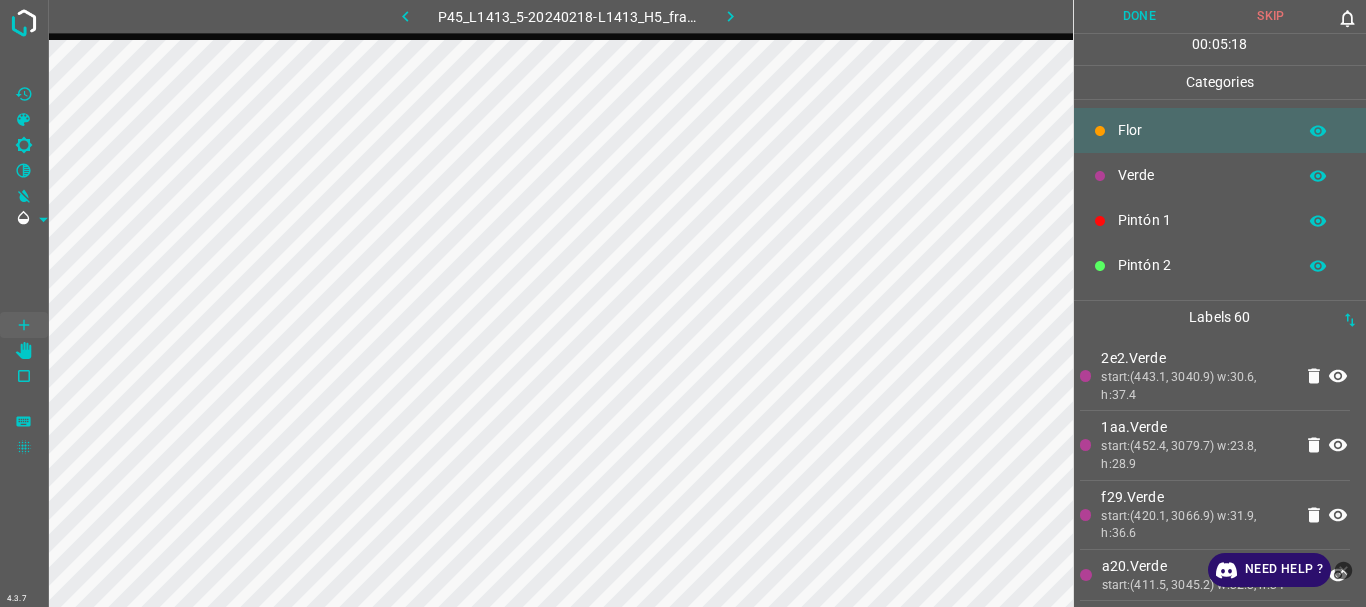 click on "Verde" at bounding box center (1202, 175) 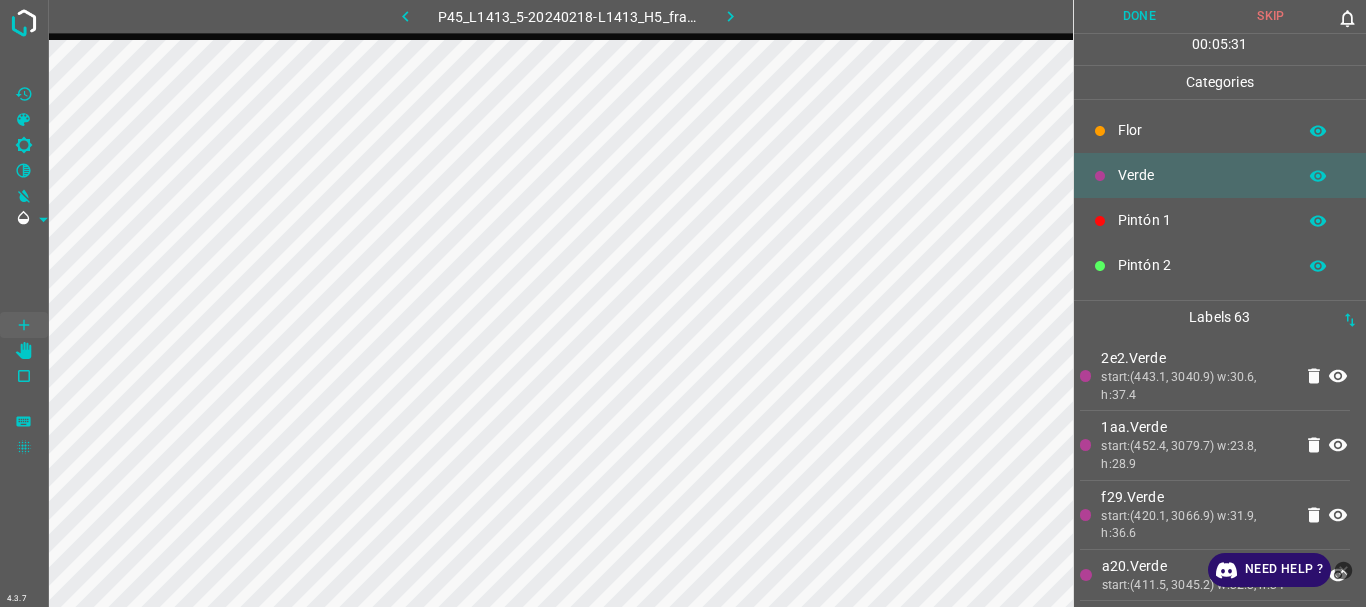 click on "Flor" at bounding box center (1202, 130) 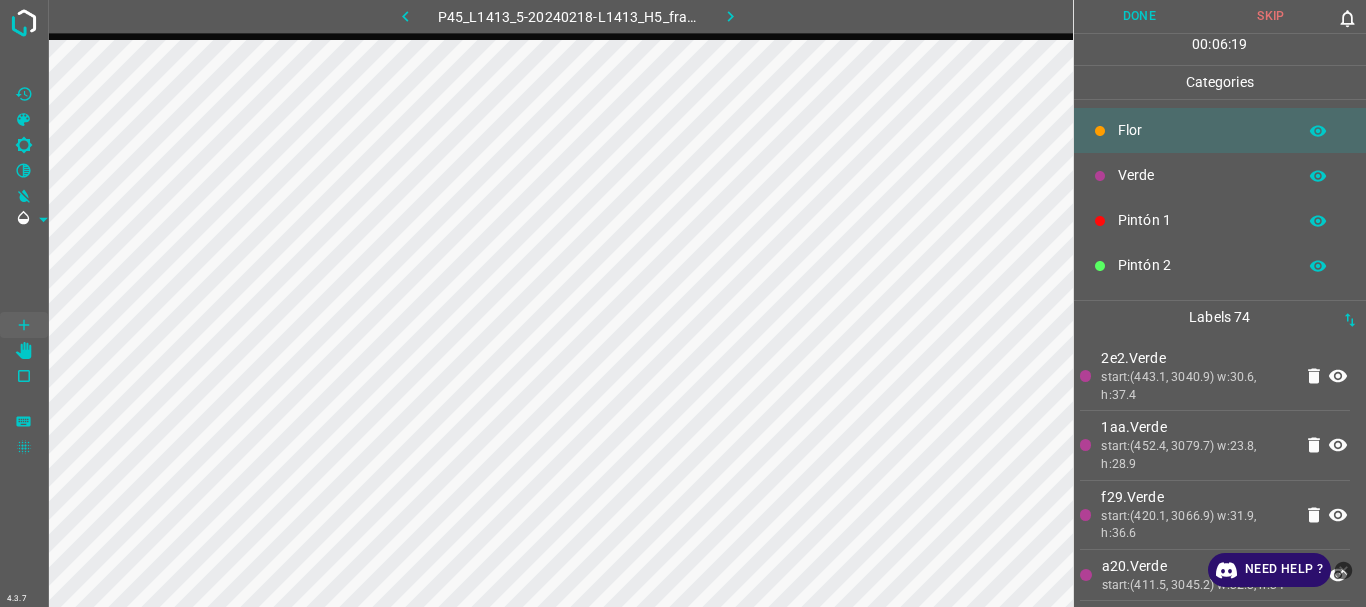 scroll, scrollTop: 176, scrollLeft: 0, axis: vertical 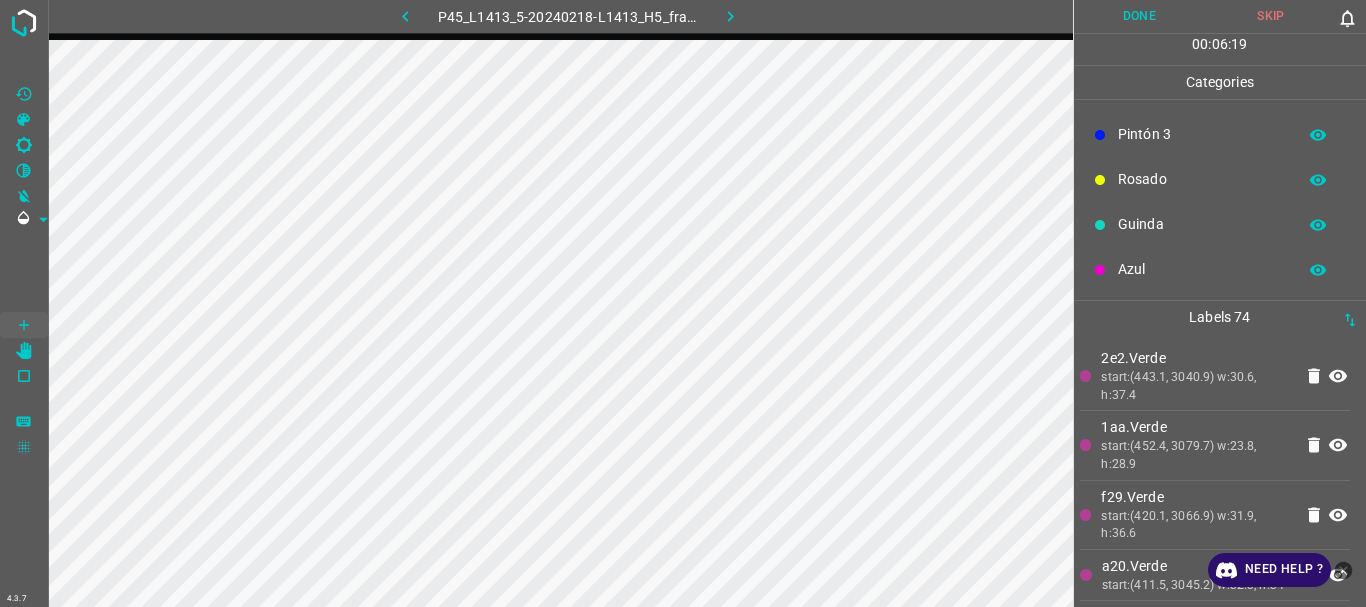 click on "Azul" at bounding box center (1202, 269) 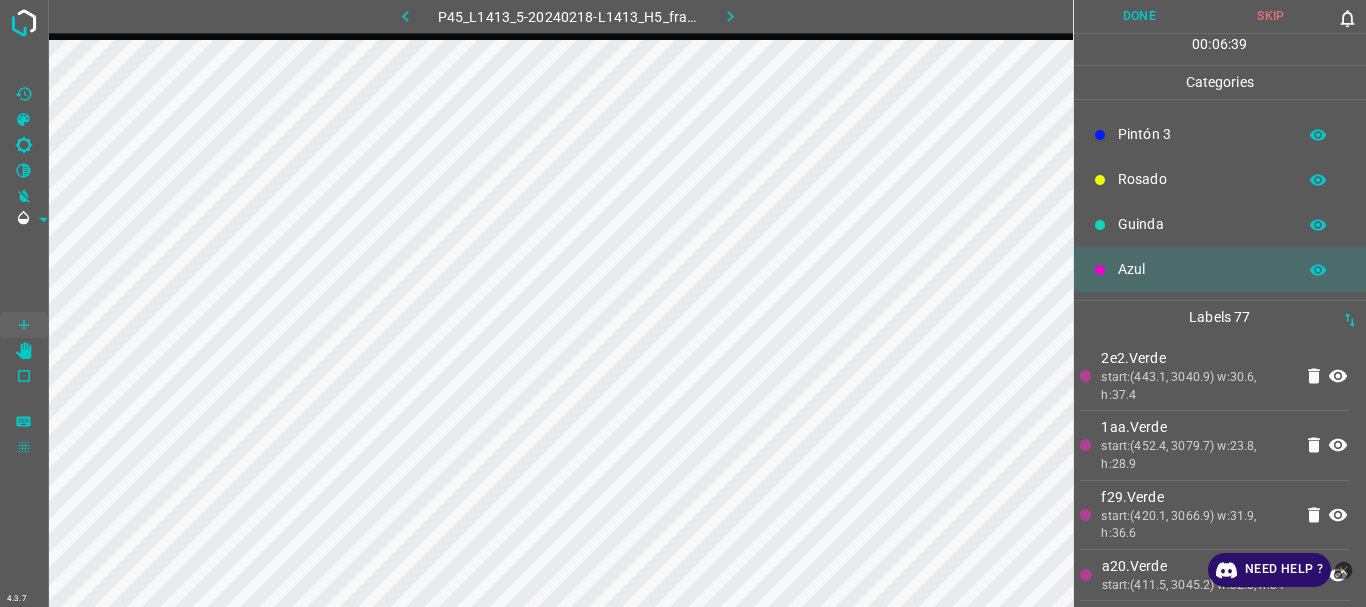 scroll, scrollTop: 0, scrollLeft: 0, axis: both 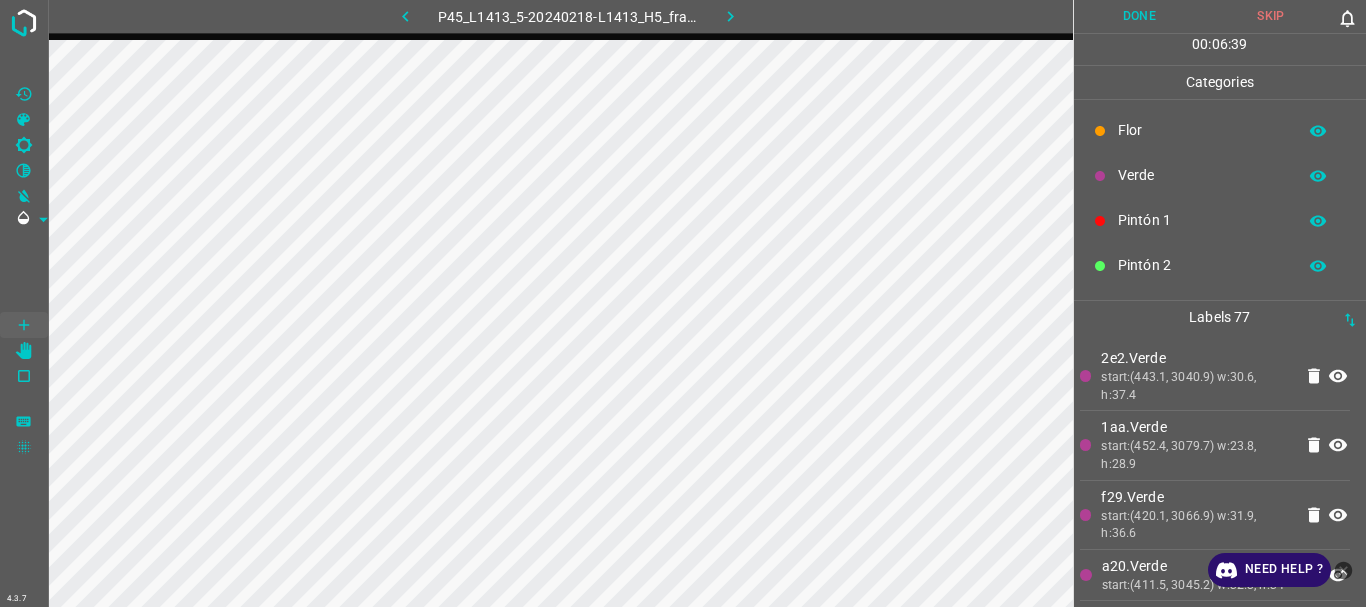 click on "Verde" at bounding box center (1202, 175) 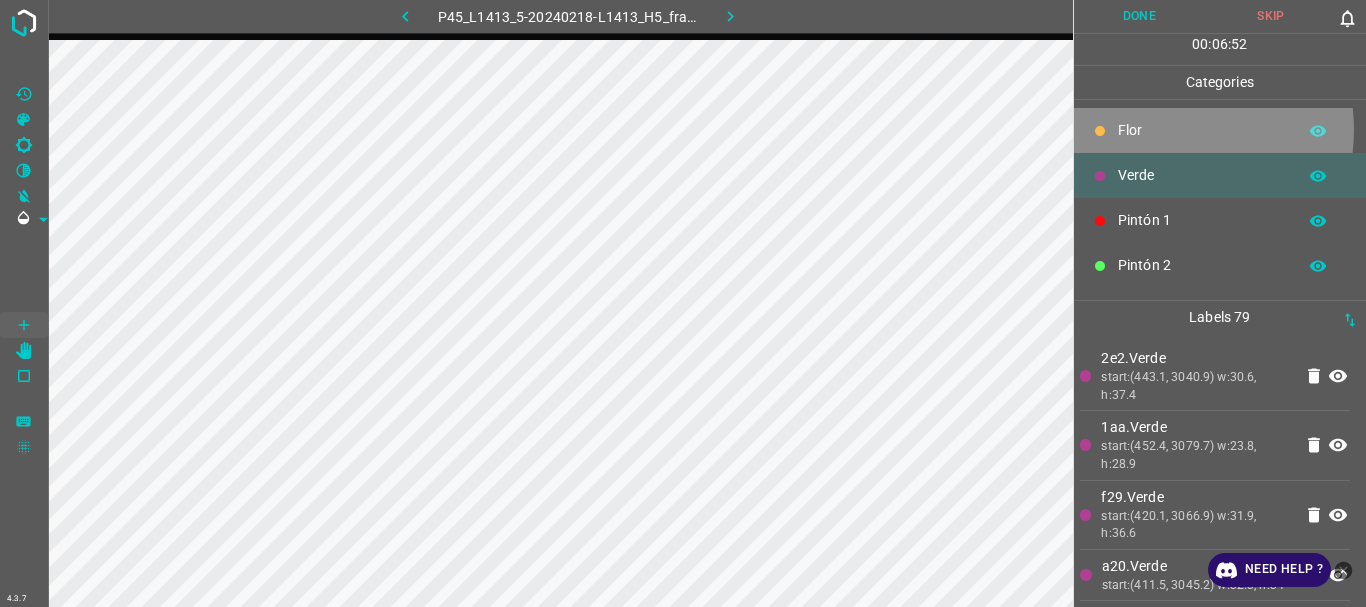 click on "Flor" at bounding box center (1202, 130) 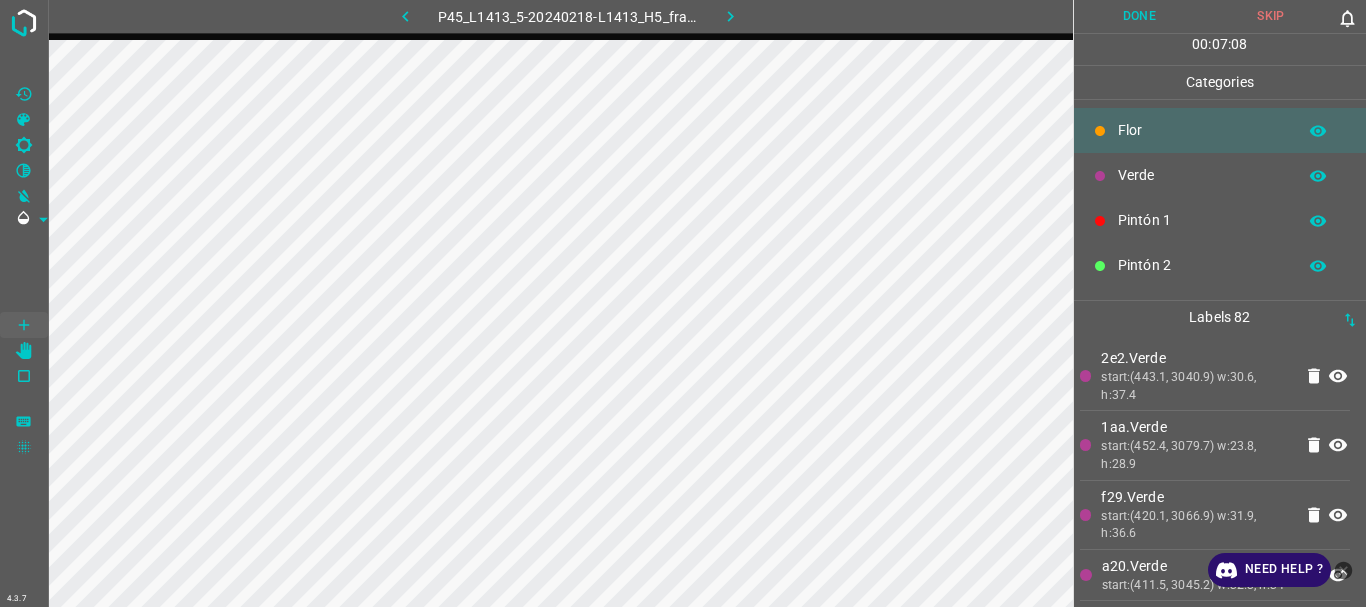 click on "Verde" at bounding box center [1202, 175] 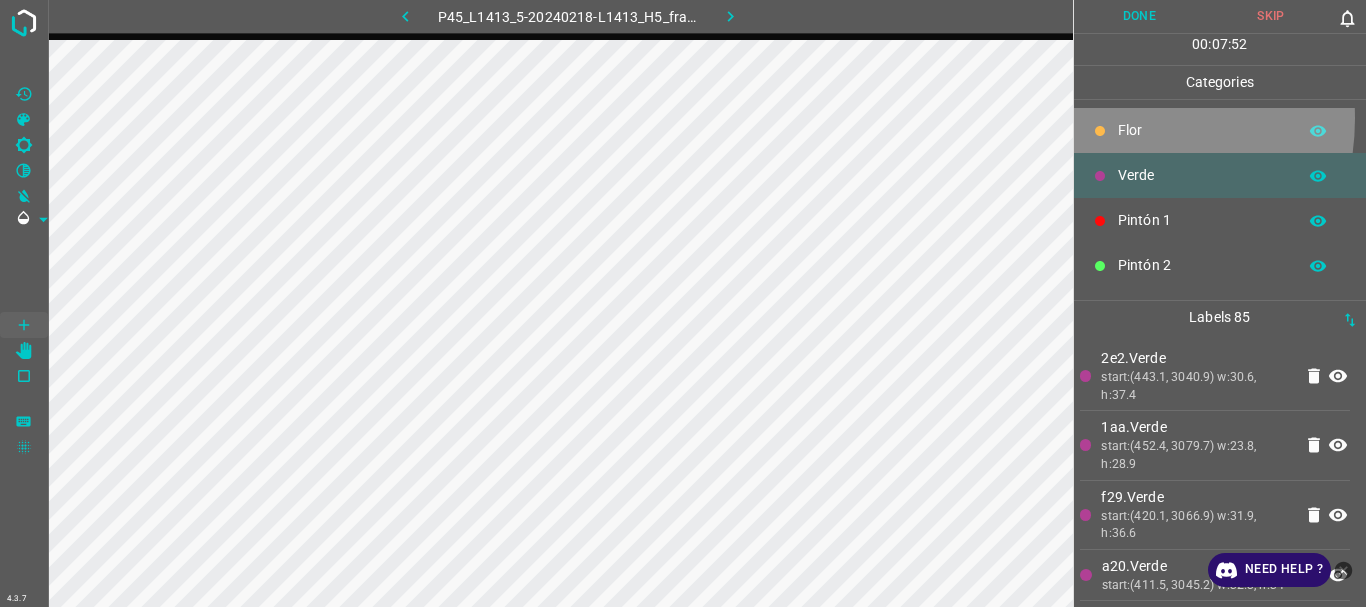 click on "Flor" at bounding box center (1220, 130) 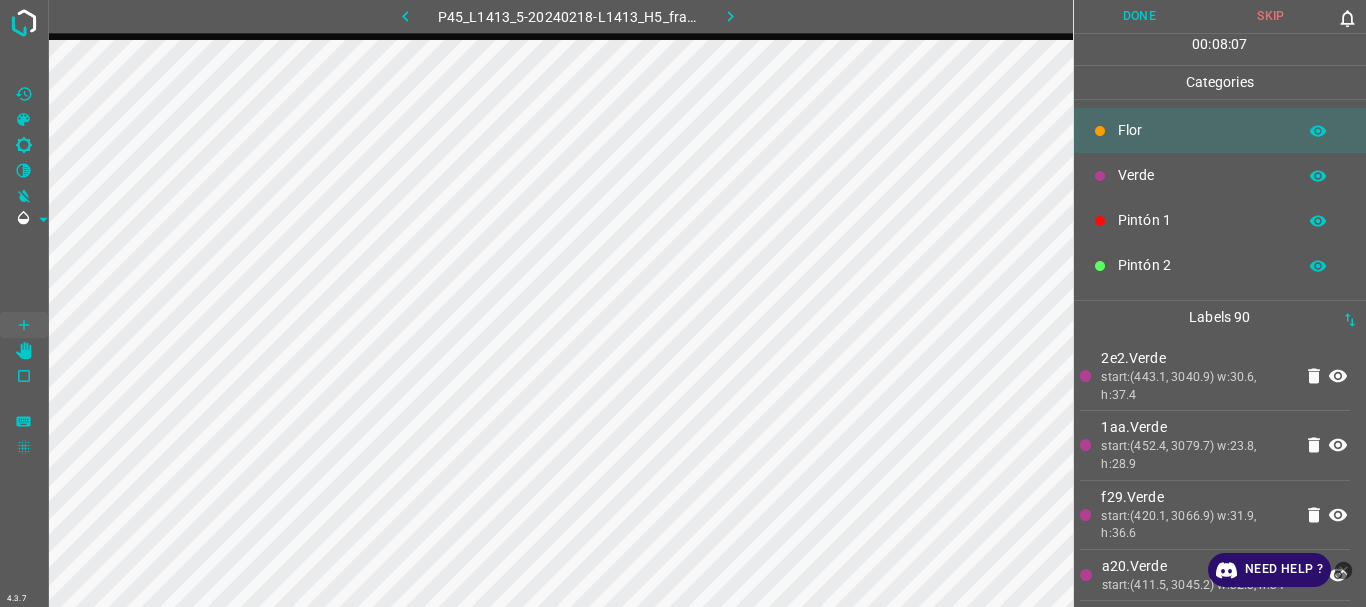 click on "Verde" at bounding box center (1202, 175) 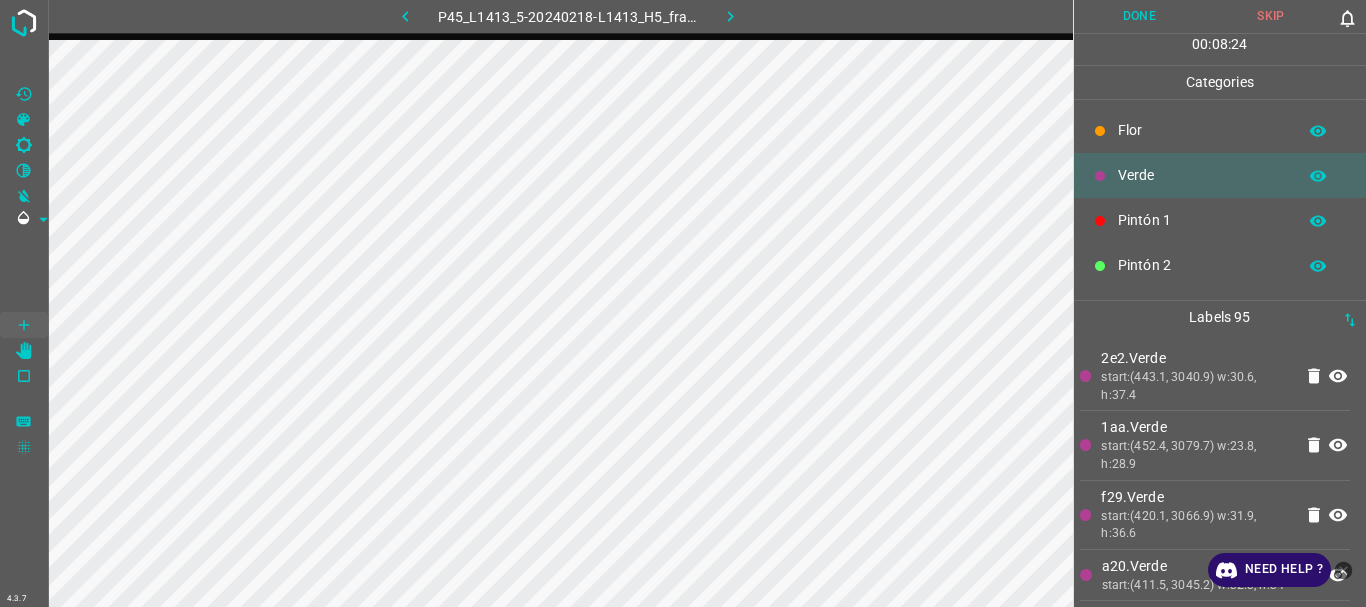 click on "Flor" at bounding box center [1202, 130] 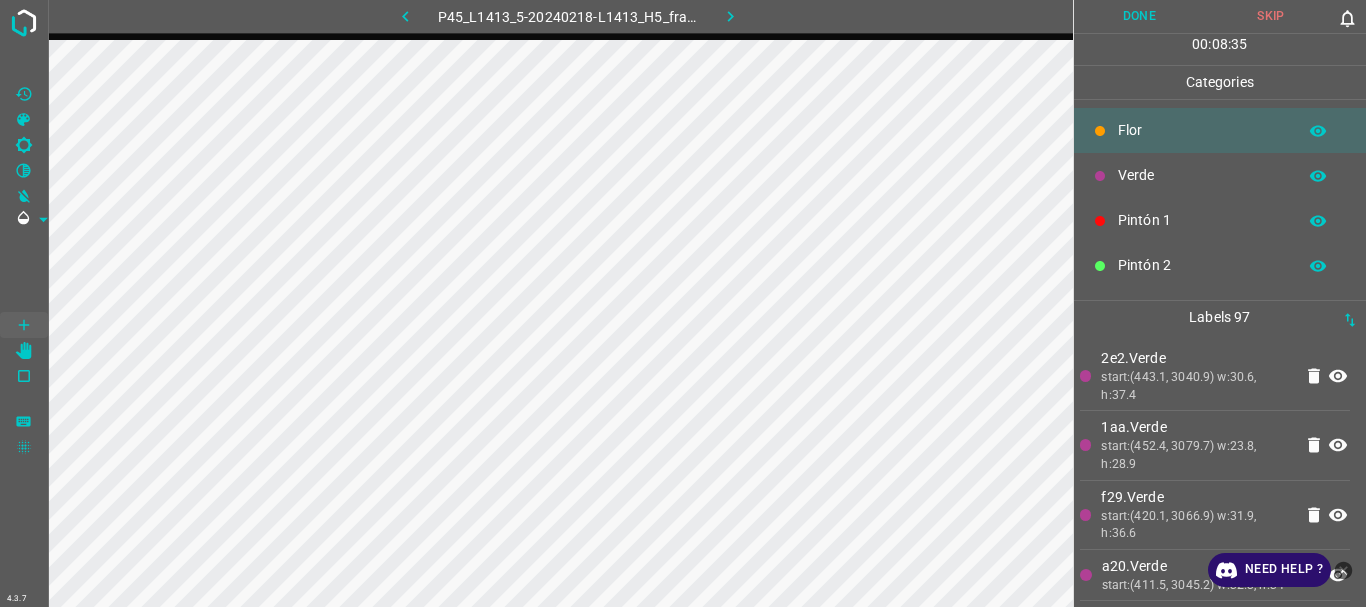 click on "Verde" at bounding box center [1202, 175] 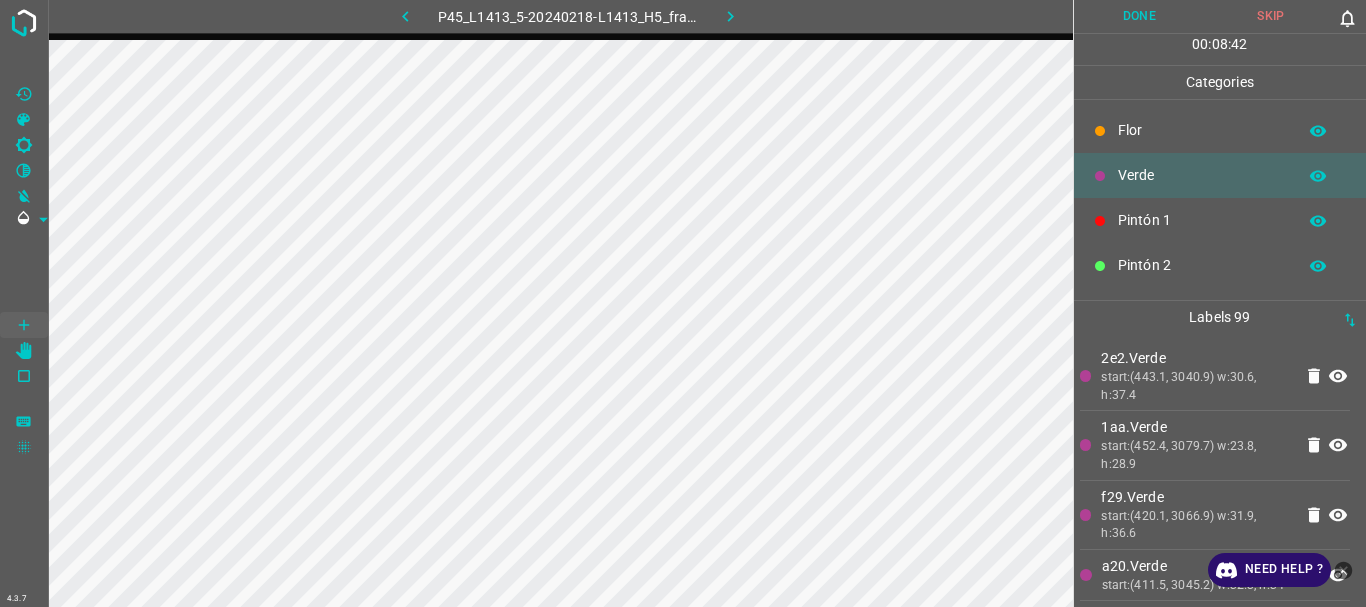 click on "Flor" at bounding box center (1202, 130) 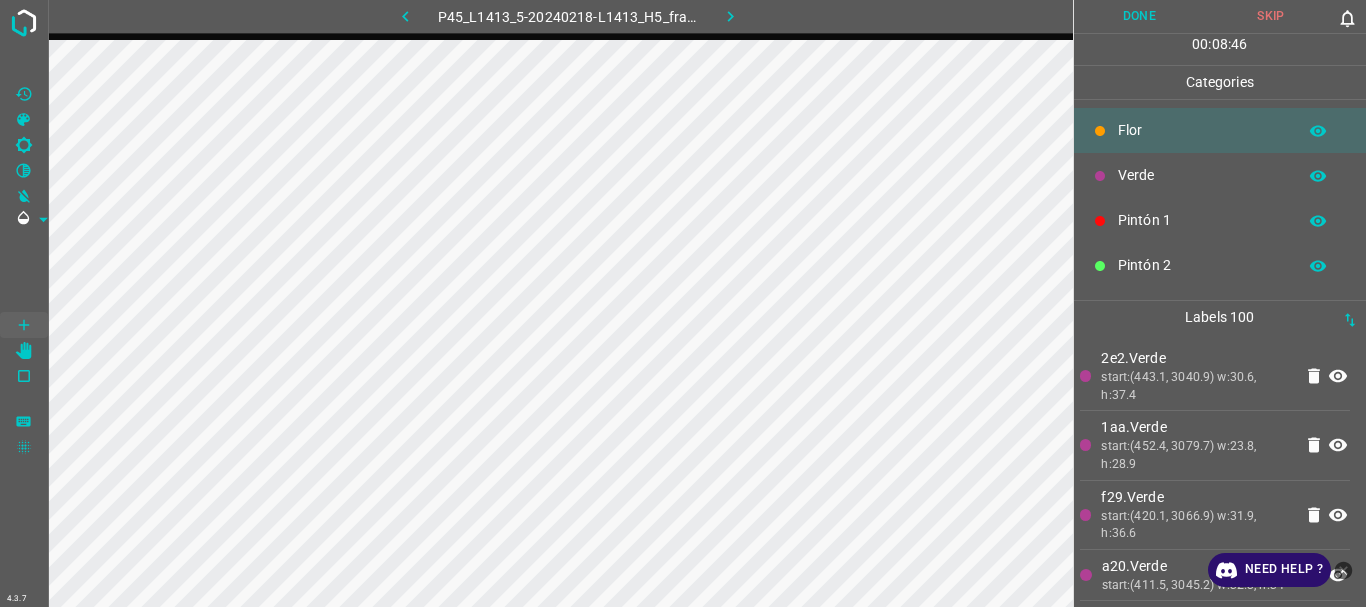 click on "Verde" at bounding box center (1202, 175) 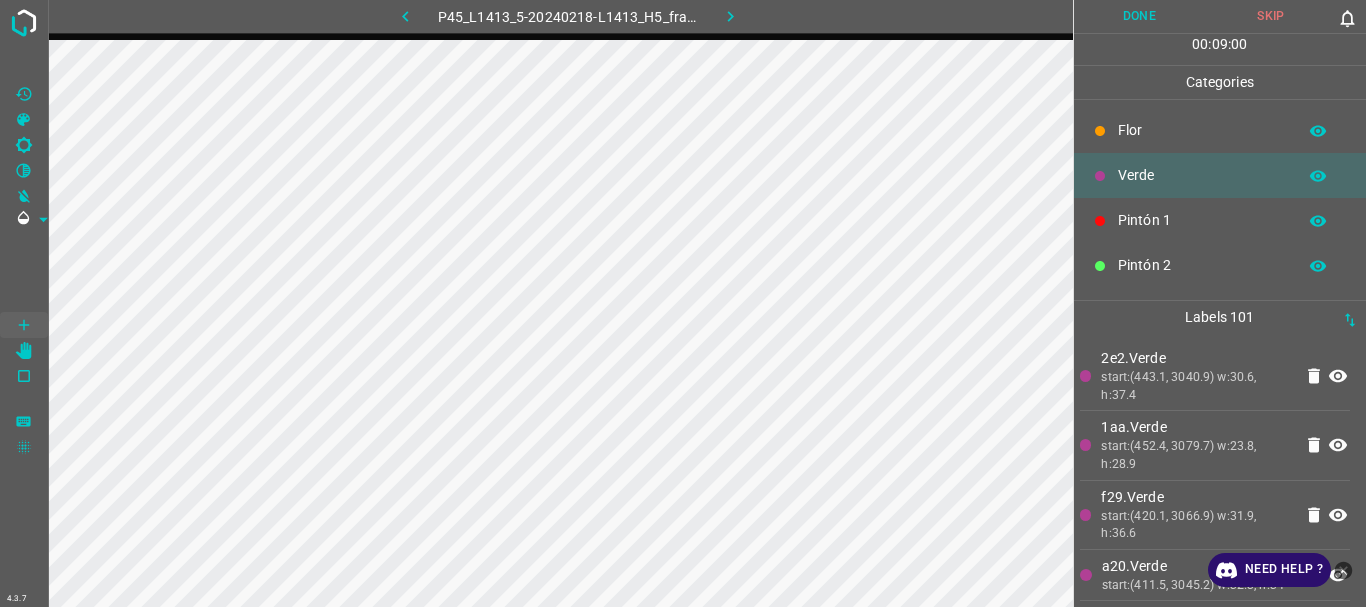 scroll, scrollTop: 176, scrollLeft: 0, axis: vertical 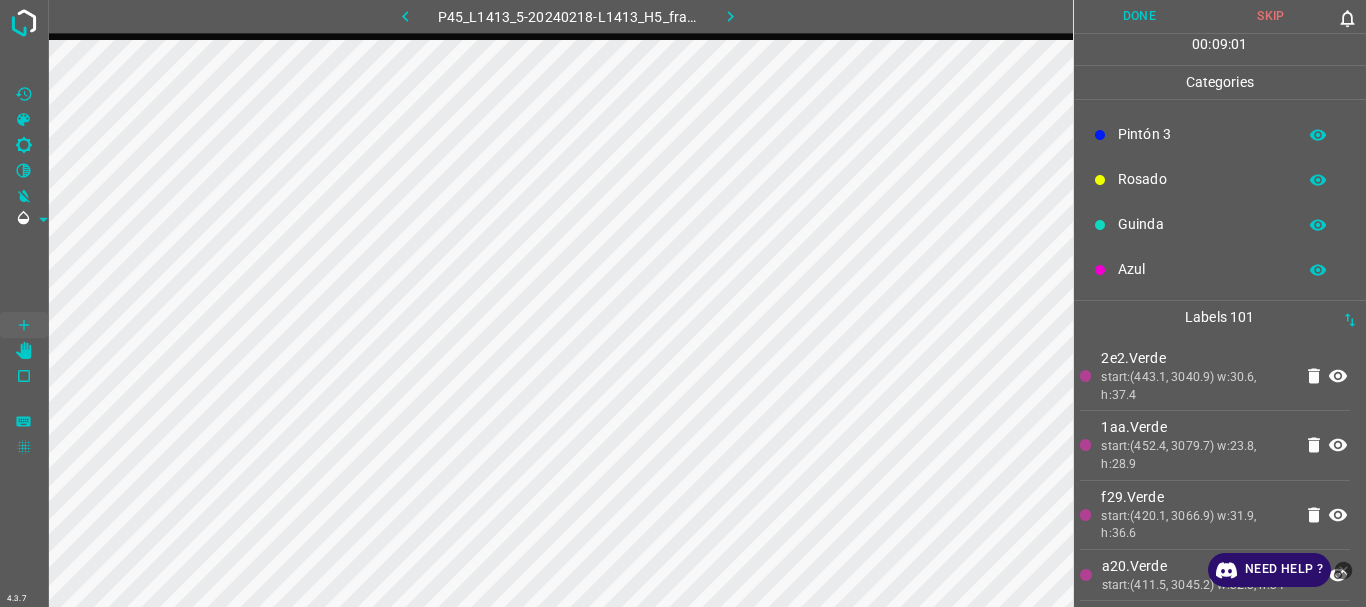 click on "Guinda" at bounding box center (1202, 224) 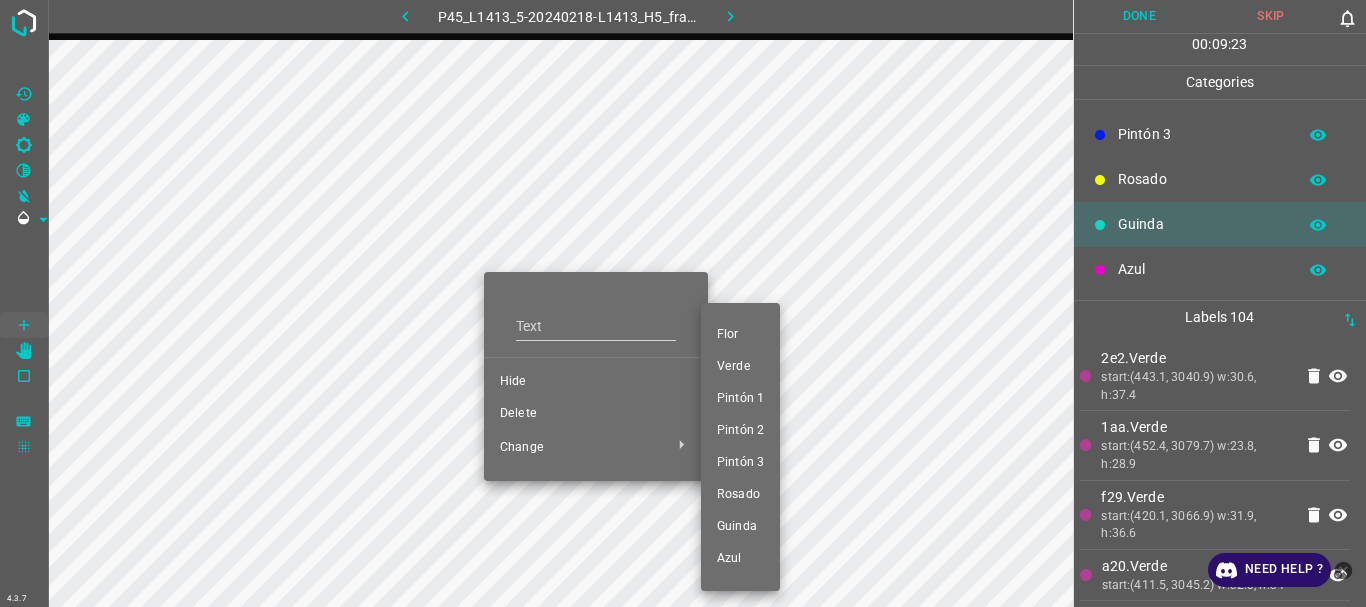 click on "Flor" at bounding box center (740, 335) 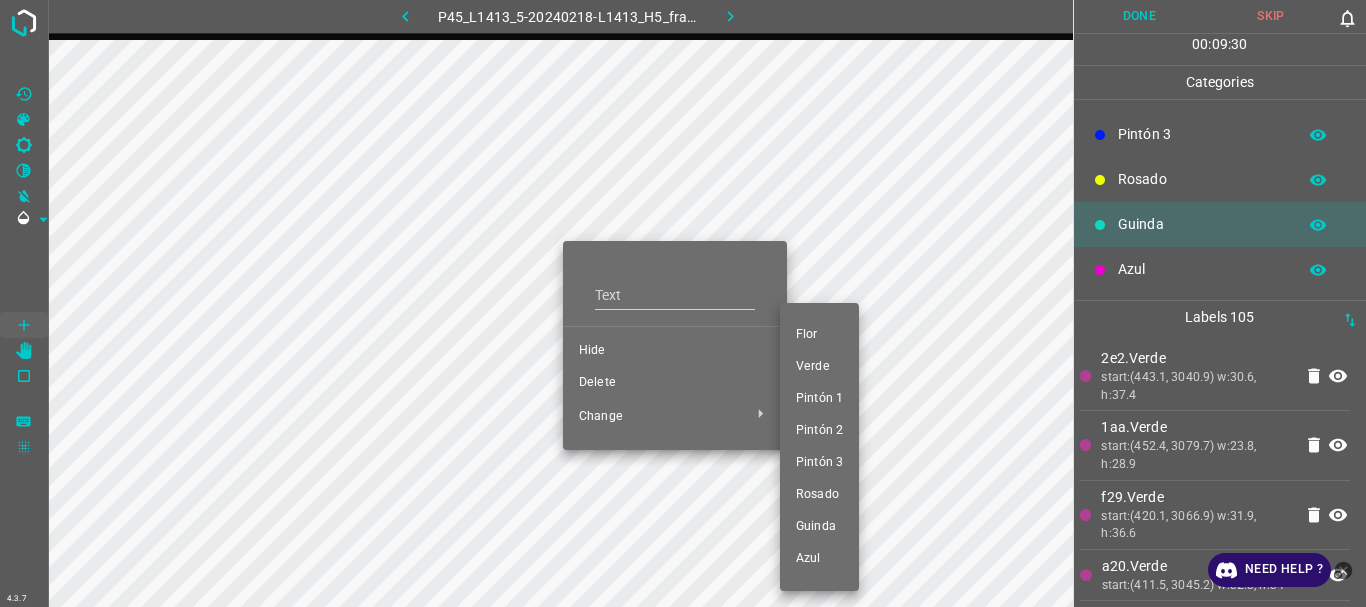 click on "Flor" at bounding box center (819, 335) 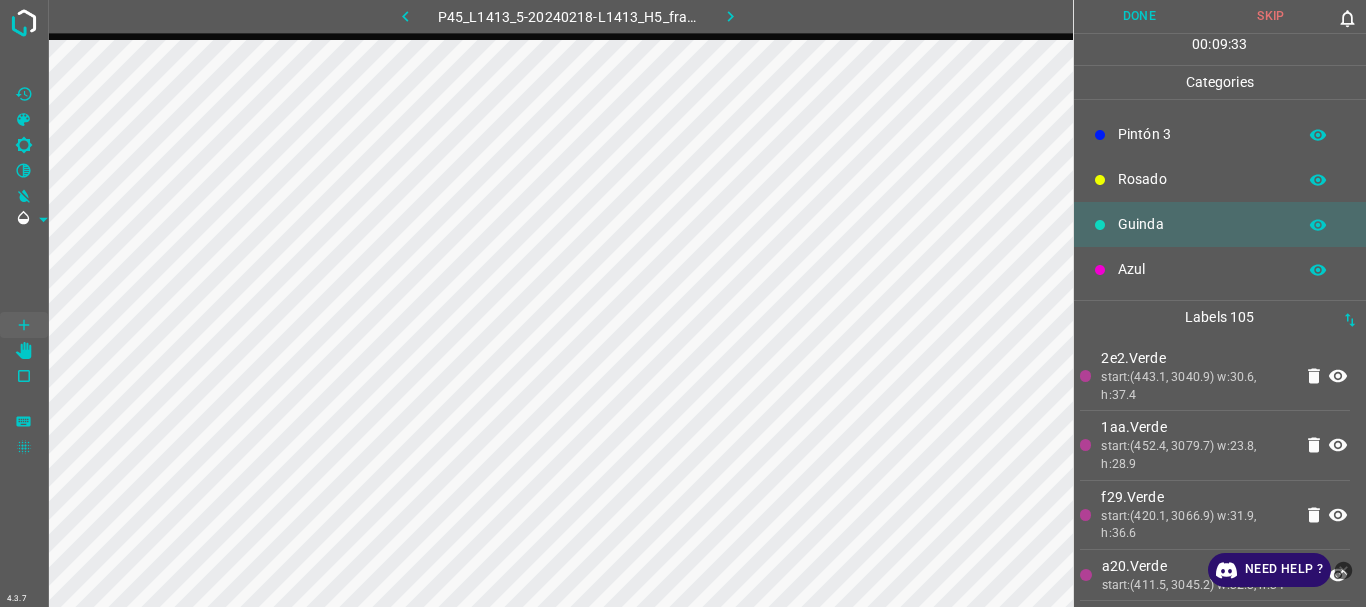 scroll, scrollTop: 0, scrollLeft: 0, axis: both 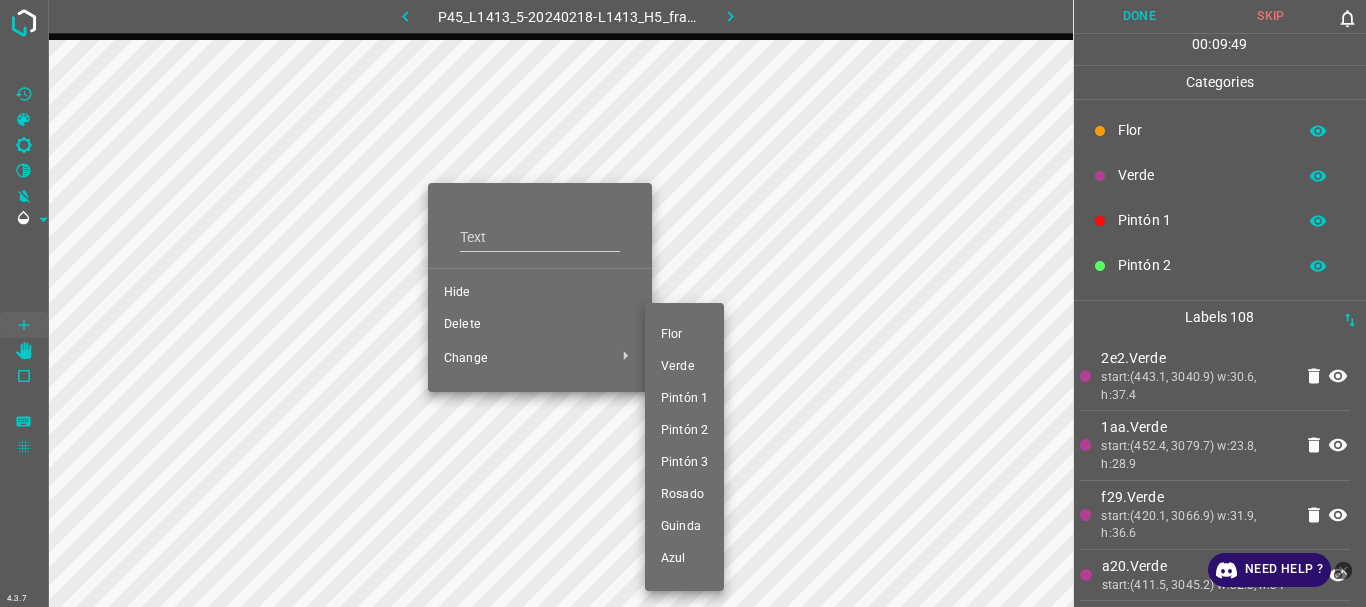 click on "Flor" at bounding box center [684, 335] 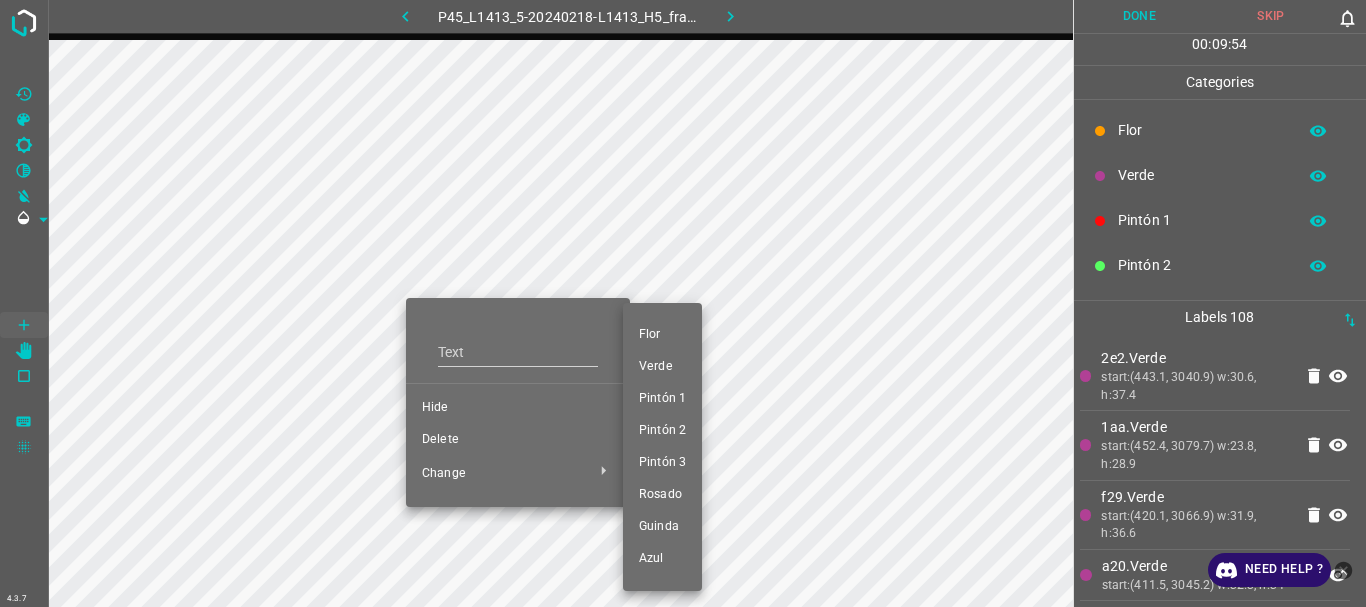 click on "Flor" at bounding box center [662, 335] 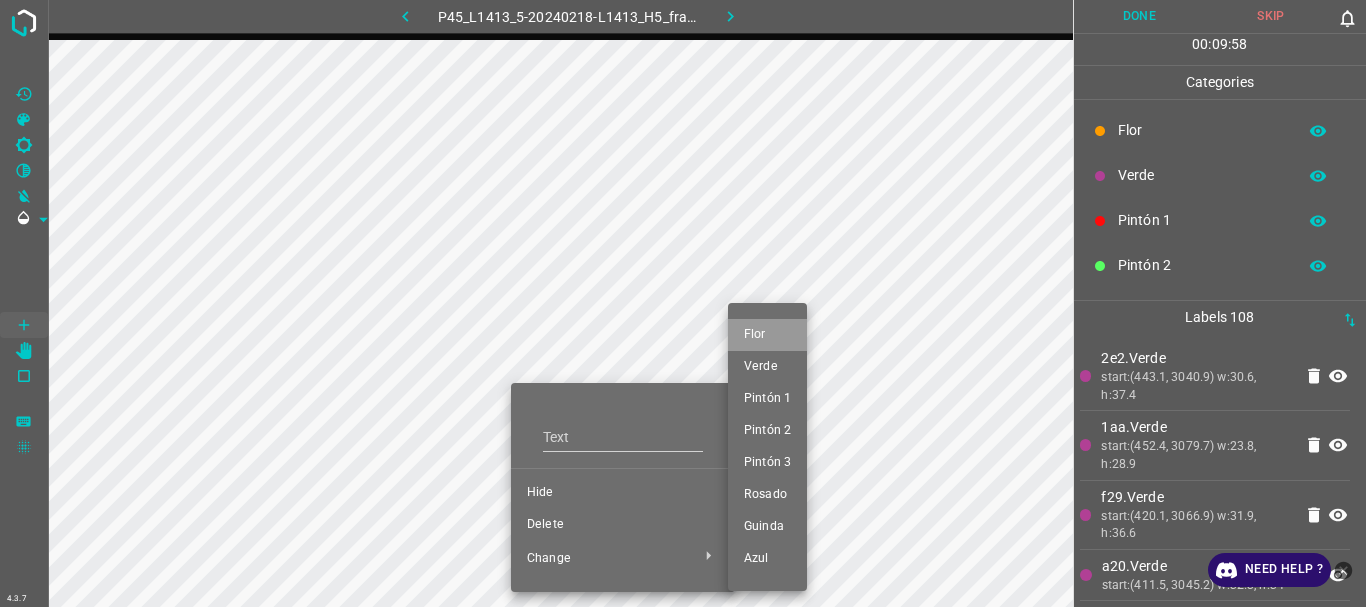 click on "Flor" at bounding box center (767, 335) 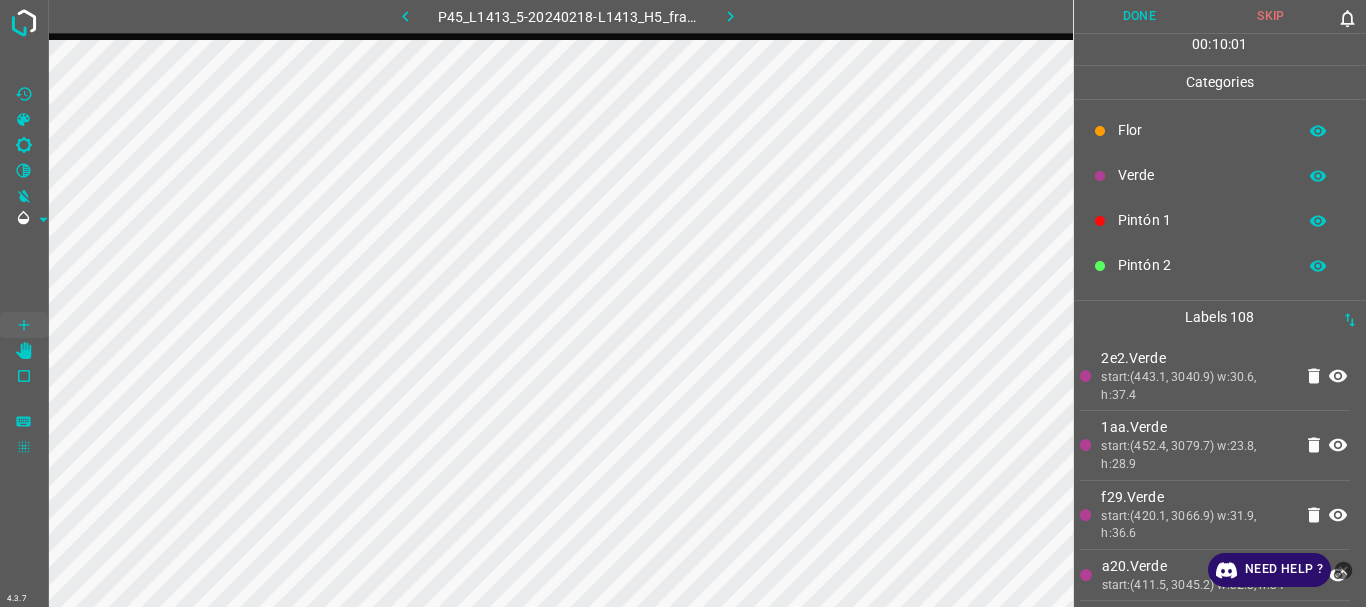 click on "Flor" at bounding box center (1202, 130) 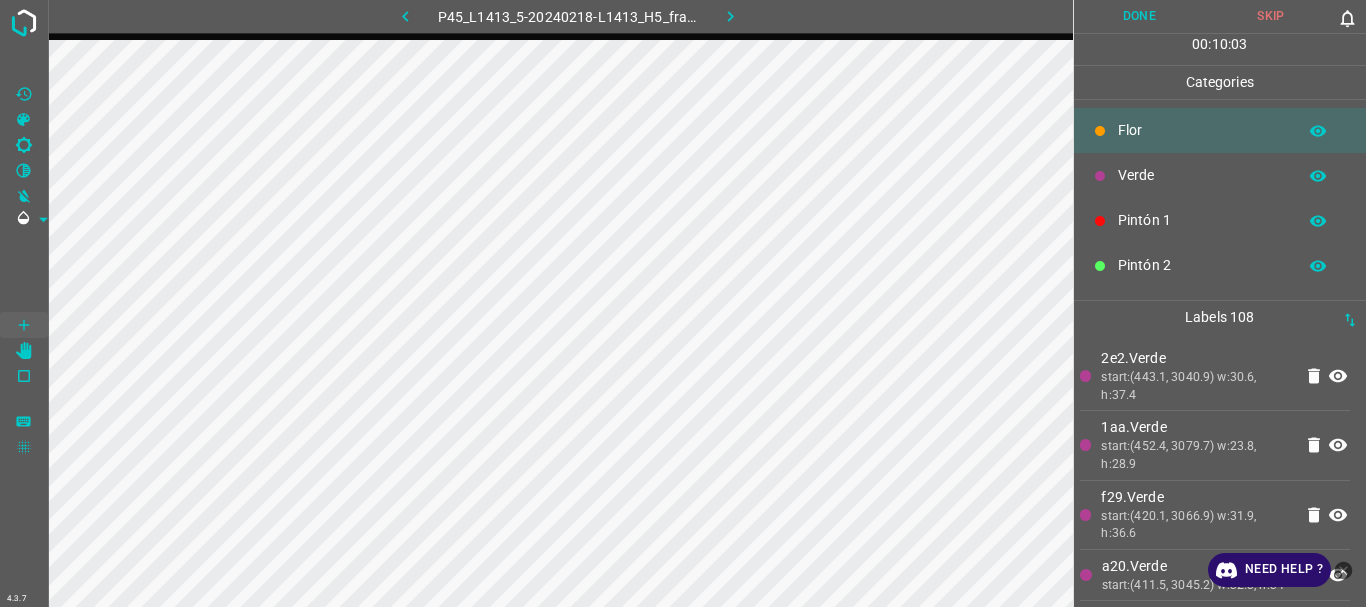 click on "Verde" at bounding box center [1202, 175] 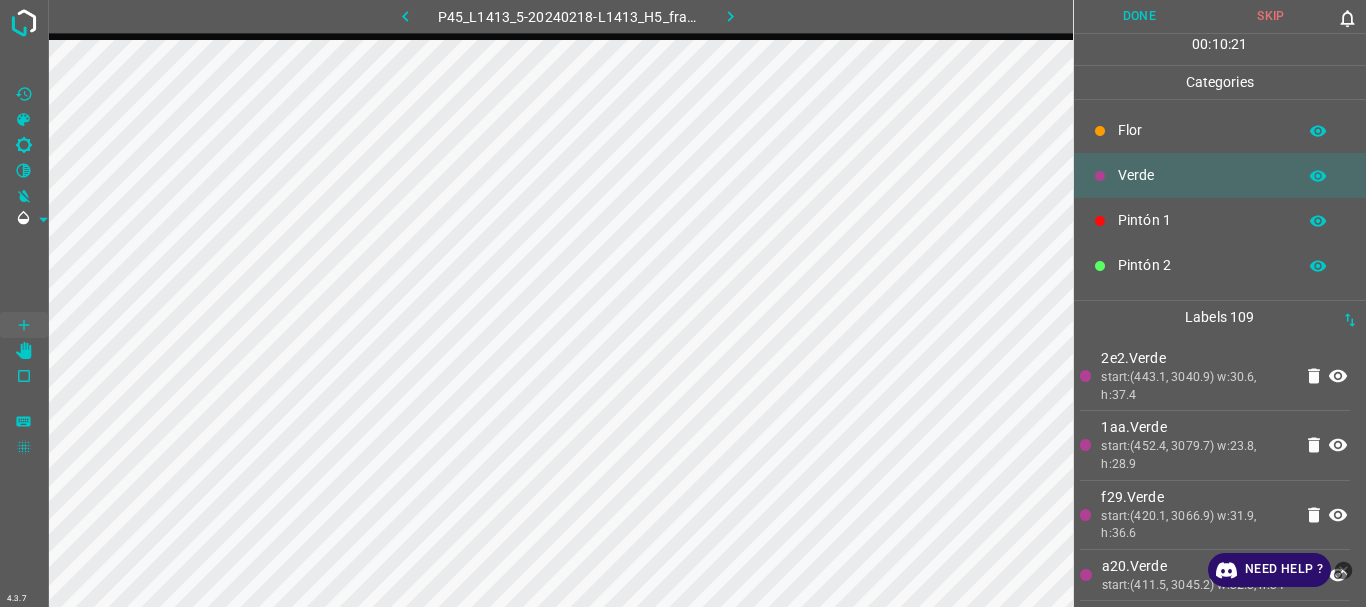 click on "Flor" at bounding box center [1202, 130] 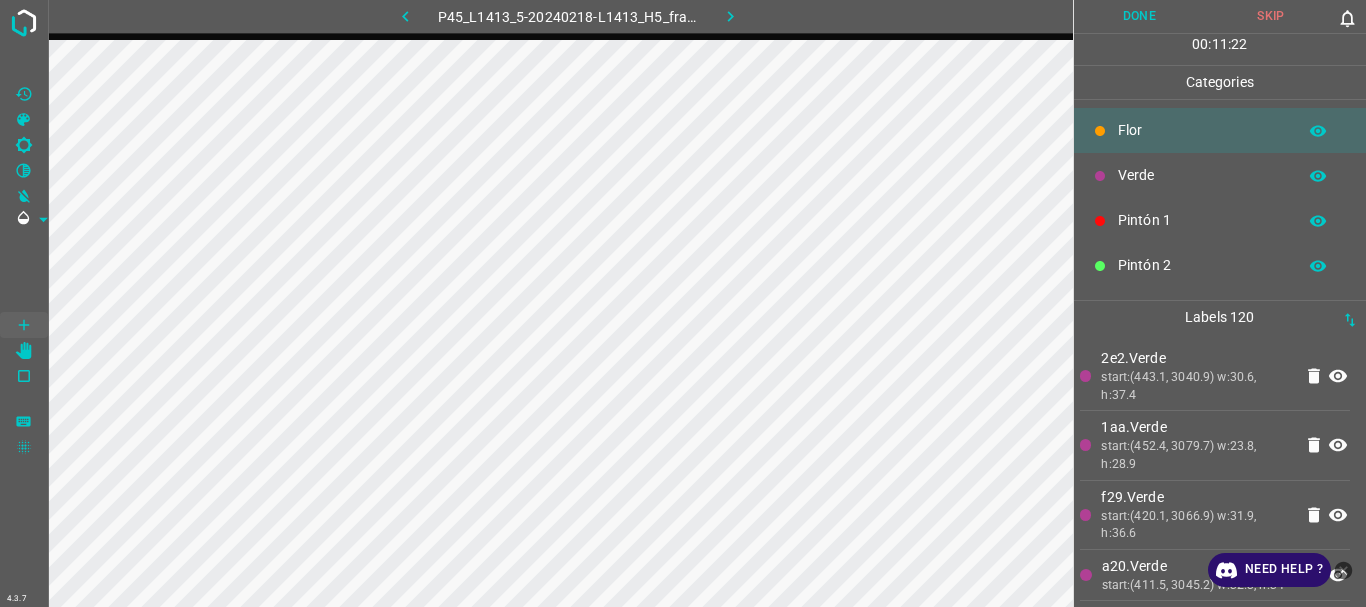scroll, scrollTop: 176, scrollLeft: 0, axis: vertical 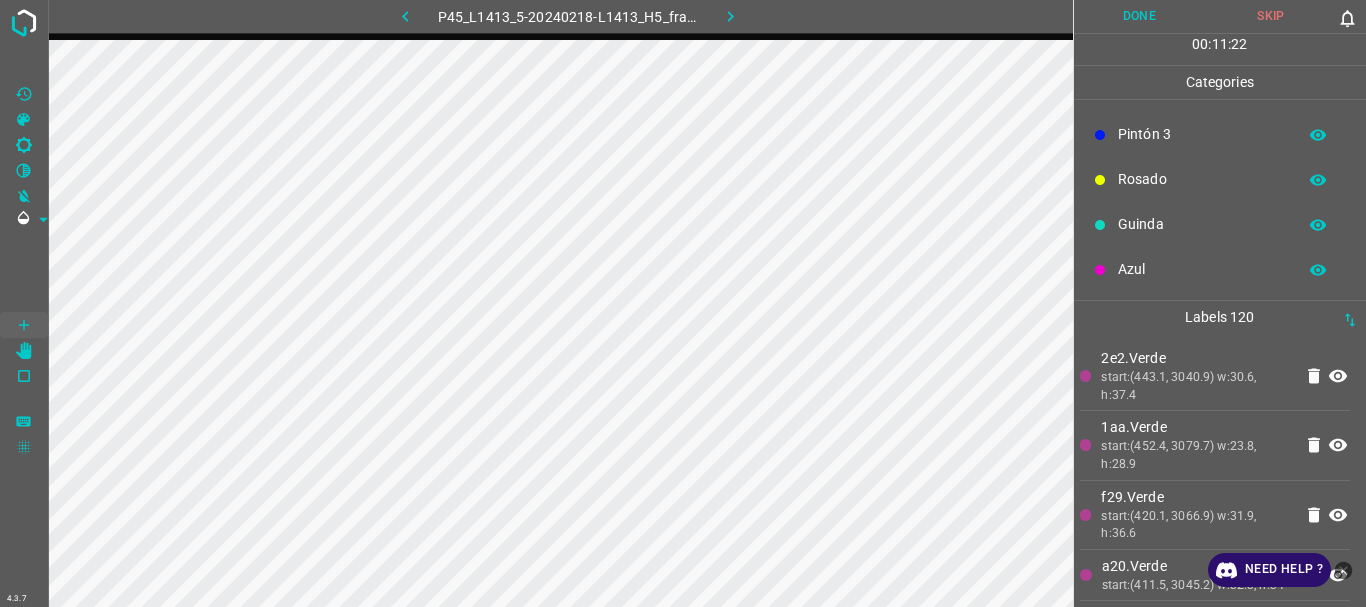 click on "Guinda" at bounding box center [1202, 224] 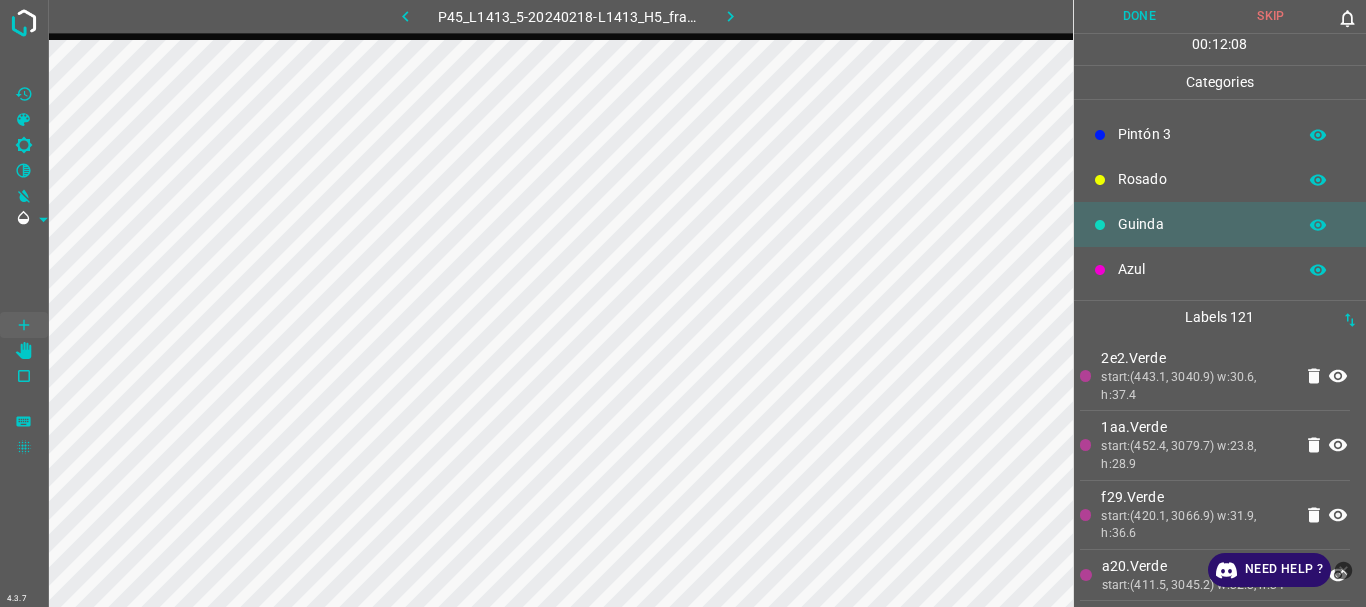 scroll, scrollTop: 0, scrollLeft: 0, axis: both 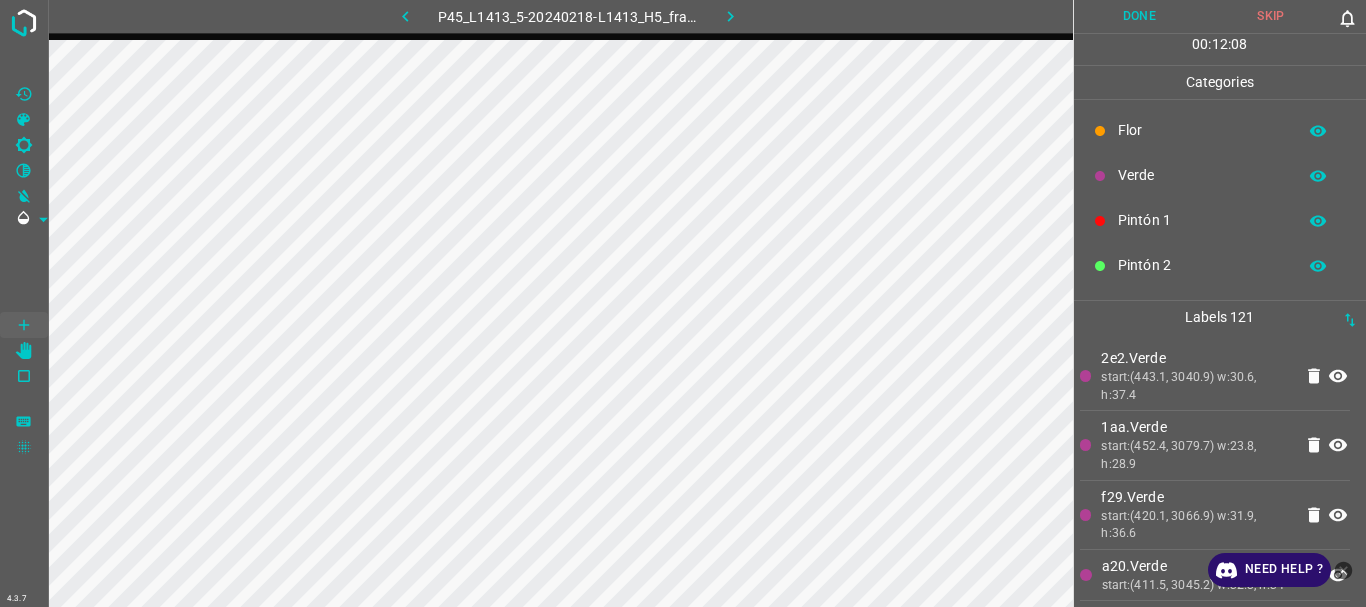 click on "Verde" at bounding box center (1202, 175) 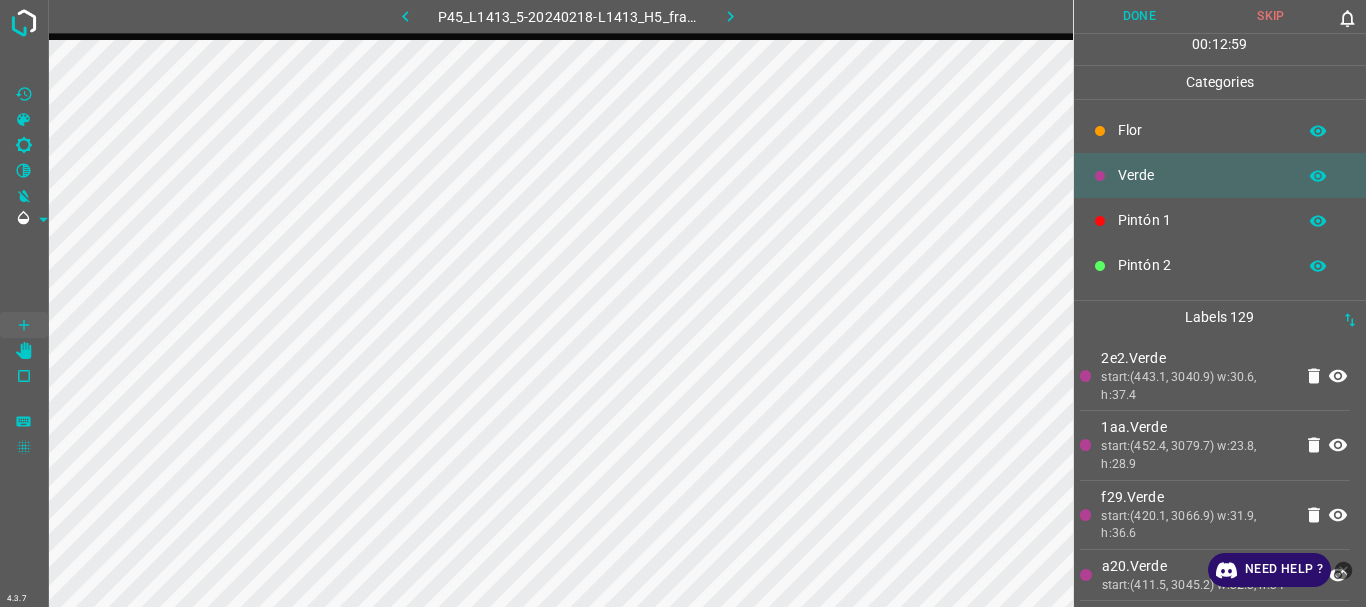 click on "Azul" at bounding box center [1202, 445] 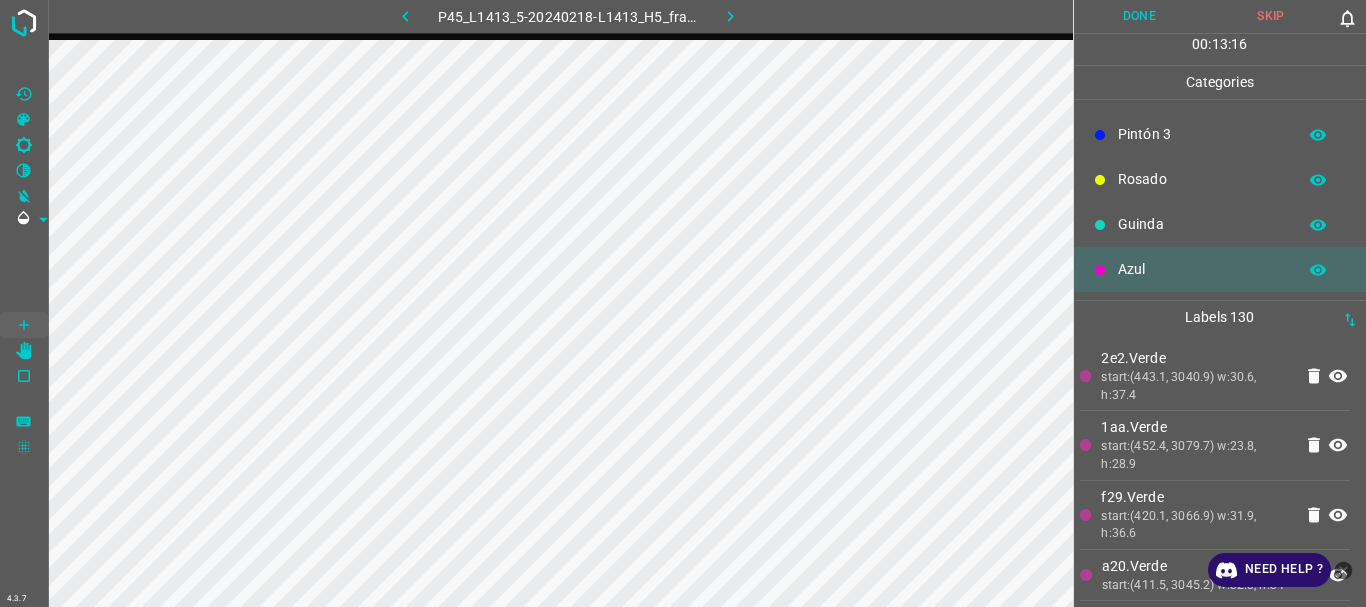 click on "Done" at bounding box center [1140, 16] 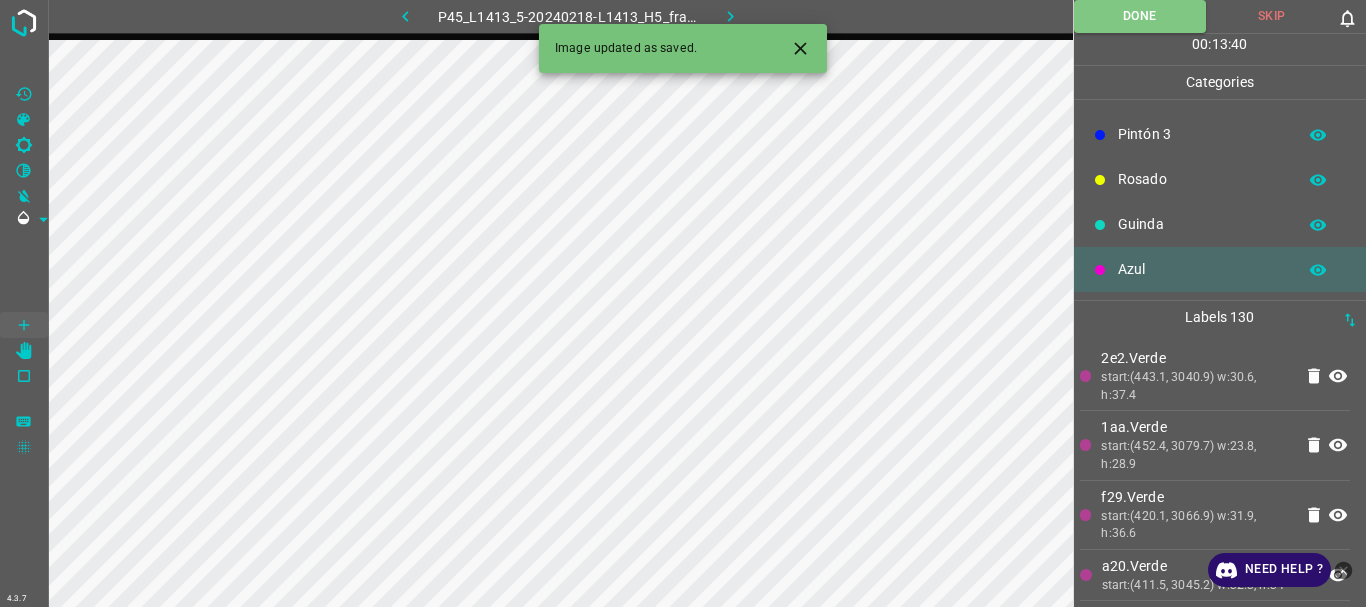 click 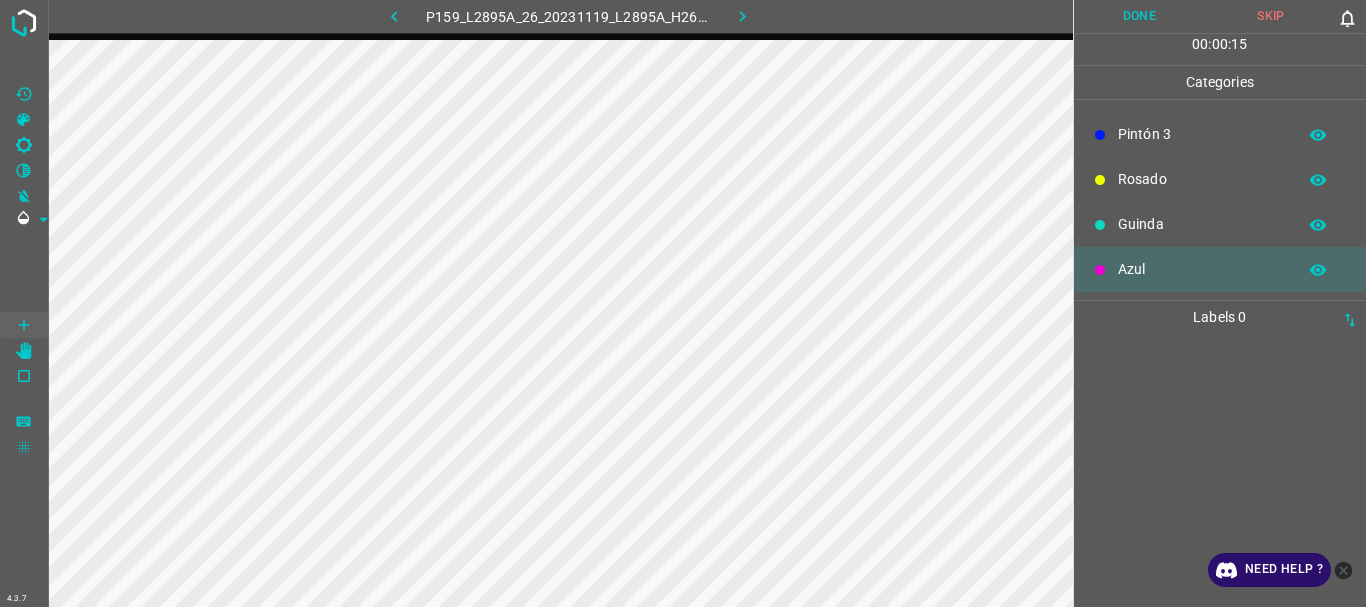 click 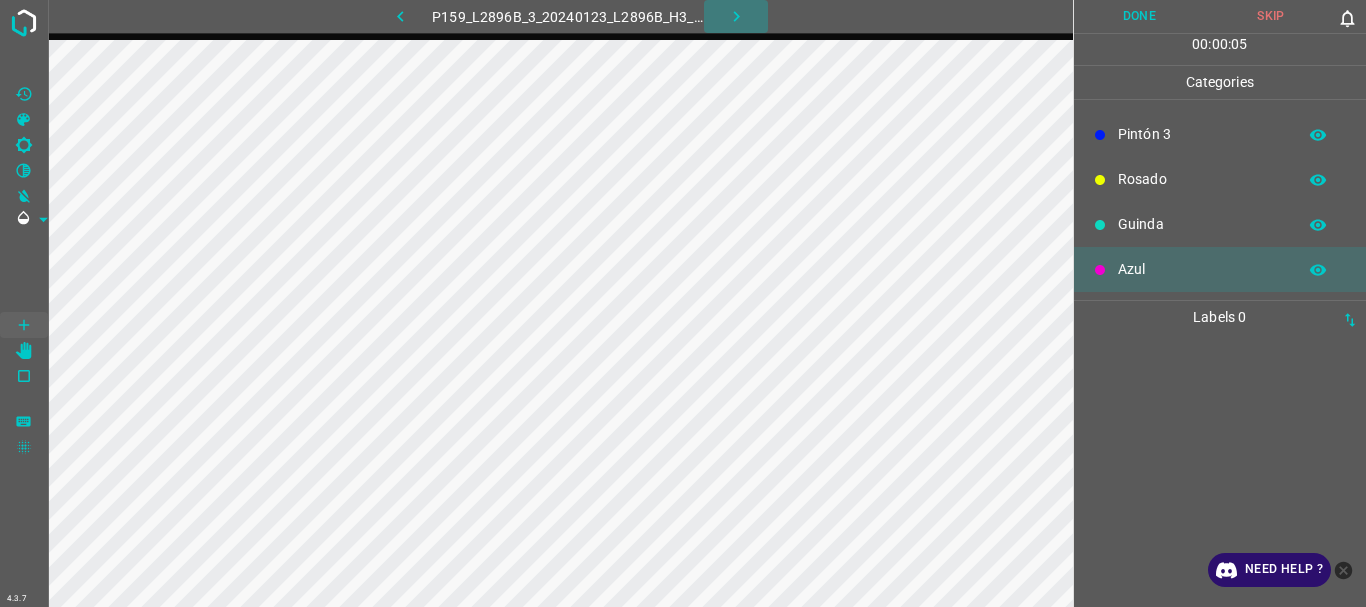 click at bounding box center (736, 16) 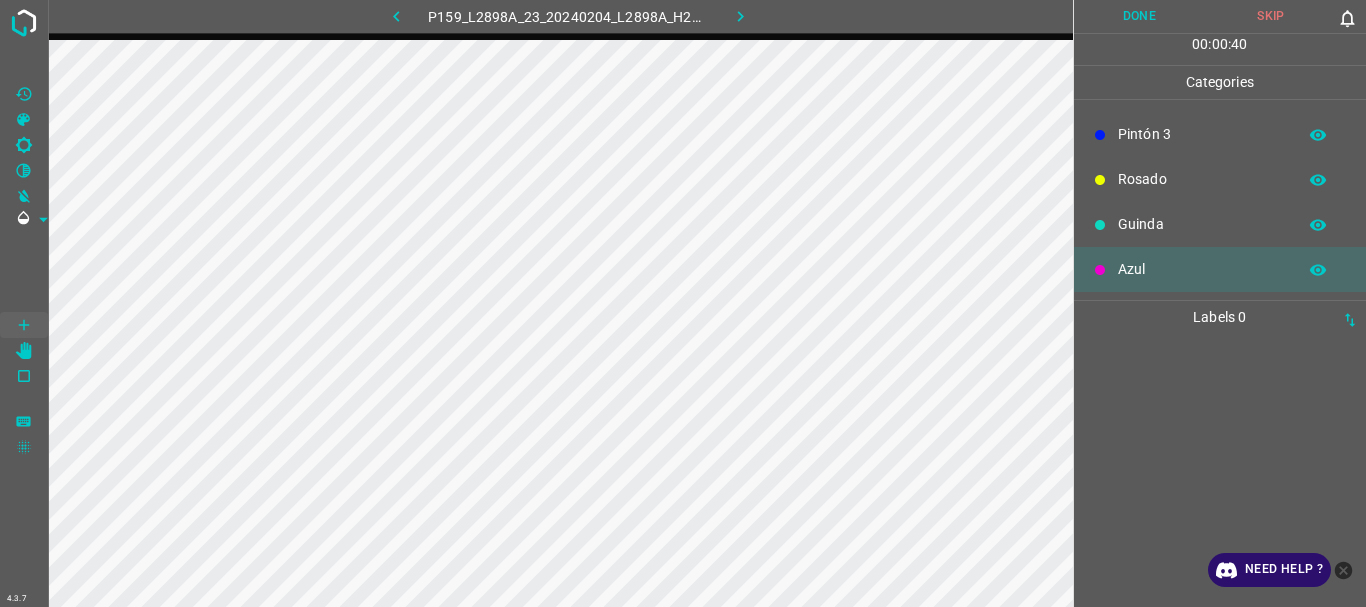 click 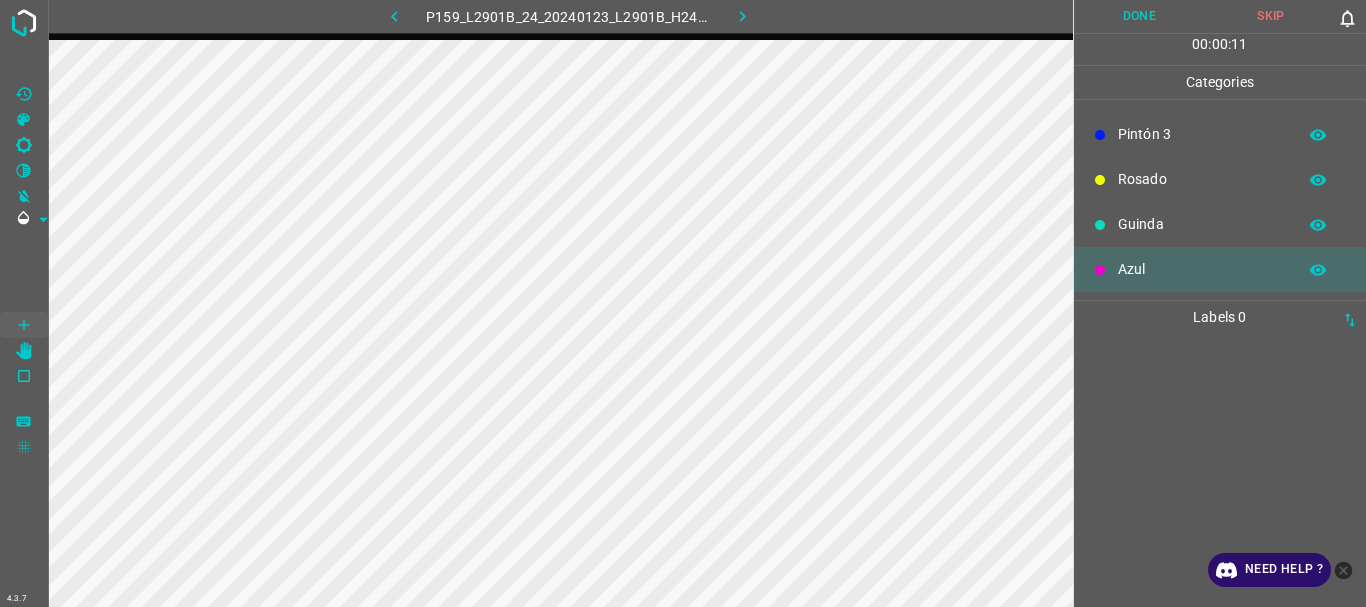 scroll, scrollTop: 0, scrollLeft: 0, axis: both 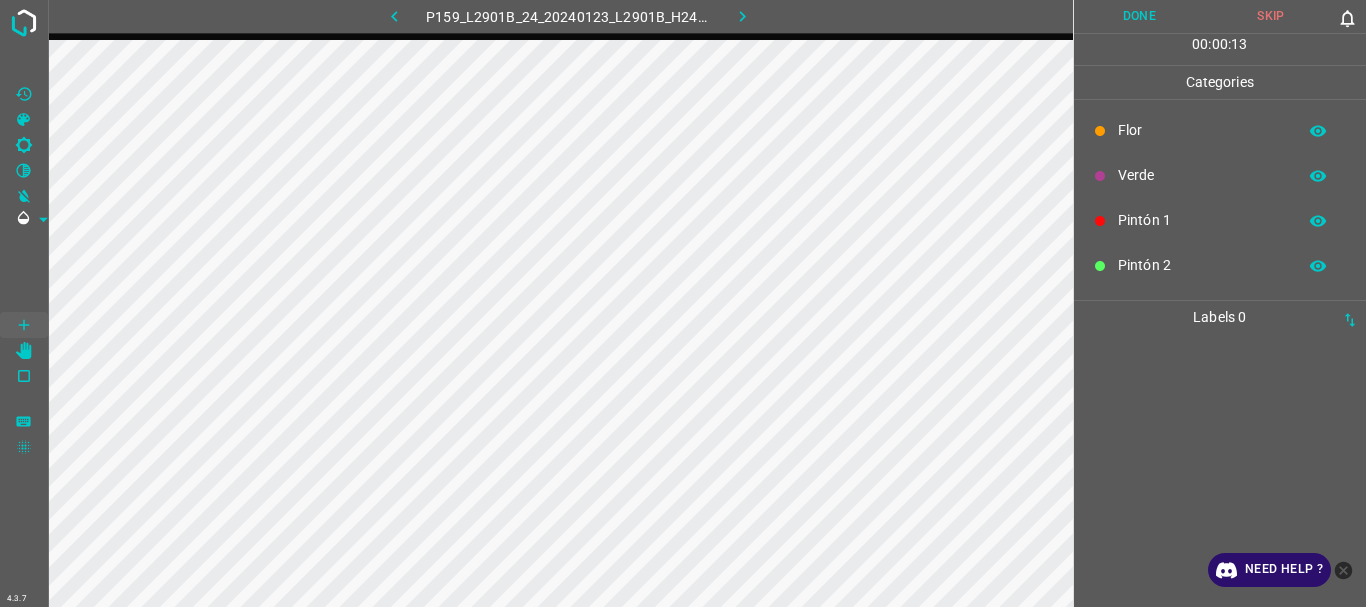 click on "Verde" at bounding box center (1202, 175) 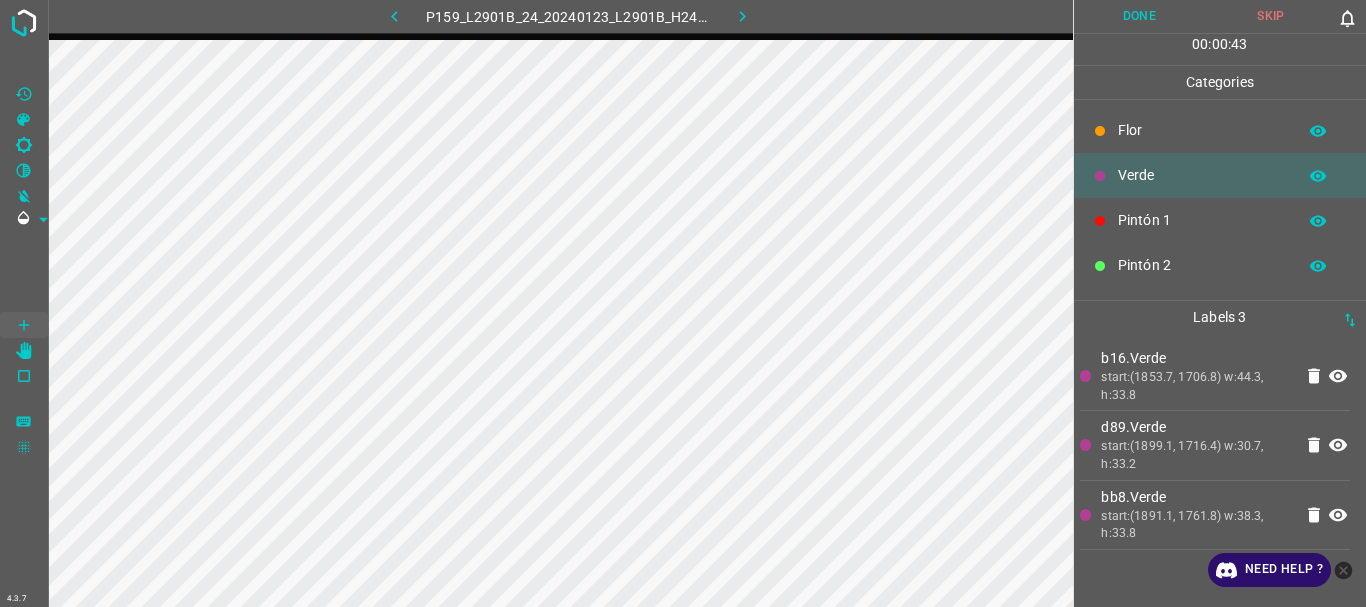 scroll, scrollTop: 176, scrollLeft: 0, axis: vertical 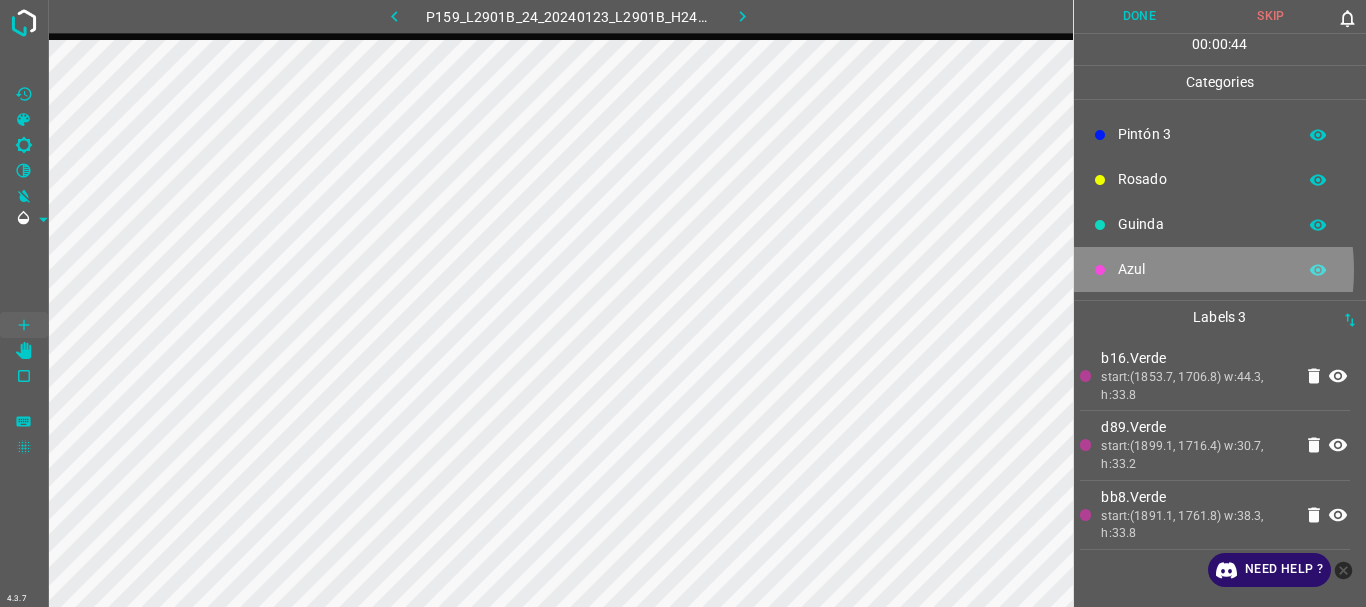 click on "Azul" at bounding box center [1202, 269] 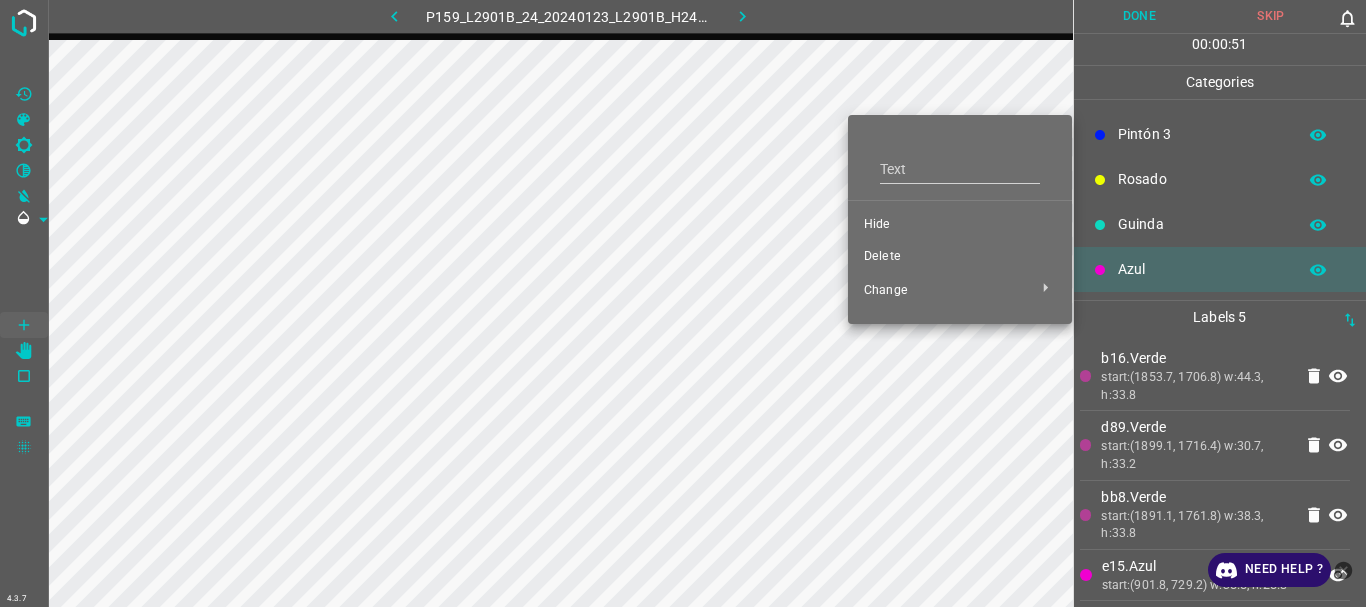 click on "Delete" at bounding box center [960, 257] 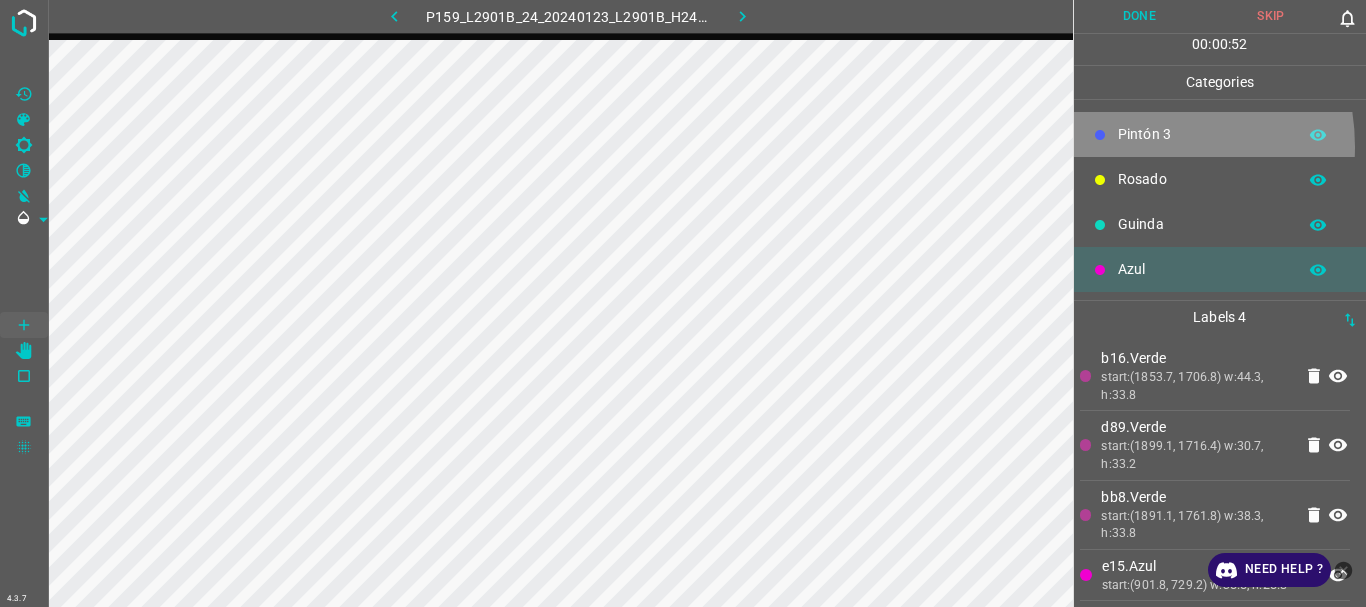 click on "Pintón 3" at bounding box center [1220, 134] 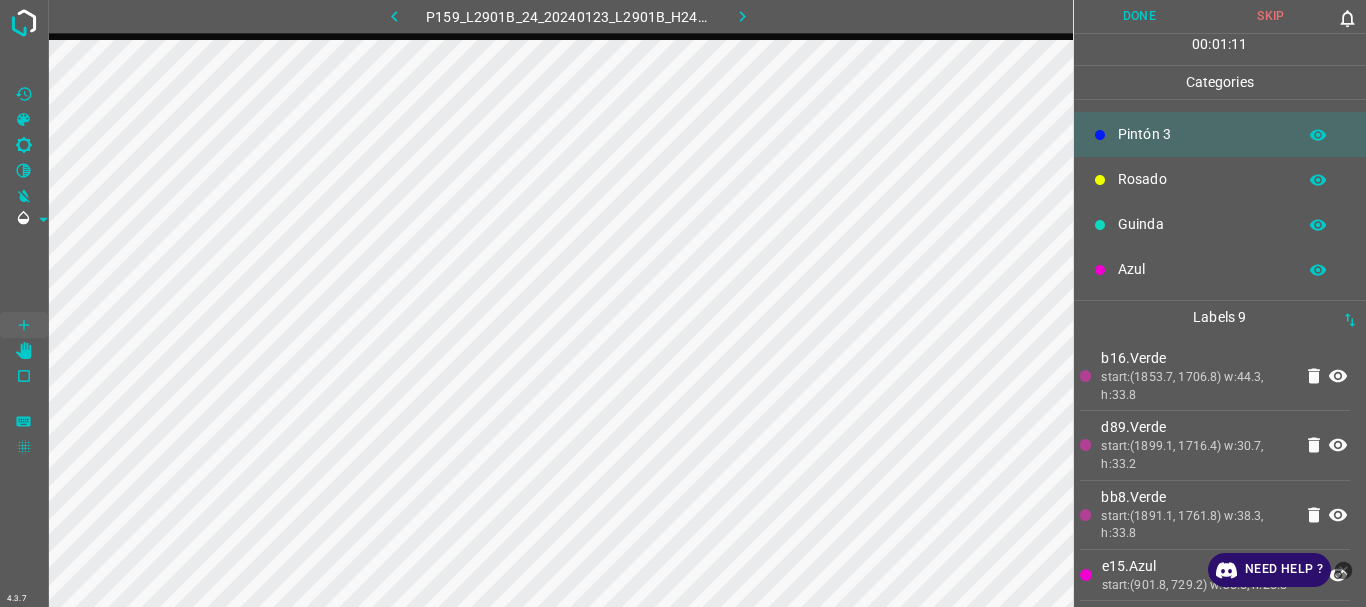 click 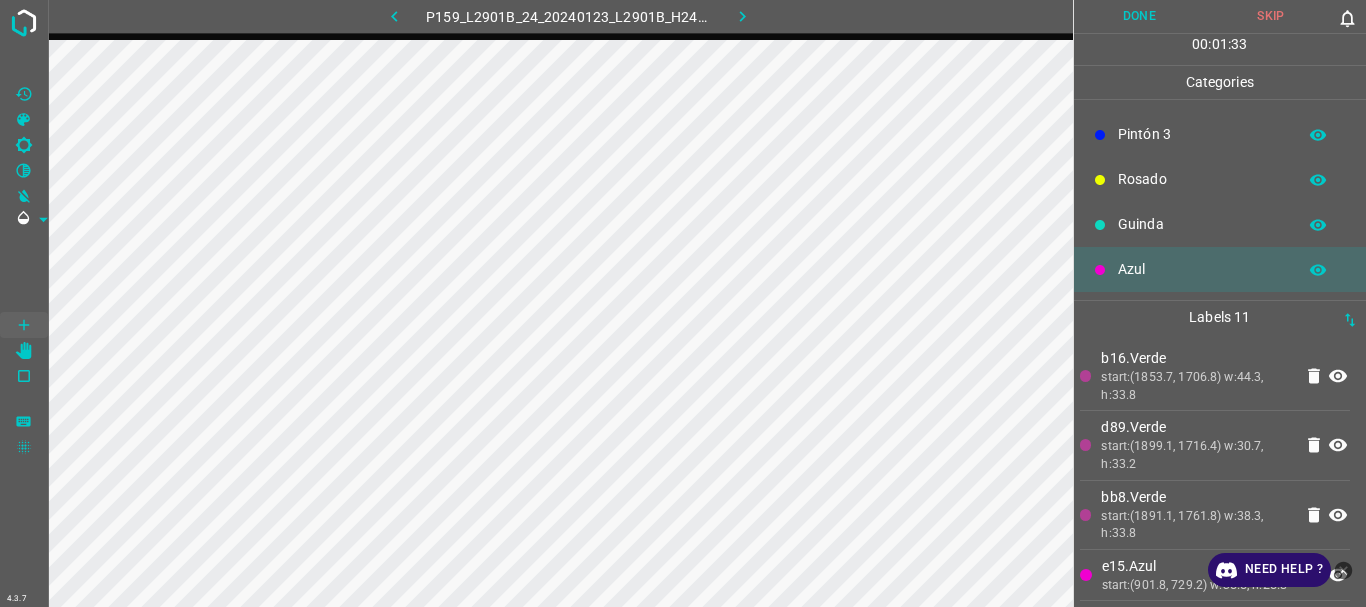 click on "Pintón 3" at bounding box center [1202, 134] 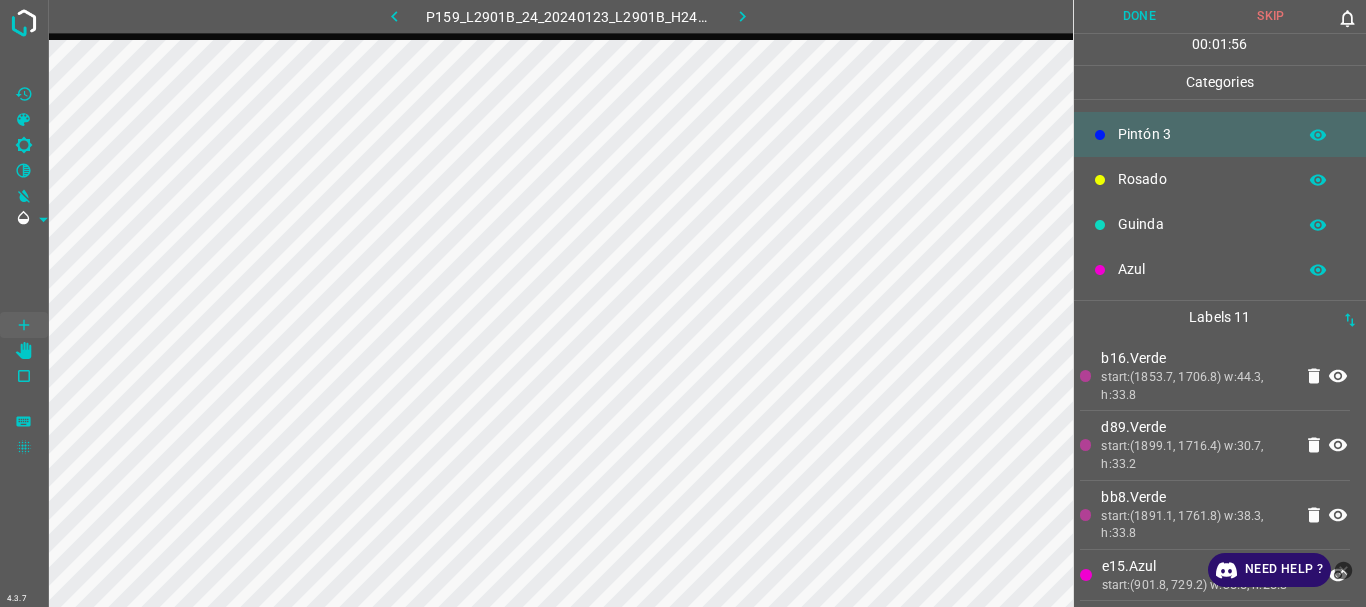 scroll, scrollTop: 0, scrollLeft: 0, axis: both 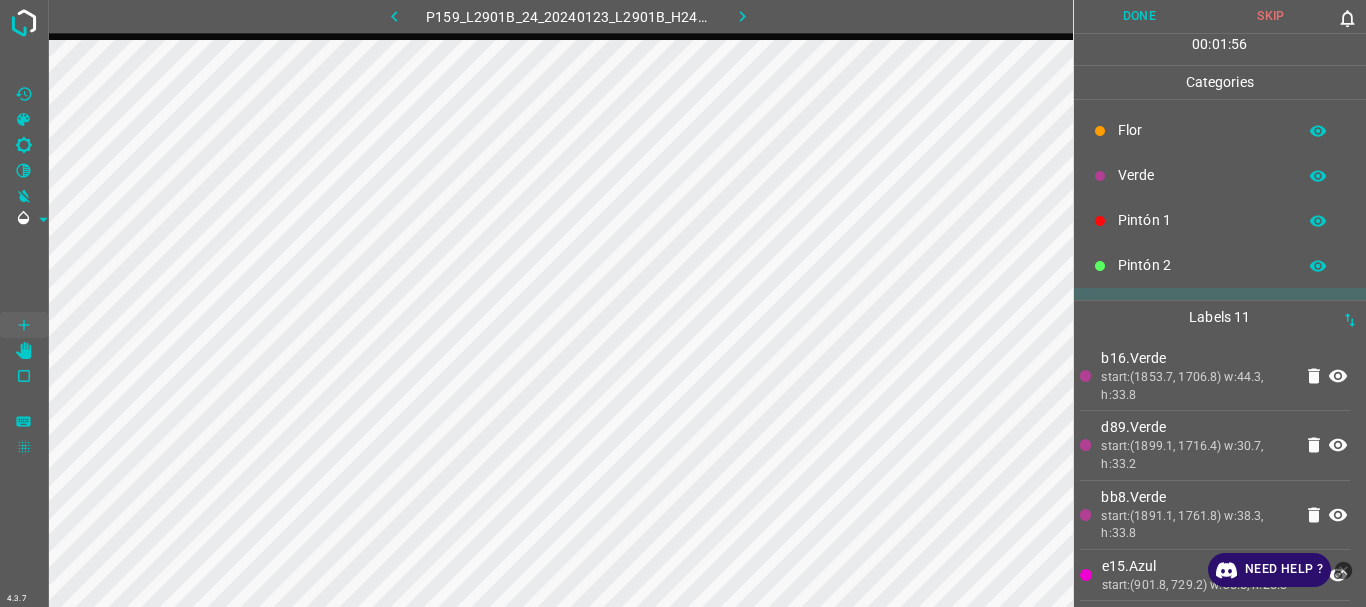 click on "Pintón 2" at bounding box center [1202, 265] 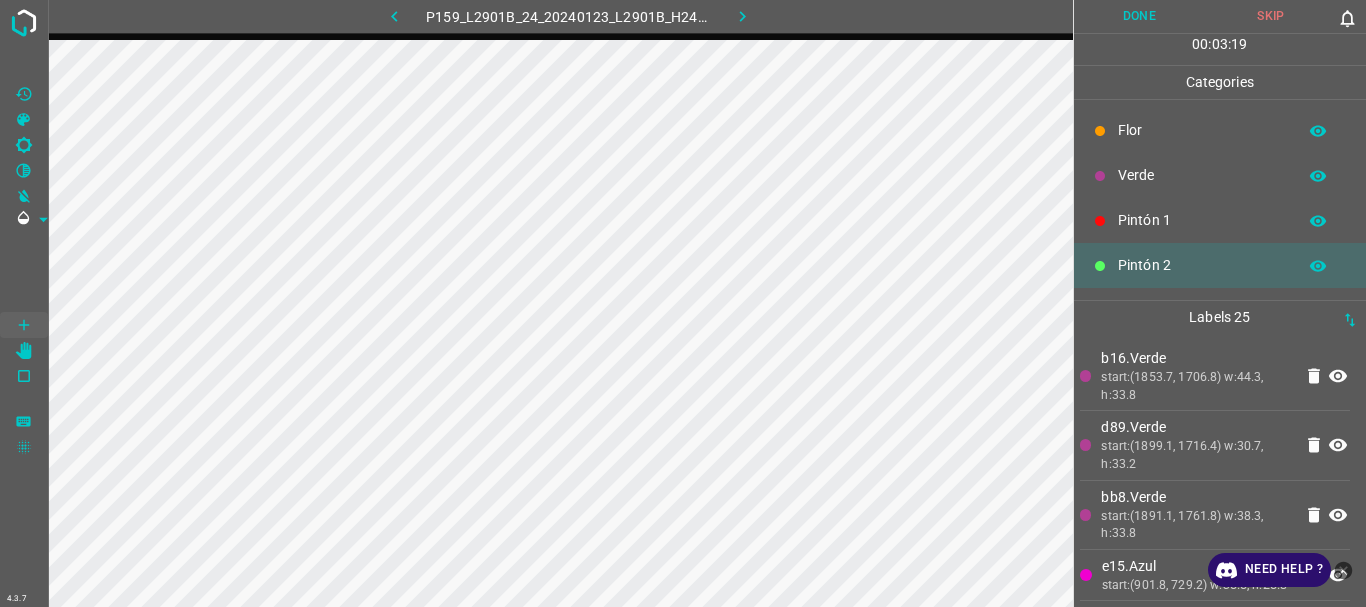 click on "Verde" at bounding box center (1202, 175) 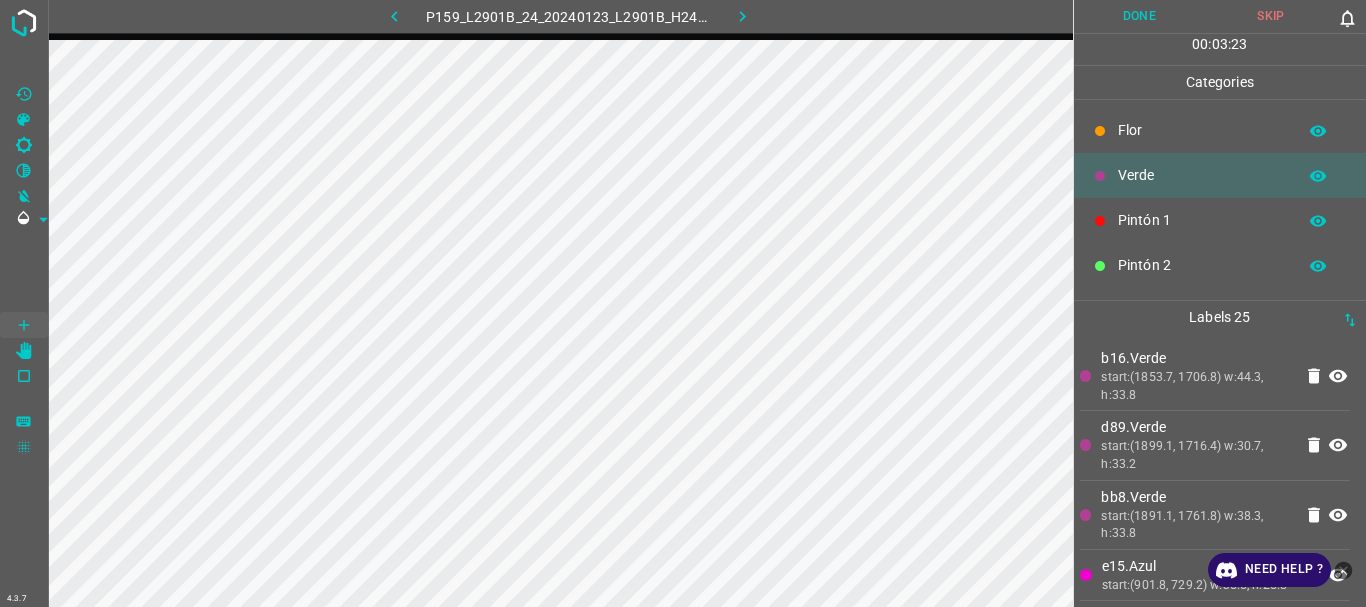 click on "Pintón 2" at bounding box center [1202, 265] 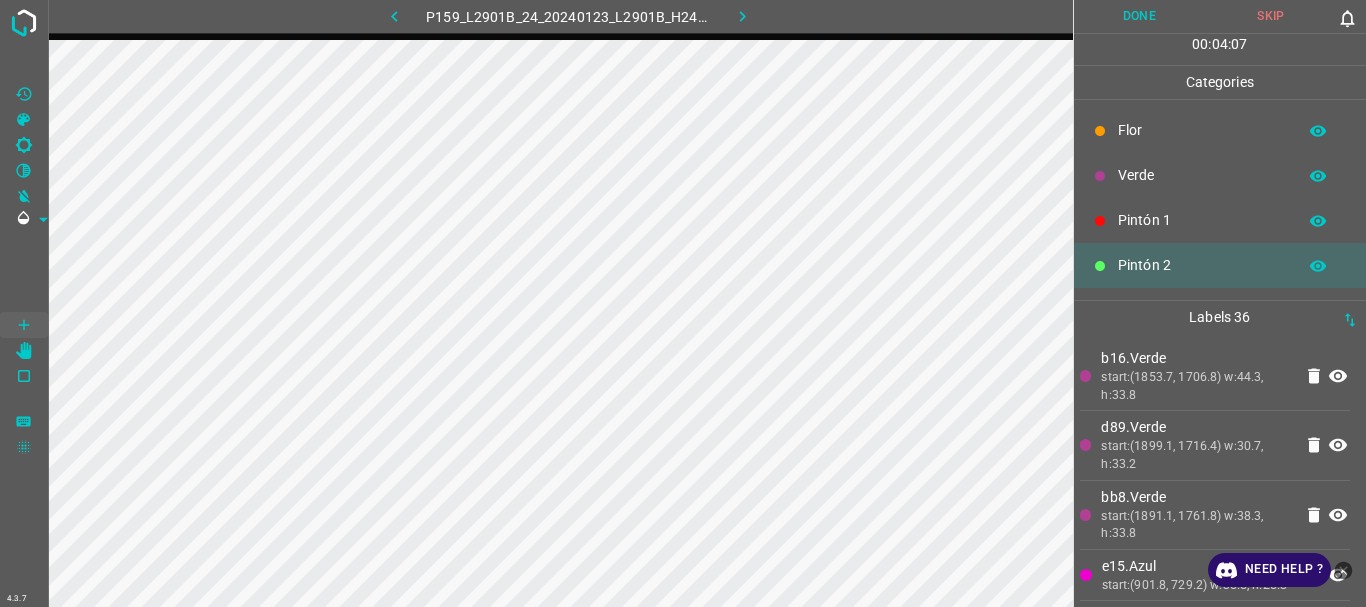 scroll, scrollTop: 176, scrollLeft: 0, axis: vertical 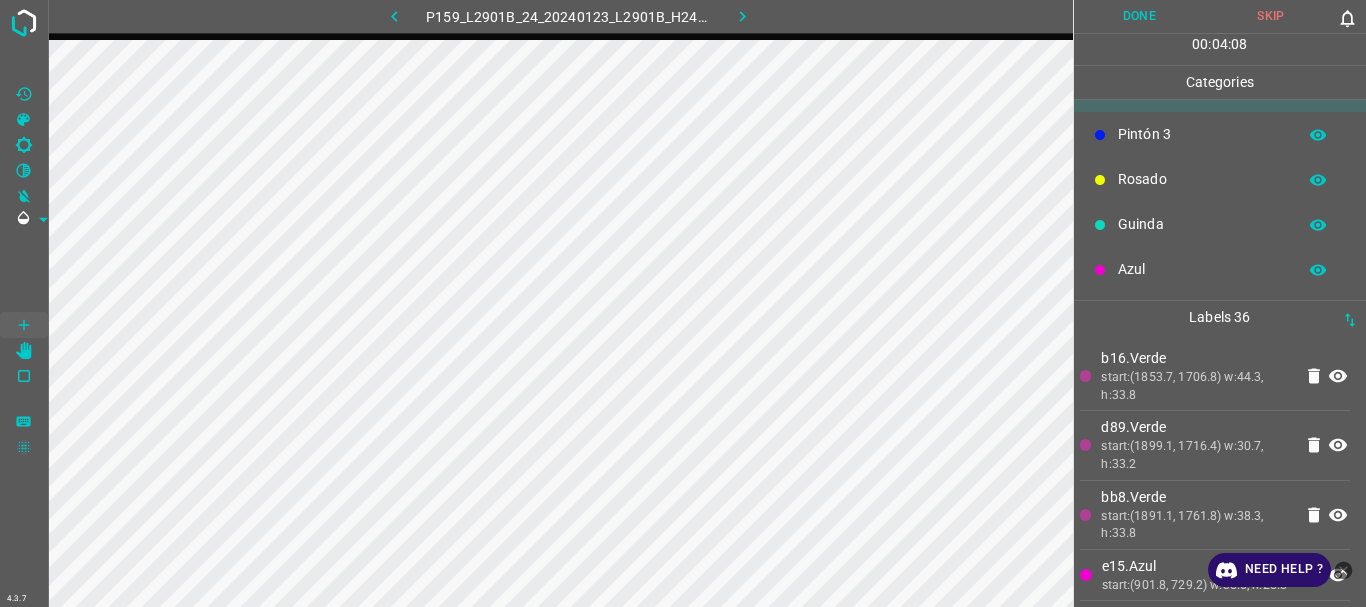 click on "Azul" at bounding box center [1202, 269] 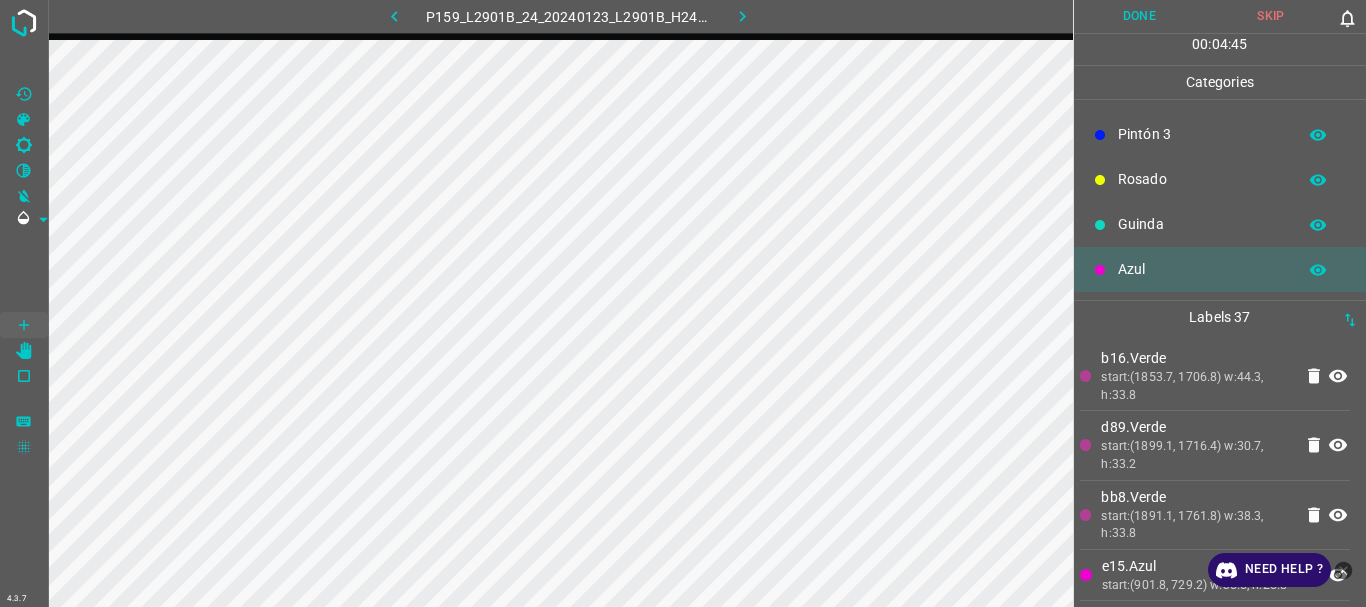 scroll, scrollTop: 0, scrollLeft: 0, axis: both 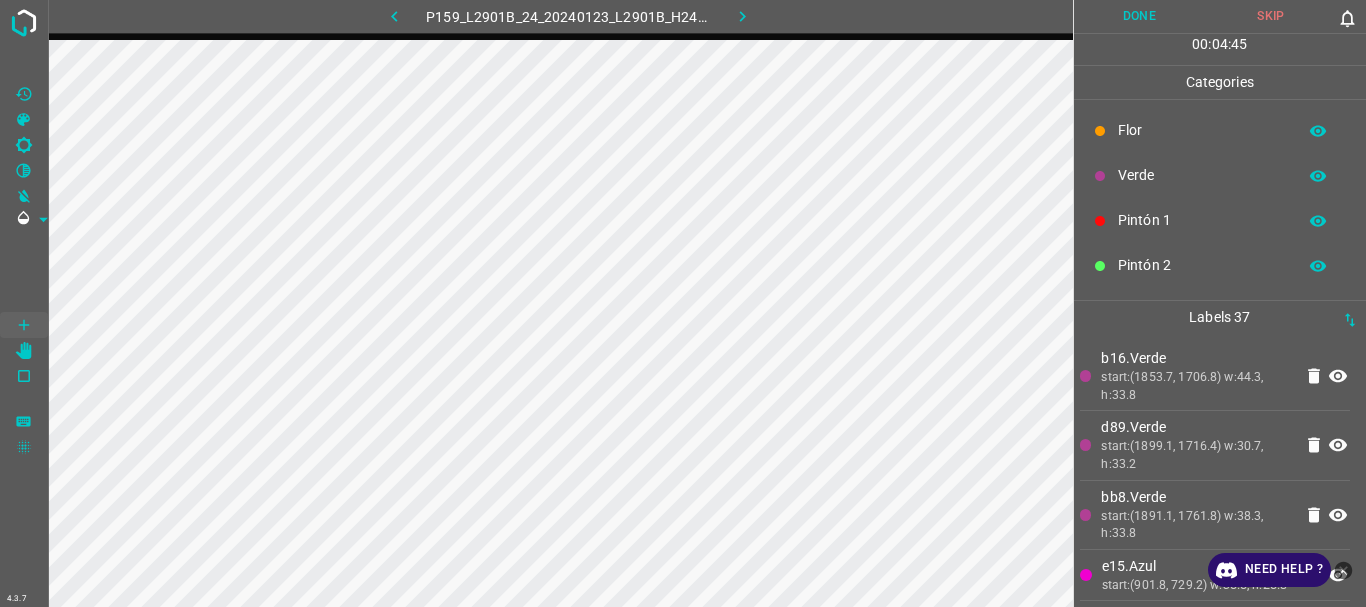 click on "Flor" at bounding box center (1202, 130) 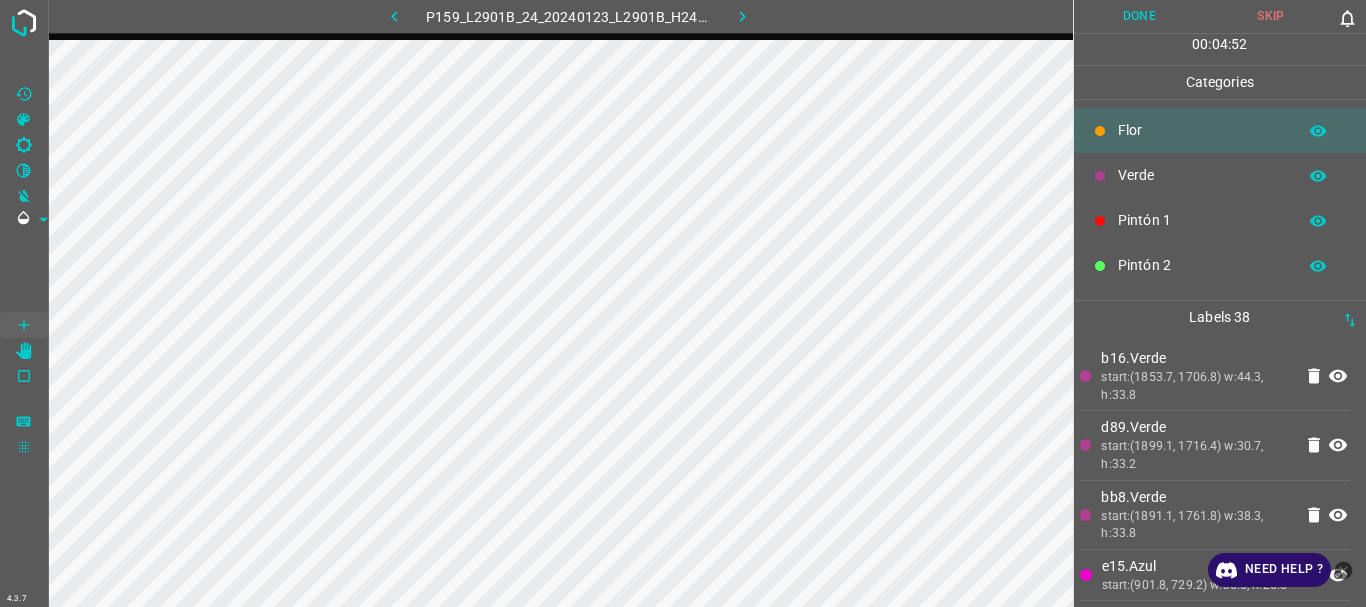 scroll, scrollTop: 176, scrollLeft: 0, axis: vertical 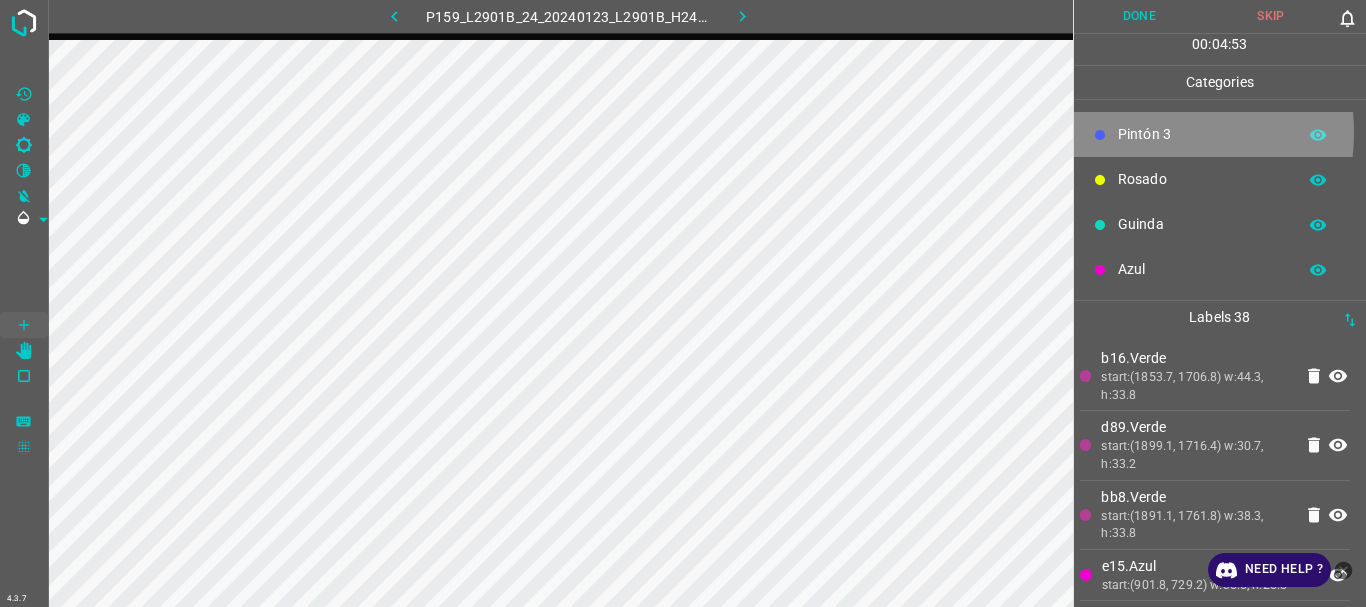 click on "Pintón 3" at bounding box center (1202, 134) 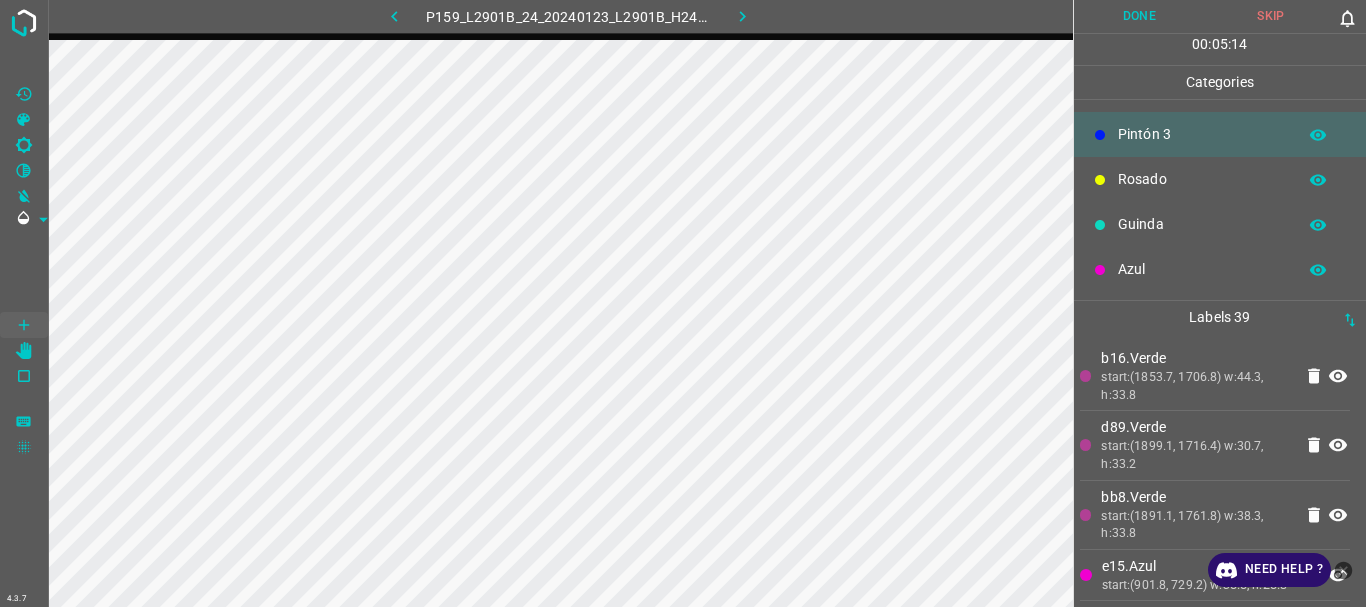 click on "Guinda" at bounding box center (1202, 224) 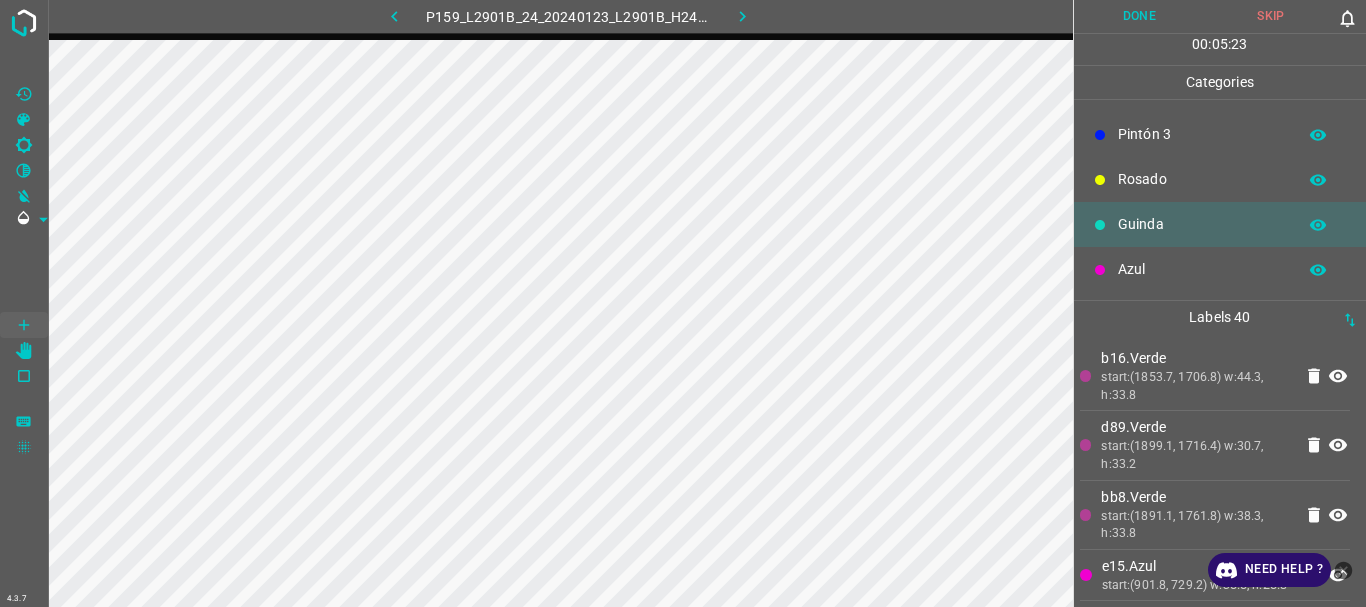 scroll, scrollTop: 0, scrollLeft: 0, axis: both 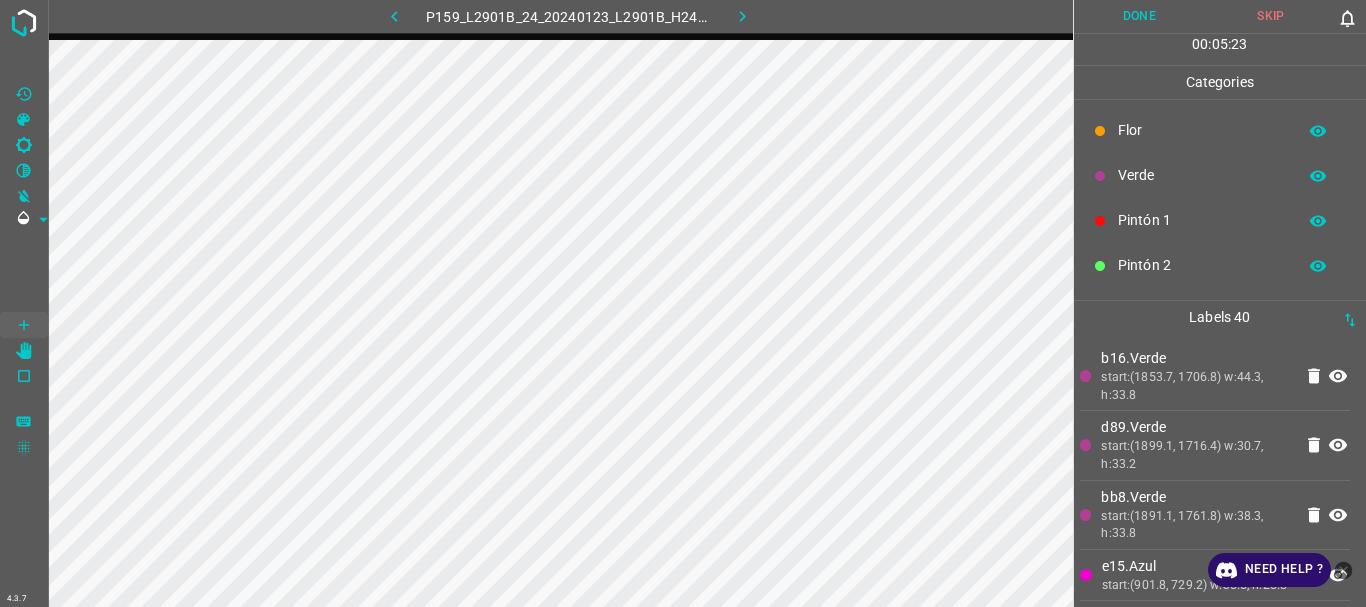 click on "Flor" at bounding box center [1220, 130] 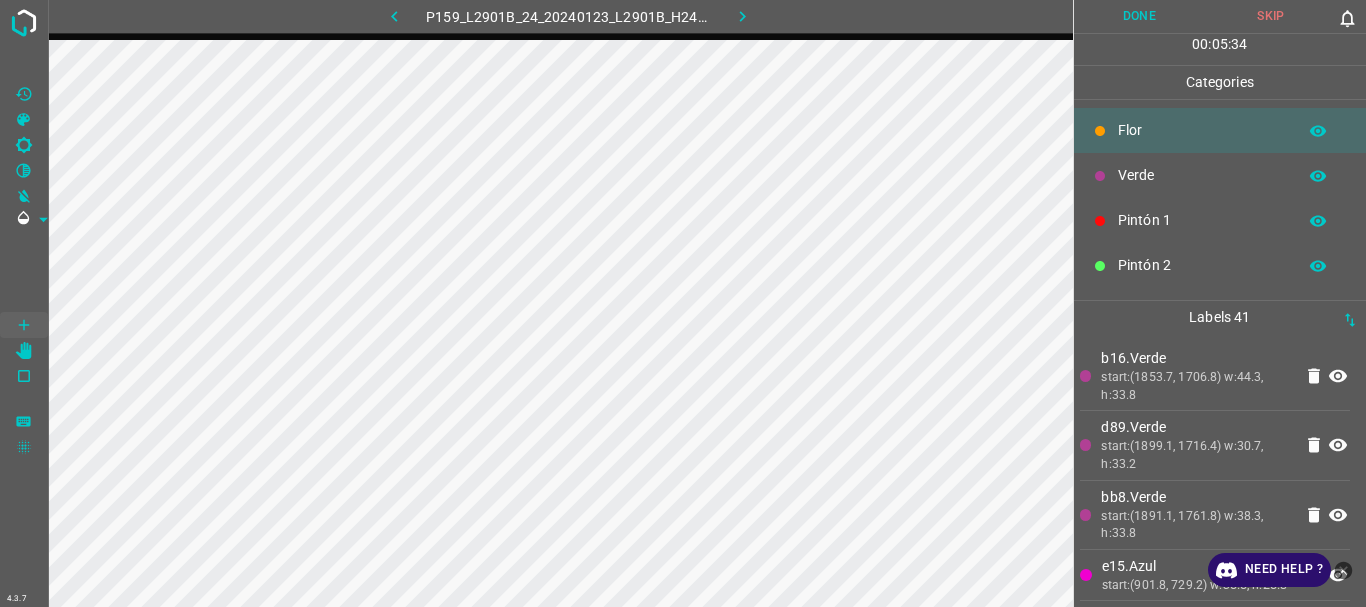 click on "Verde" at bounding box center [1202, 175] 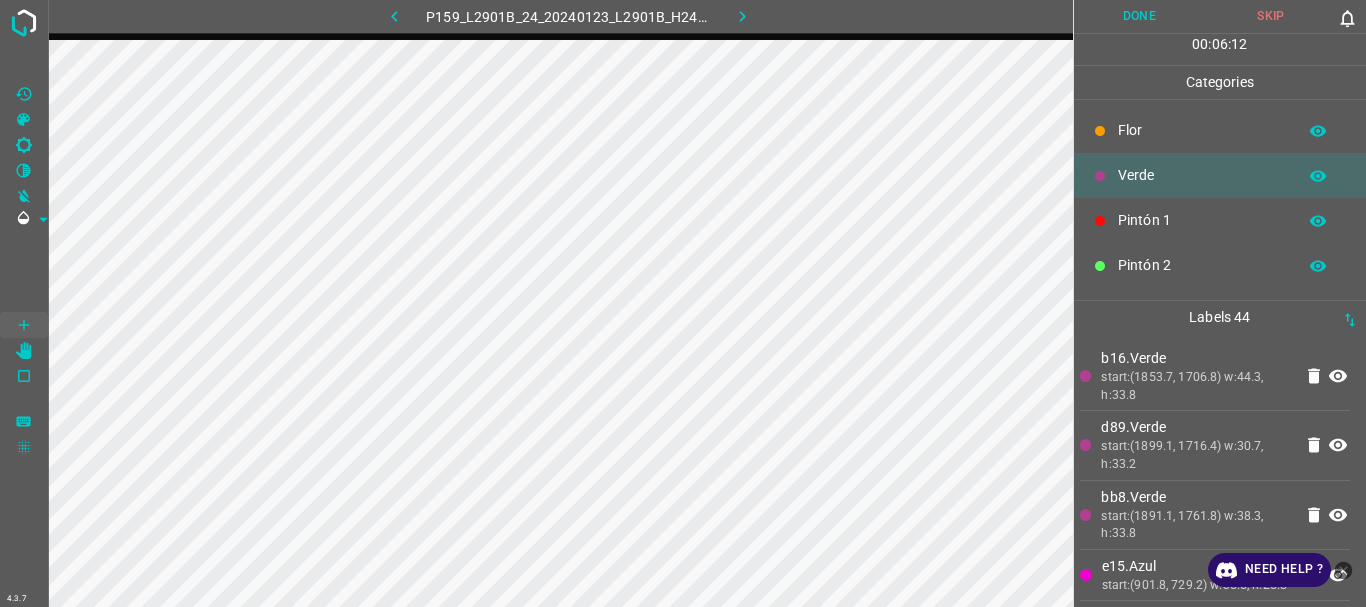 click at bounding box center [1100, 131] 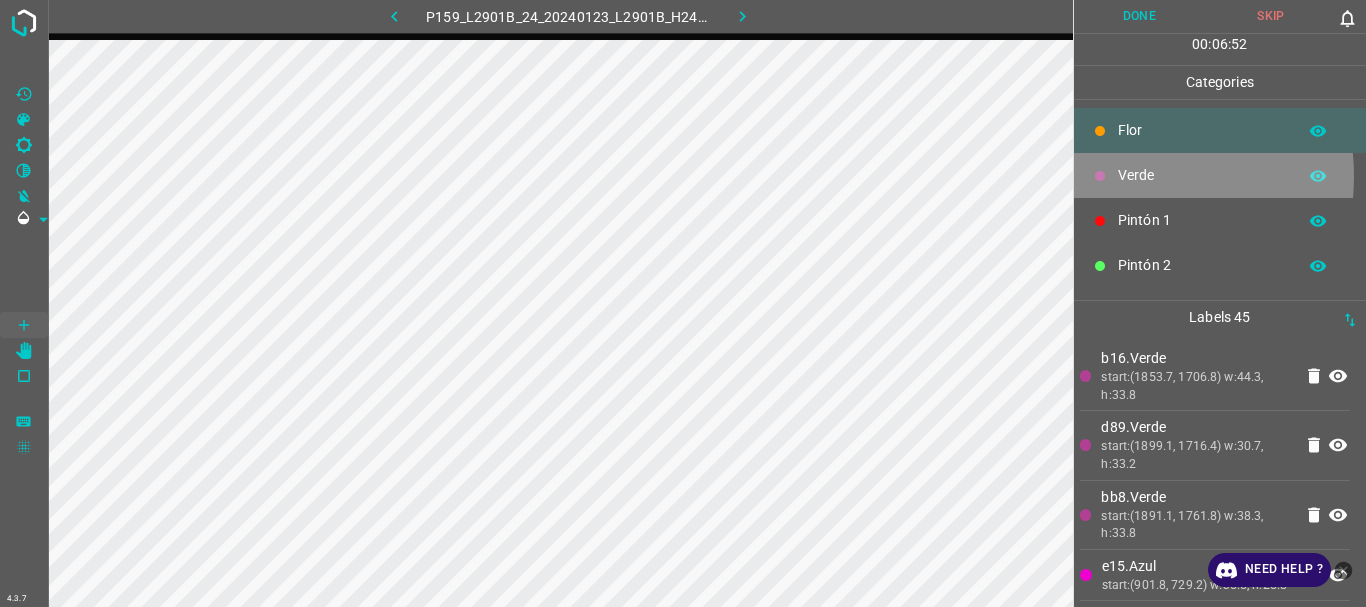 click at bounding box center (1100, 176) 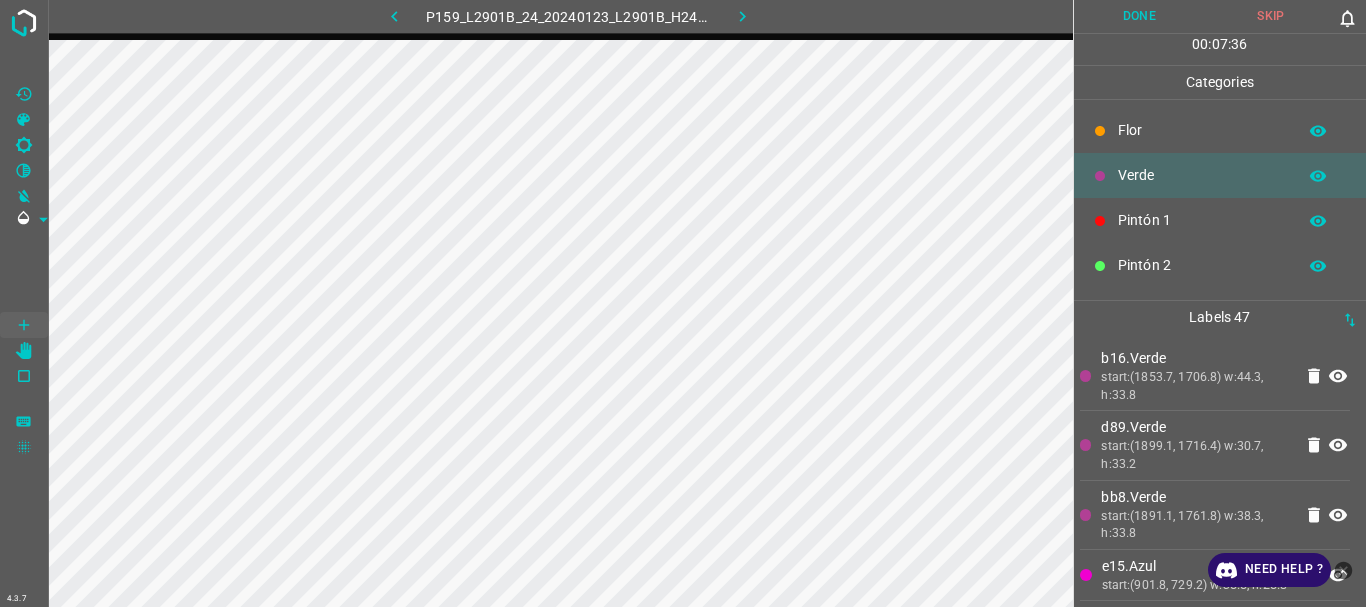click on "Flor" at bounding box center [1202, 130] 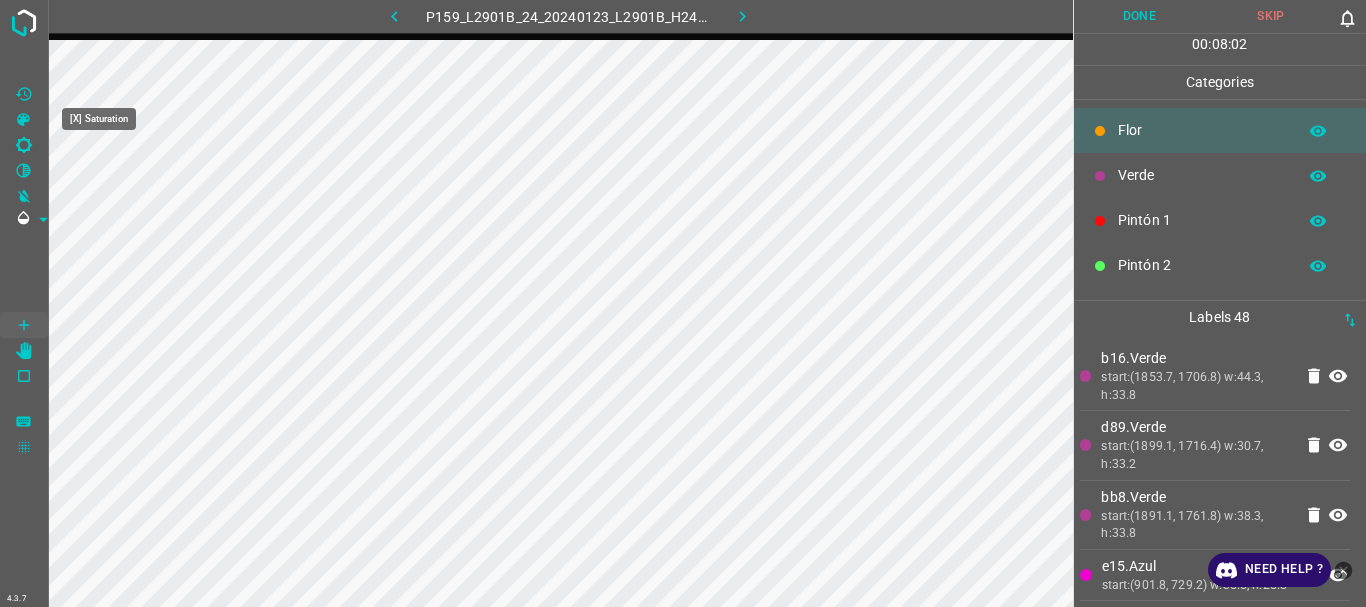 click 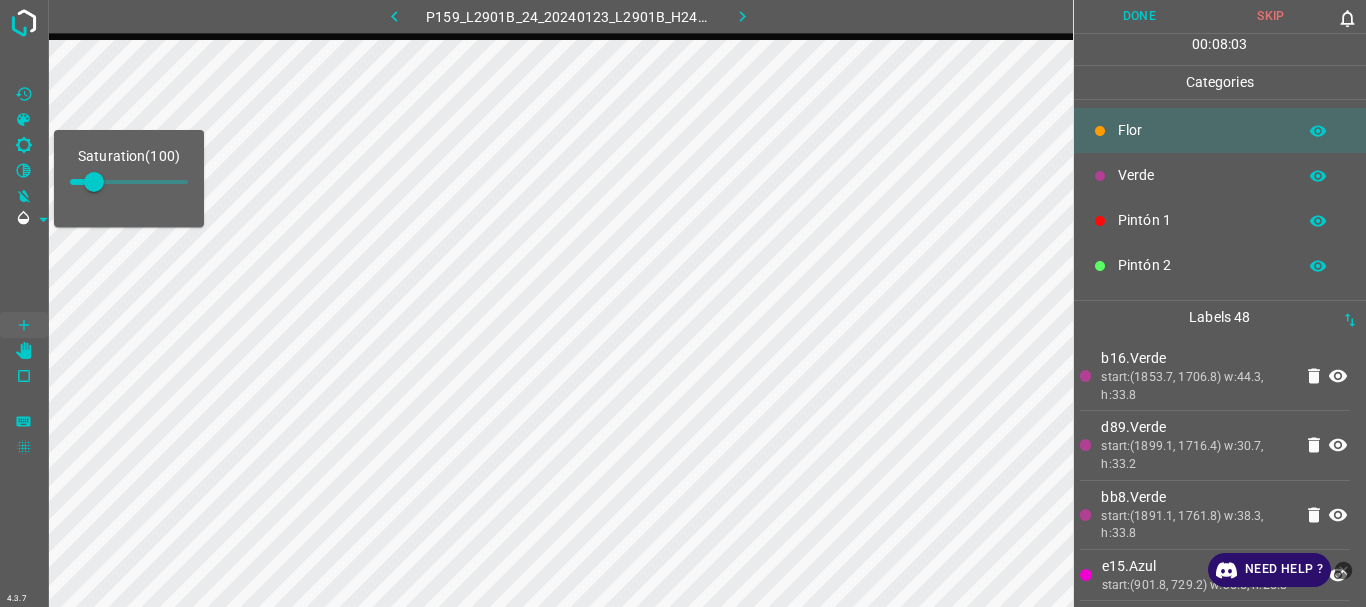 click at bounding box center (94, 182) 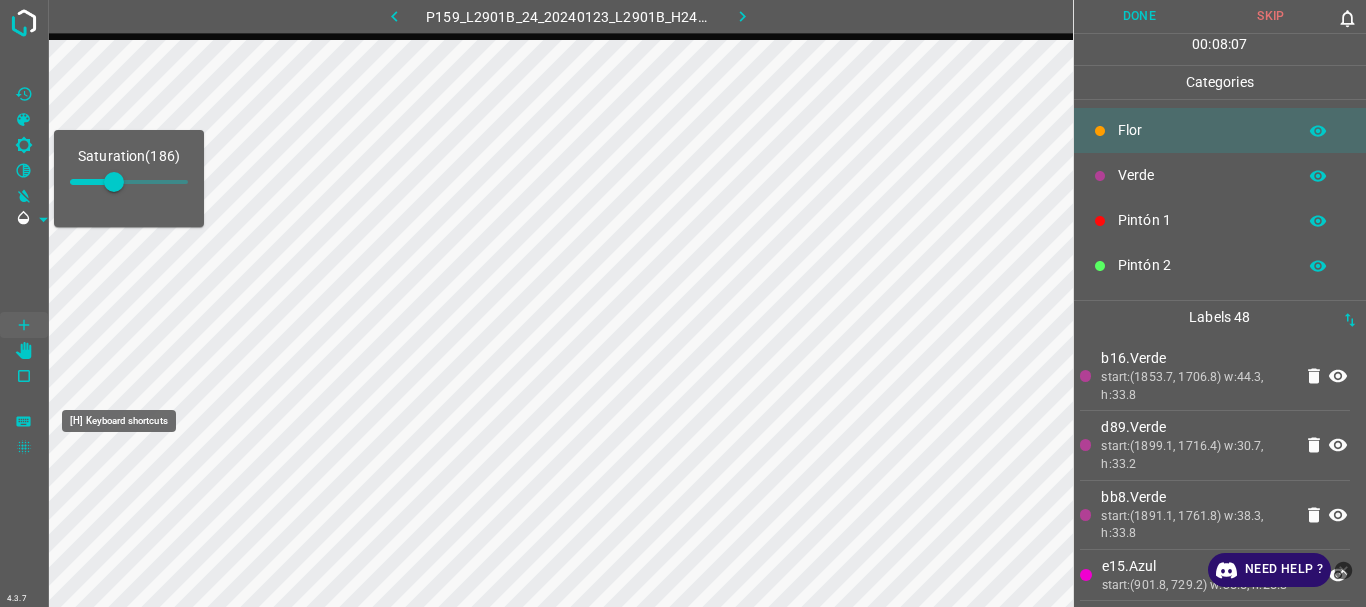click on "Saturation ( 186 )" at bounding box center (24, 303) 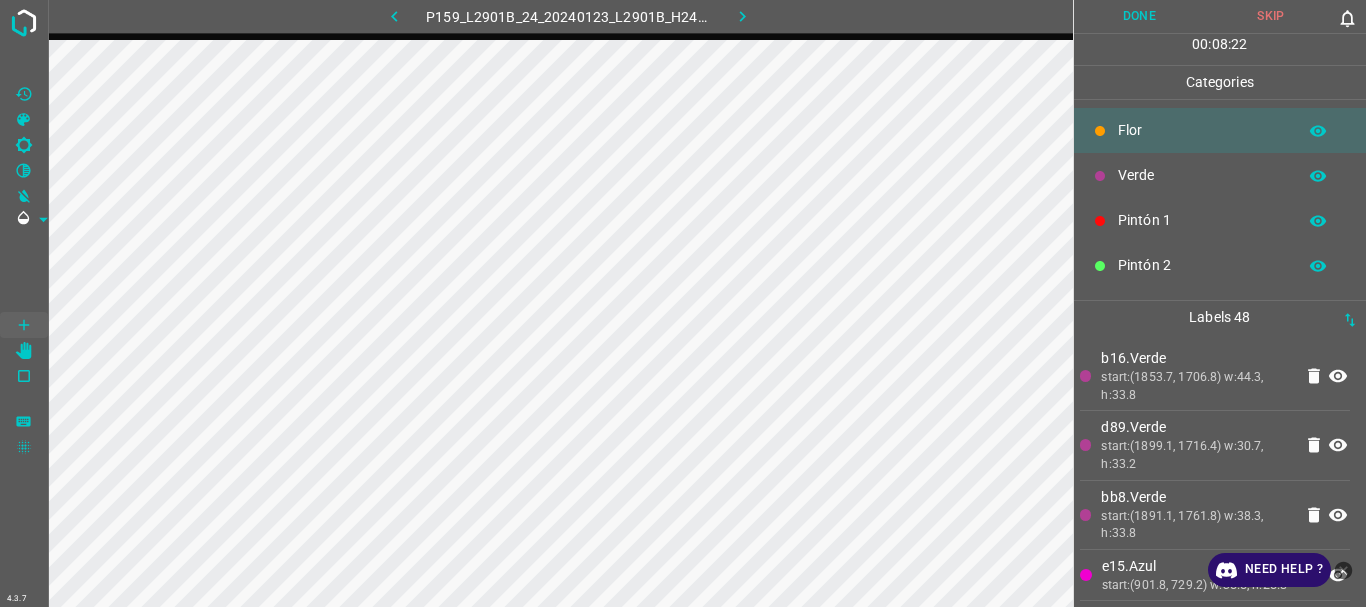 scroll, scrollTop: 176, scrollLeft: 0, axis: vertical 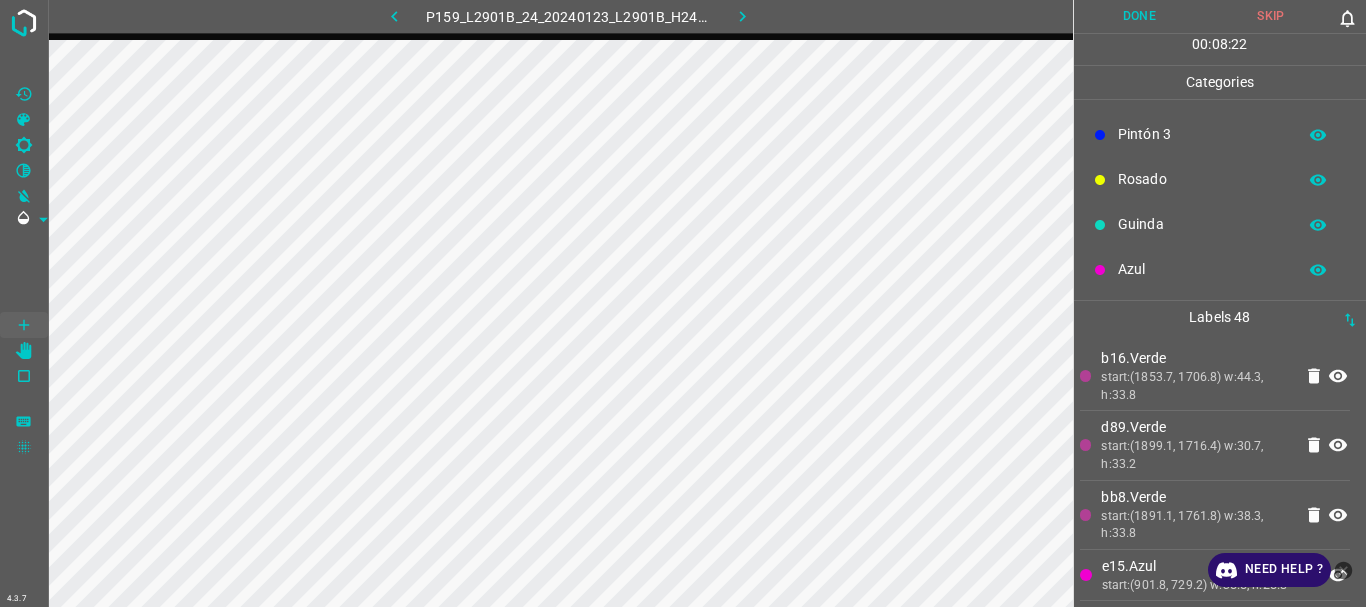 click on "Guinda" at bounding box center (1220, 224) 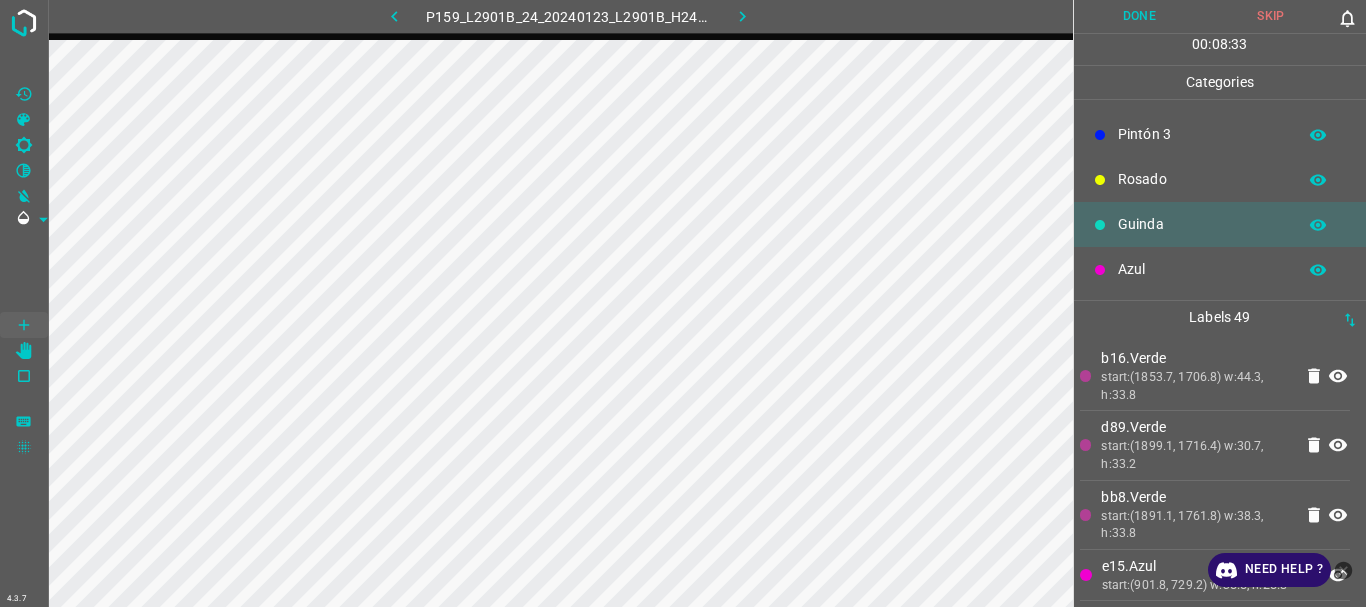 scroll, scrollTop: 0, scrollLeft: 0, axis: both 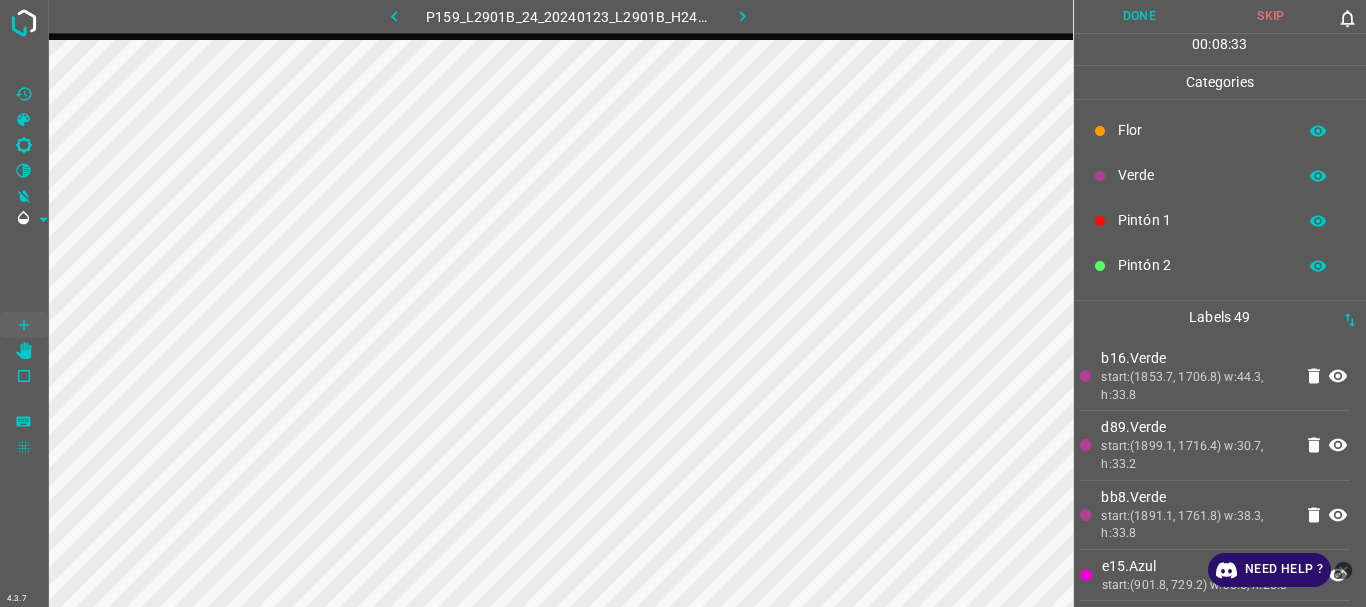 click on "Verde" at bounding box center (1202, 175) 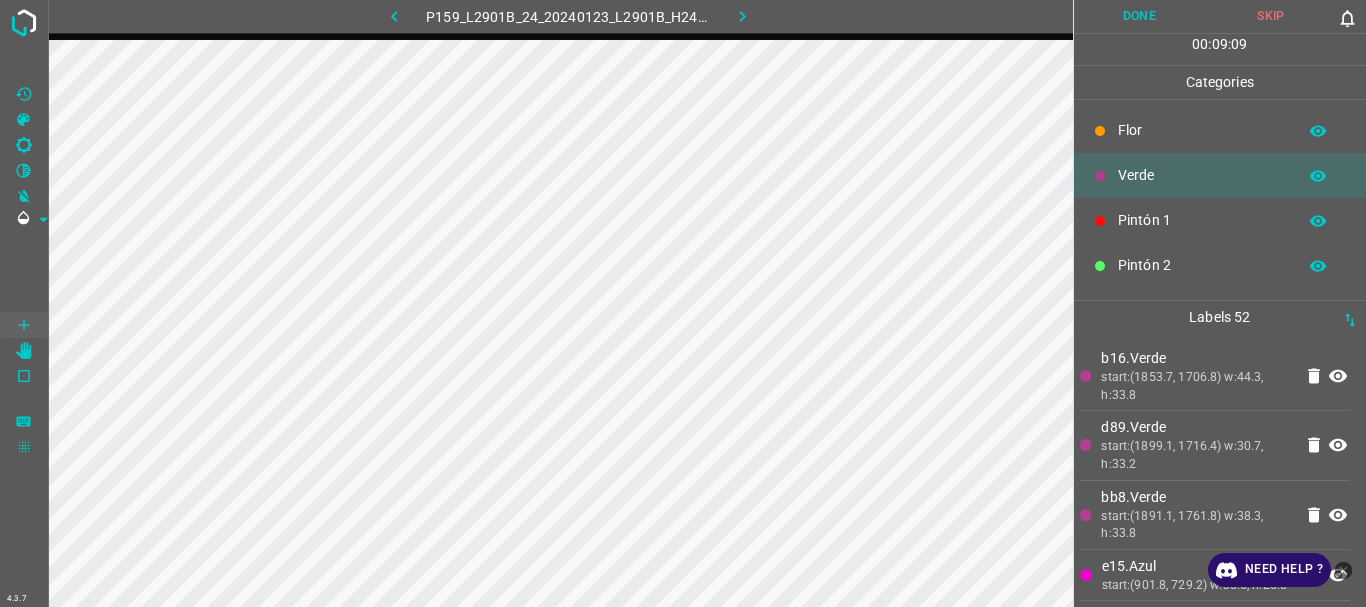 click on "Done" at bounding box center [1140, 16] 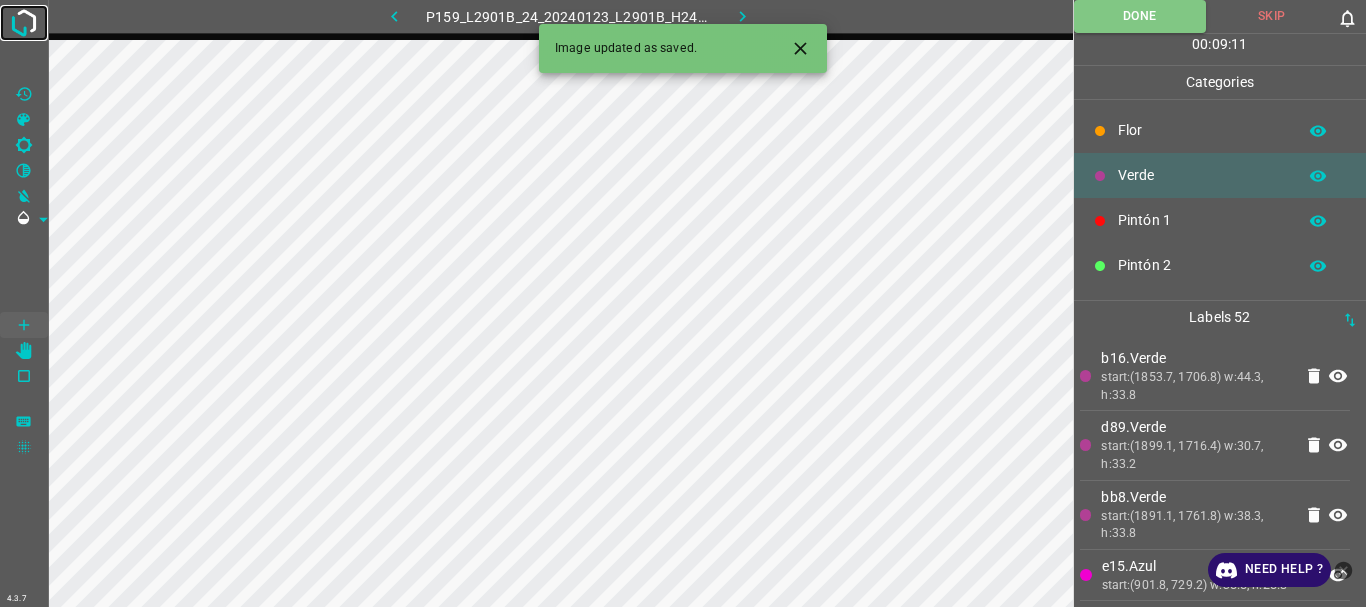 click at bounding box center [24, 23] 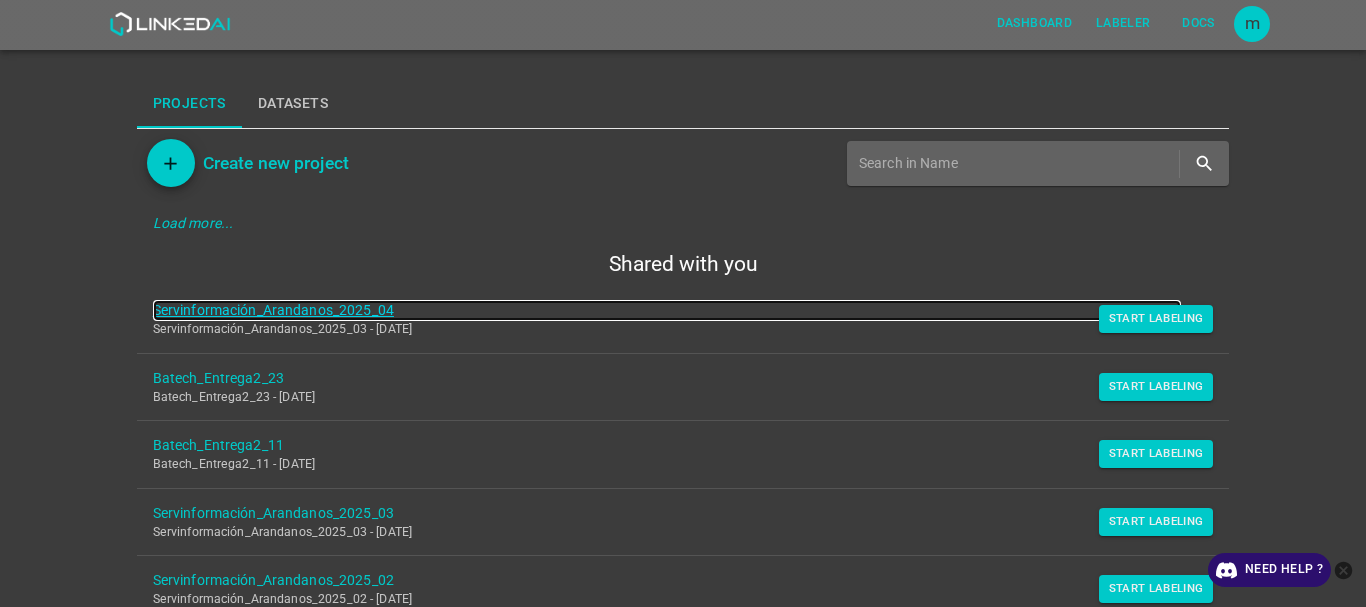 click on "Servinformación_Arandanos_2025_04" at bounding box center (667, 310) 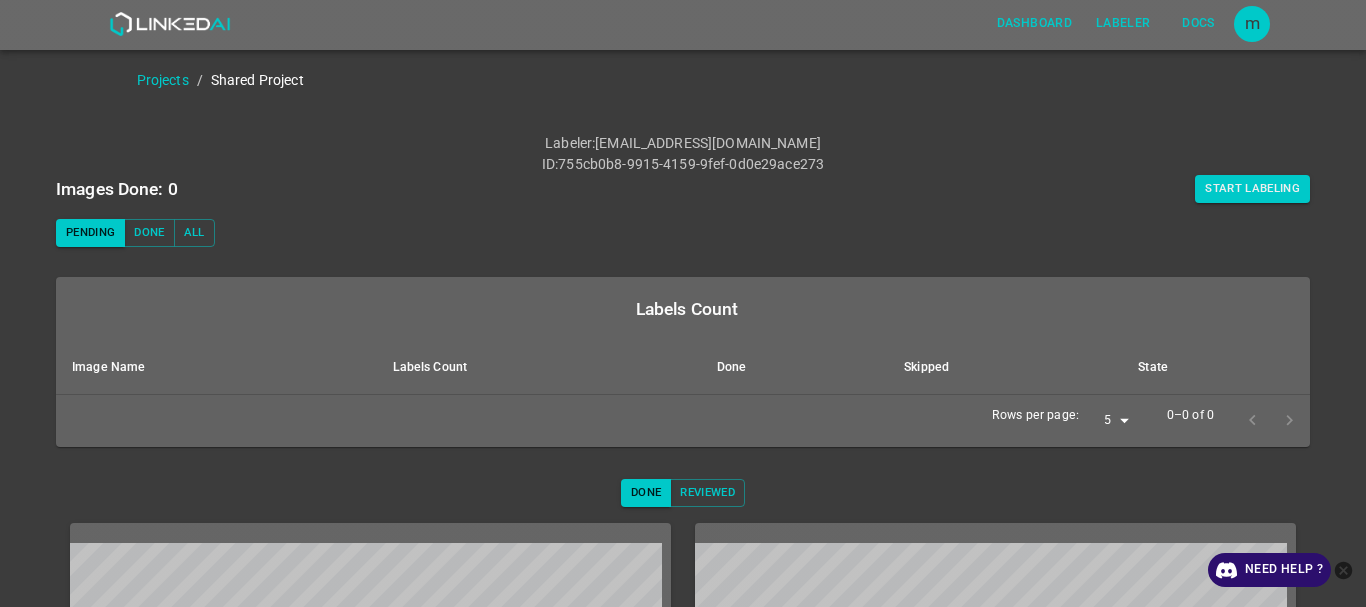 scroll, scrollTop: 0, scrollLeft: 0, axis: both 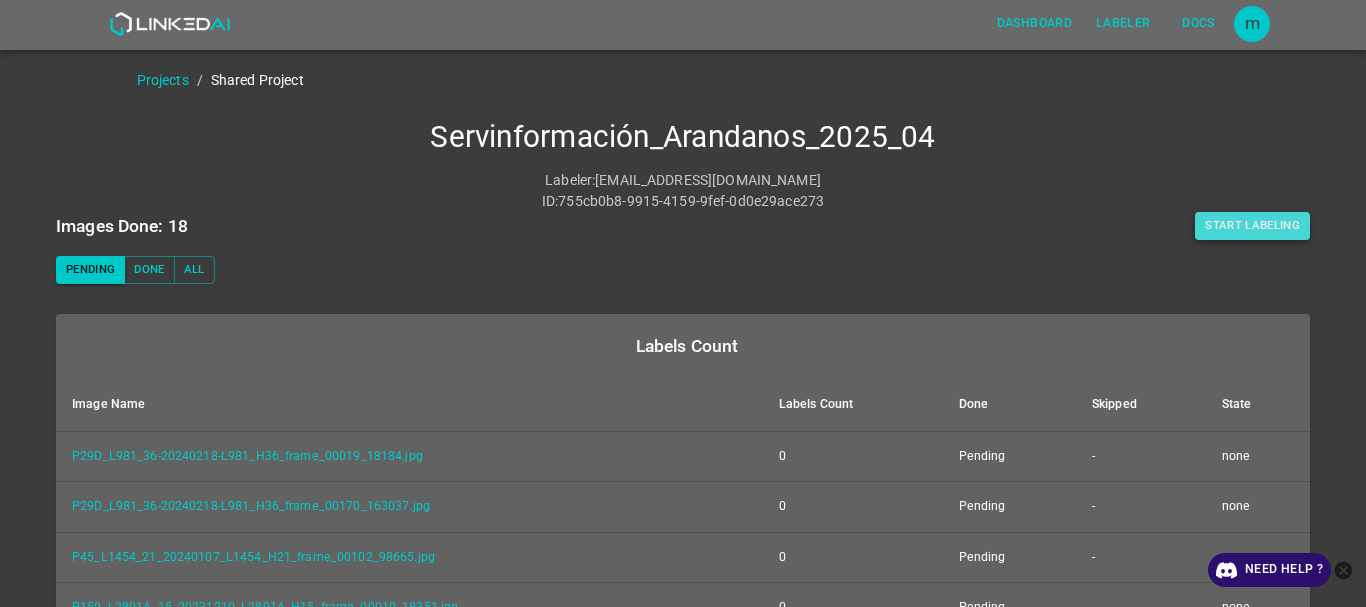 click on "Start Labeling" at bounding box center (1252, 226) 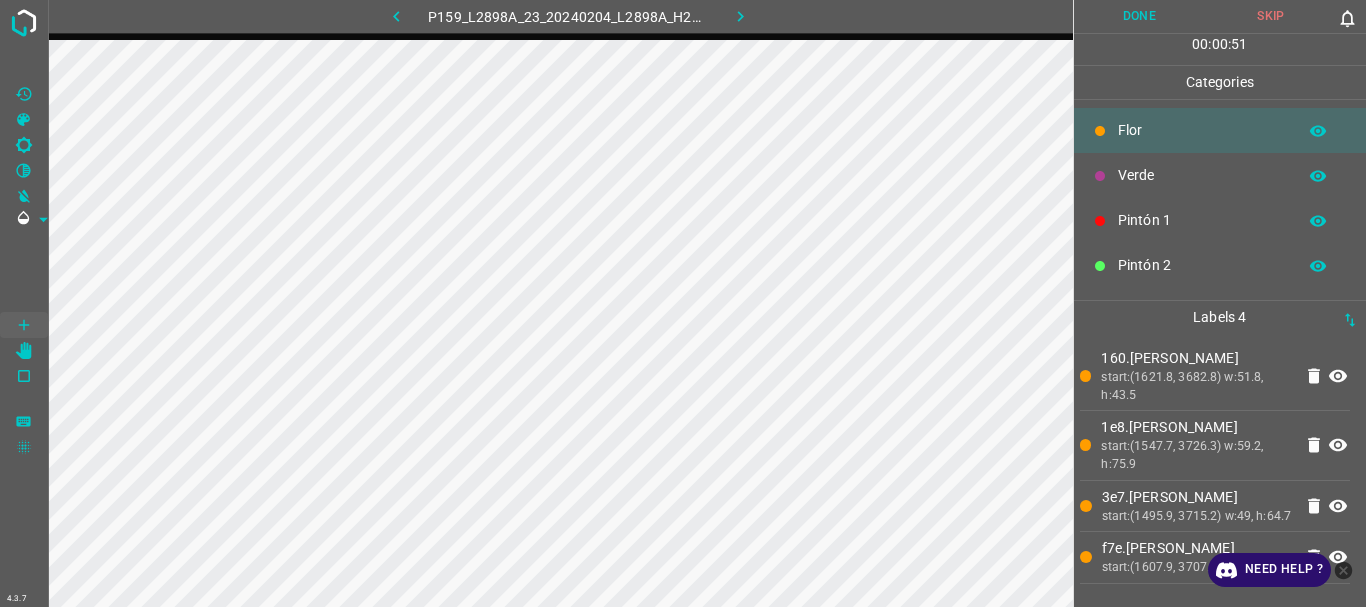 scroll, scrollTop: 176, scrollLeft: 0, axis: vertical 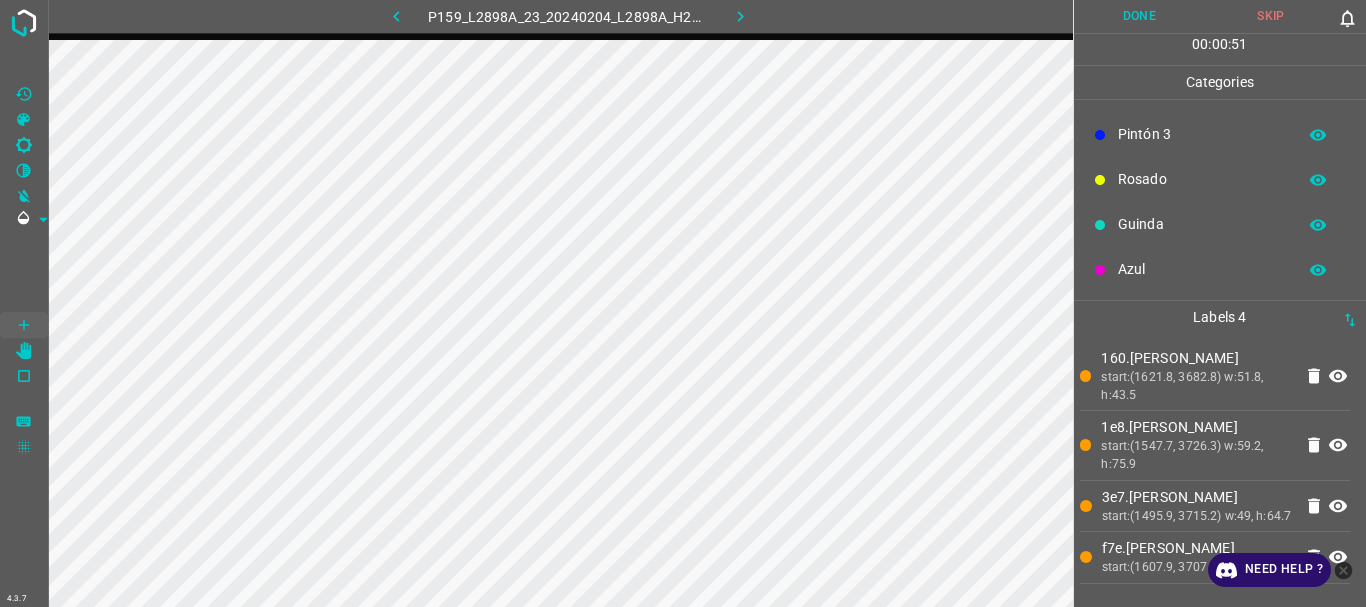click on "Azul" at bounding box center (1202, 269) 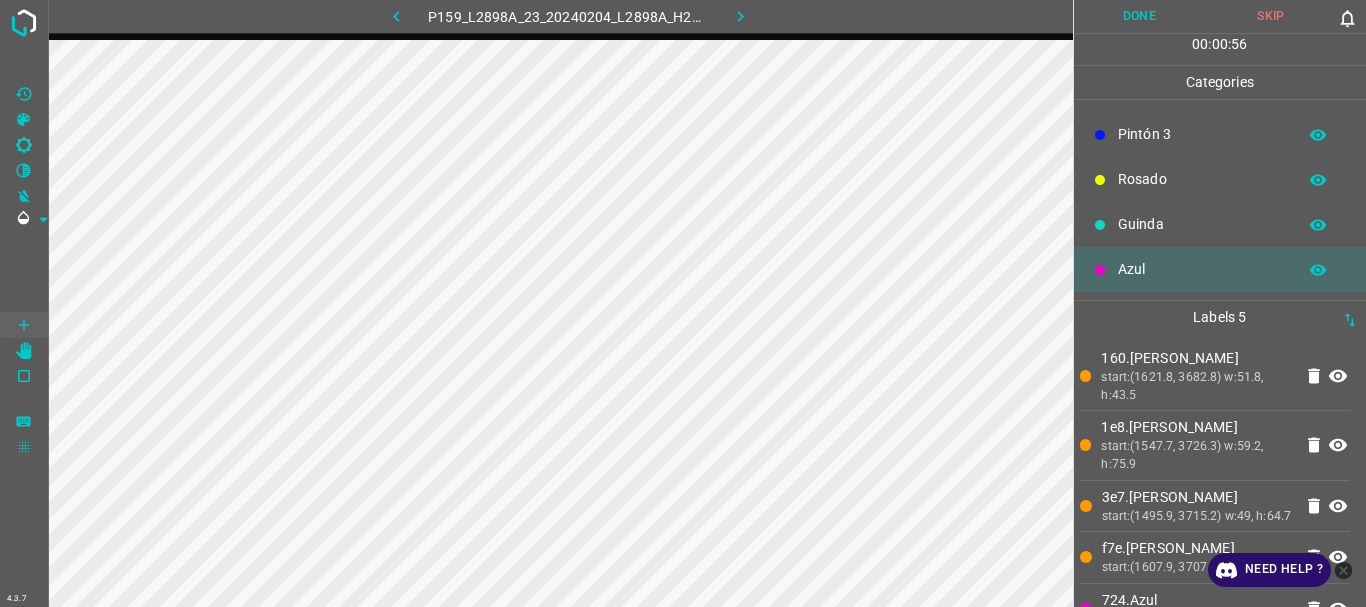 scroll, scrollTop: 0, scrollLeft: 0, axis: both 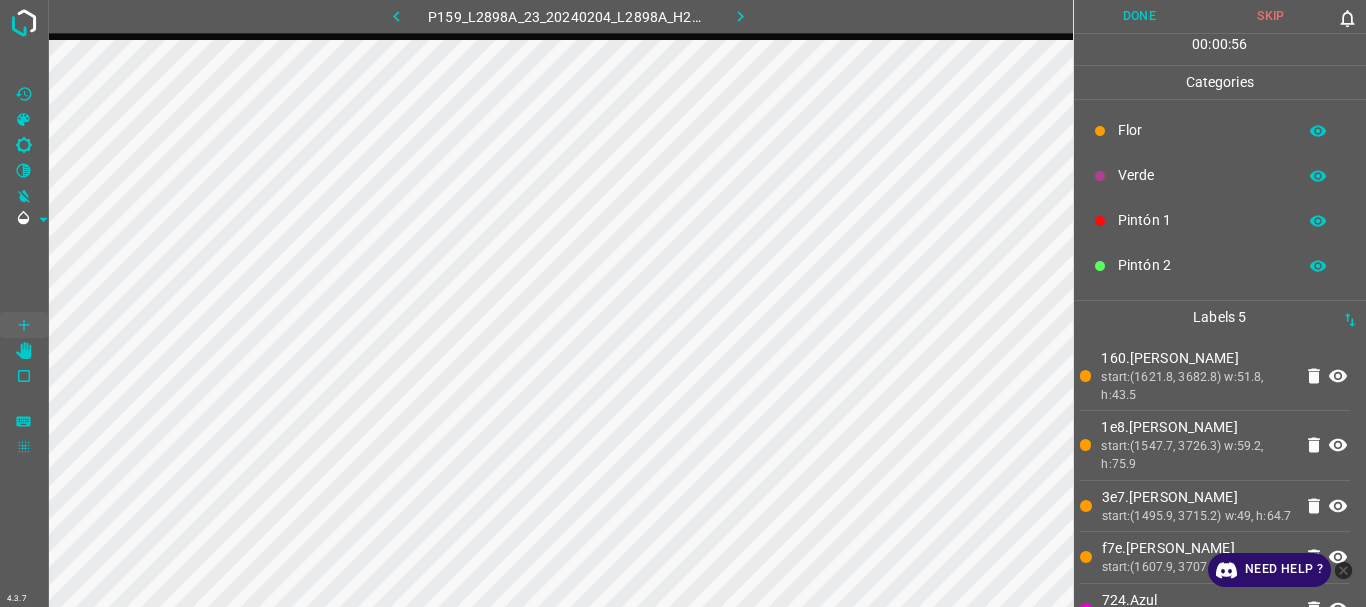 click on "Verde" at bounding box center [1202, 175] 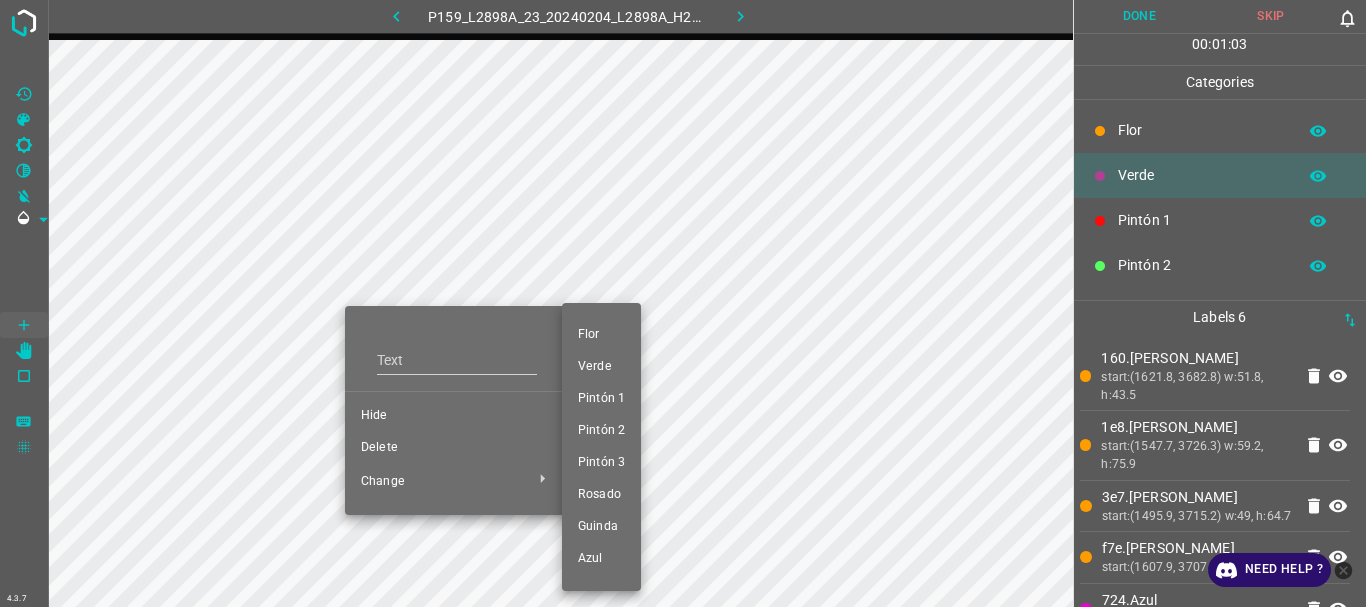 click on "Pintón 2" at bounding box center (601, 431) 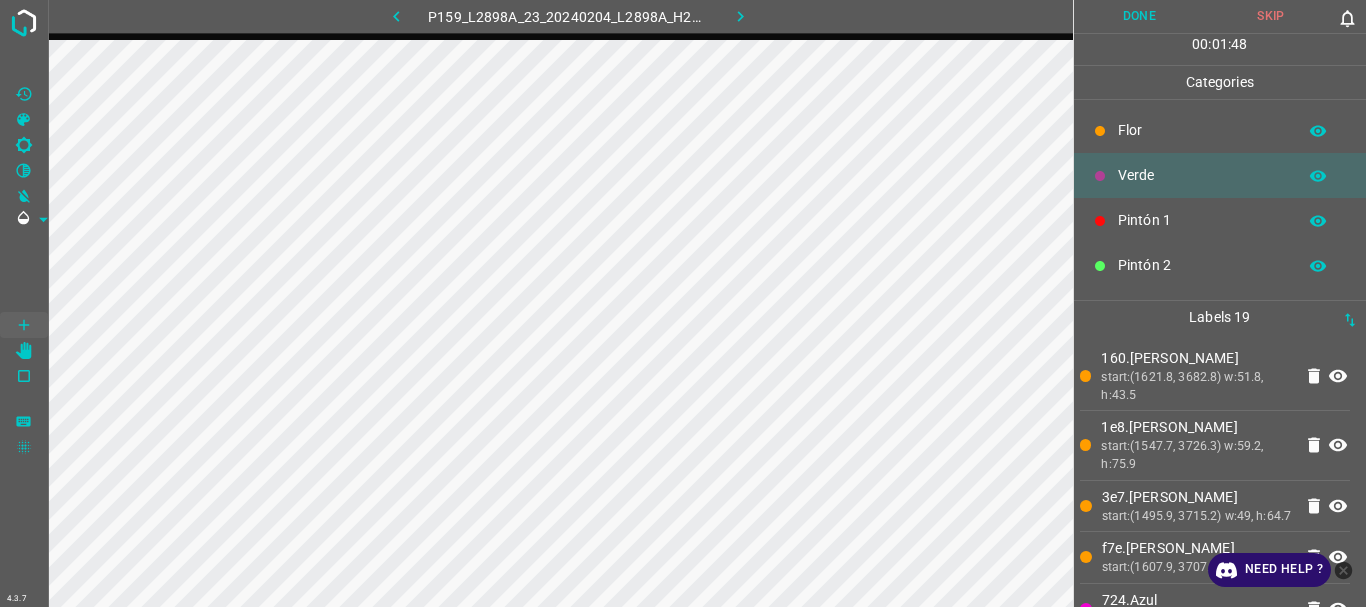 scroll, scrollTop: 176, scrollLeft: 0, axis: vertical 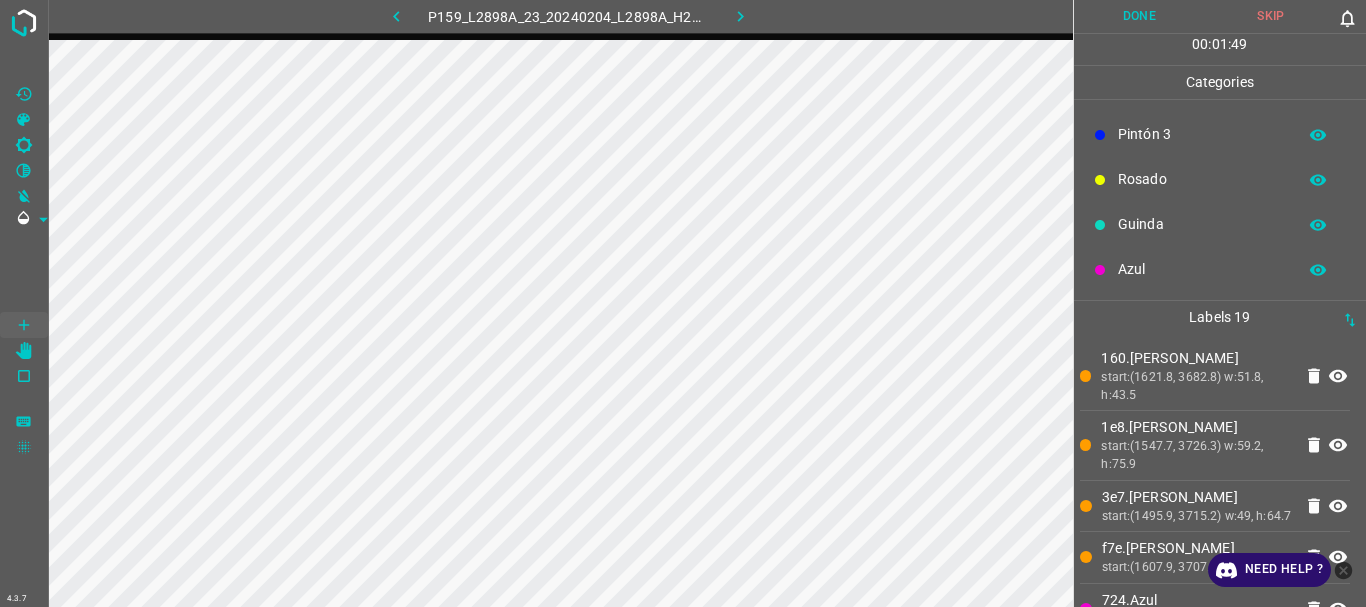 click on "Azul" at bounding box center (1202, 269) 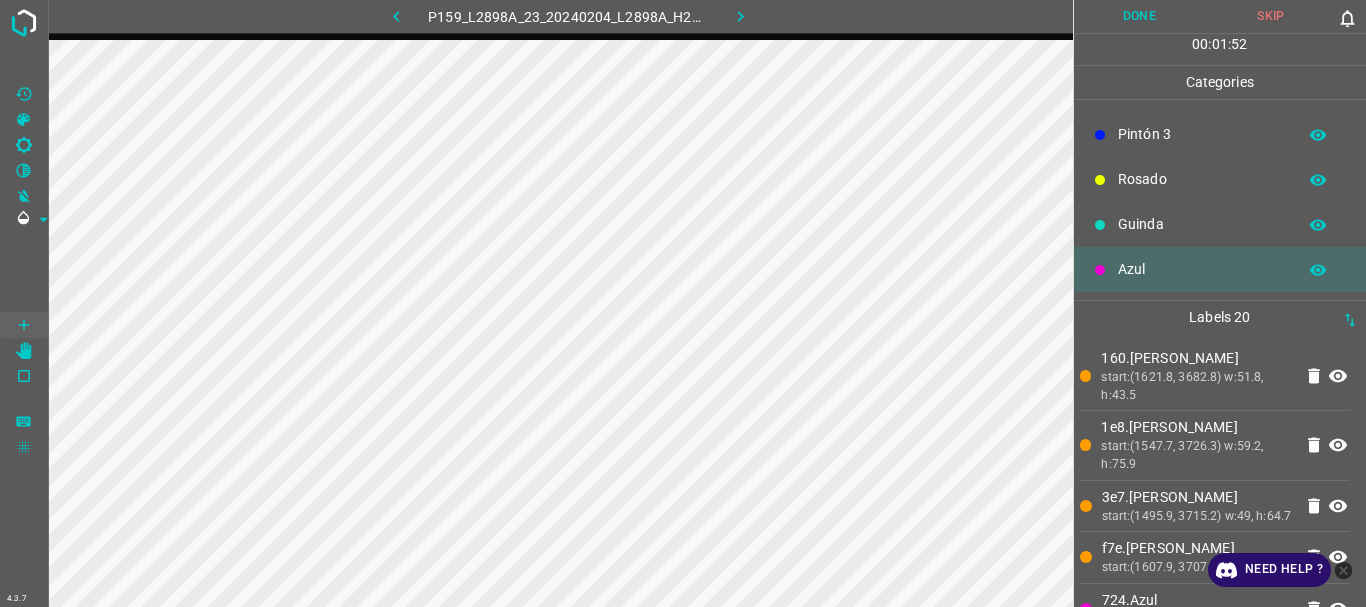 click on "Guinda" at bounding box center (1220, 224) 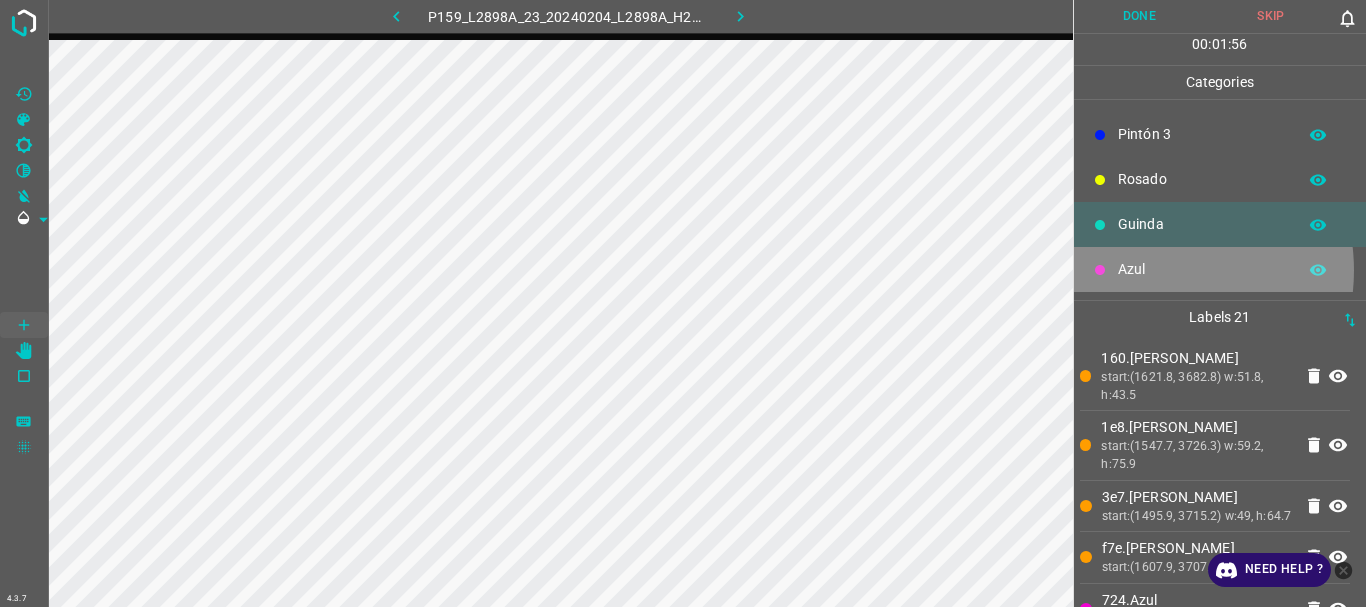 click on "Azul" at bounding box center (1202, 269) 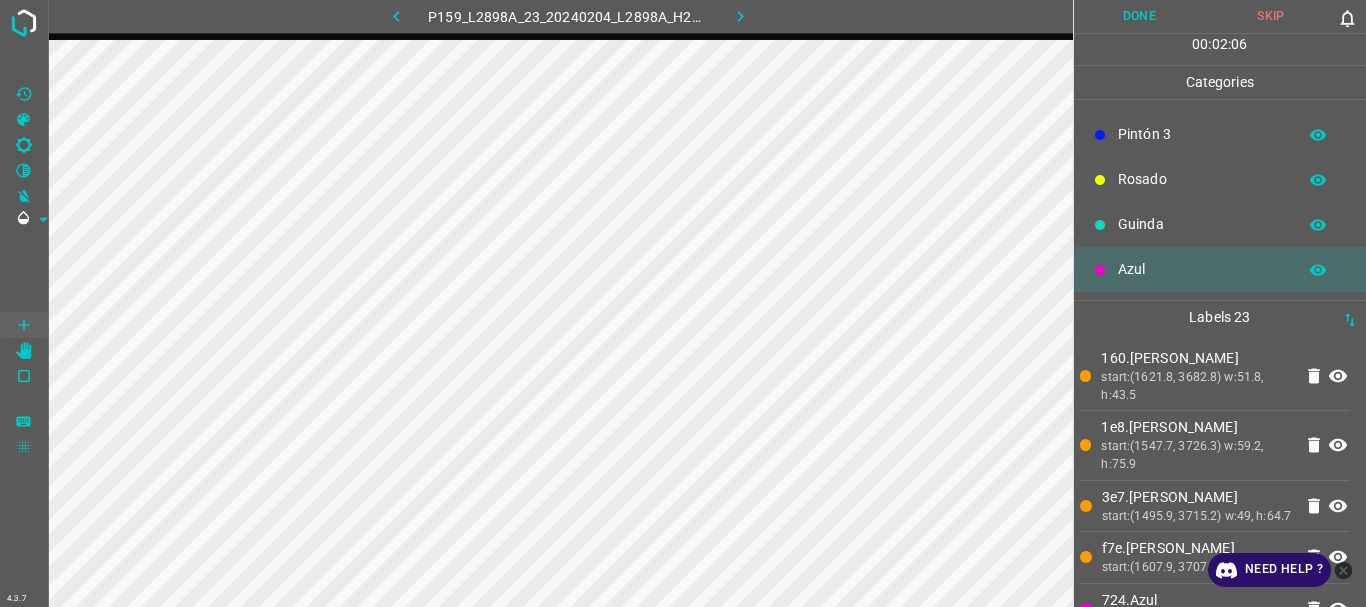 scroll, scrollTop: 0, scrollLeft: 0, axis: both 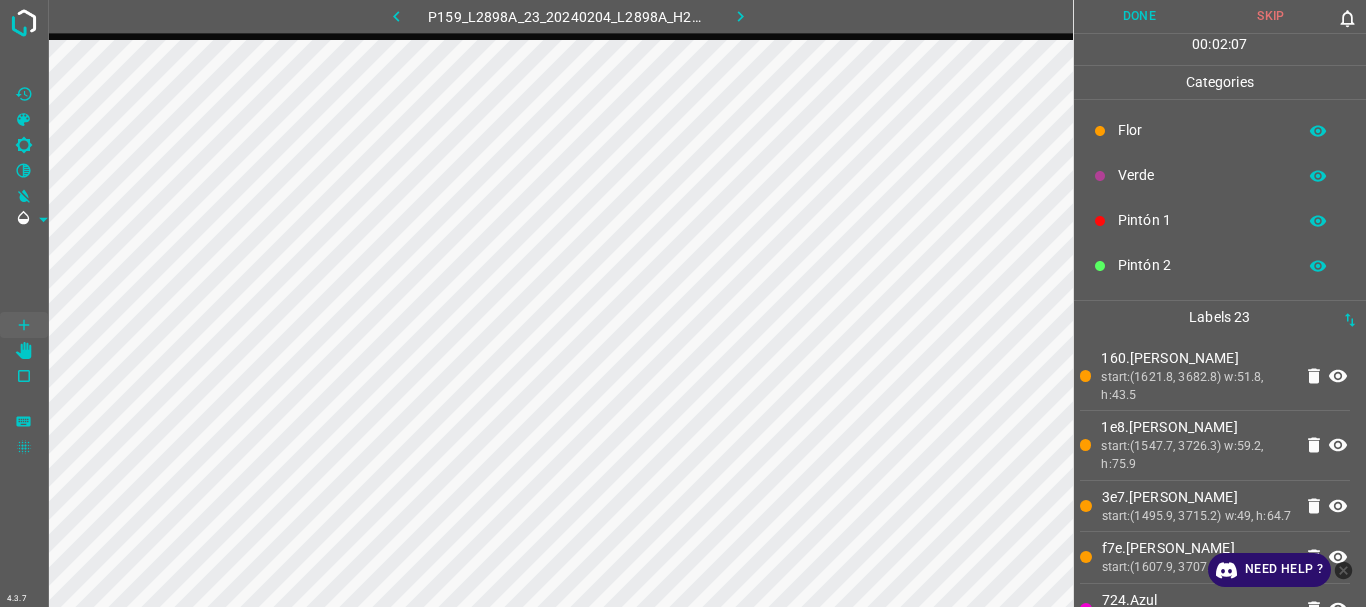 click on "Verde" at bounding box center [1202, 175] 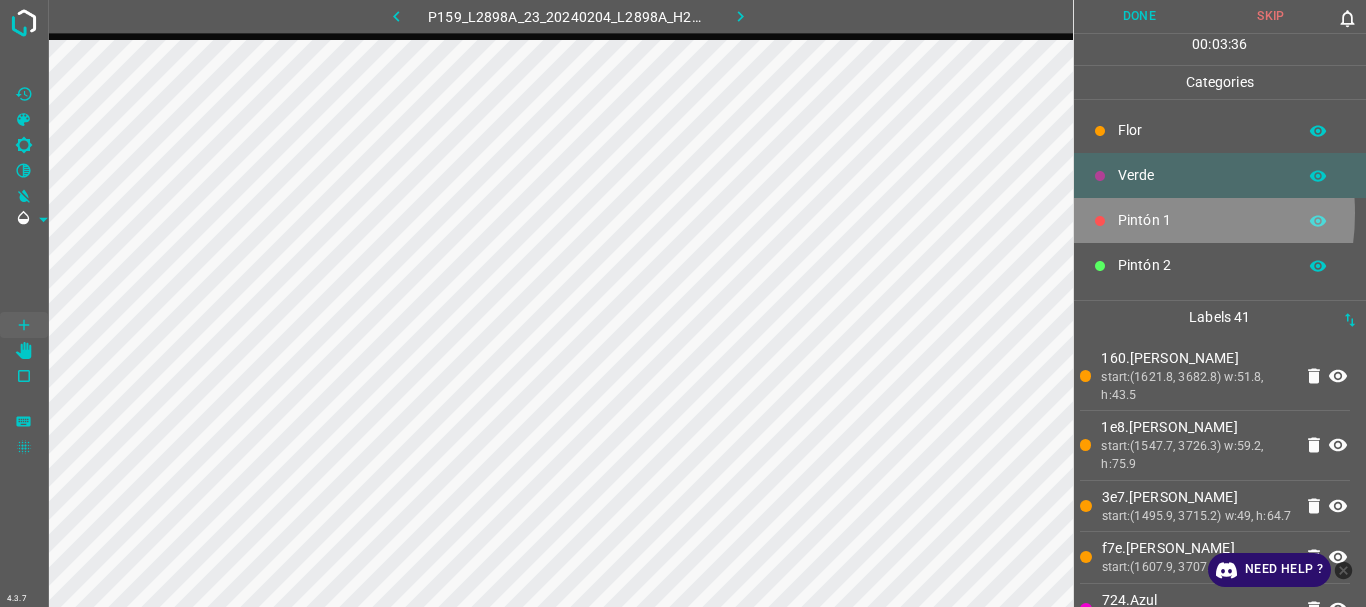click on "Pintón 1" at bounding box center (1202, 220) 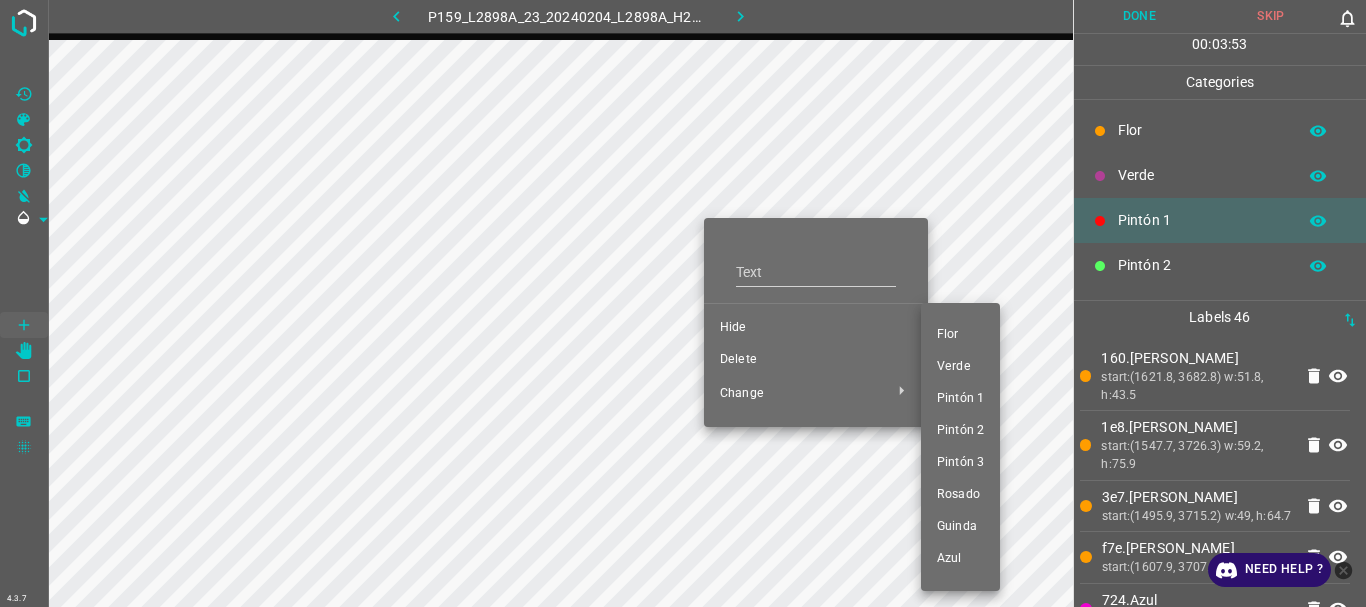 click on "Verde" at bounding box center (960, 367) 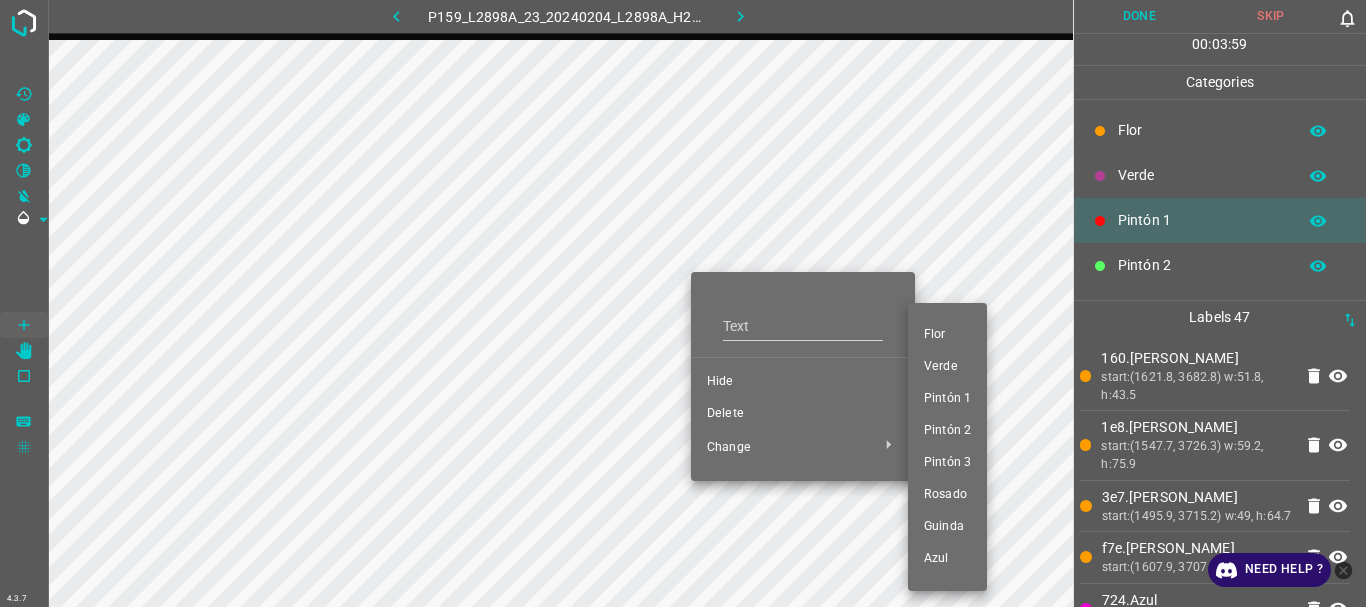 click on "Verde" at bounding box center (947, 367) 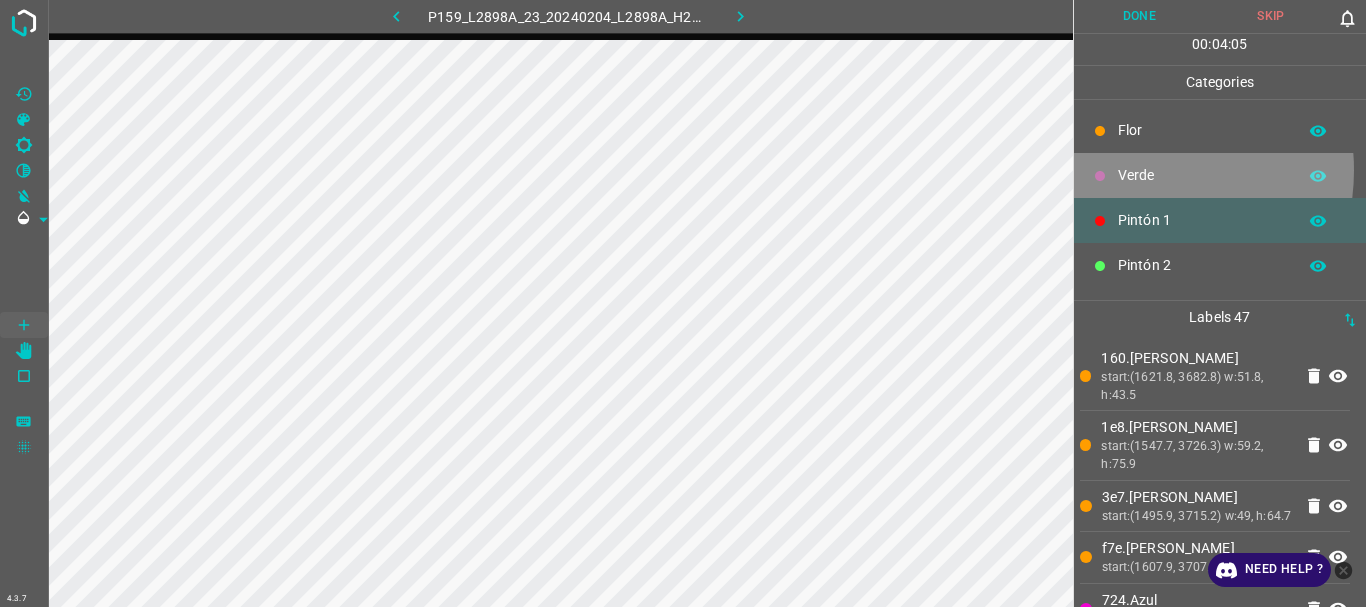 click on "Verde" at bounding box center [1202, 175] 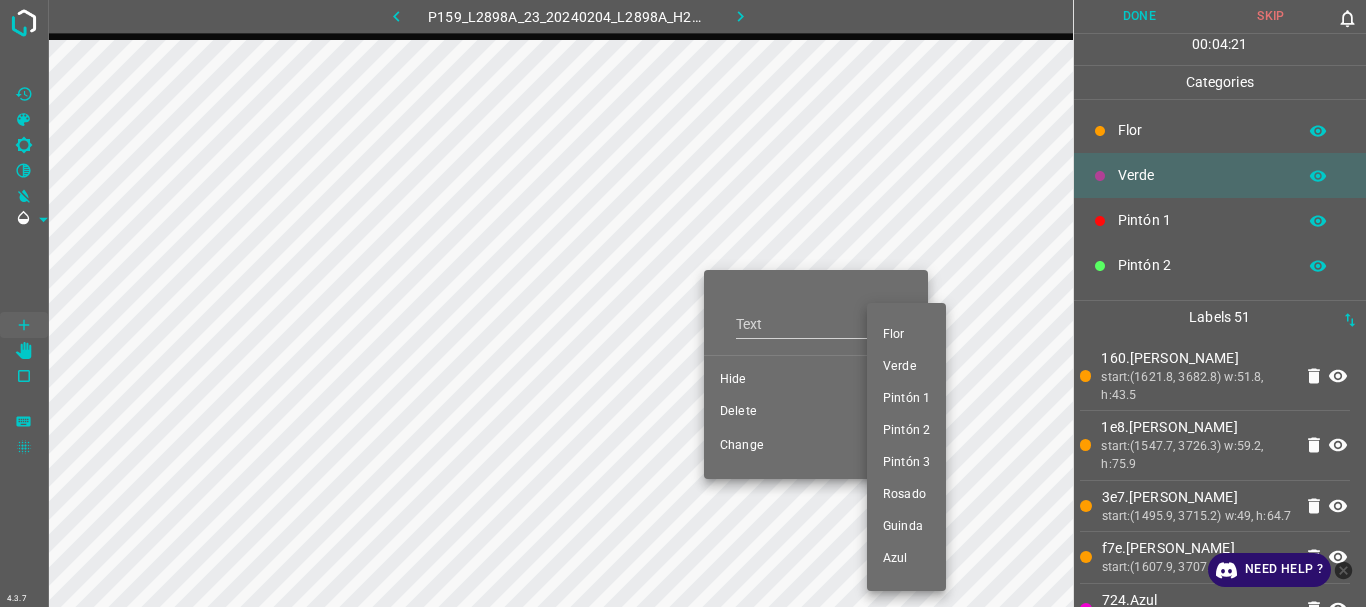 click at bounding box center [683, 303] 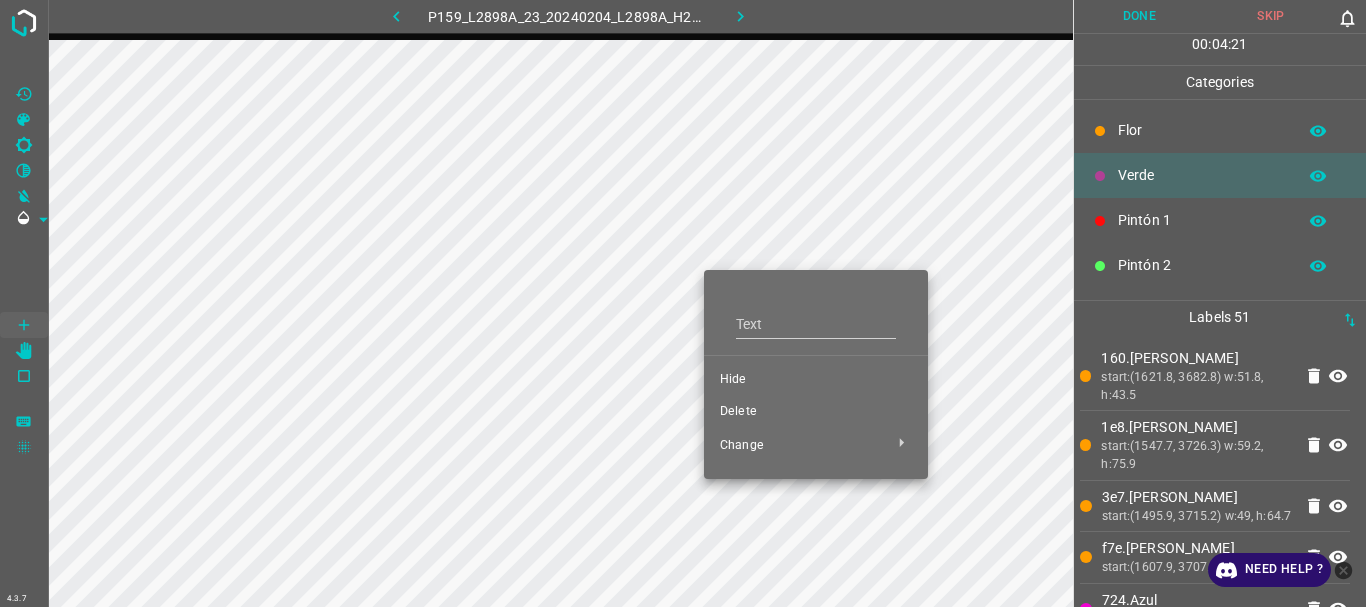 click at bounding box center (683, 303) 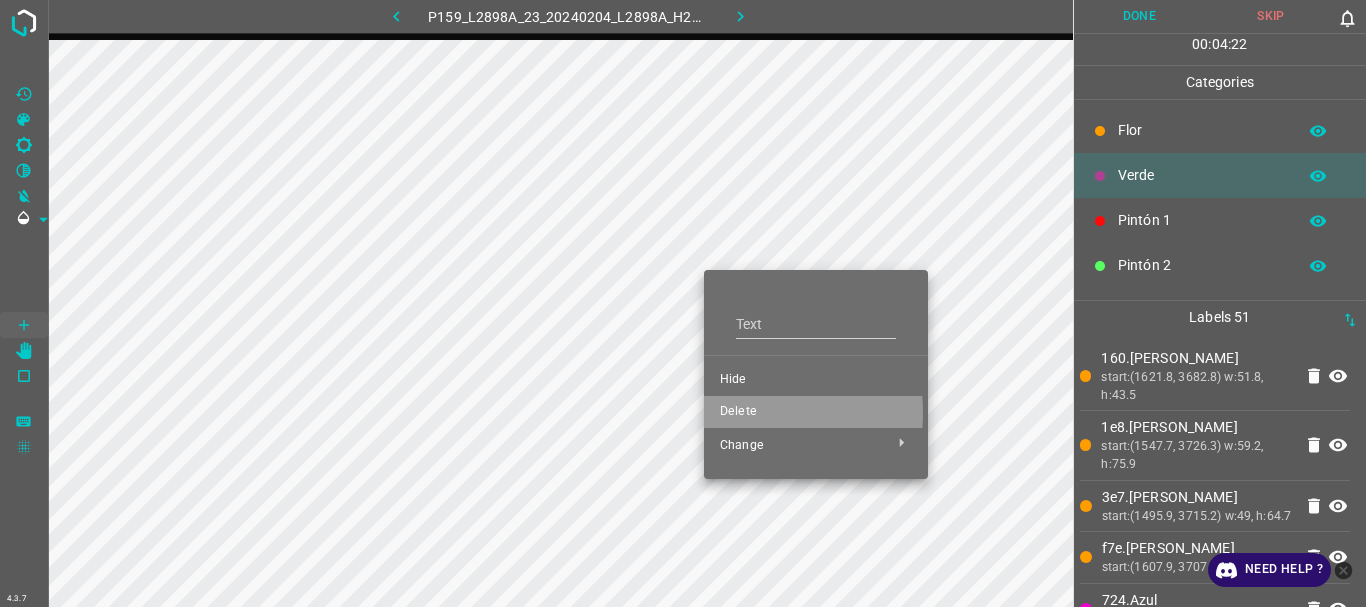 click on "Delete" at bounding box center (816, 412) 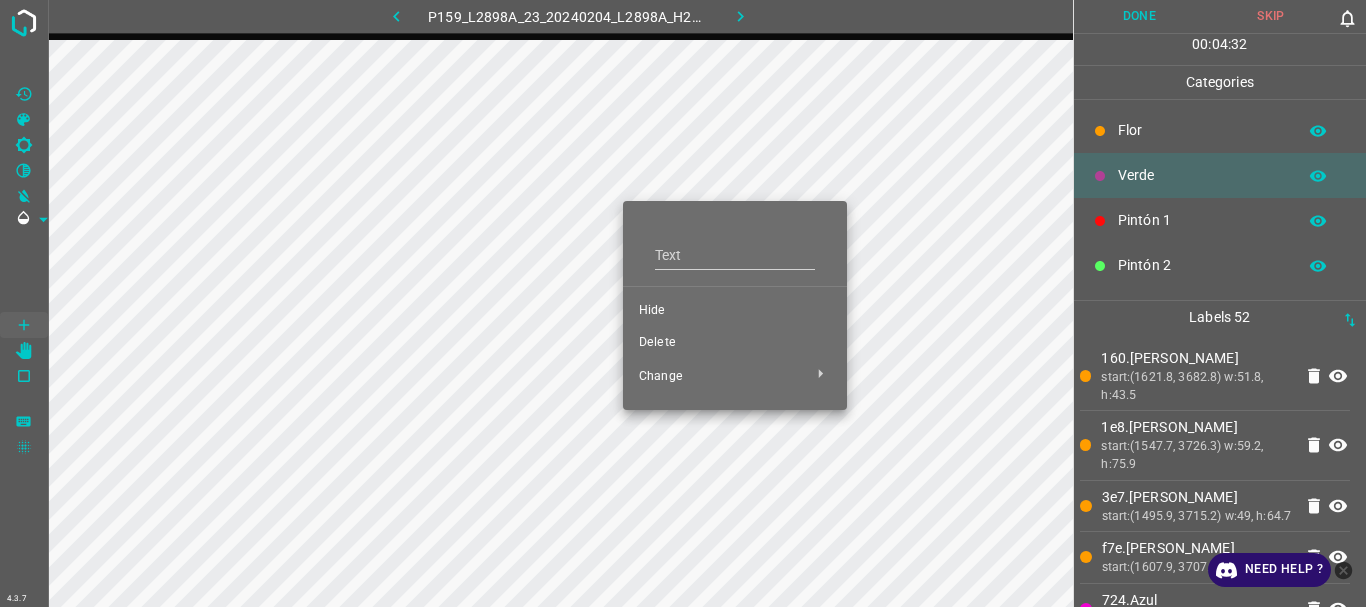 click on "Delete" at bounding box center (735, 343) 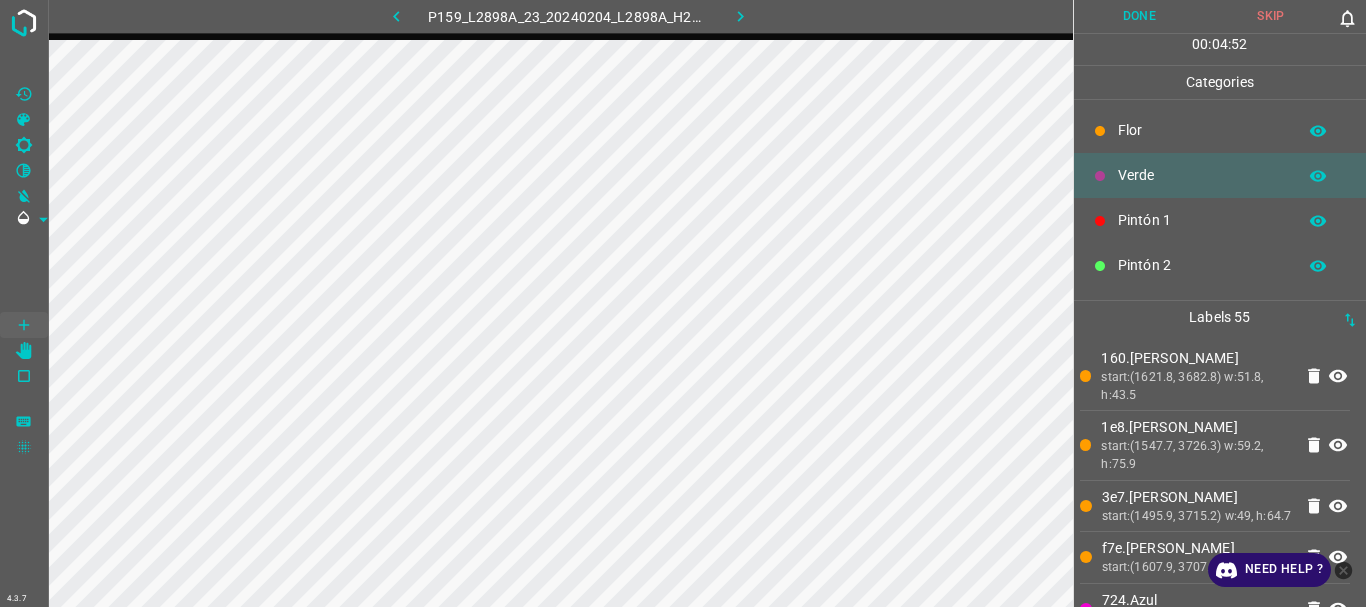 click on "Pintón 1" at bounding box center (1220, 220) 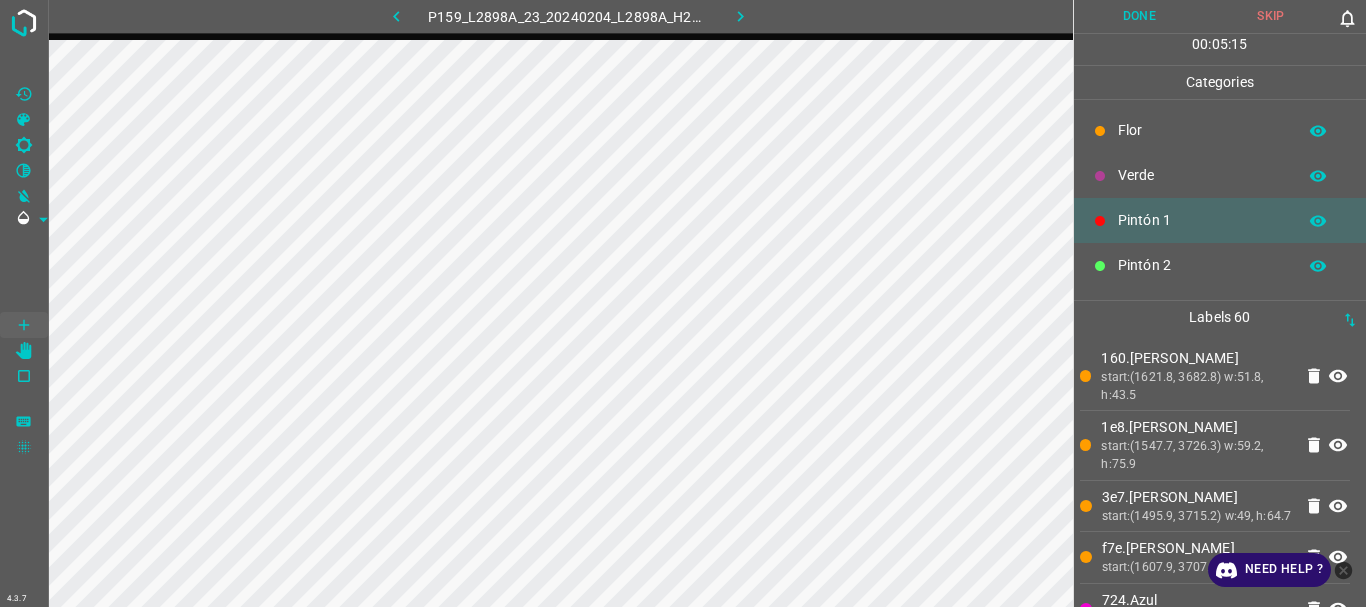 click on "Flor" at bounding box center (1202, 130) 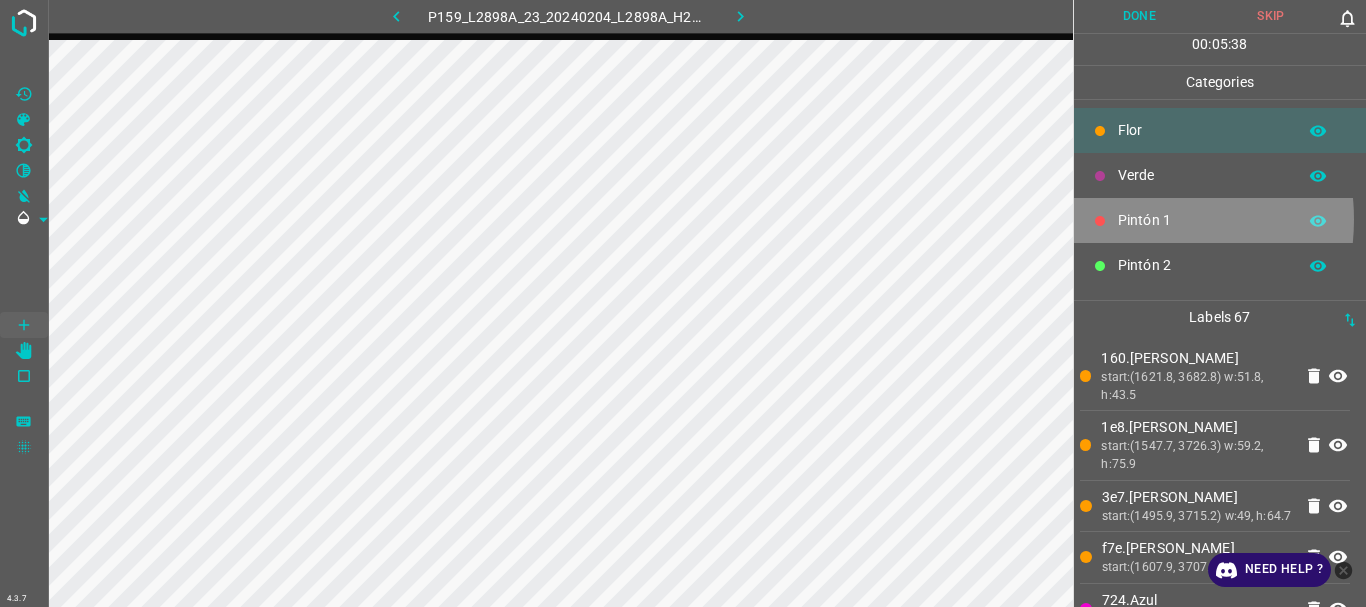 click on "Pintón 1" at bounding box center (1202, 220) 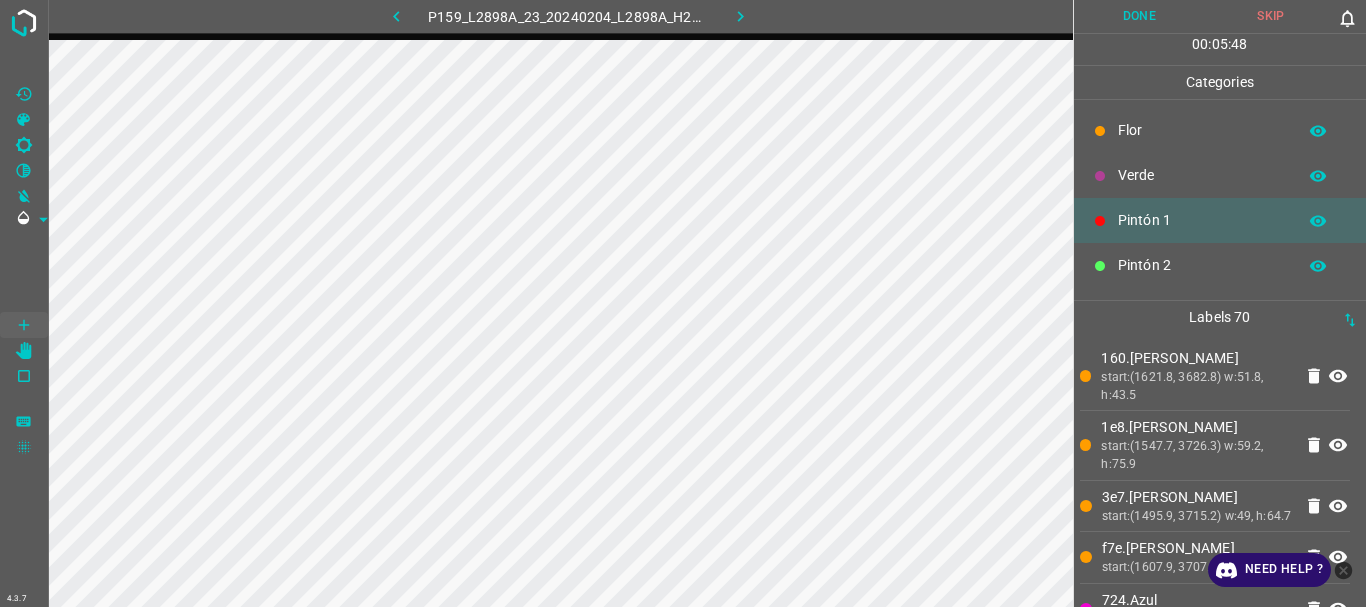 click on "Flor" at bounding box center [1202, 130] 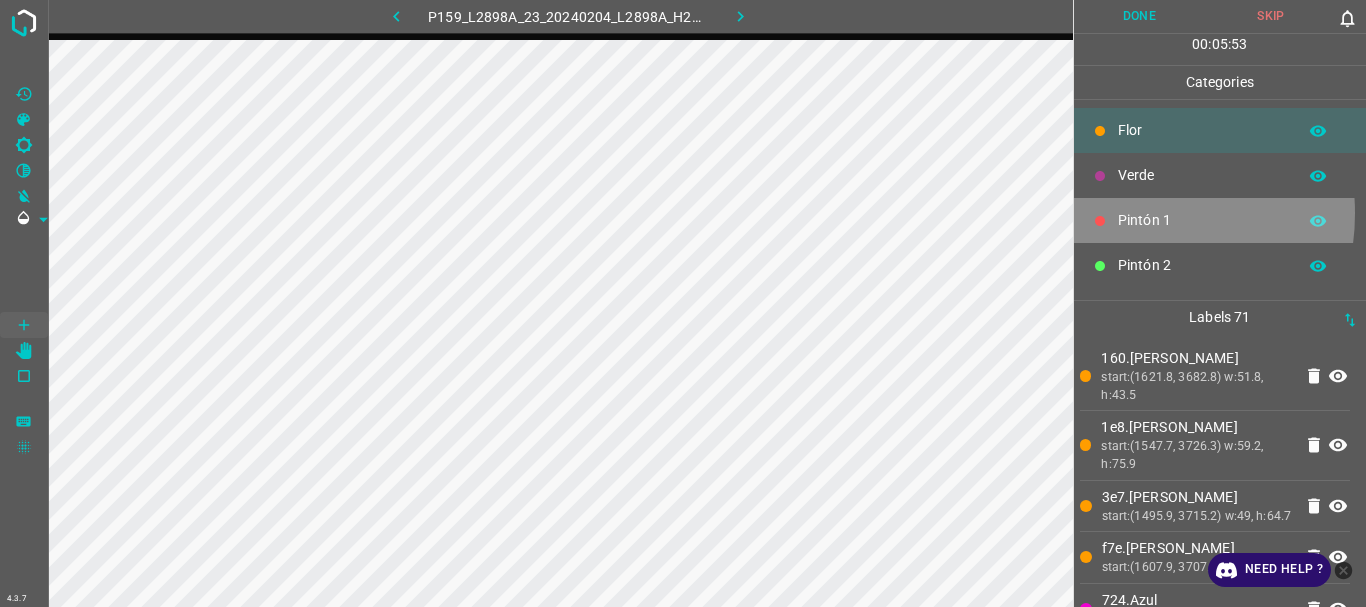 click on "Pintón 1" at bounding box center [1202, 220] 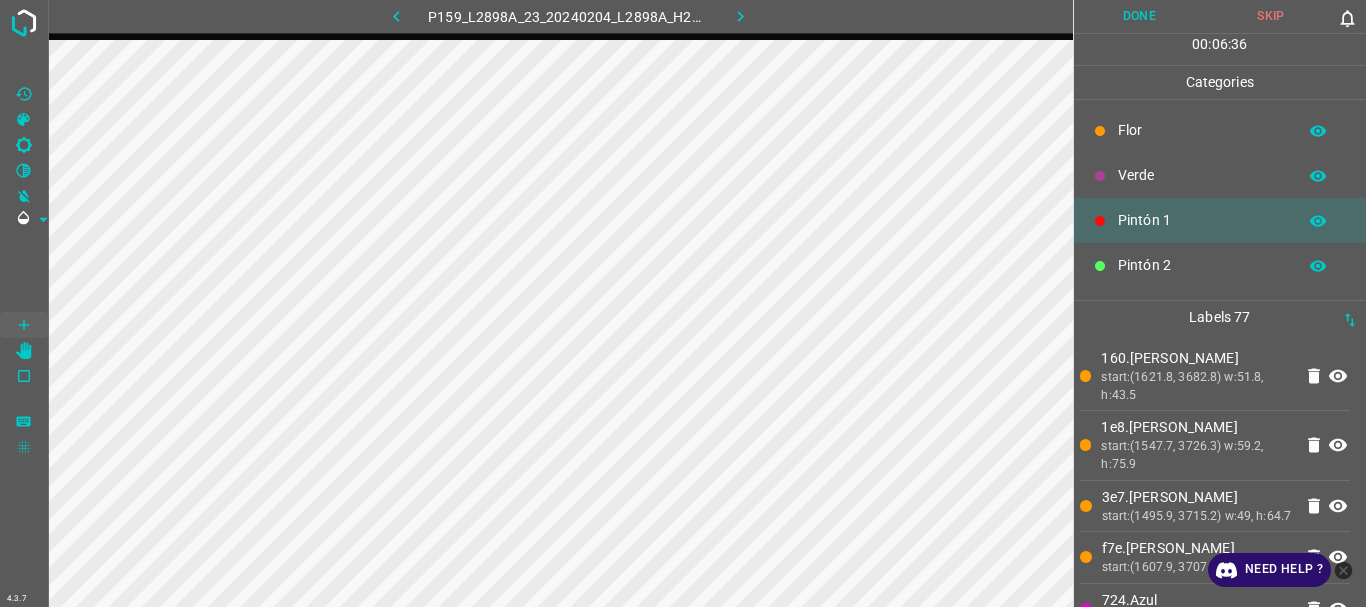 scroll, scrollTop: 176, scrollLeft: 0, axis: vertical 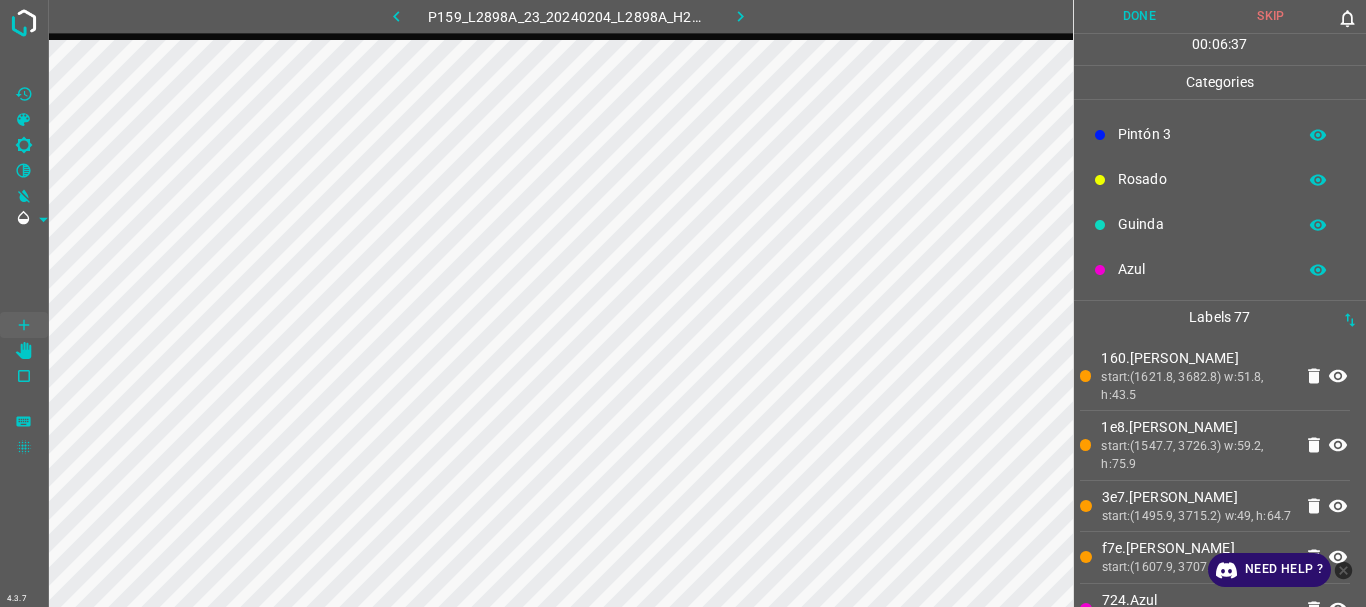 click on "Azul" at bounding box center (1202, 269) 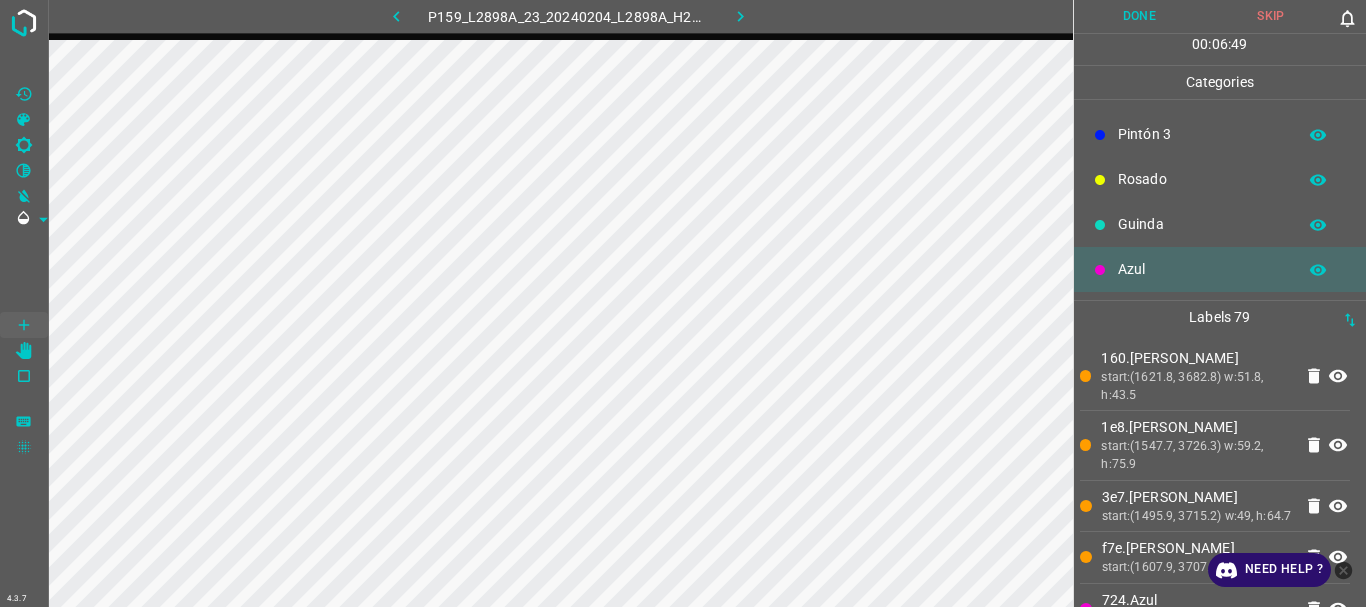 scroll, scrollTop: 0, scrollLeft: 0, axis: both 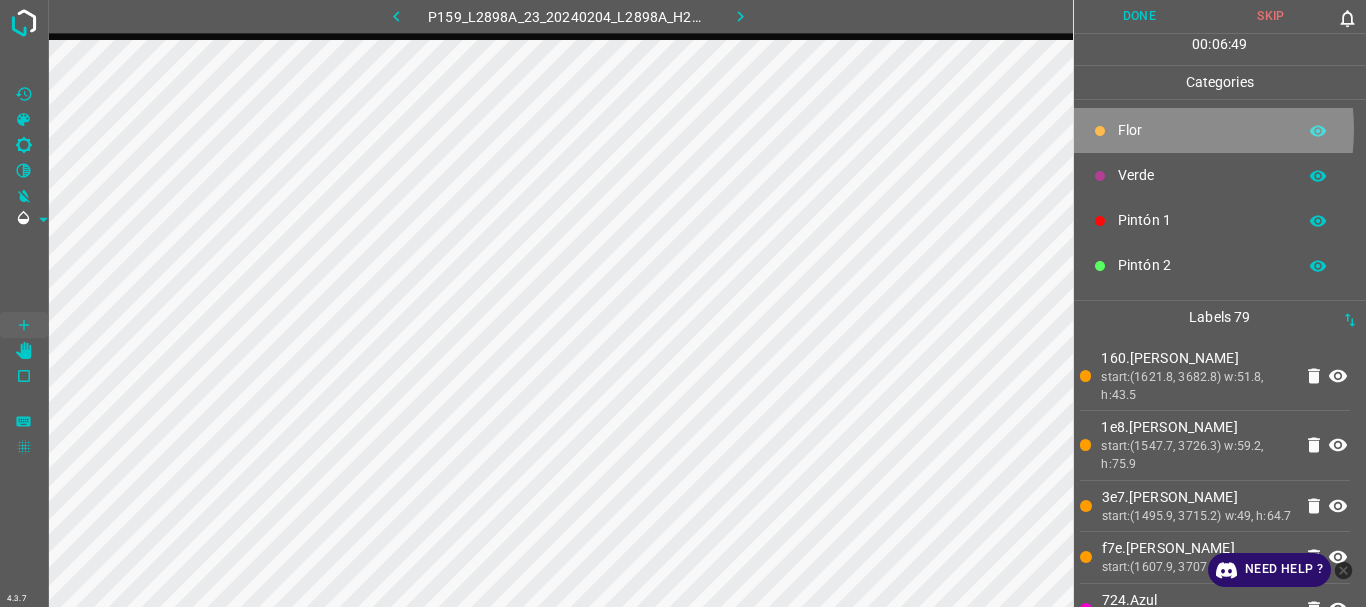 click on "Flor" at bounding box center (1202, 130) 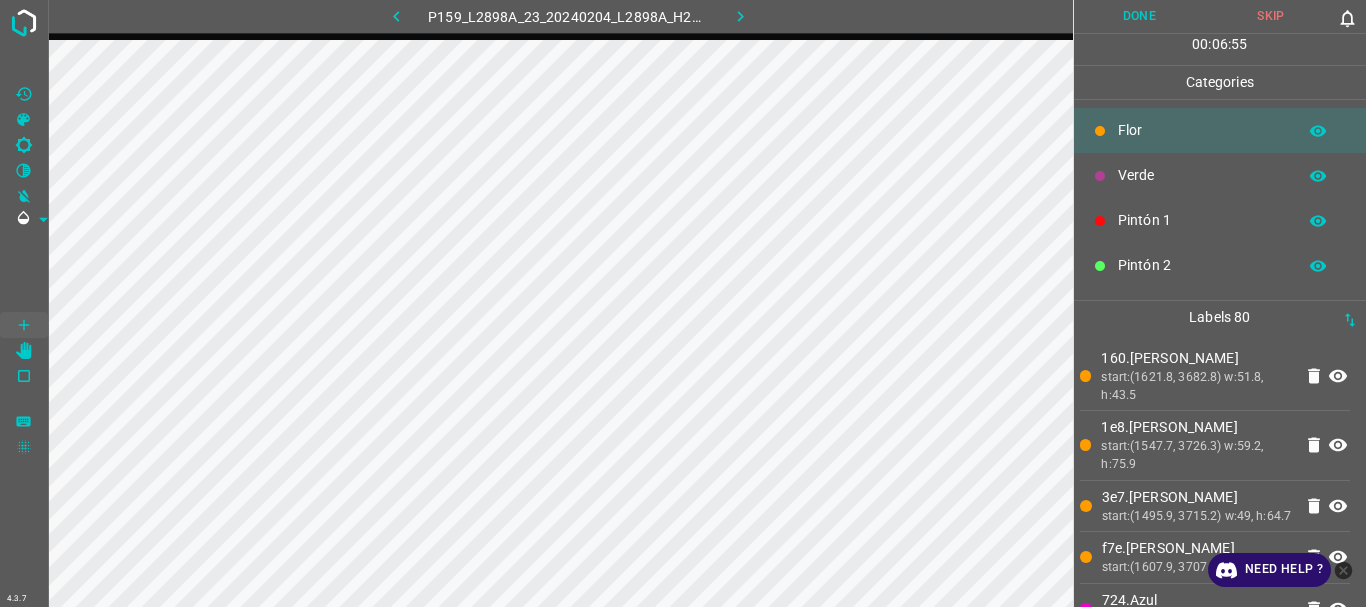 click on "Verde" at bounding box center (1202, 175) 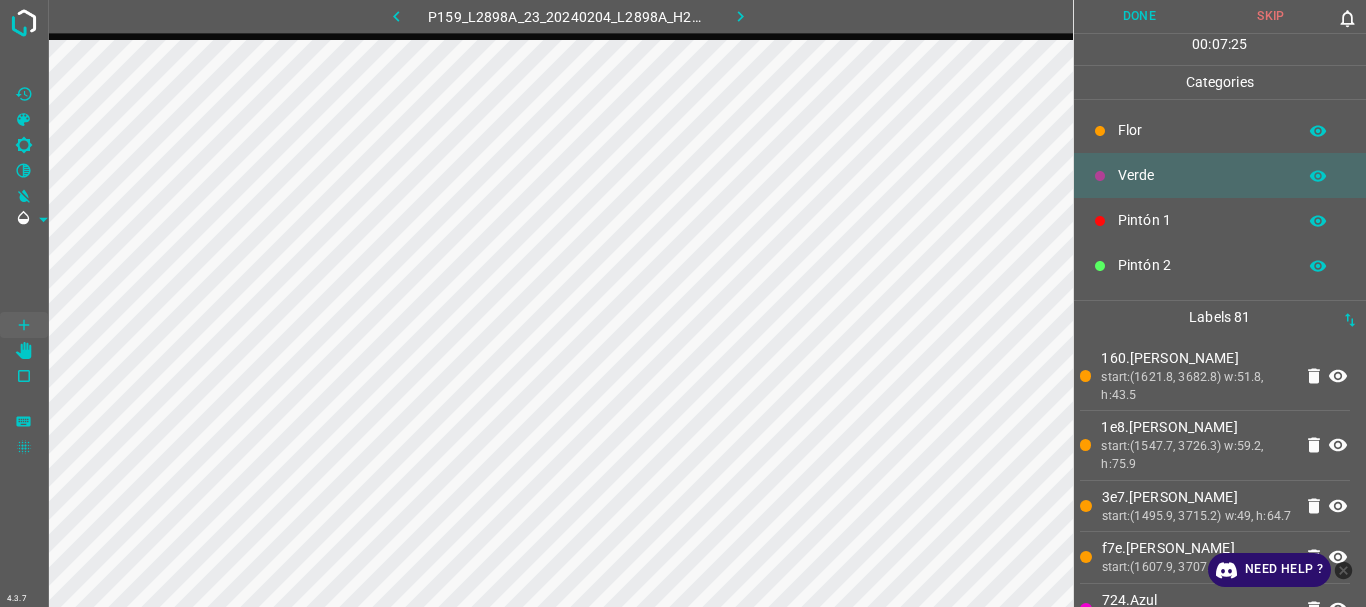 scroll, scrollTop: 176, scrollLeft: 0, axis: vertical 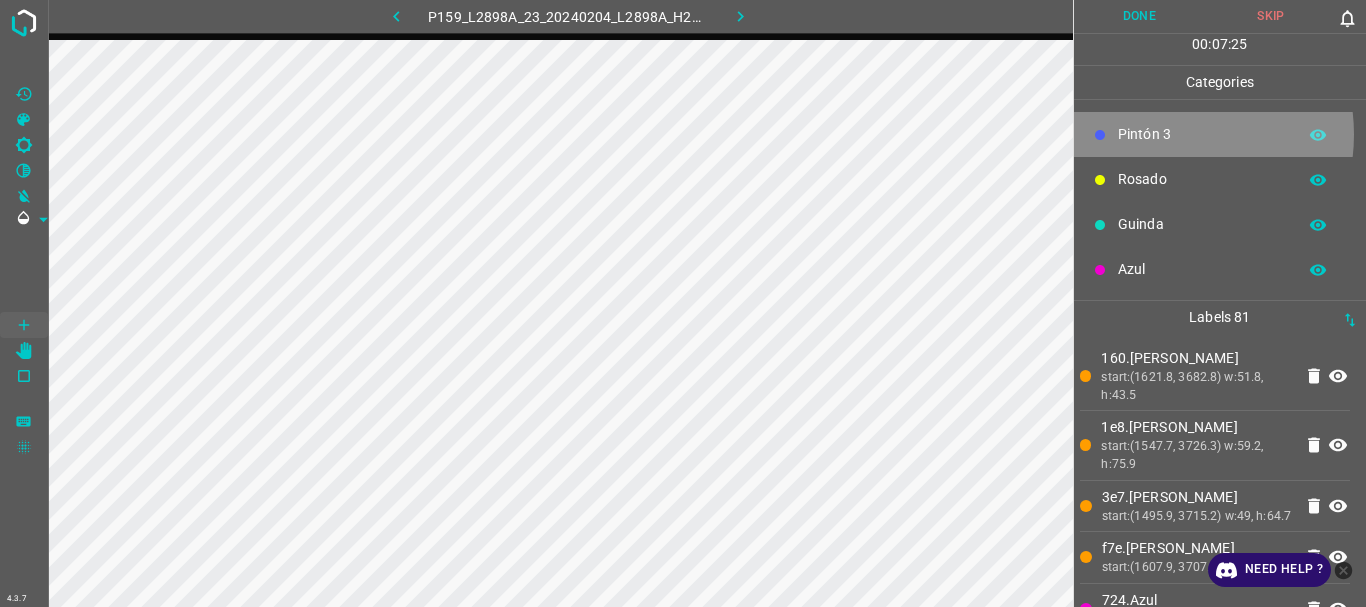 click on "Pintón 3" at bounding box center (1202, 134) 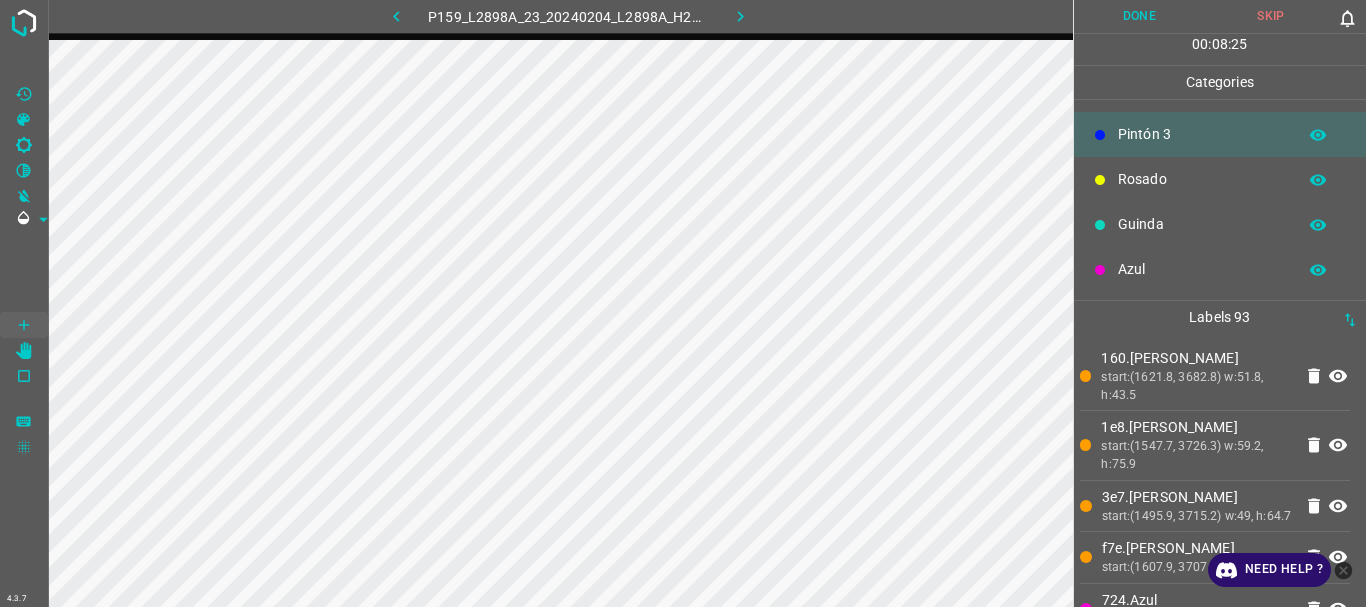 scroll, scrollTop: 0, scrollLeft: 0, axis: both 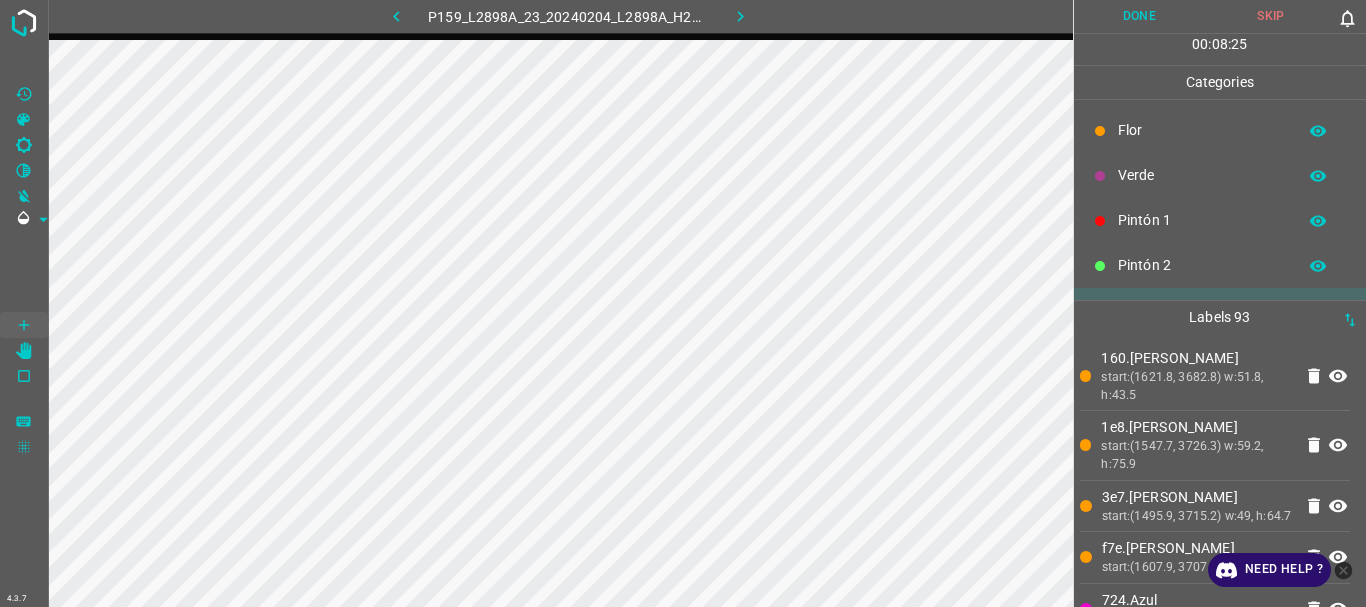 click on "Flor" at bounding box center (1202, 130) 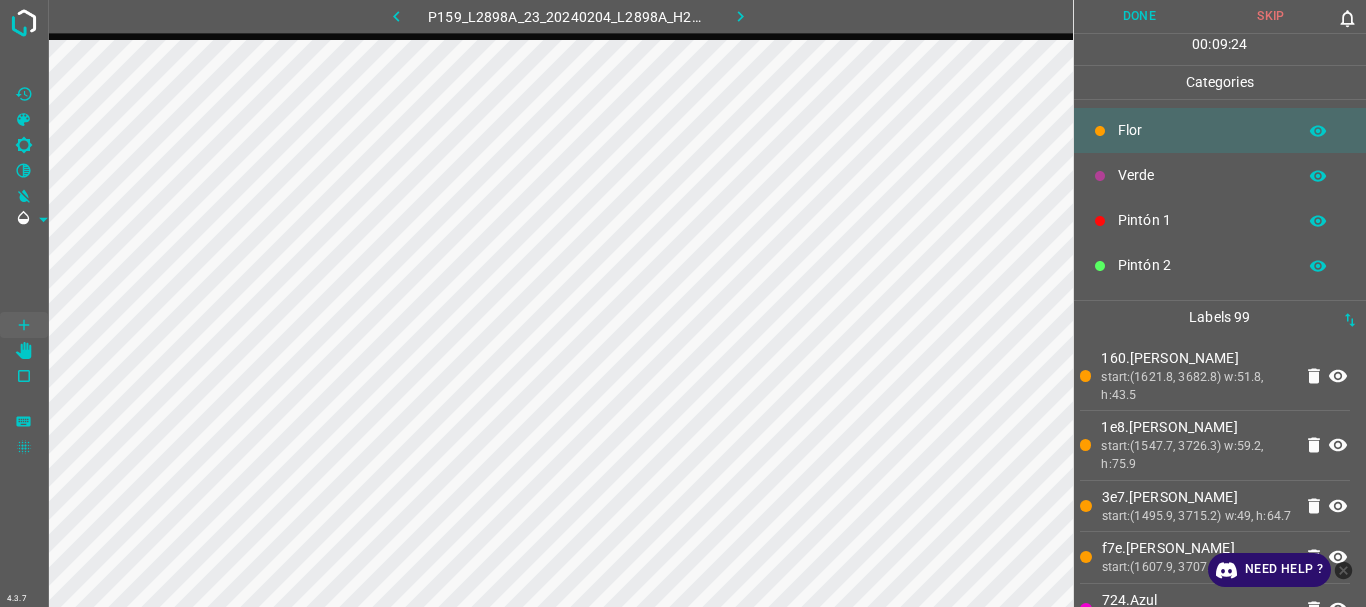 scroll, scrollTop: 176, scrollLeft: 0, axis: vertical 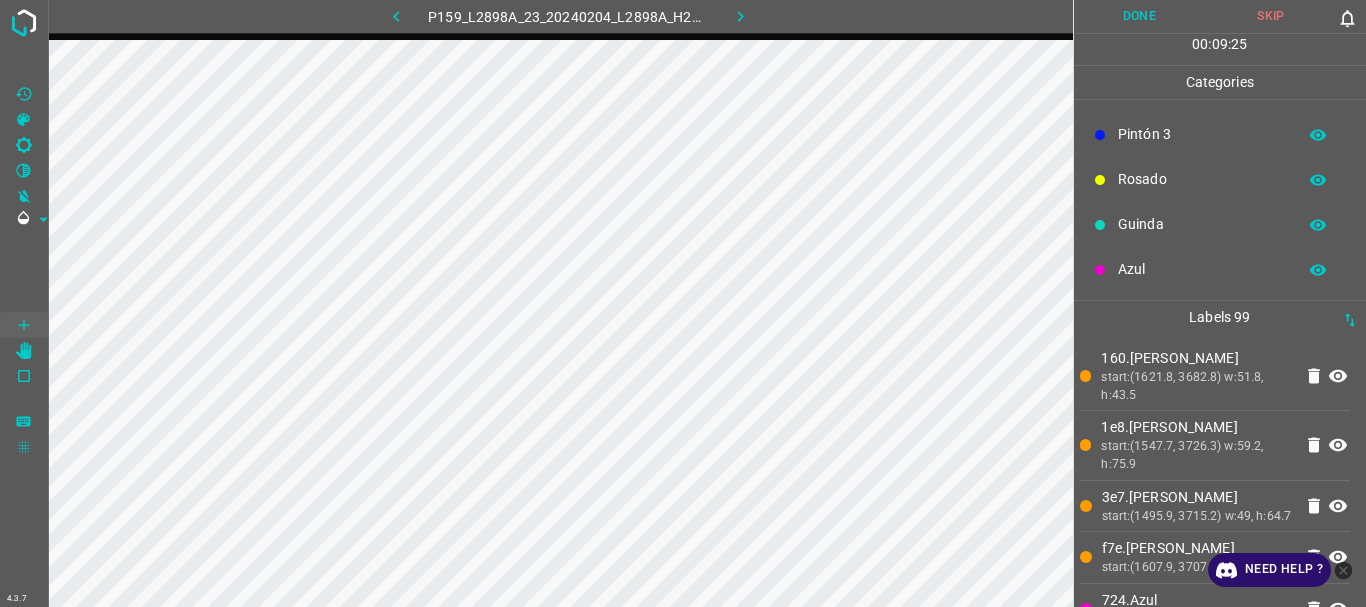 click on "Azul" at bounding box center [1202, 269] 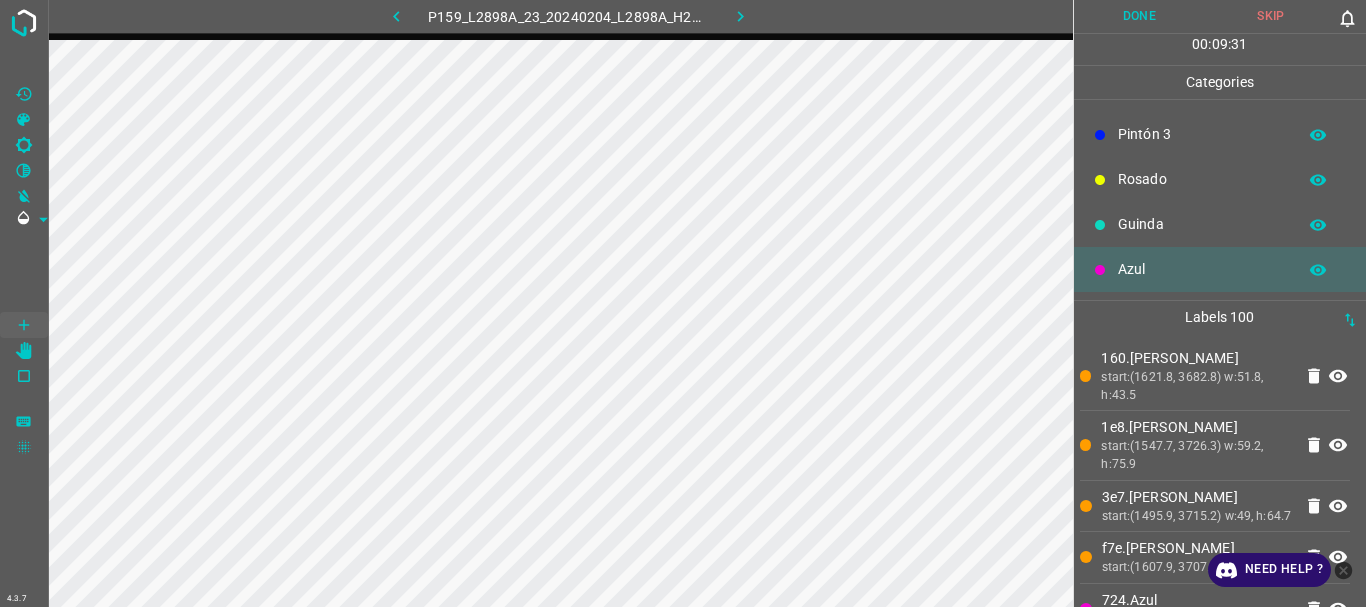 scroll, scrollTop: 0, scrollLeft: 0, axis: both 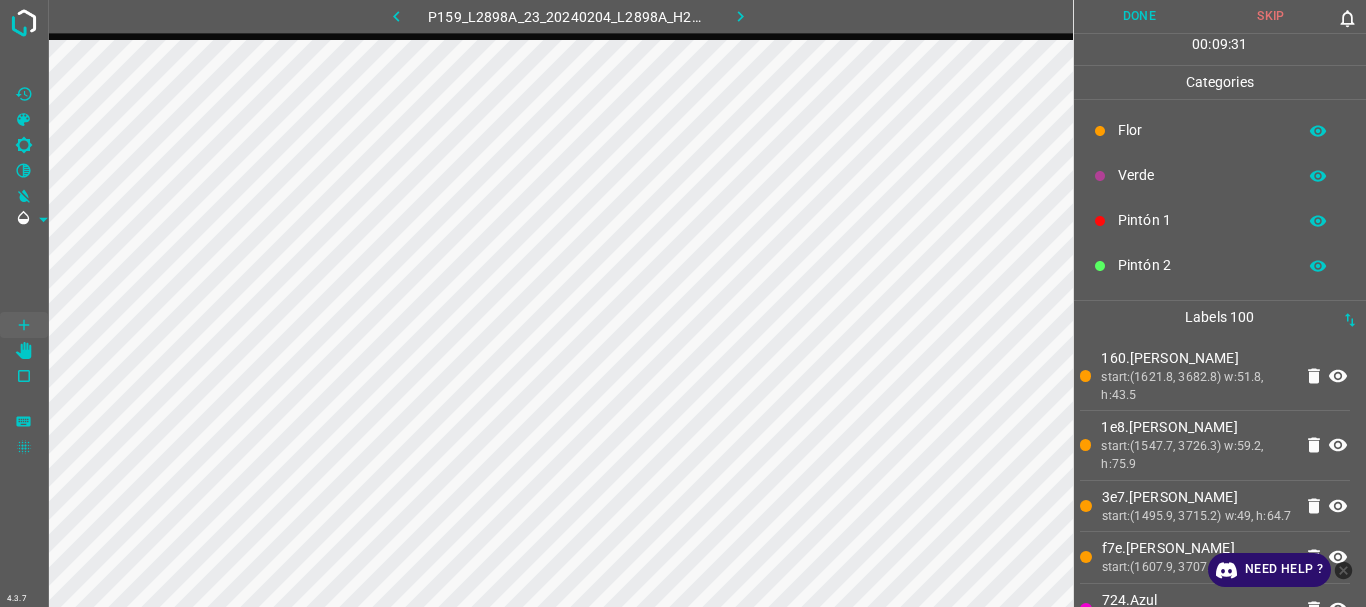 click on "Verde" at bounding box center [1220, 175] 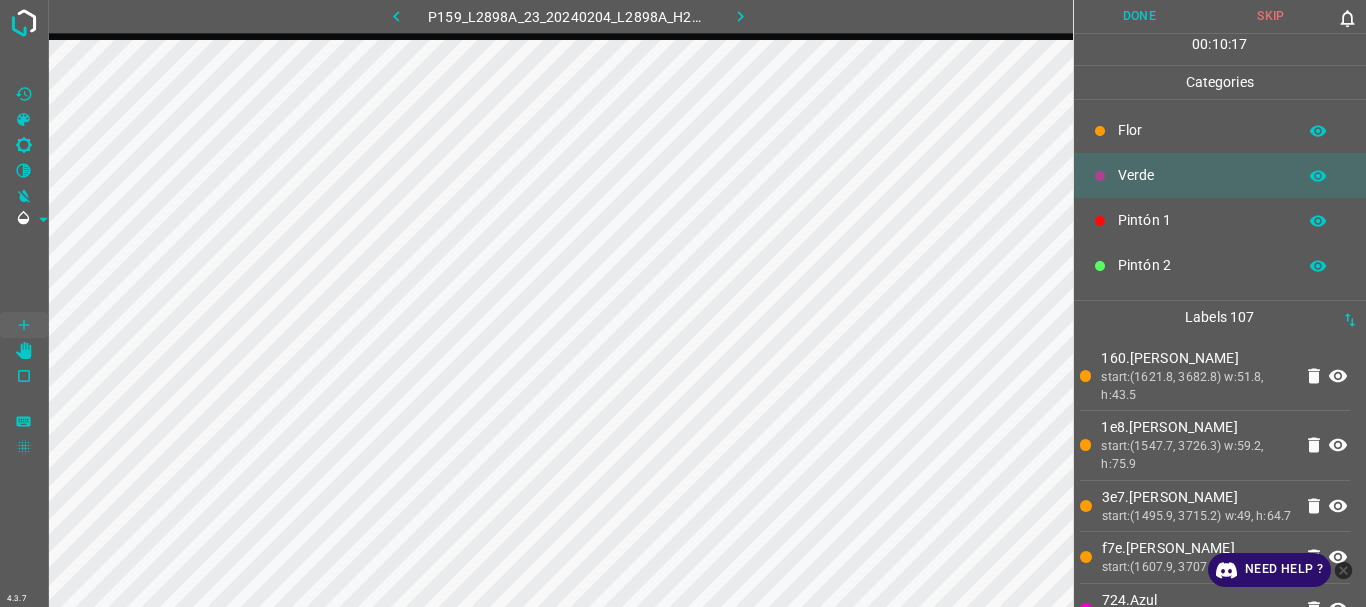 click on "Flor" at bounding box center [1202, 130] 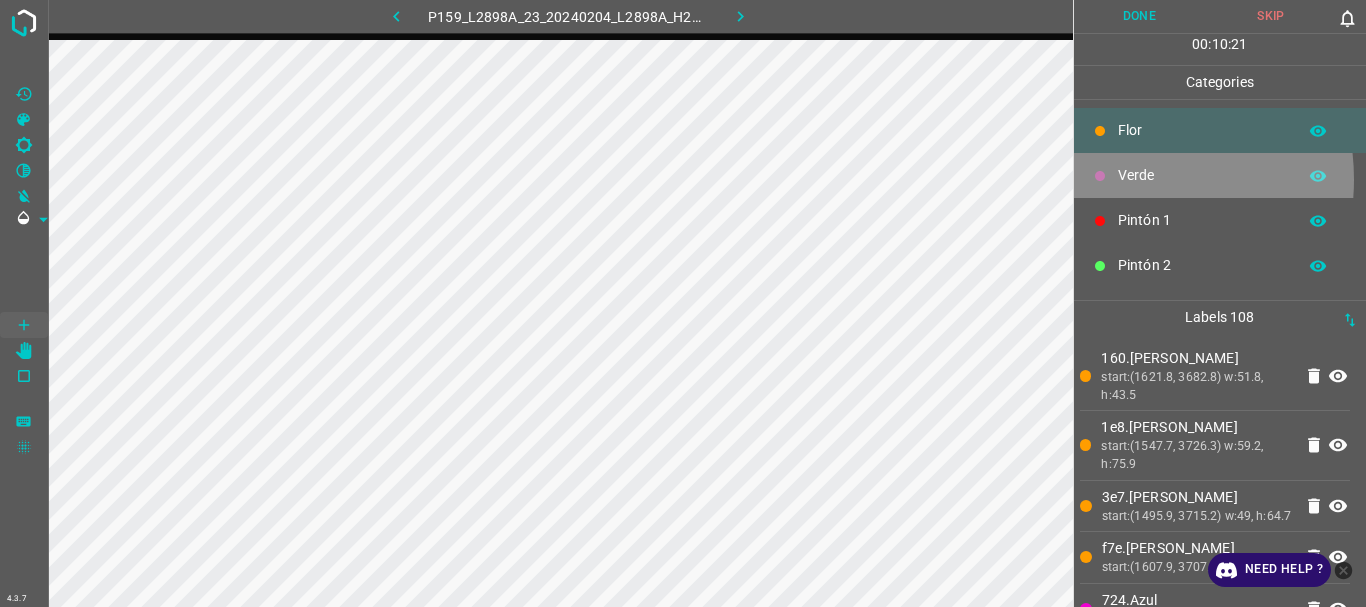 click on "Verde" at bounding box center [1220, 175] 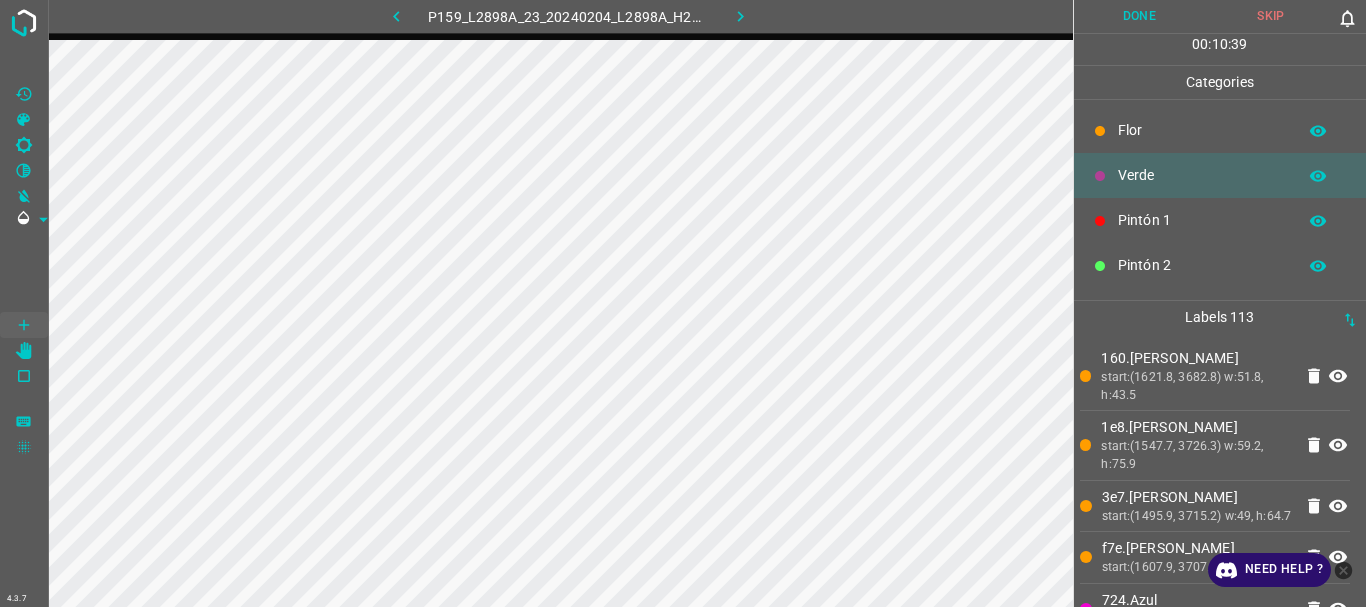 click on "Flor" at bounding box center (1202, 130) 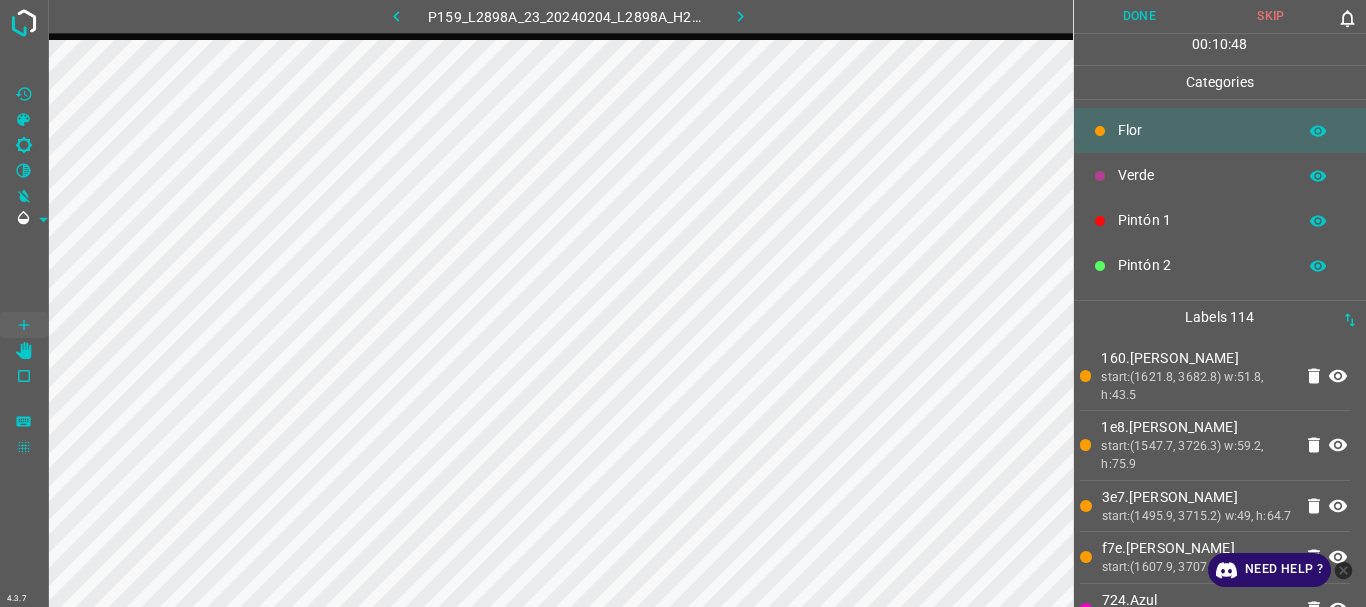 scroll, scrollTop: 176, scrollLeft: 0, axis: vertical 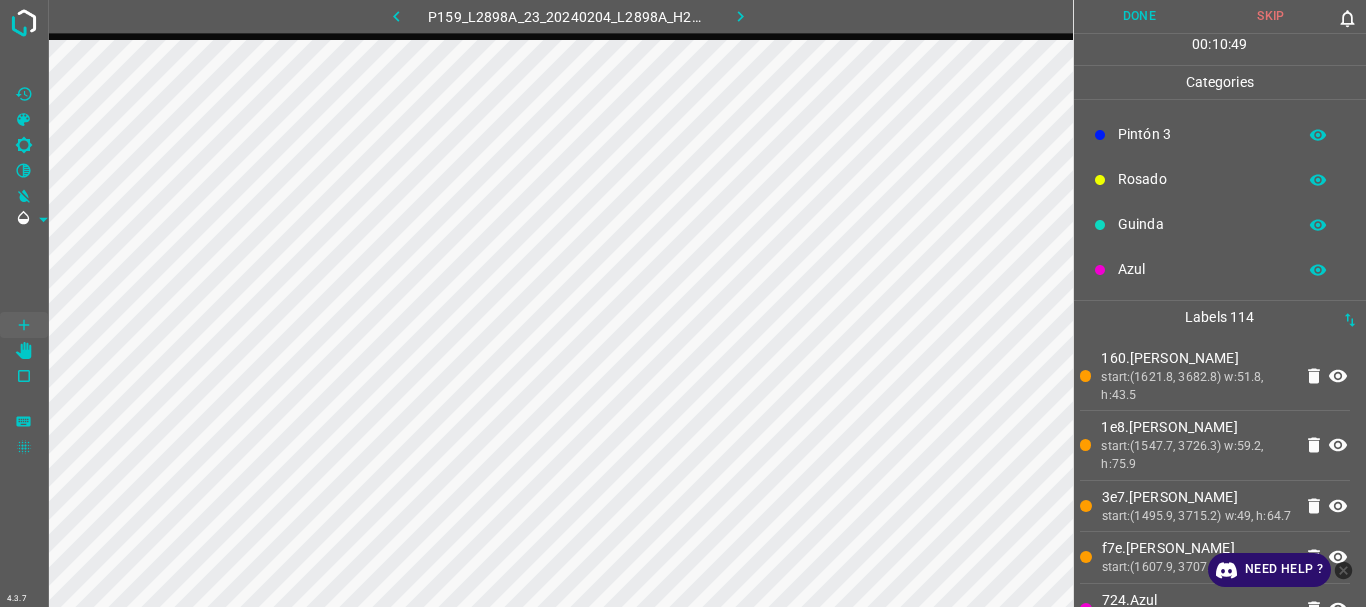 click on "Azul" at bounding box center [1202, 269] 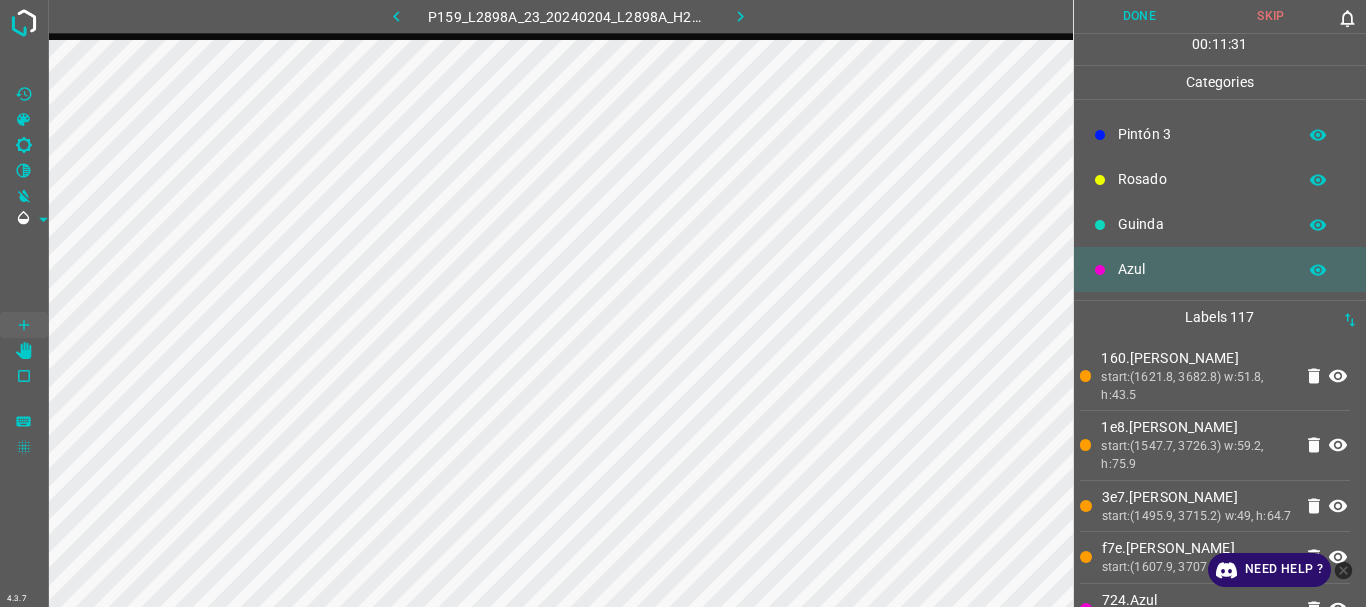 scroll, scrollTop: 0, scrollLeft: 0, axis: both 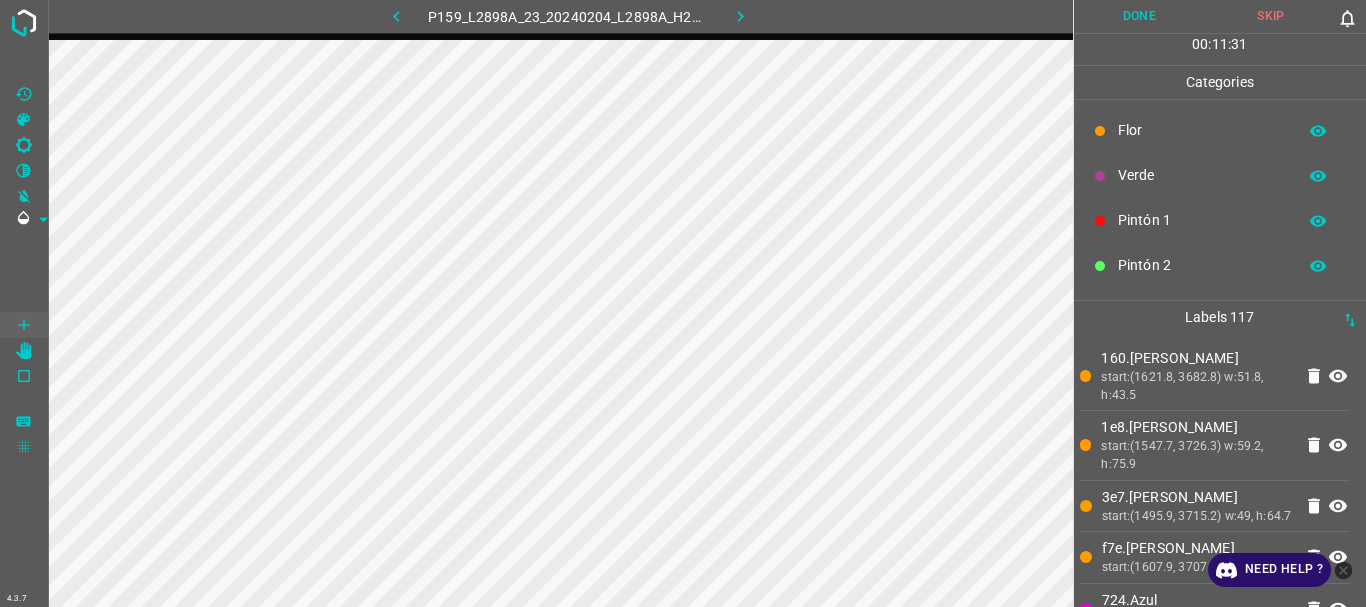 click on "Verde" at bounding box center (1202, 175) 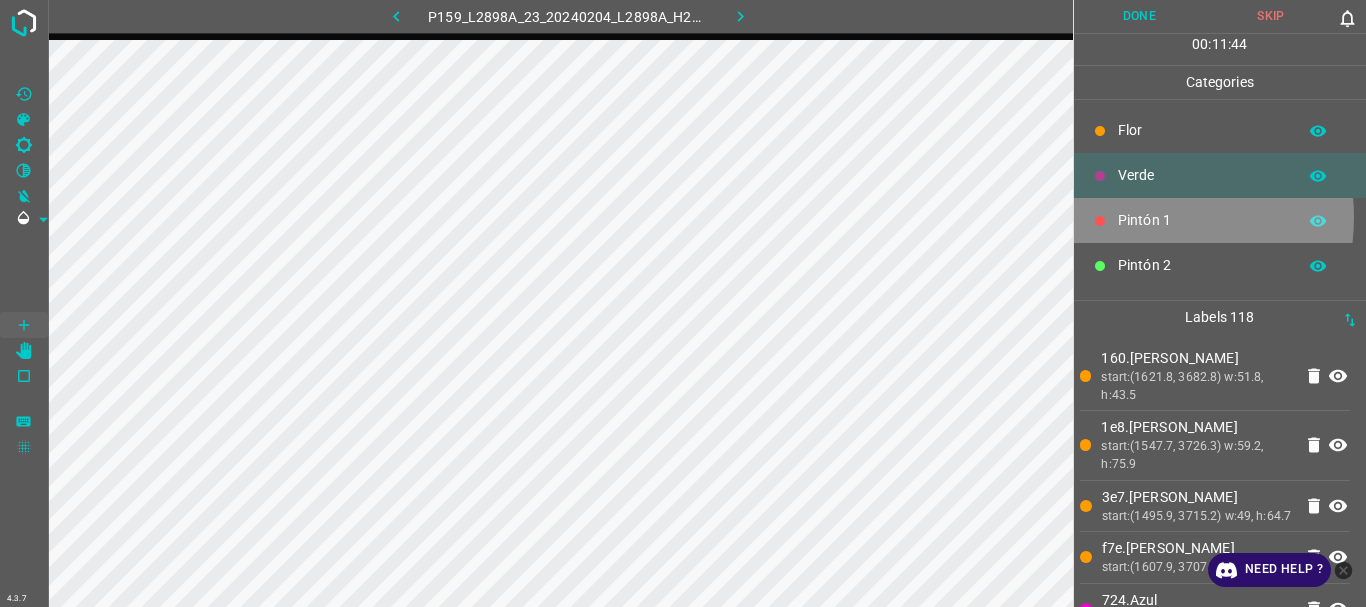click on "Pintón 1" at bounding box center [1202, 220] 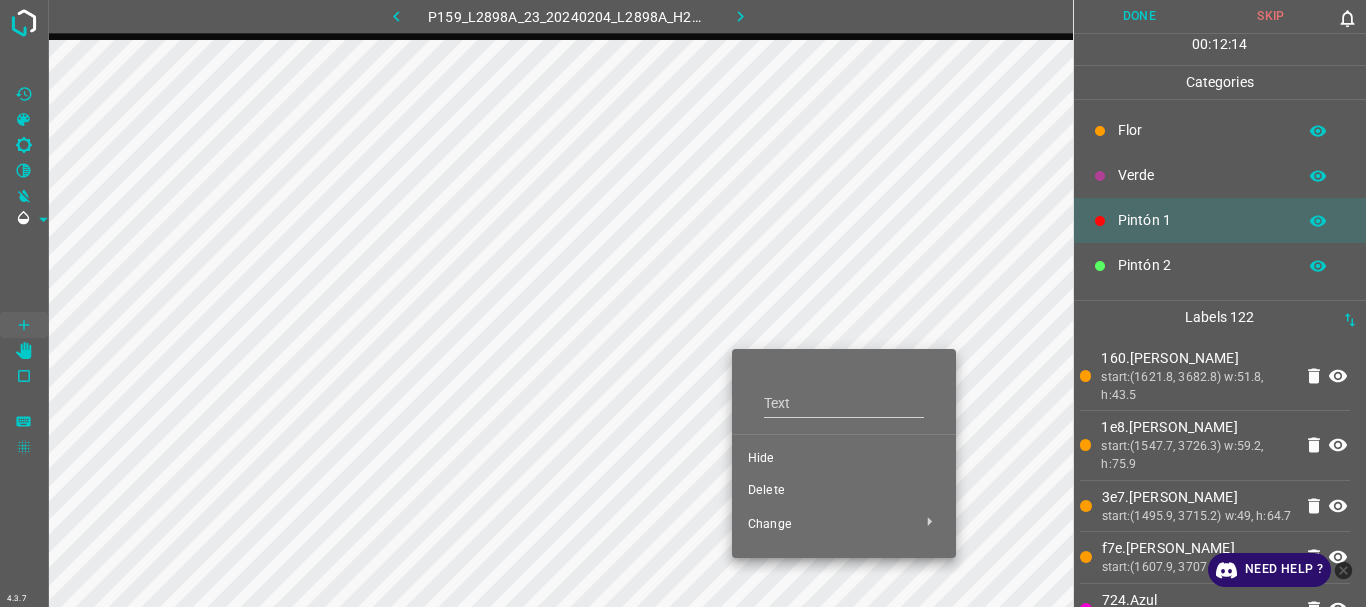 click on "Delete" at bounding box center (844, 491) 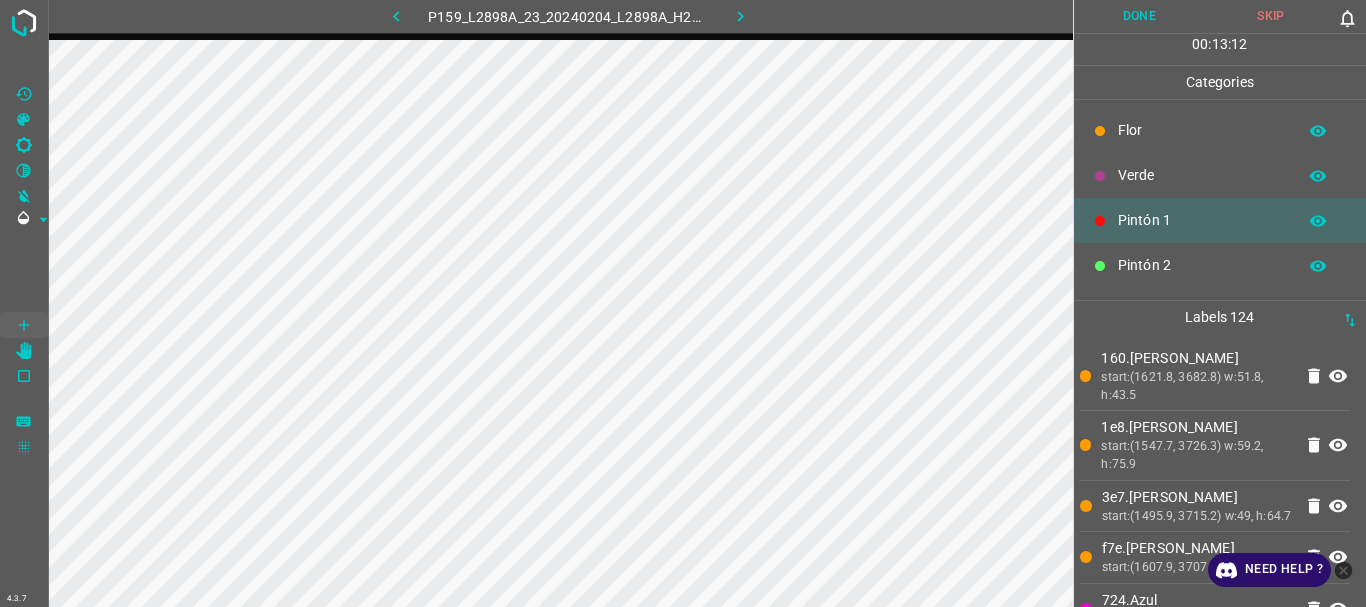 click on "Done" at bounding box center [1140, 16] 